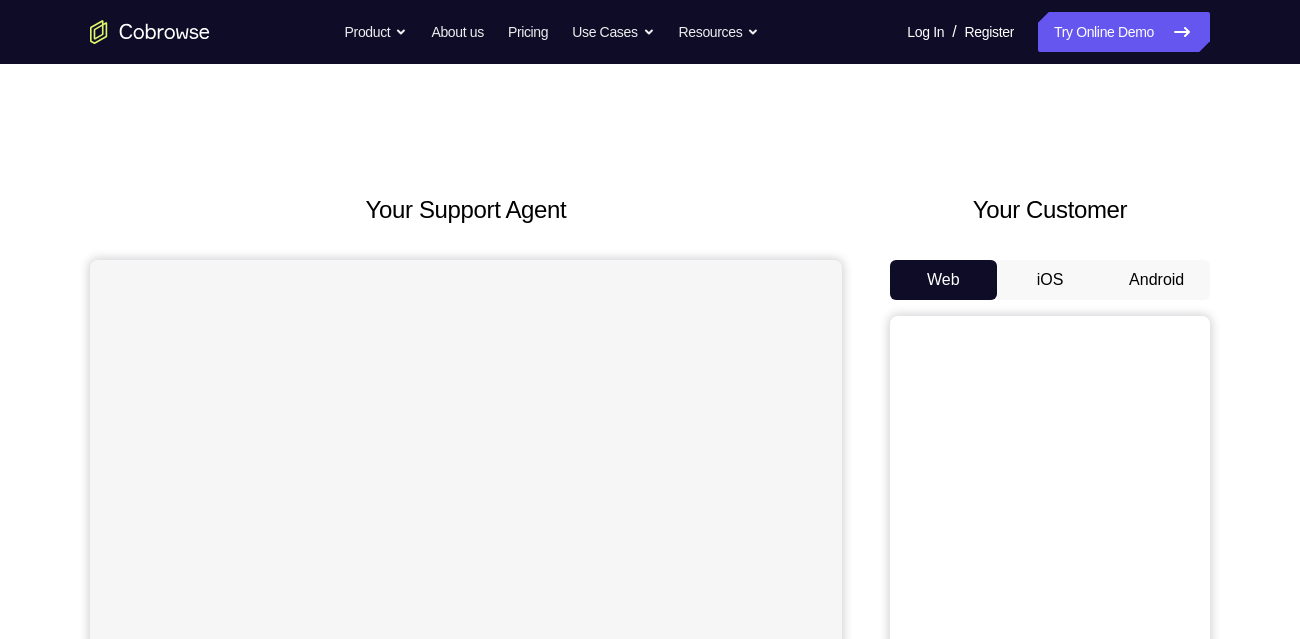 scroll, scrollTop: 197, scrollLeft: 0, axis: vertical 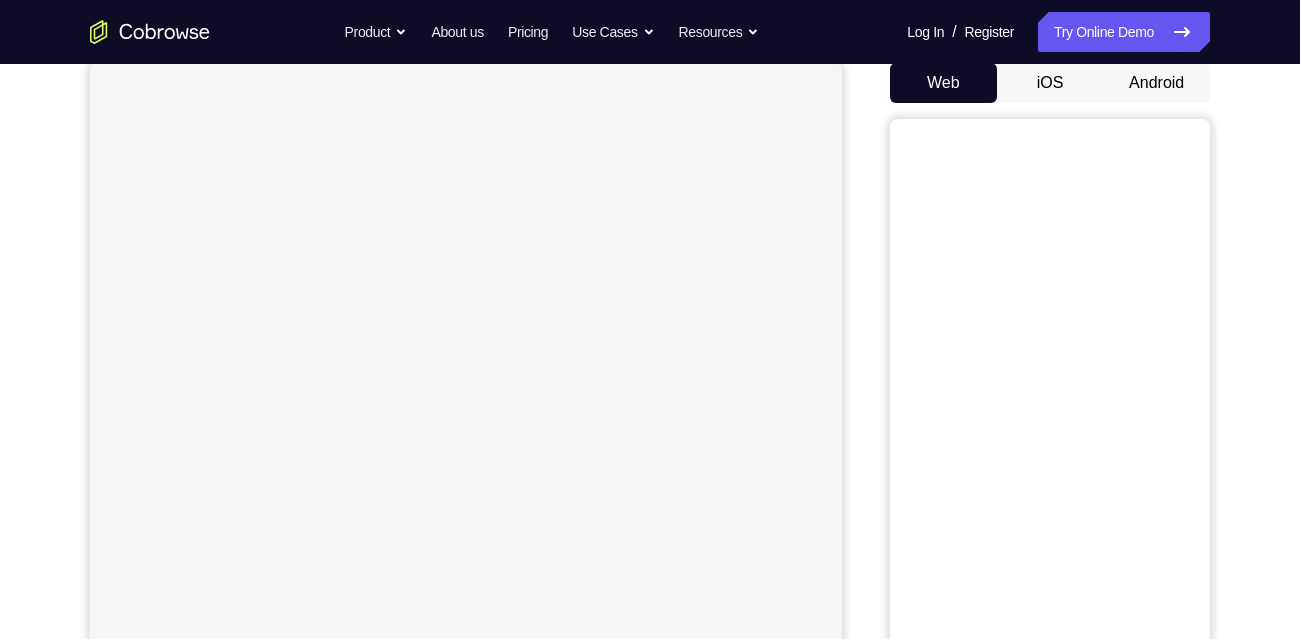 click on "Android" at bounding box center [1156, 83] 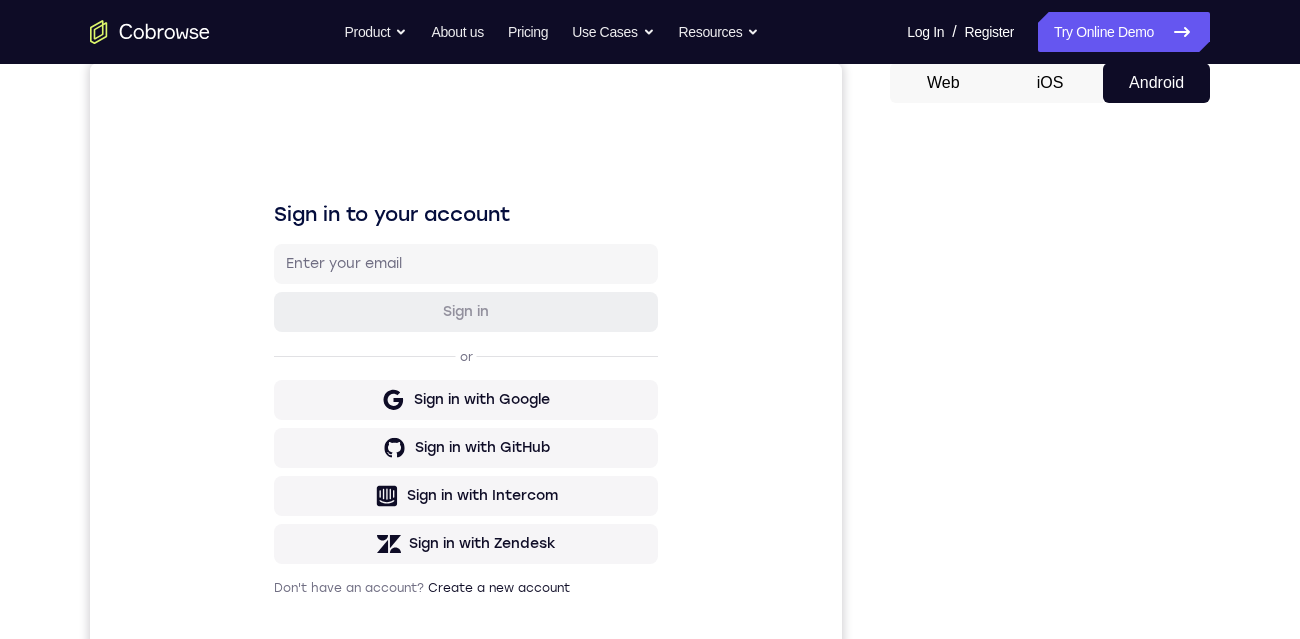 scroll, scrollTop: 0, scrollLeft: 0, axis: both 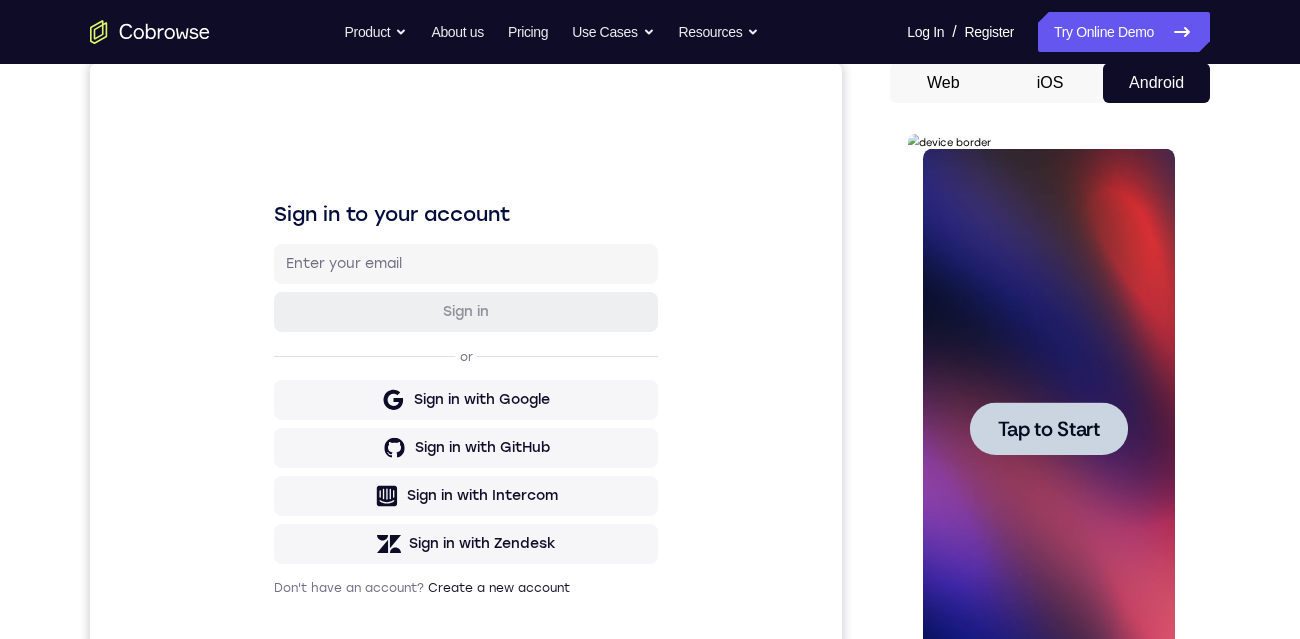 click on "Tap to Start" at bounding box center (1048, 429) 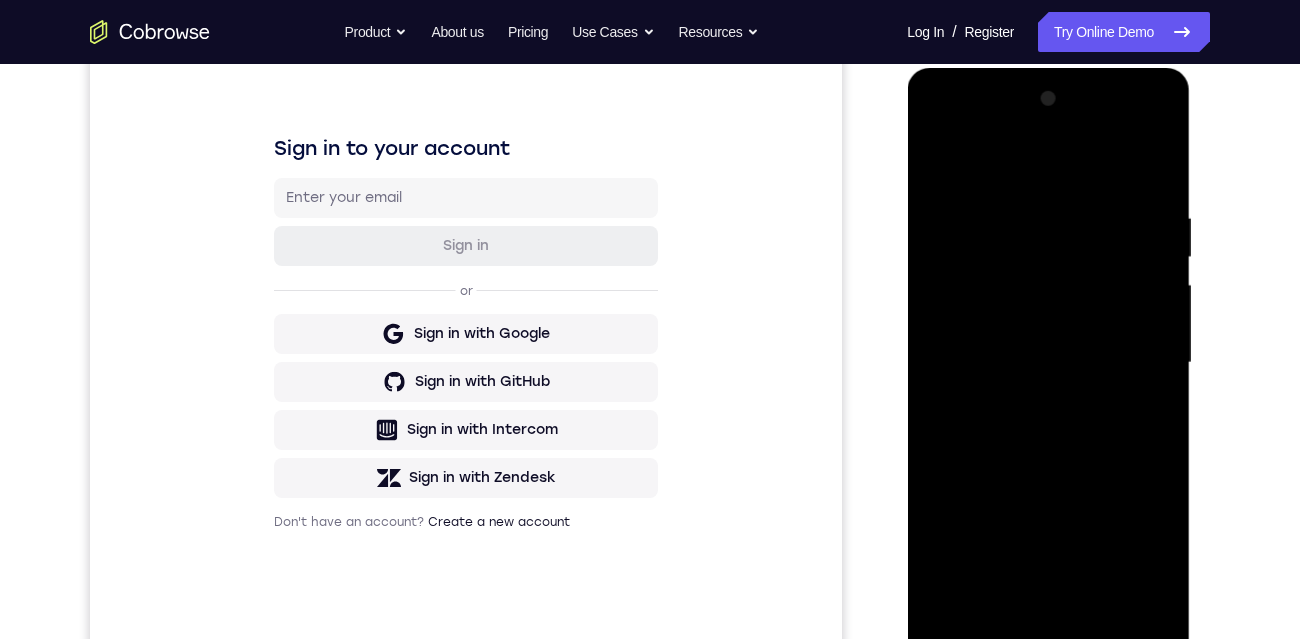 scroll, scrollTop: 286, scrollLeft: 0, axis: vertical 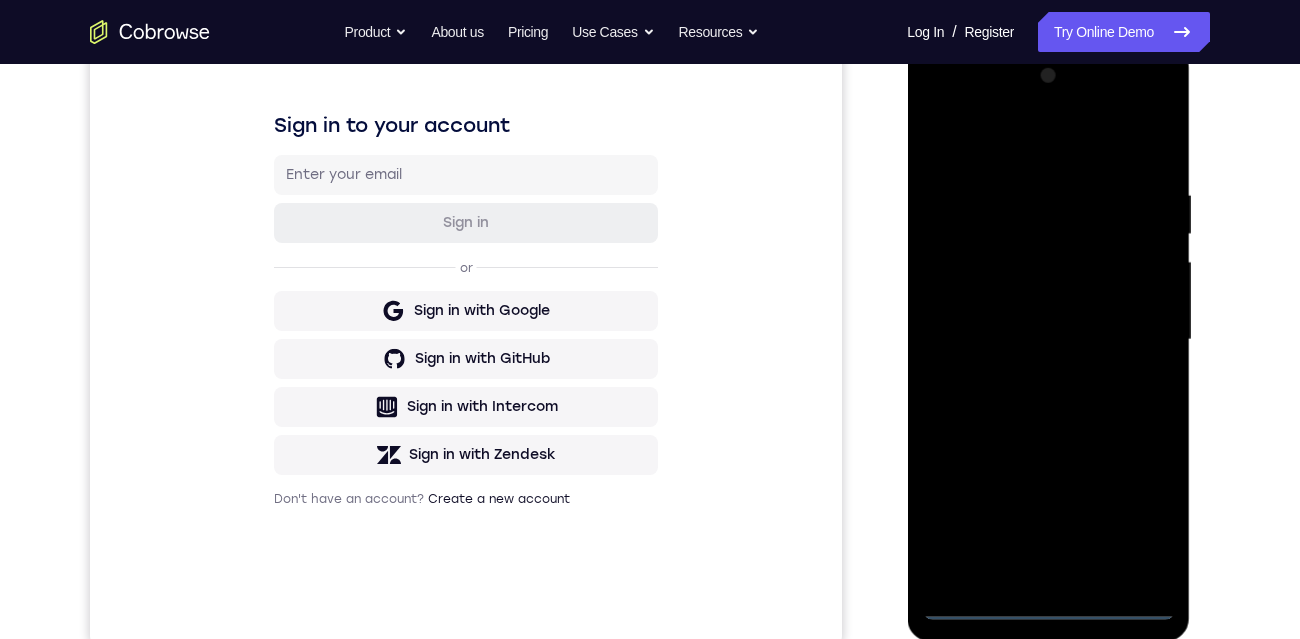 click at bounding box center (1048, 340) 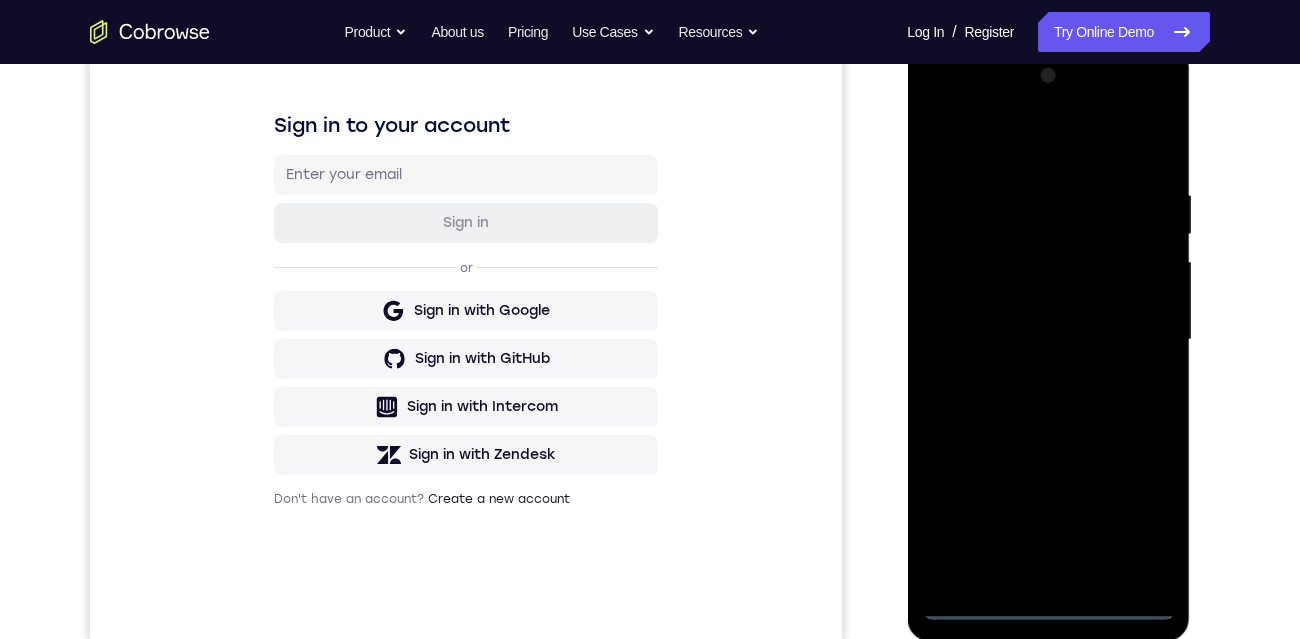 click at bounding box center [1048, 340] 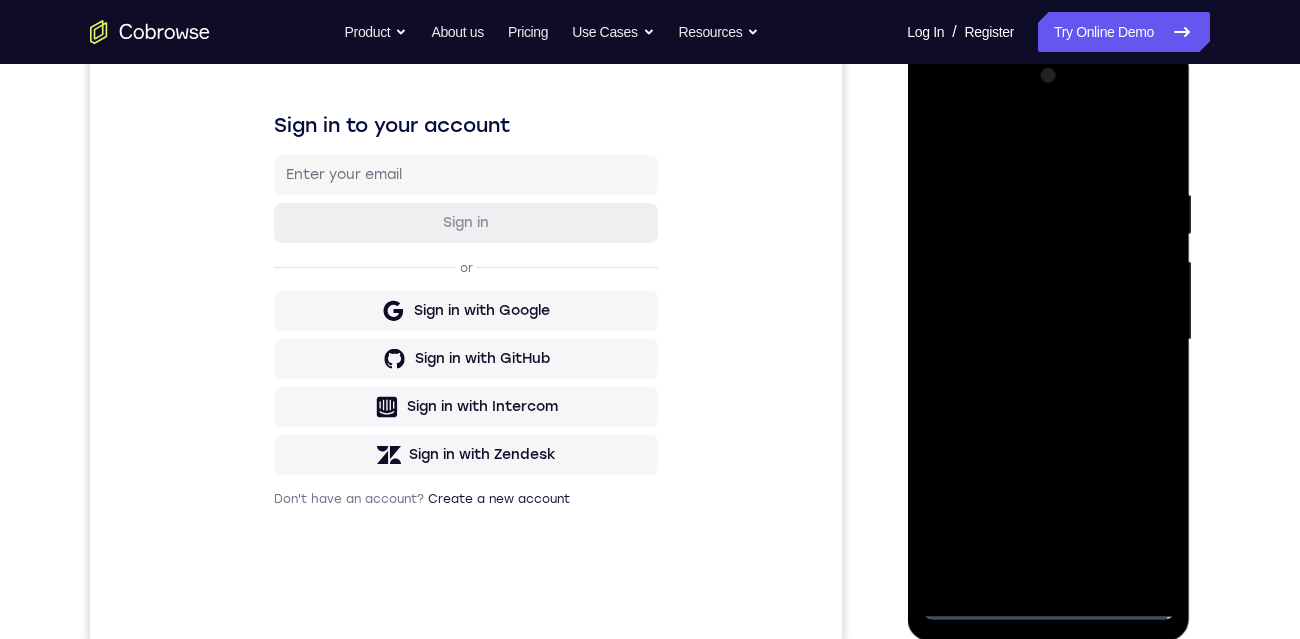 click at bounding box center [1048, 340] 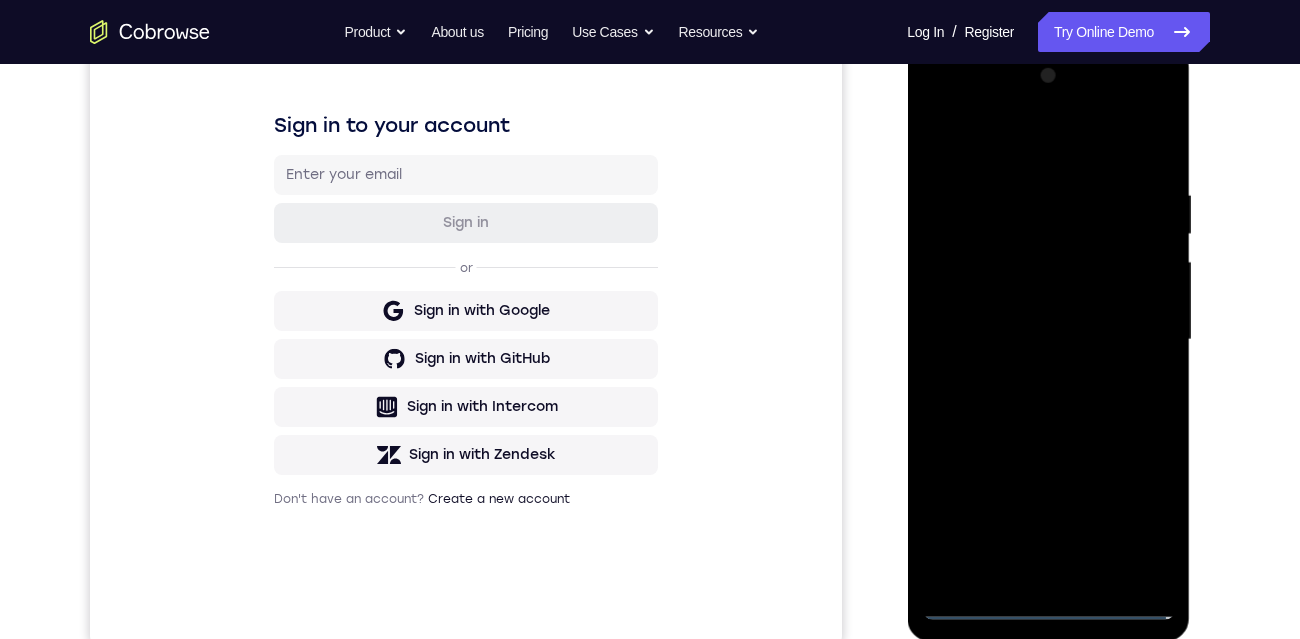 click at bounding box center (1048, 340) 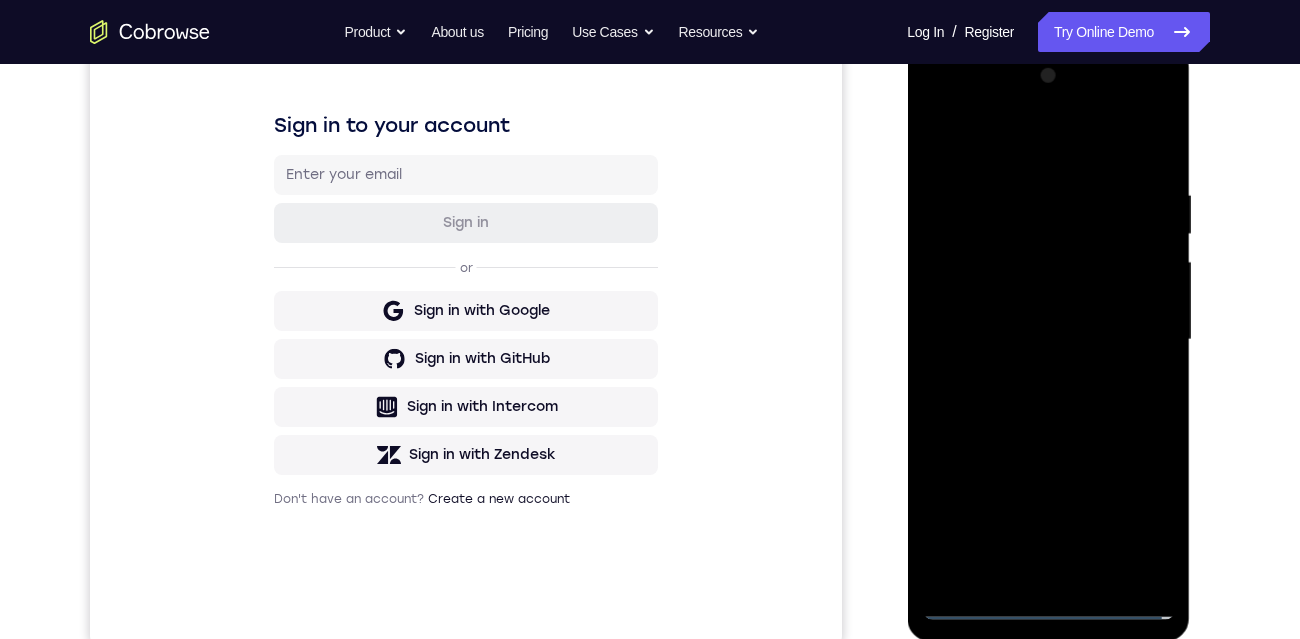 click at bounding box center [1048, 340] 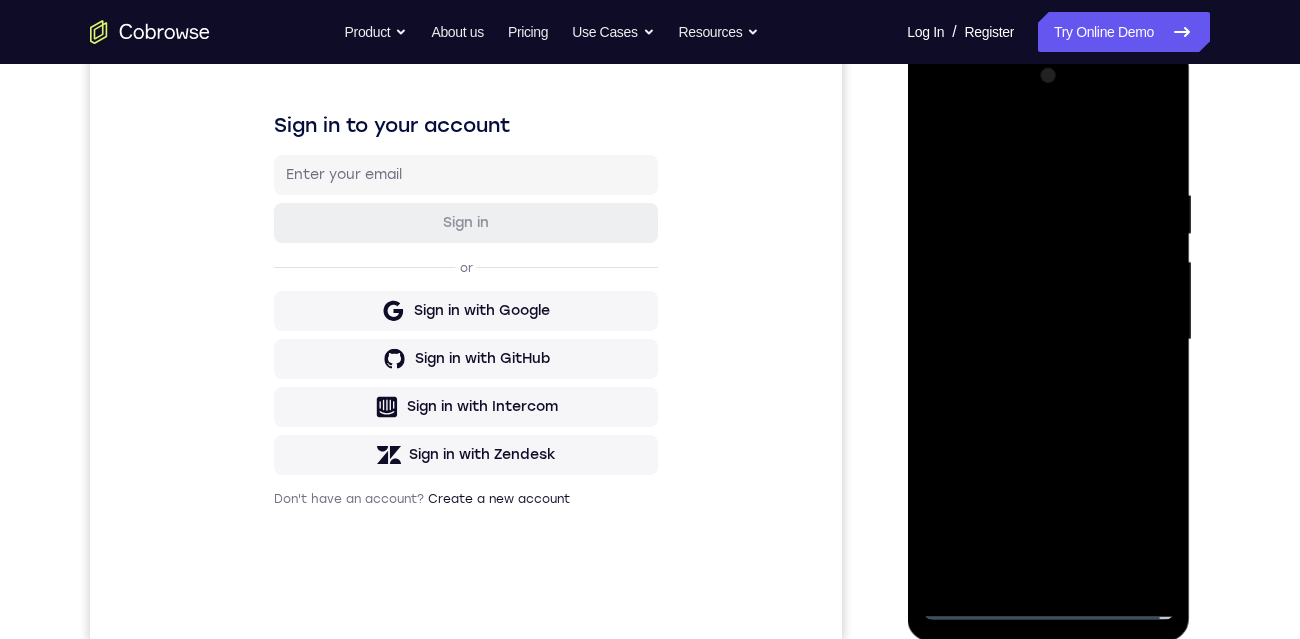 click at bounding box center [1048, 340] 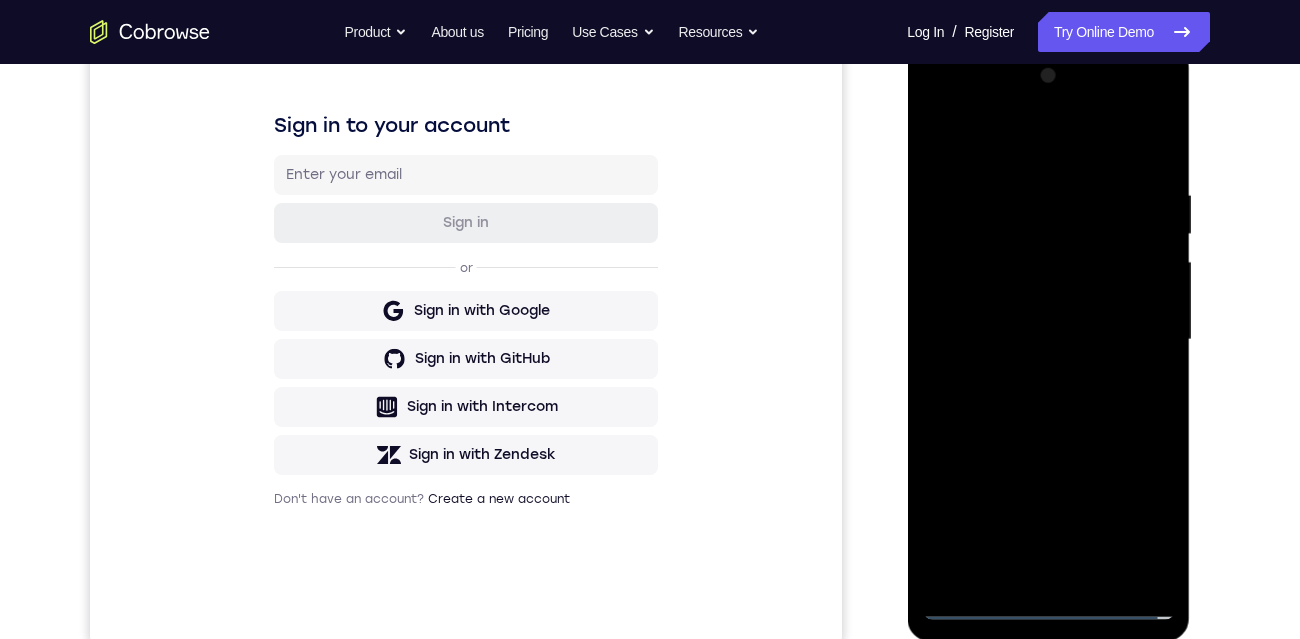click at bounding box center [1048, 340] 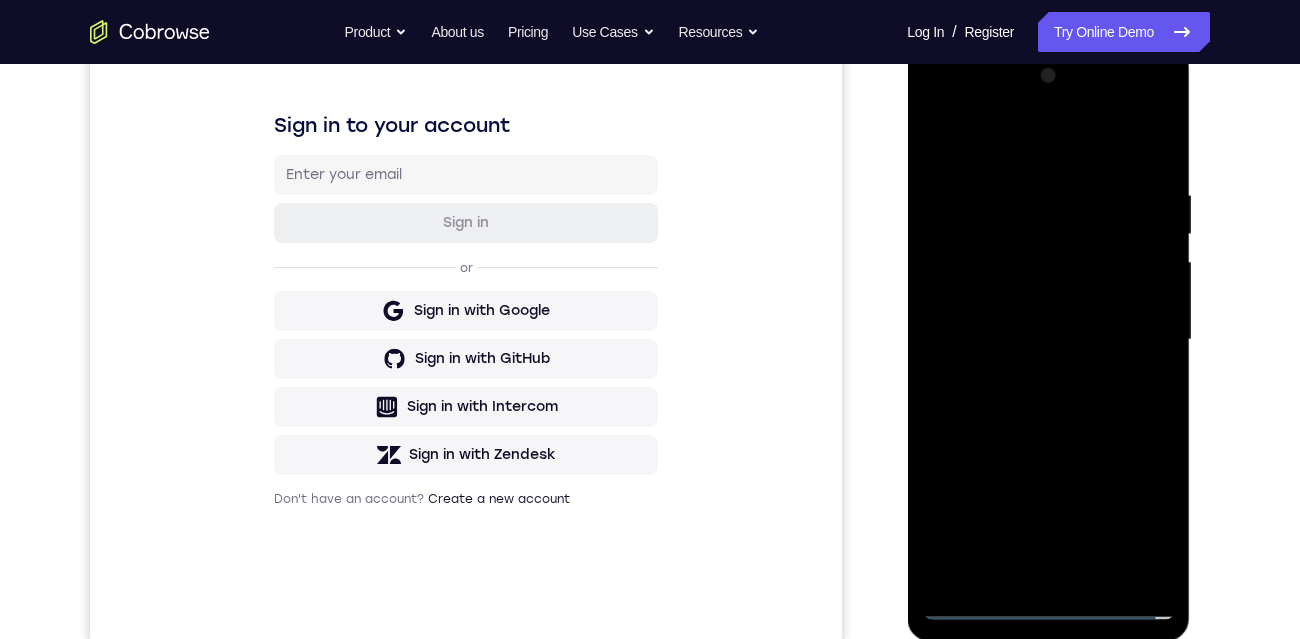 click at bounding box center (1048, 340) 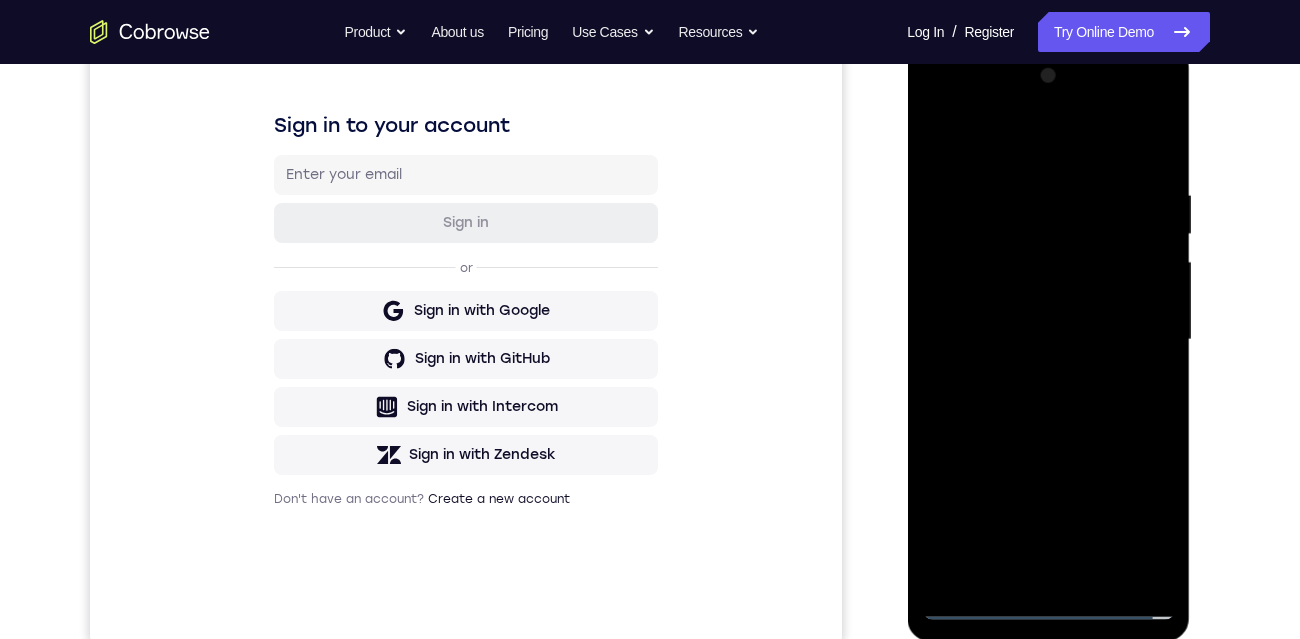 click at bounding box center [1048, 340] 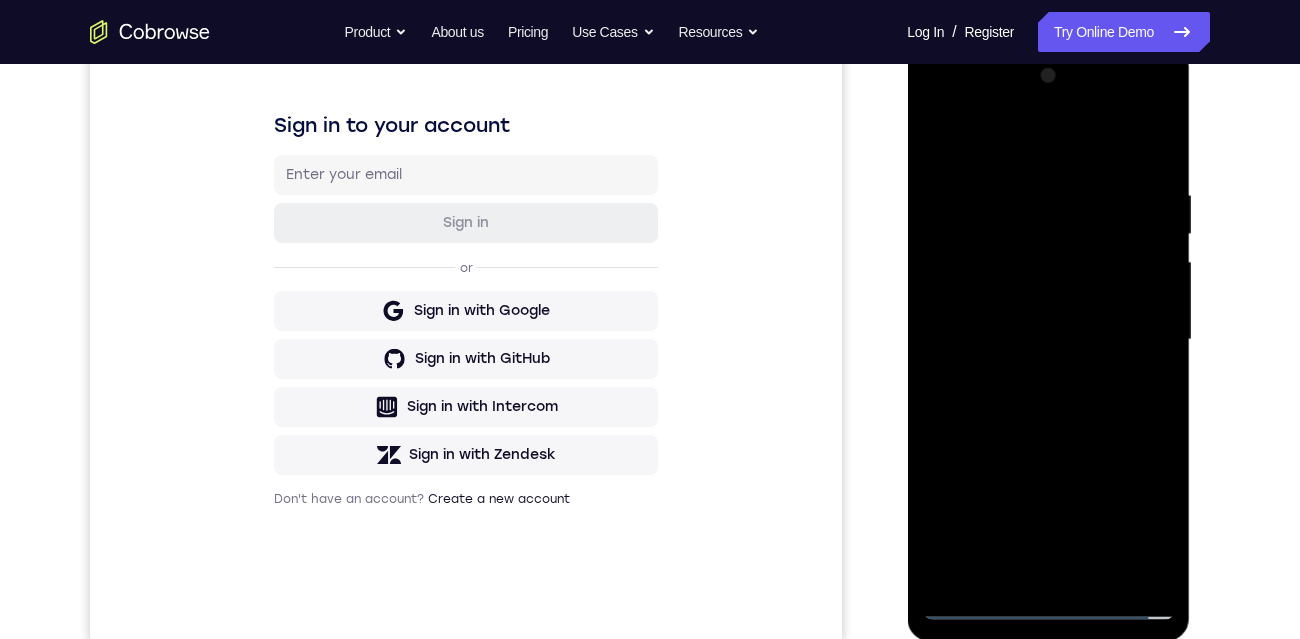 click at bounding box center [1048, 340] 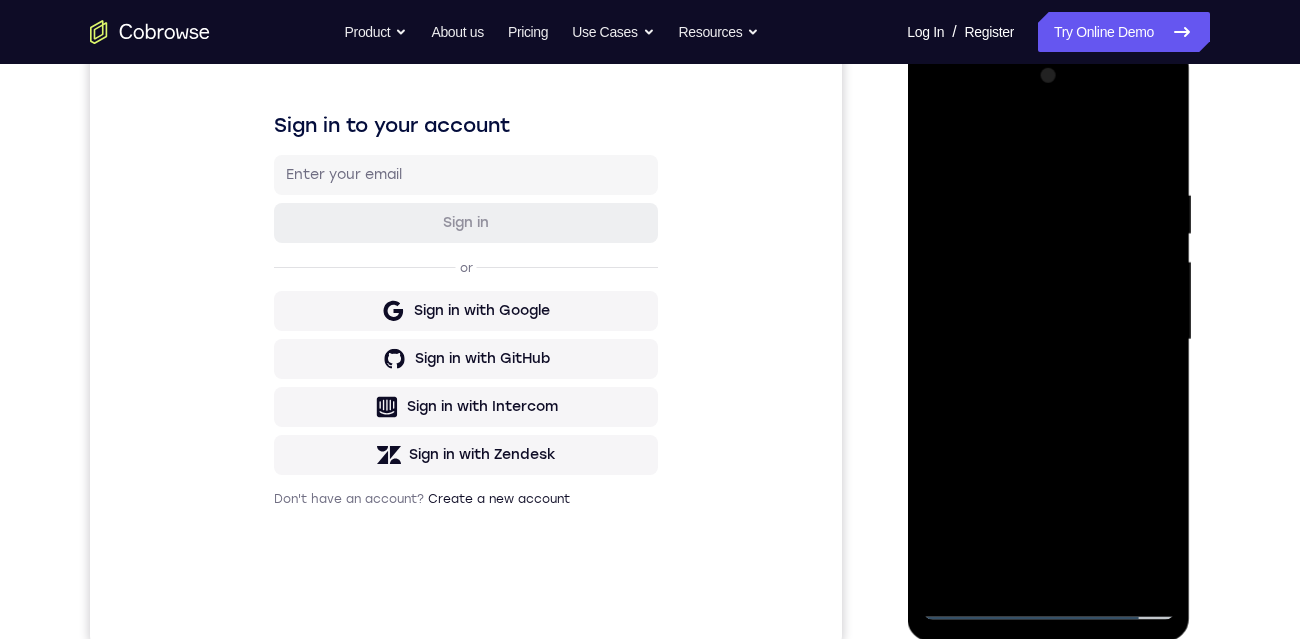 scroll, scrollTop: 326, scrollLeft: 0, axis: vertical 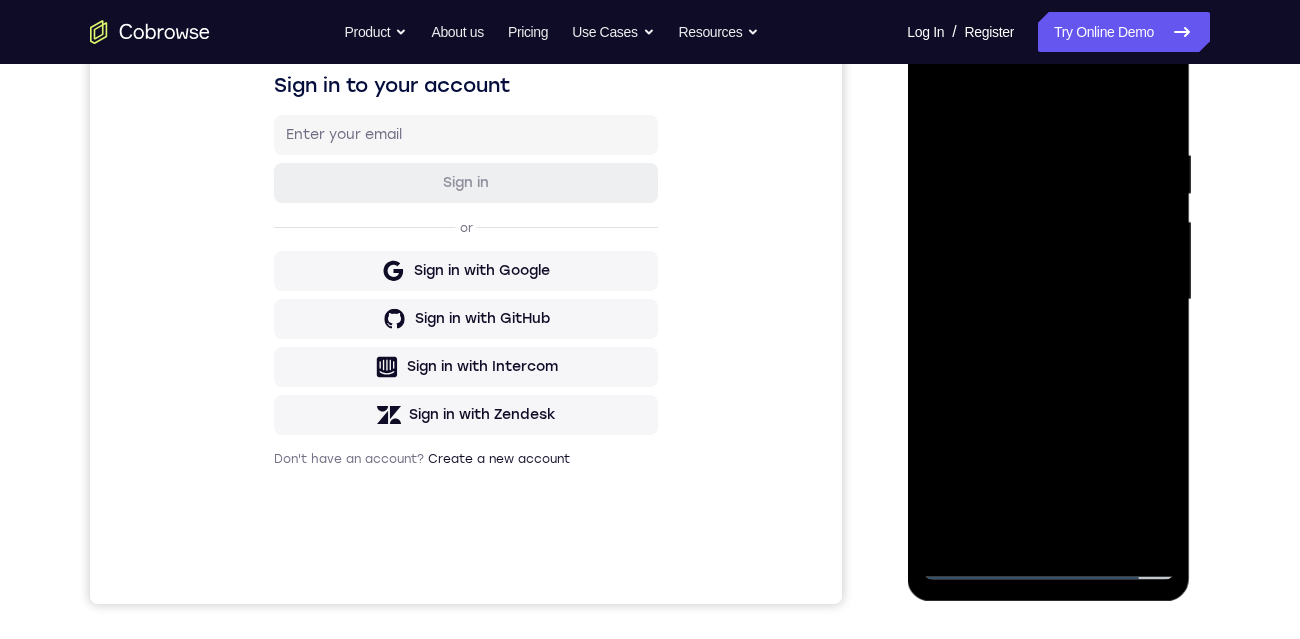 click at bounding box center (1048, 300) 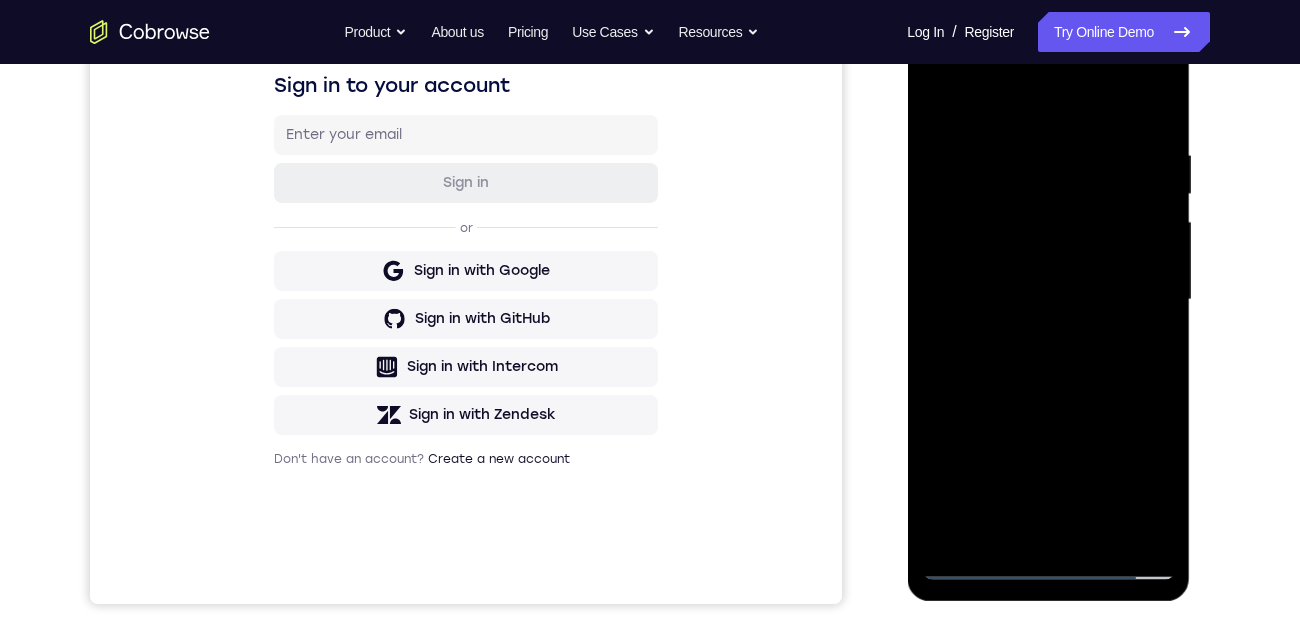 click at bounding box center [1048, 300] 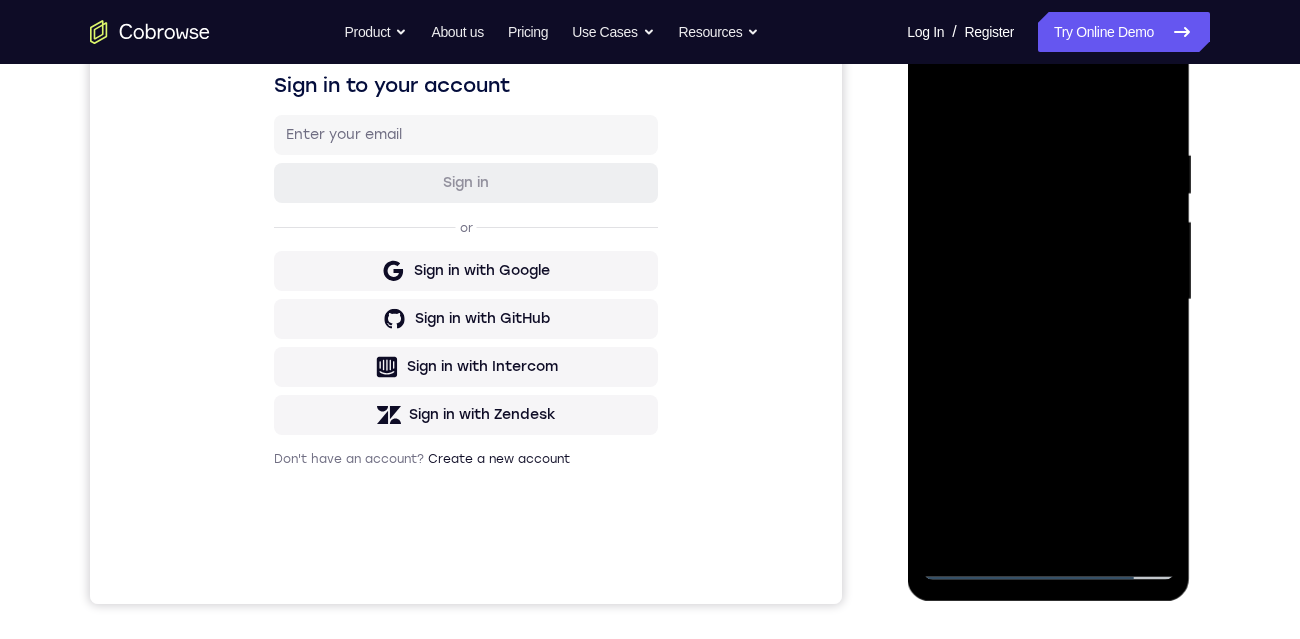 click at bounding box center (1048, 300) 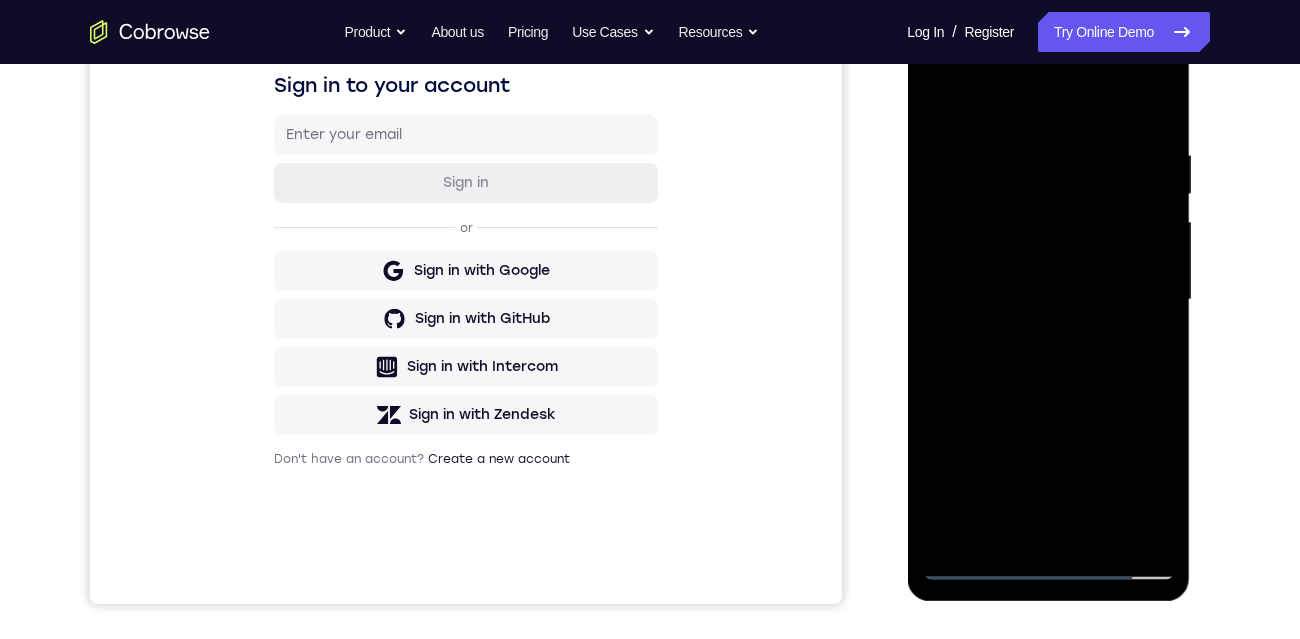 click at bounding box center (1048, 300) 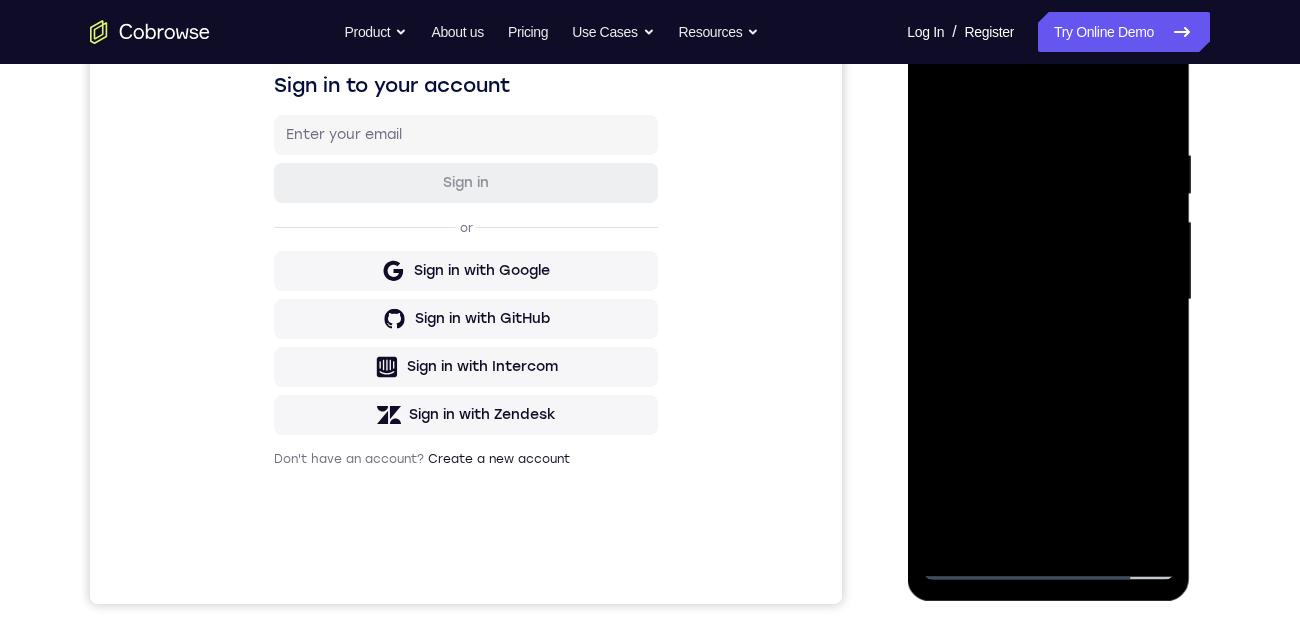 click at bounding box center (1048, 300) 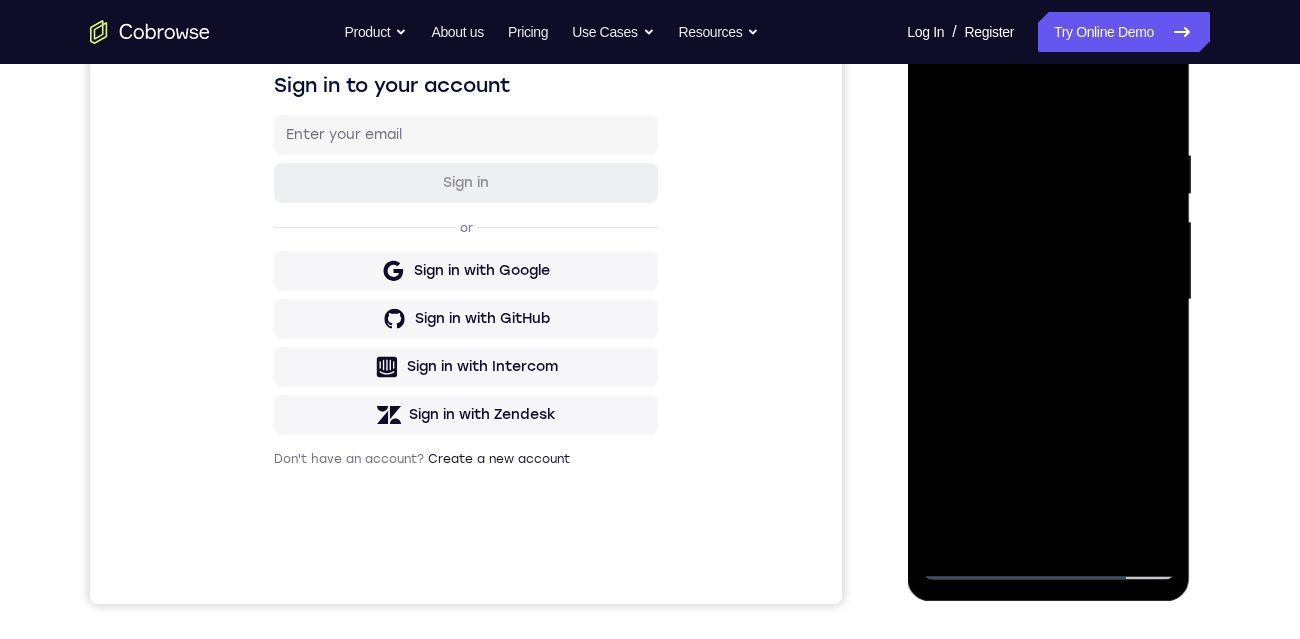 click at bounding box center [1048, 300] 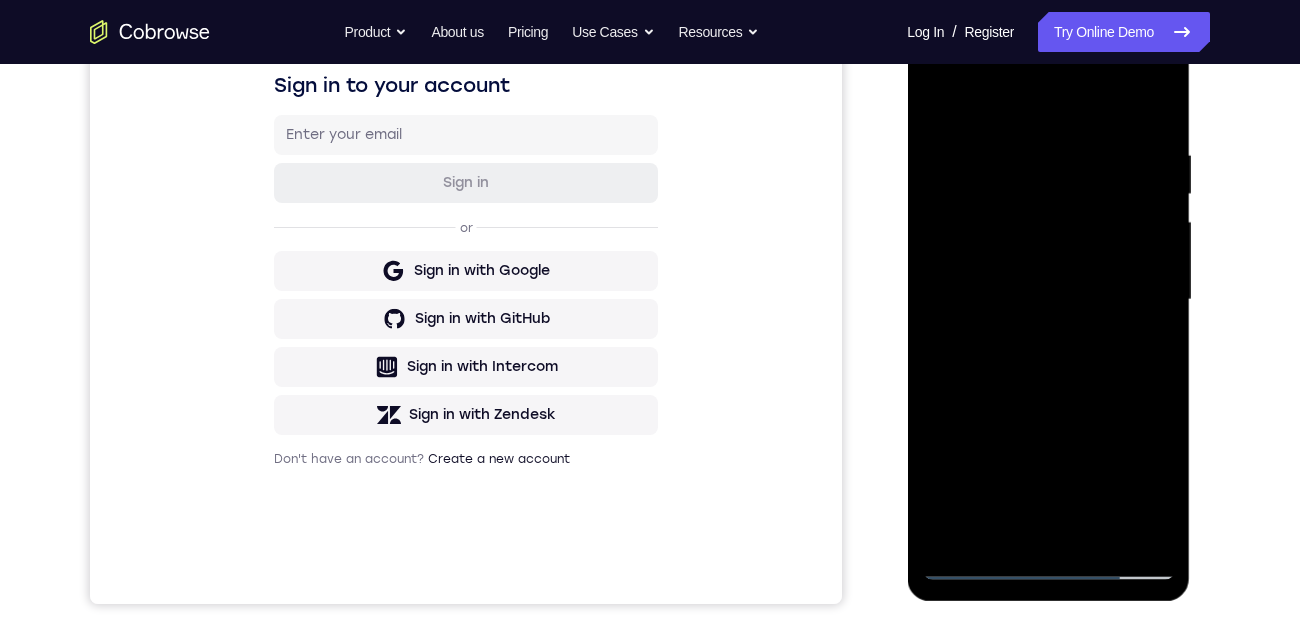 click at bounding box center [1048, 300] 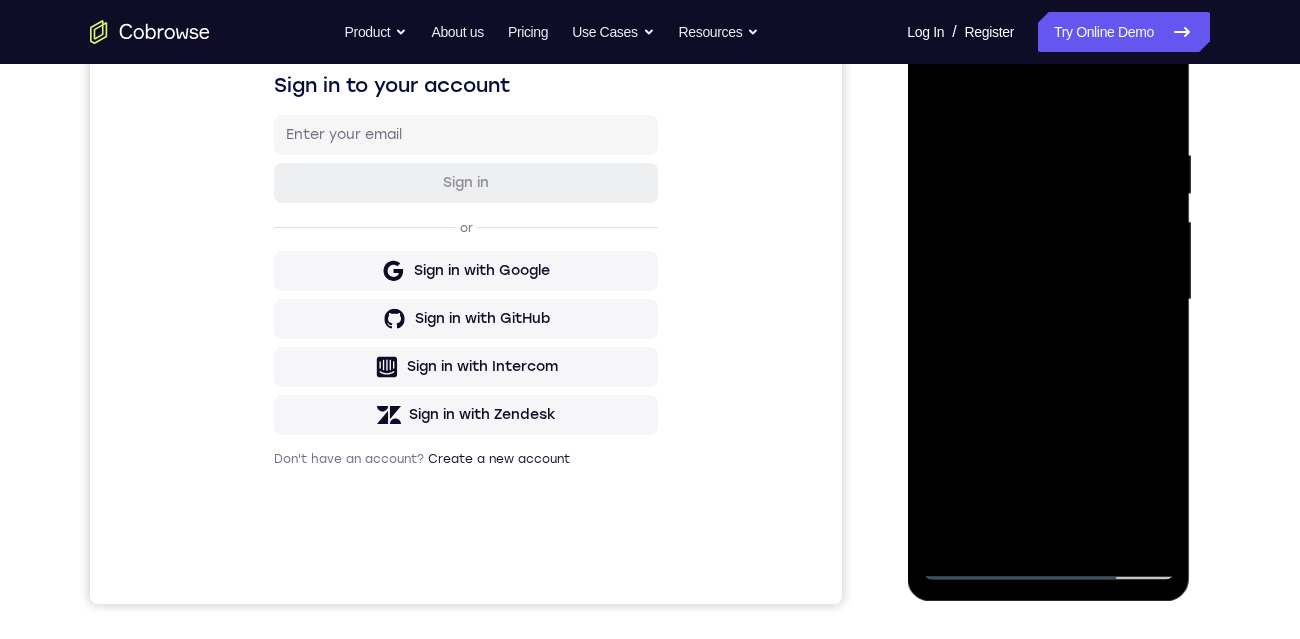 click at bounding box center (1048, 300) 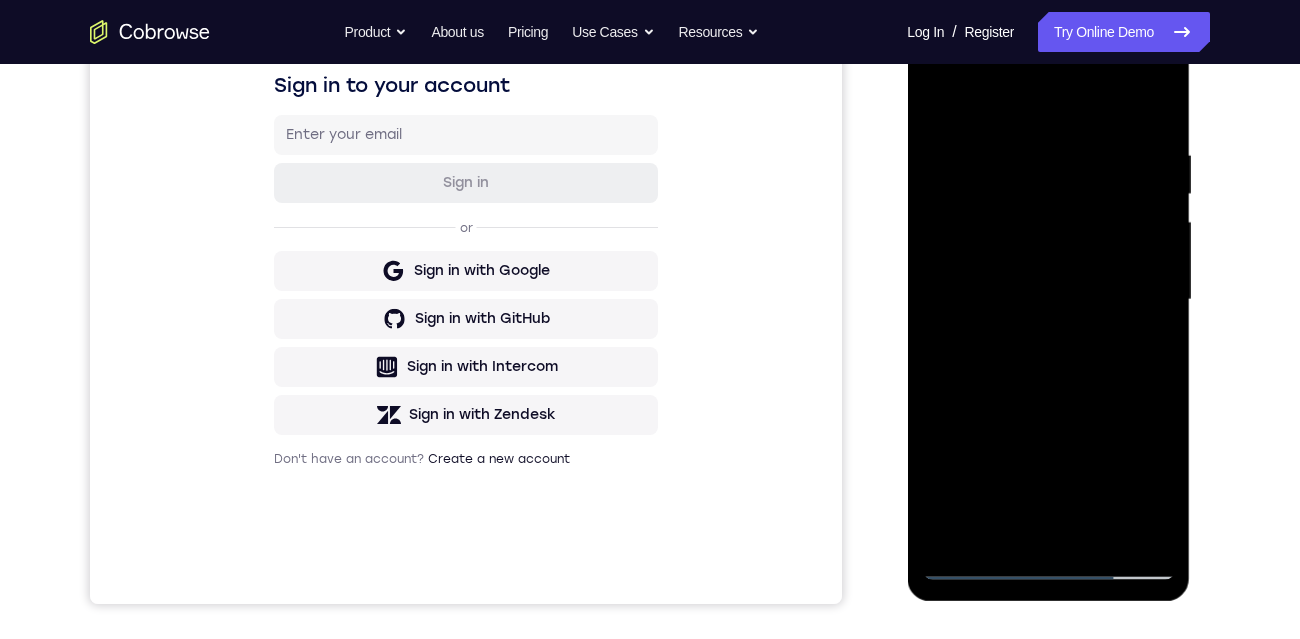 scroll, scrollTop: 285, scrollLeft: 0, axis: vertical 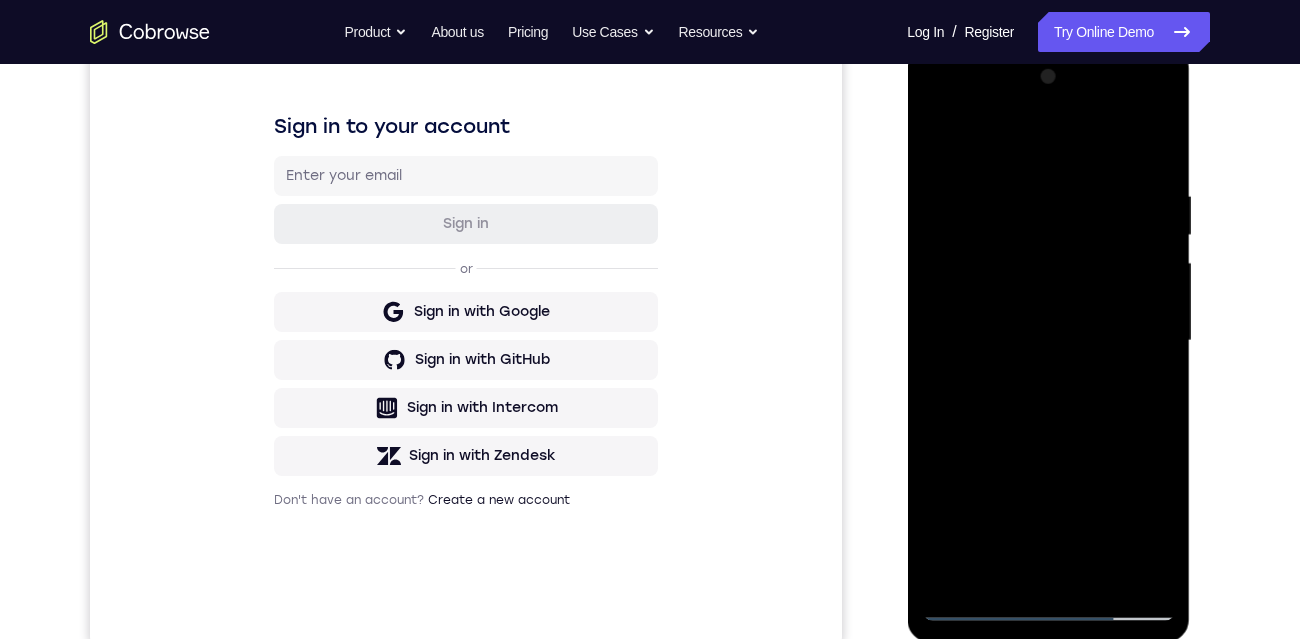 click at bounding box center (1048, 341) 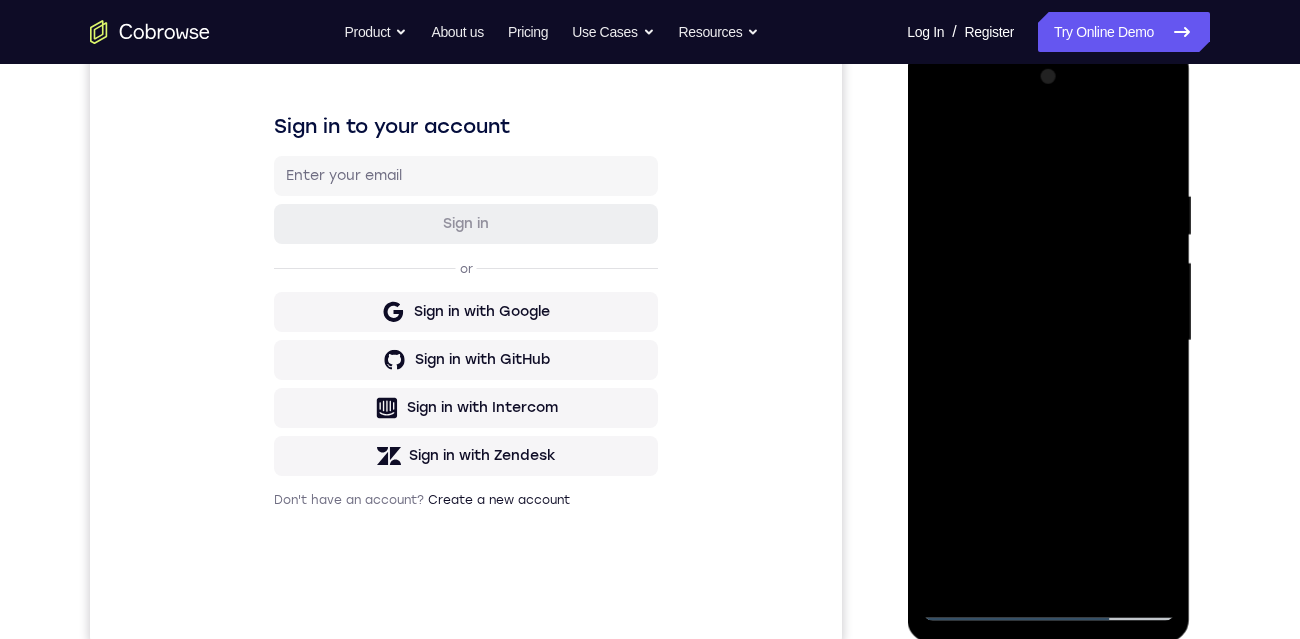 click at bounding box center [1048, 341] 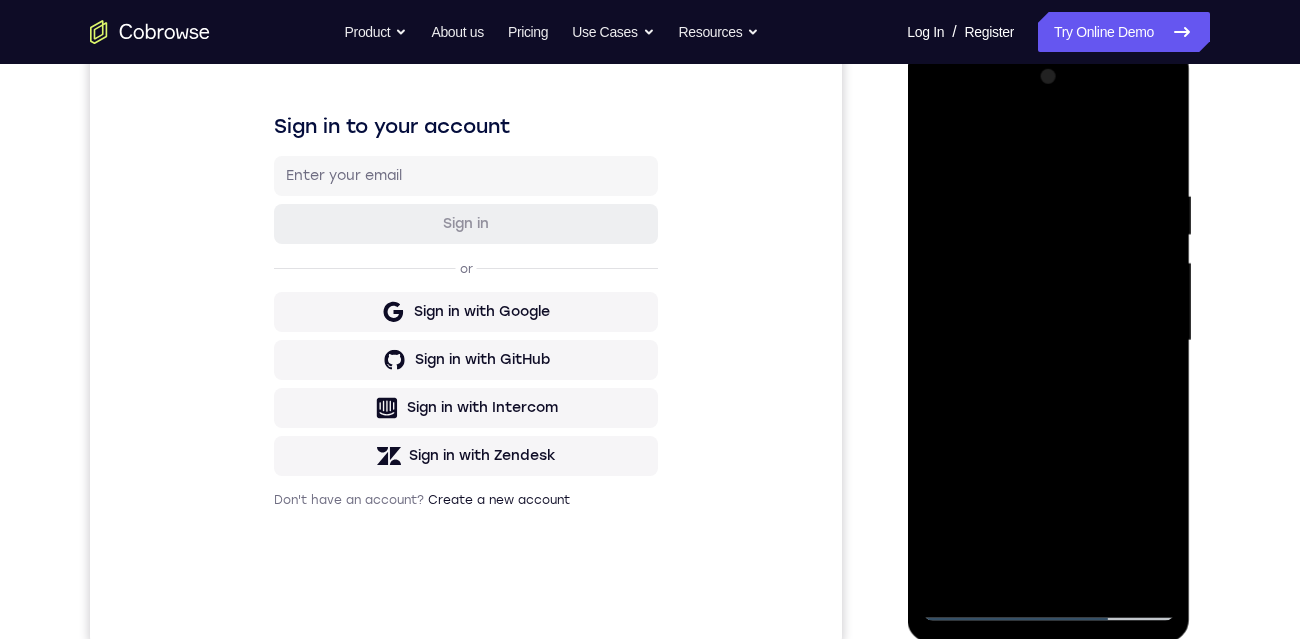 click at bounding box center (1048, 341) 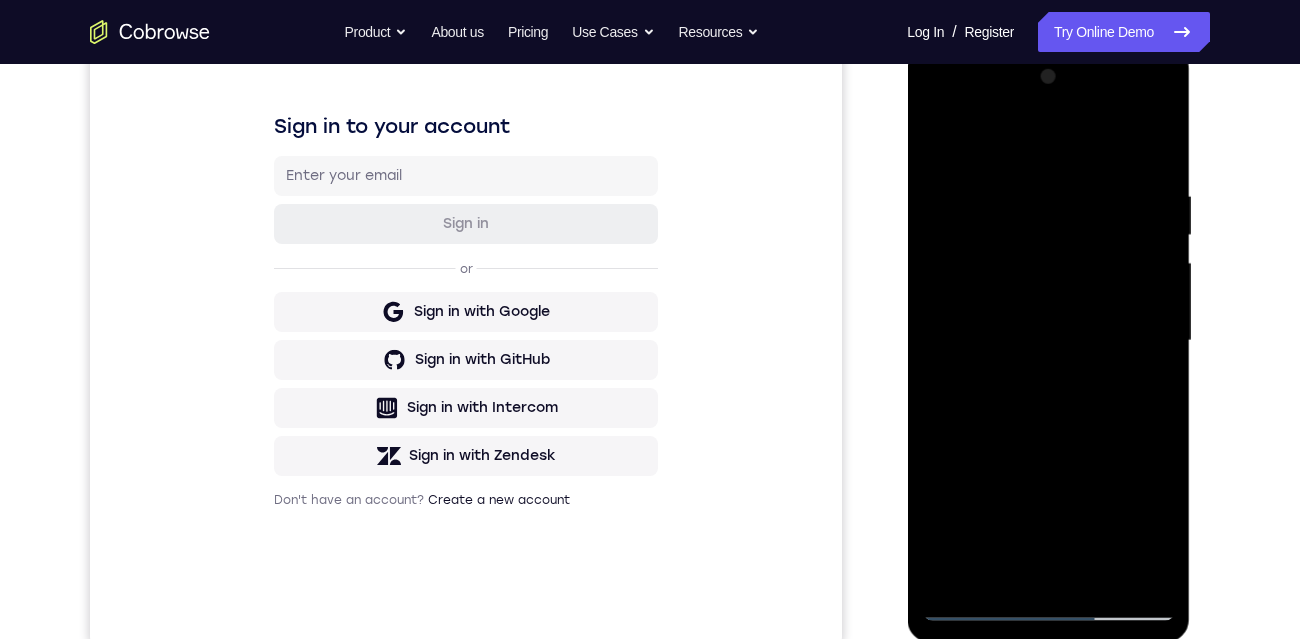click at bounding box center [1048, 341] 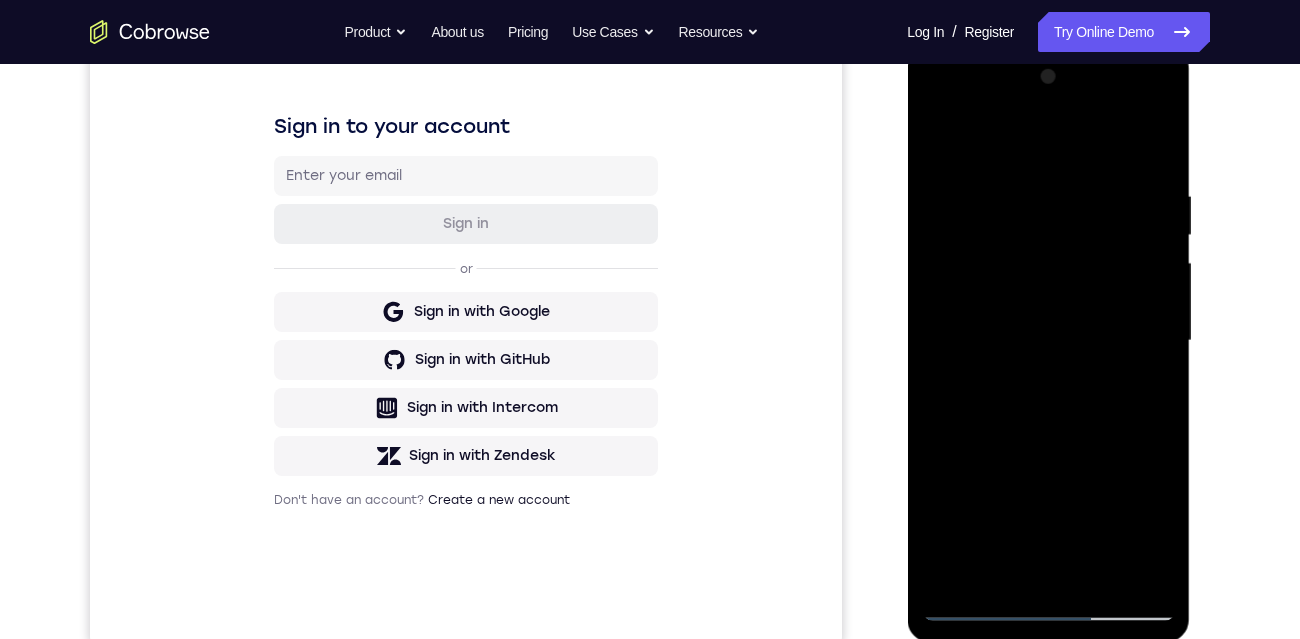 click at bounding box center [1048, 341] 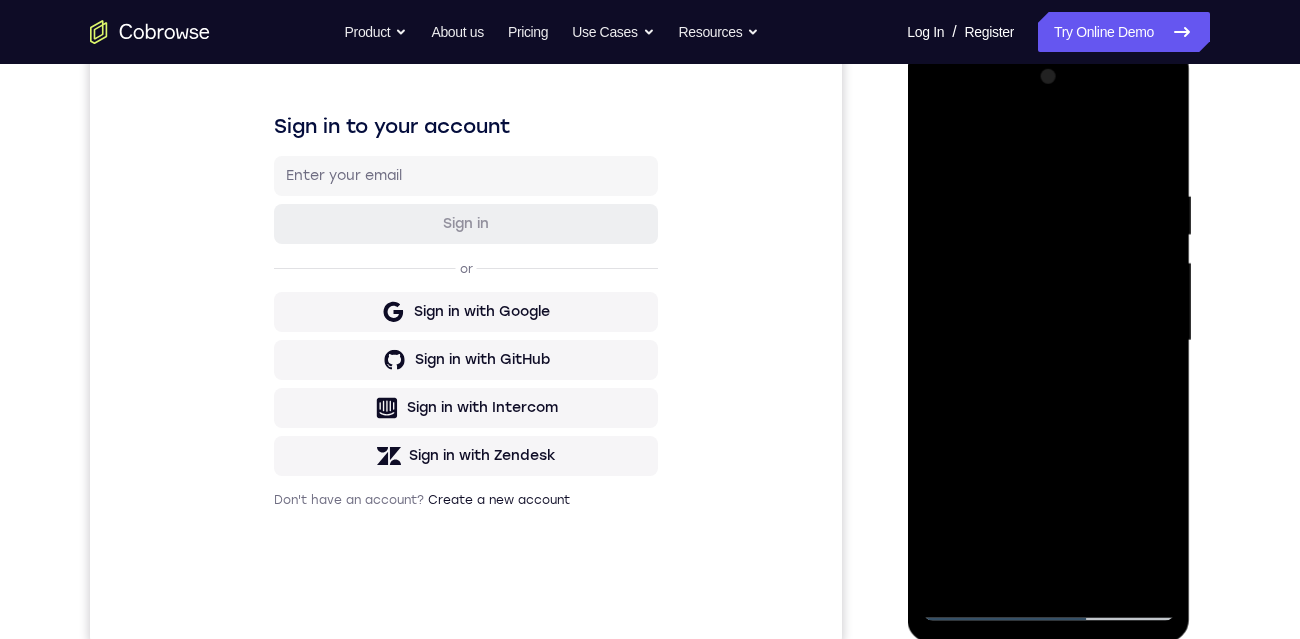 click at bounding box center (1048, 341) 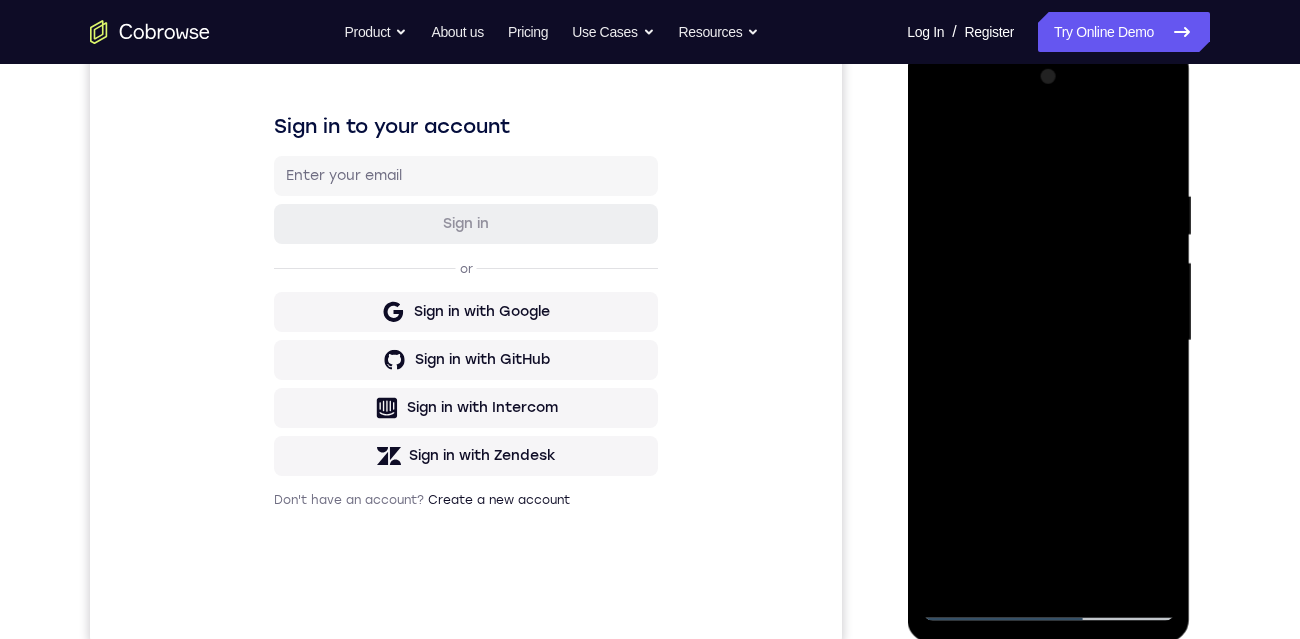 click at bounding box center [1048, 341] 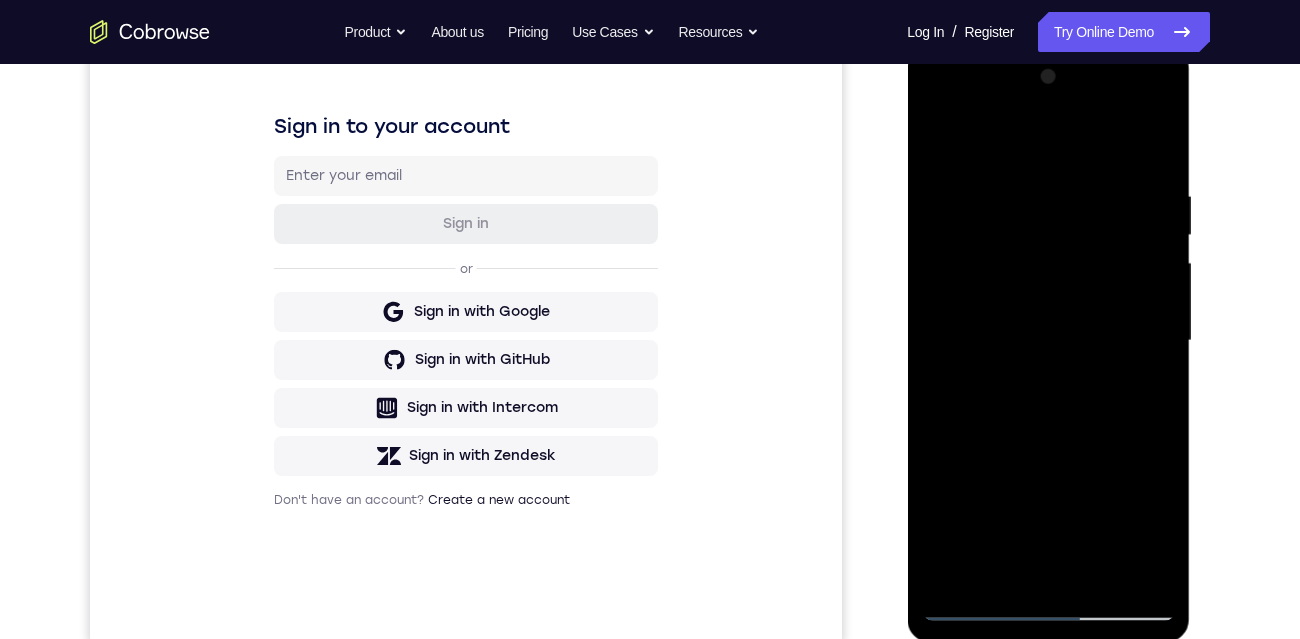 click at bounding box center (1048, 341) 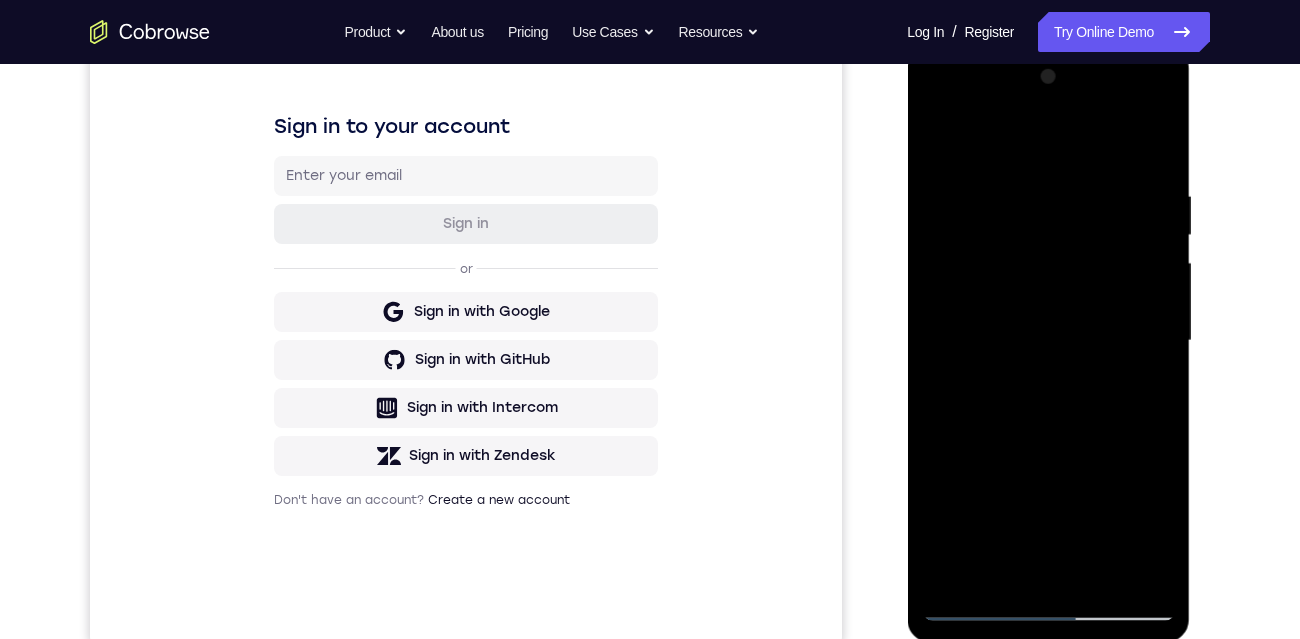 click at bounding box center [1048, 341] 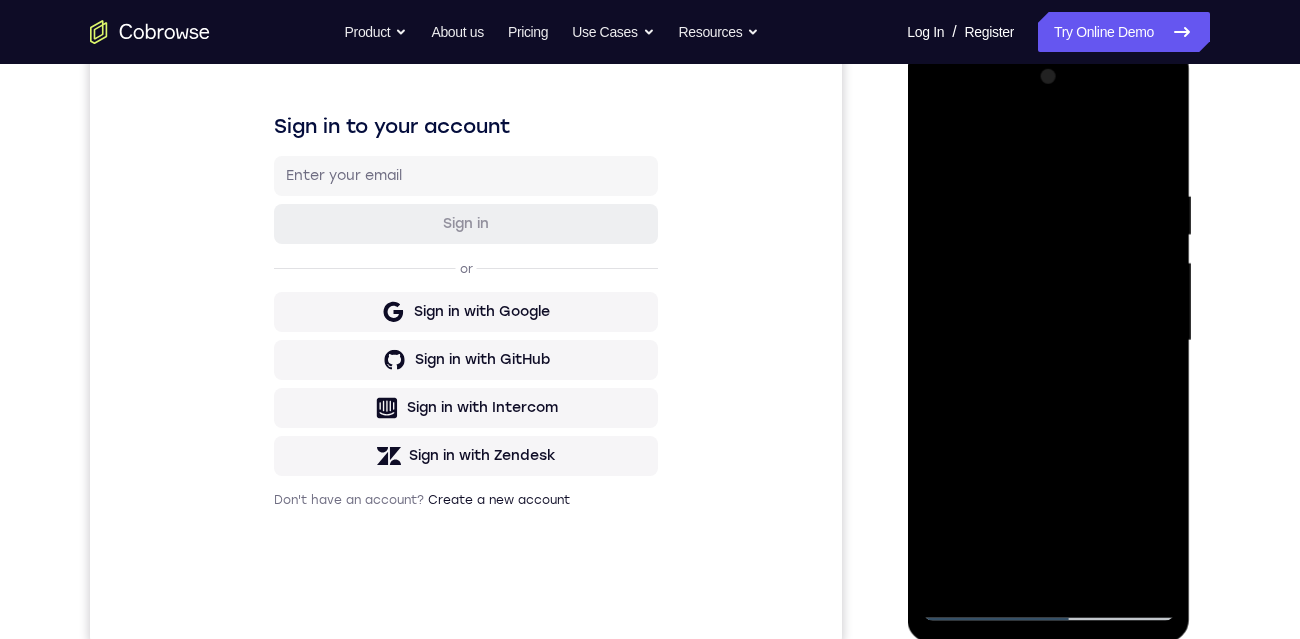 click at bounding box center (1048, 341) 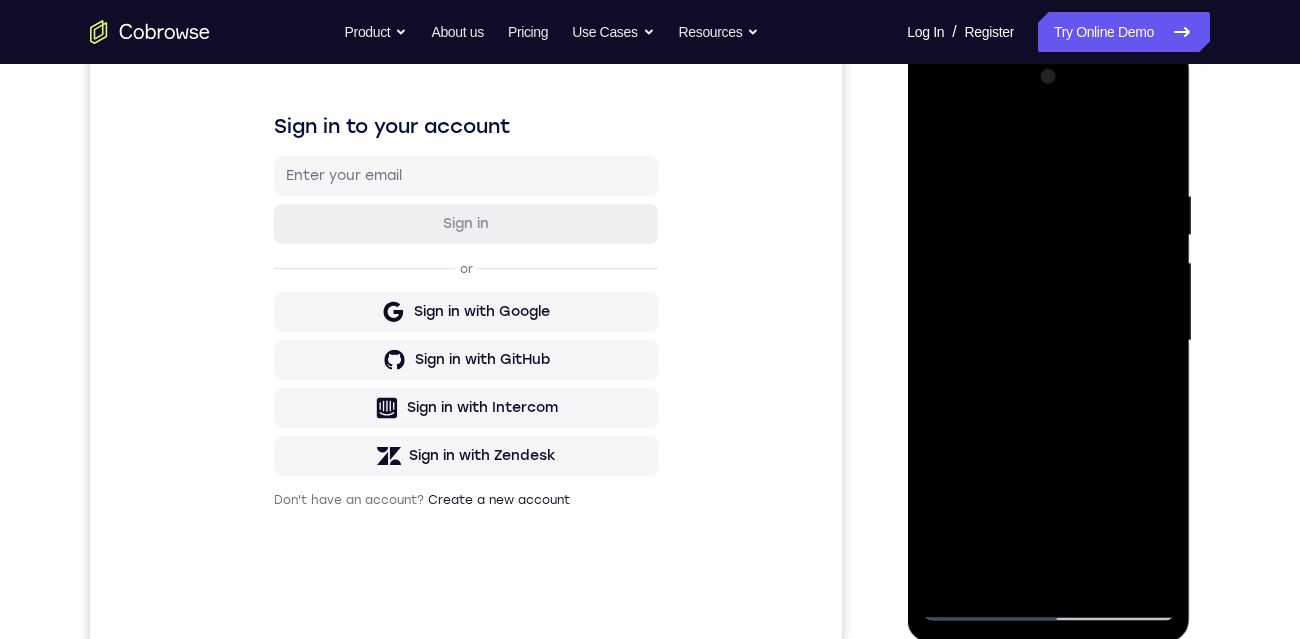 click at bounding box center (1048, 341) 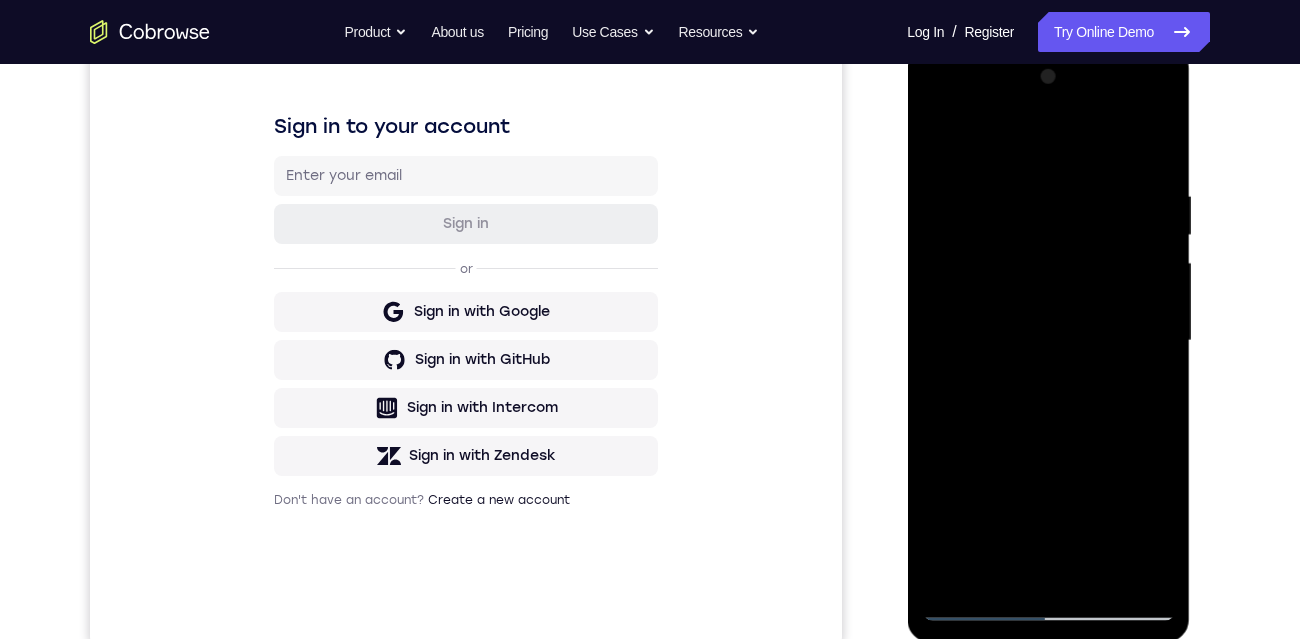 click at bounding box center [1048, 341] 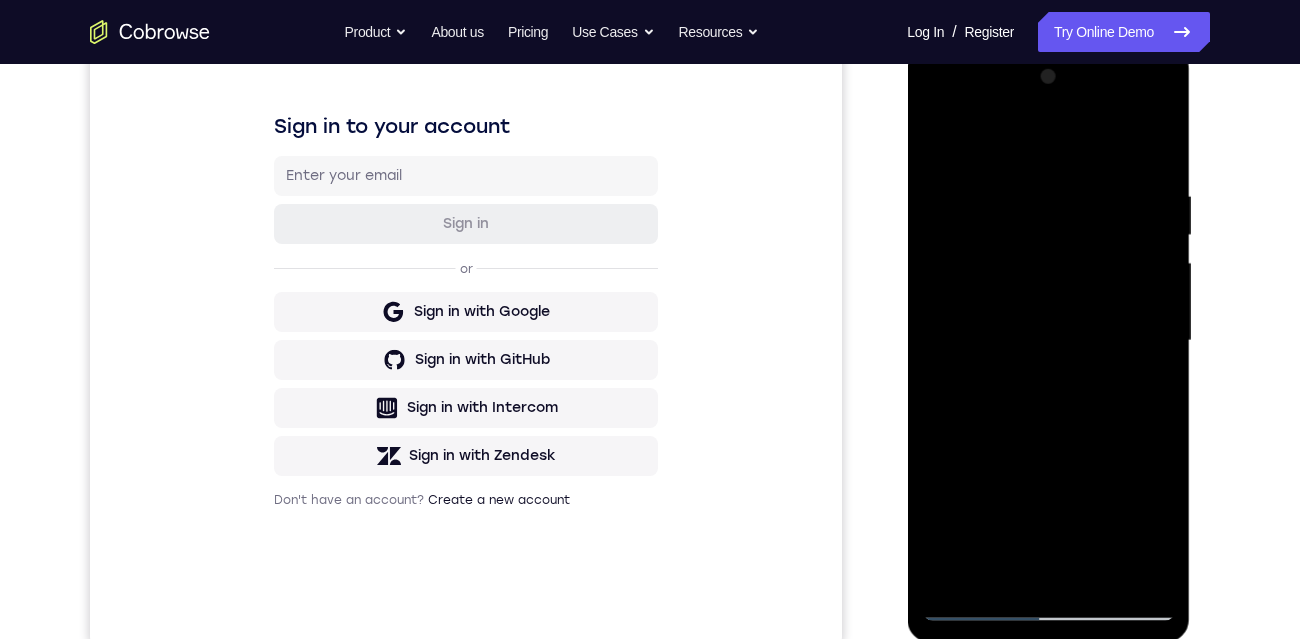 click at bounding box center [1048, 341] 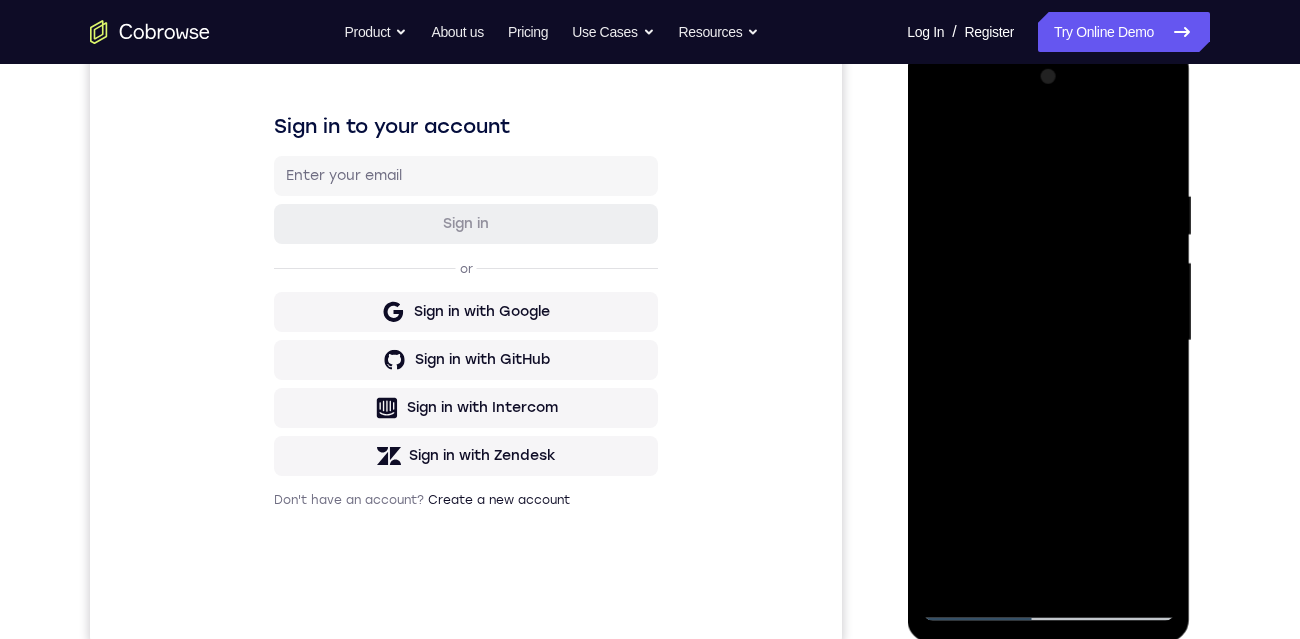 click at bounding box center (1048, 341) 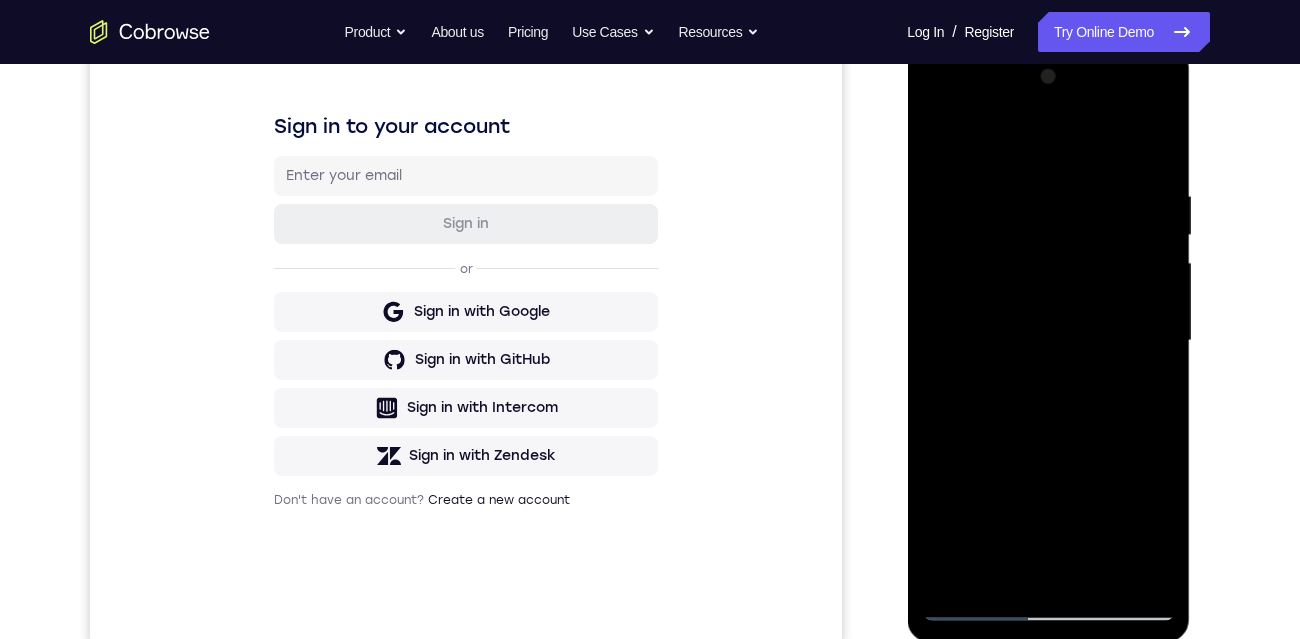 click at bounding box center [1048, 341] 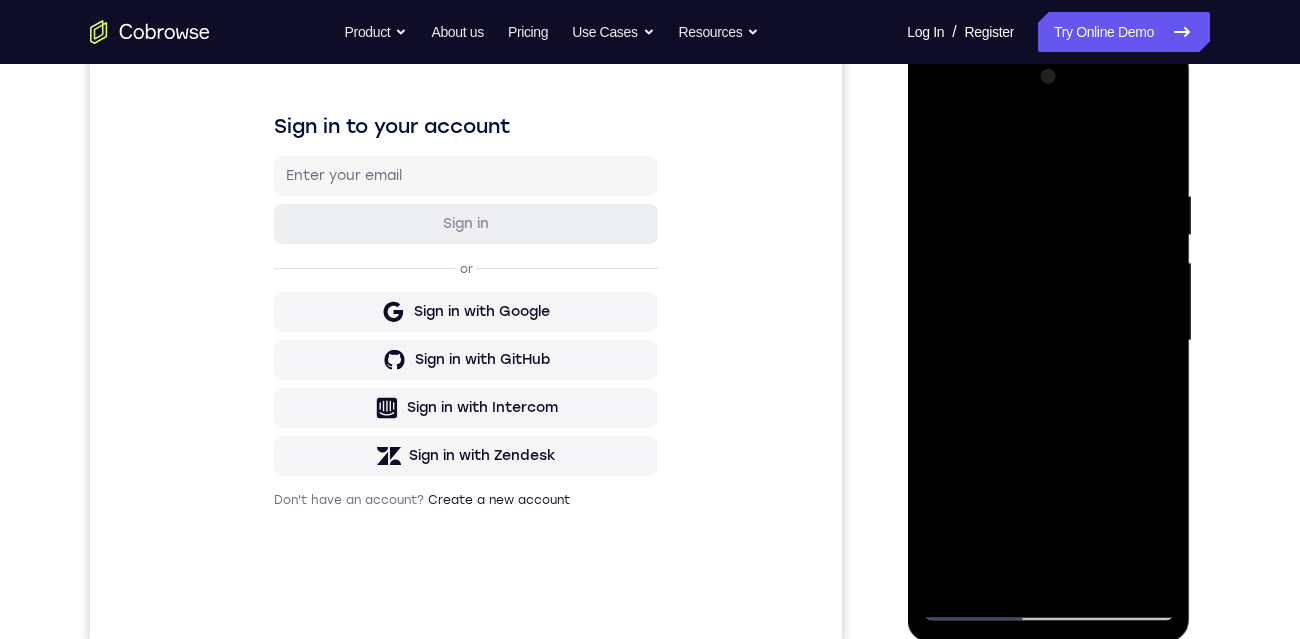 click at bounding box center [1048, 341] 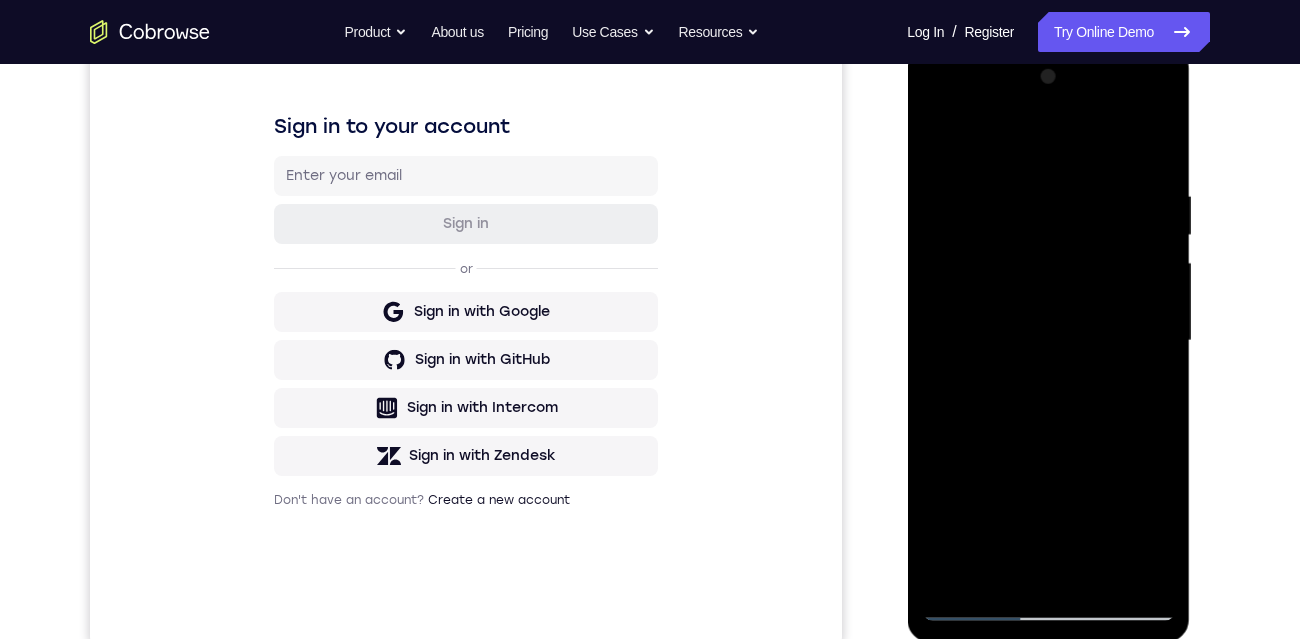 click at bounding box center (1048, 341) 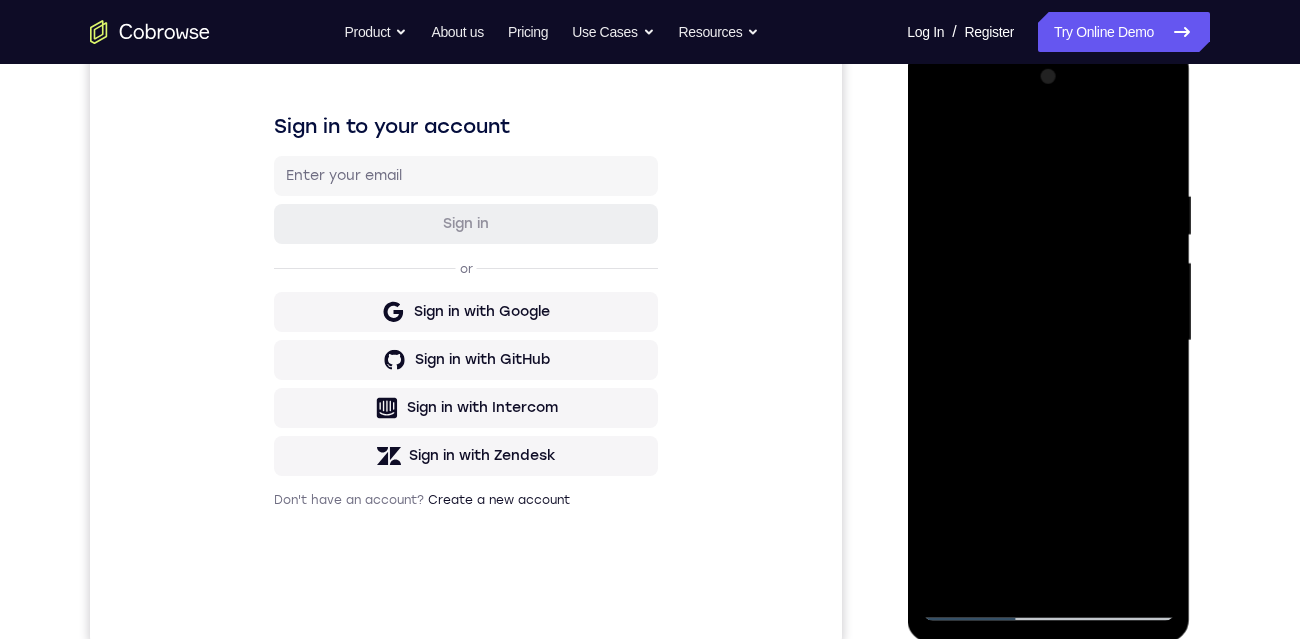 click at bounding box center (1048, 341) 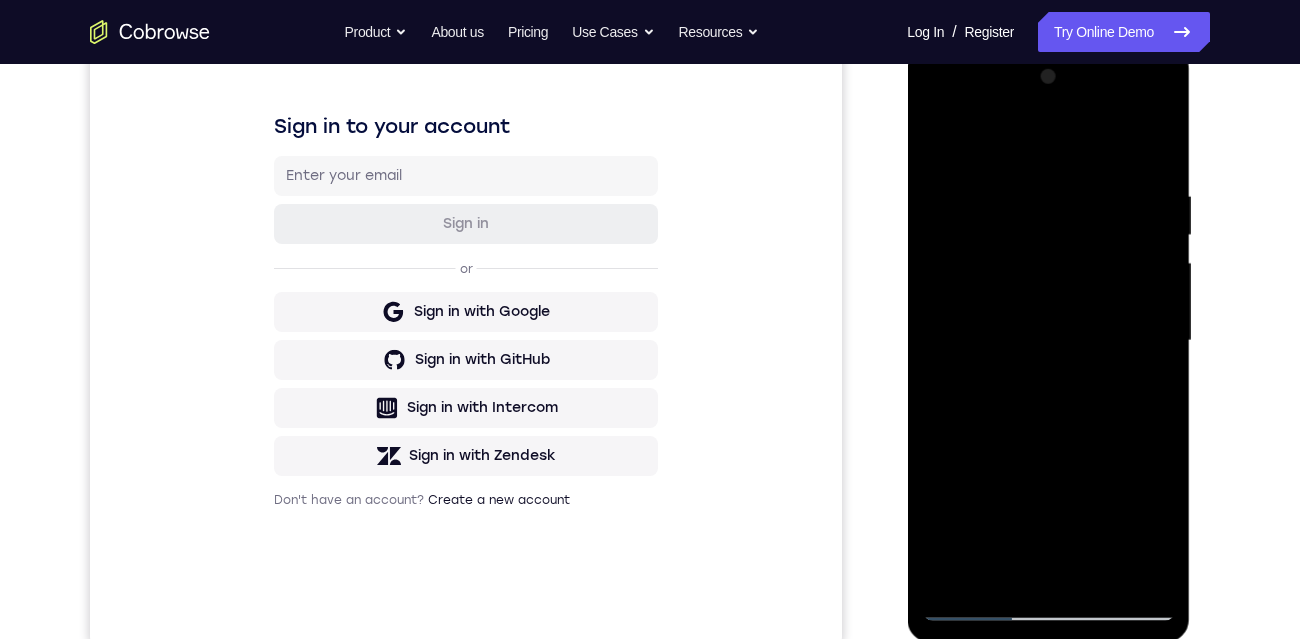 click at bounding box center [1048, 341] 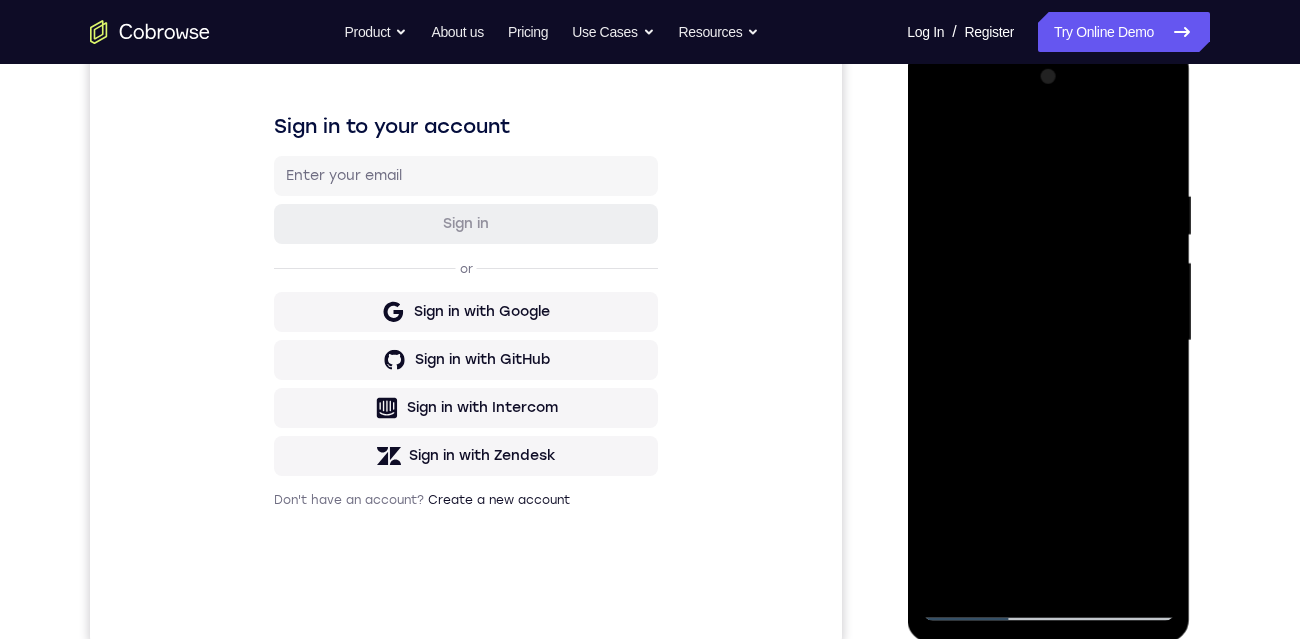 click at bounding box center [1048, 341] 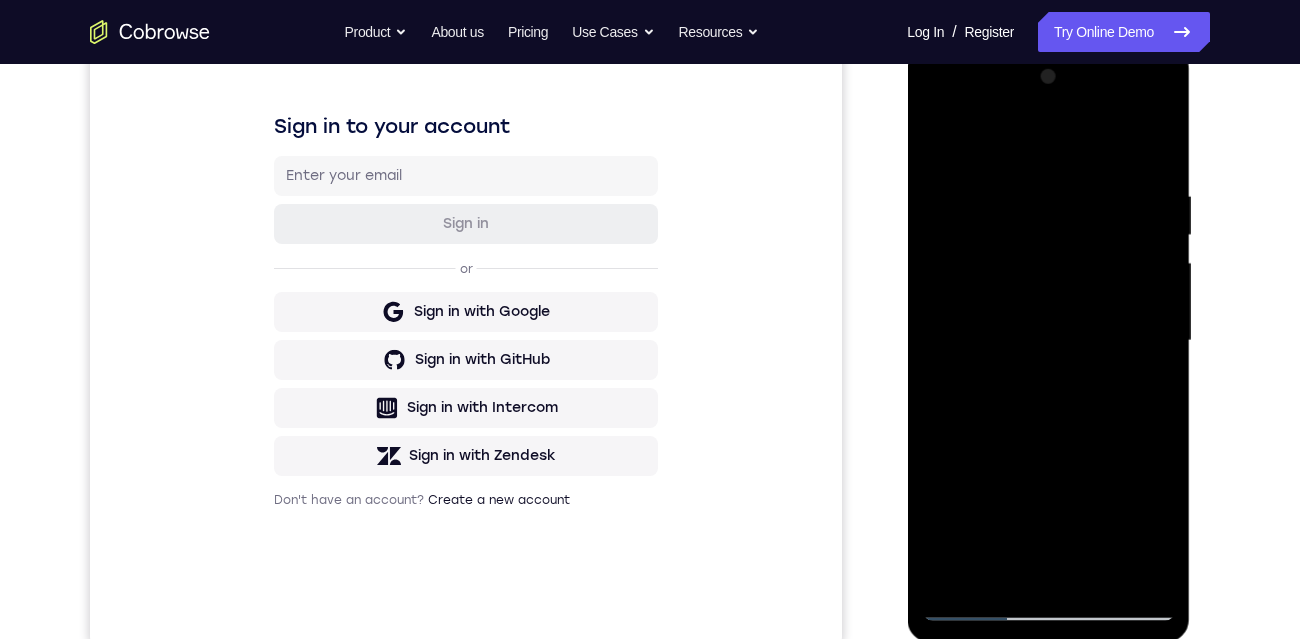 click at bounding box center [1048, 341] 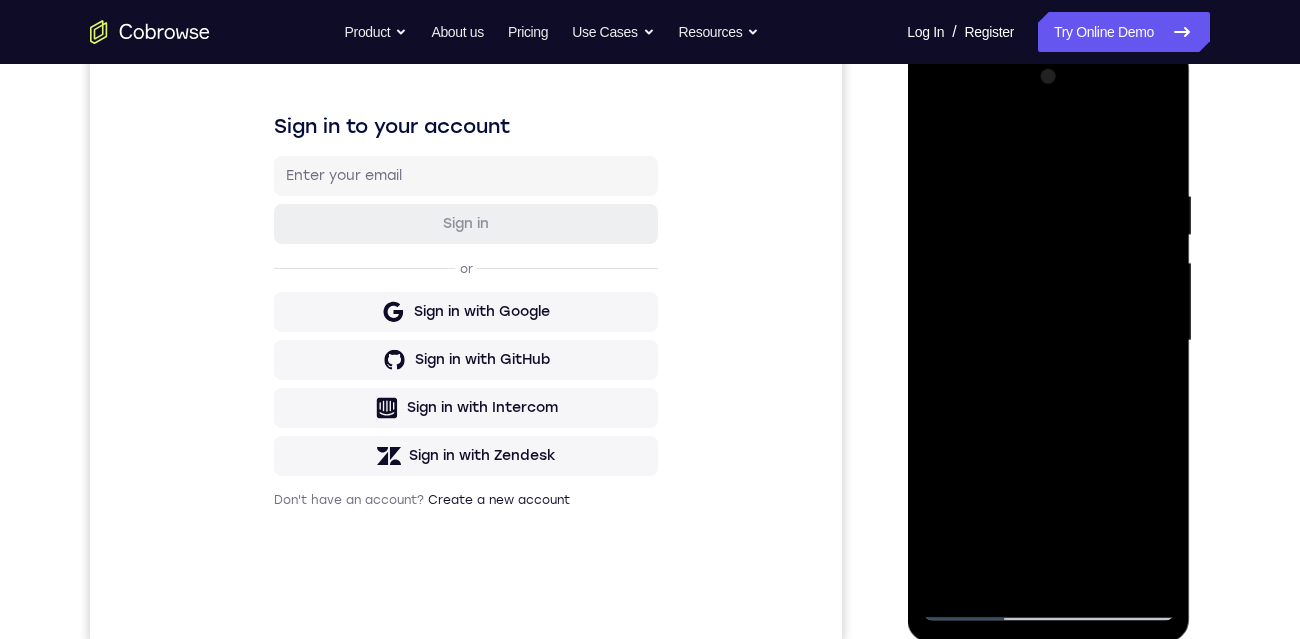 click at bounding box center (1048, 341) 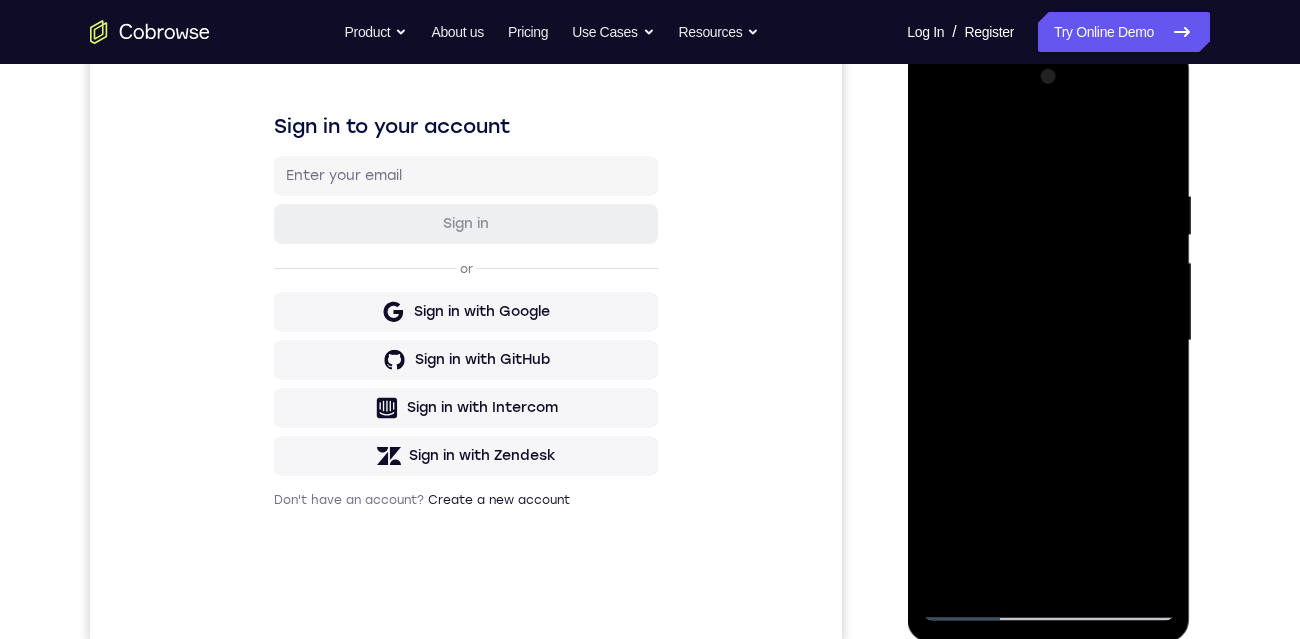click at bounding box center (1048, 341) 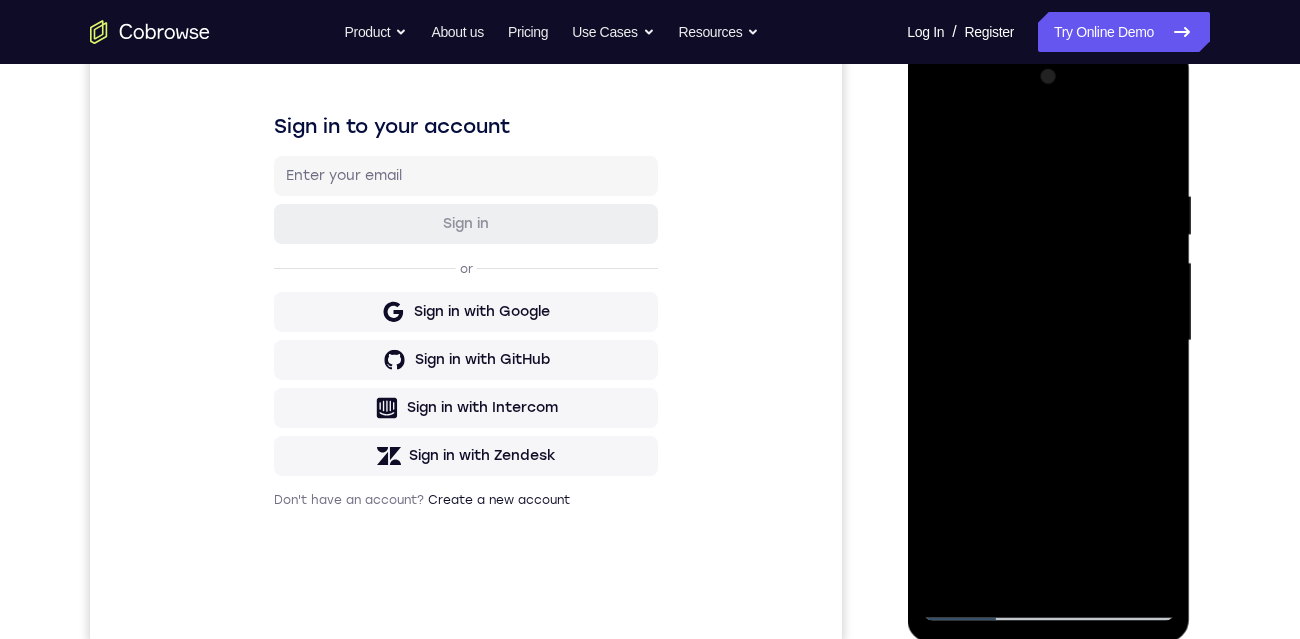 click at bounding box center (1048, 341) 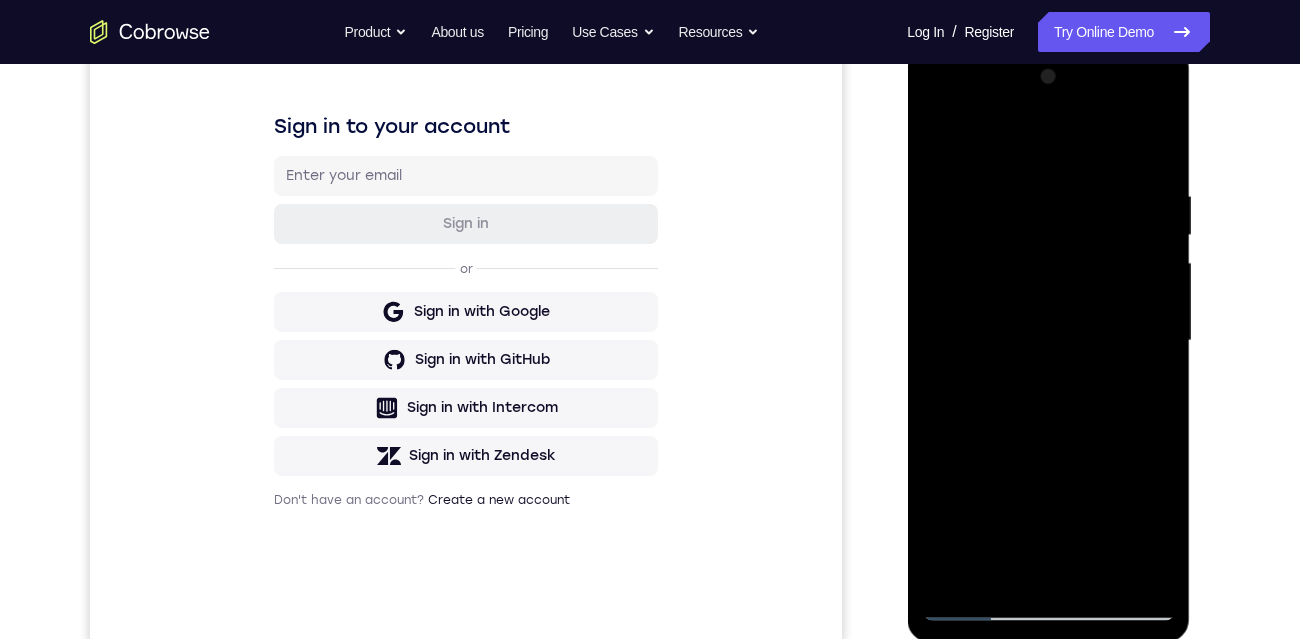 click at bounding box center [1048, 341] 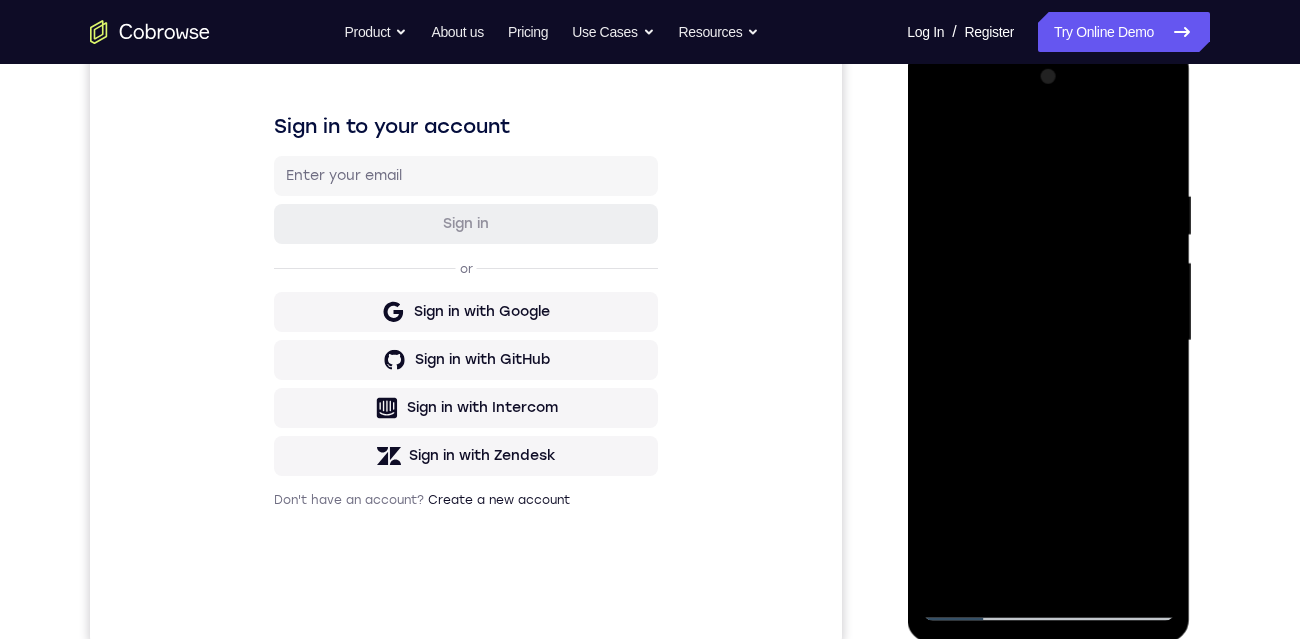click at bounding box center [1048, 341] 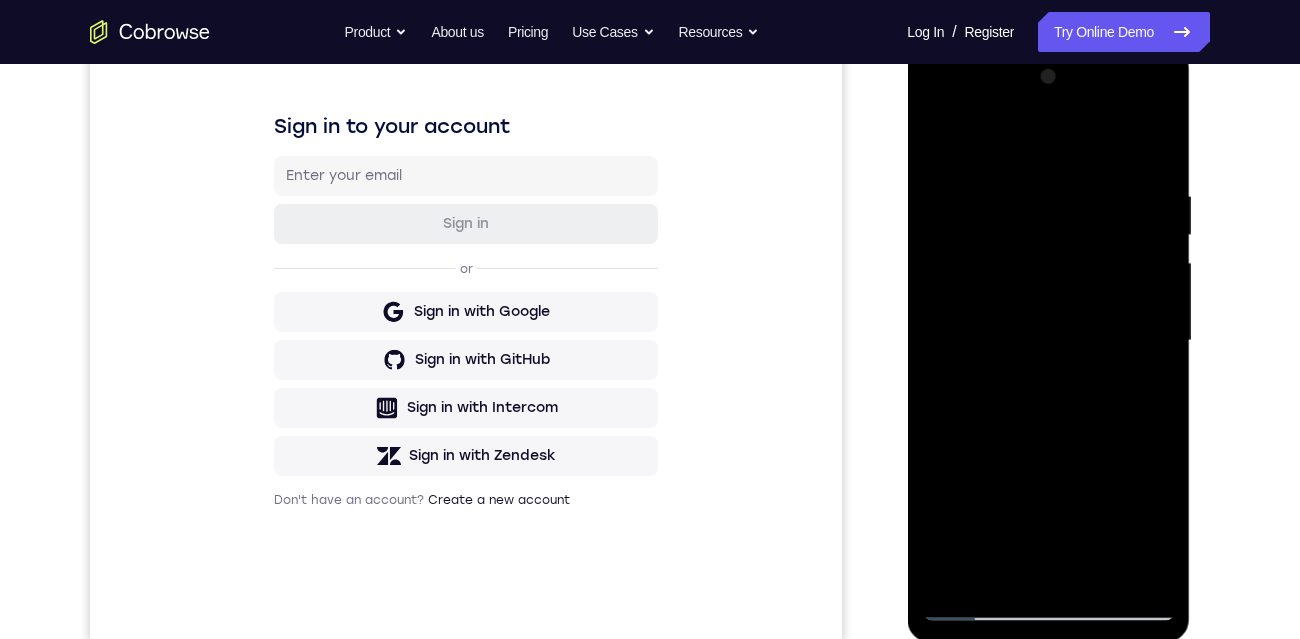 click at bounding box center (1048, 341) 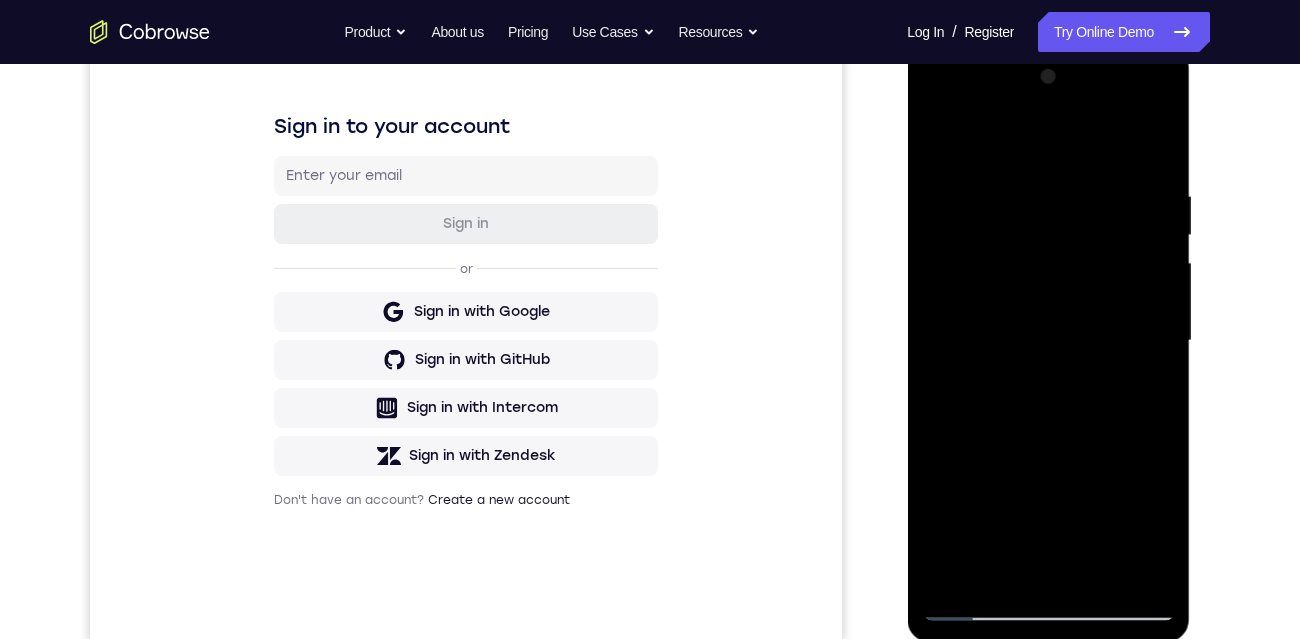 click at bounding box center [1048, 341] 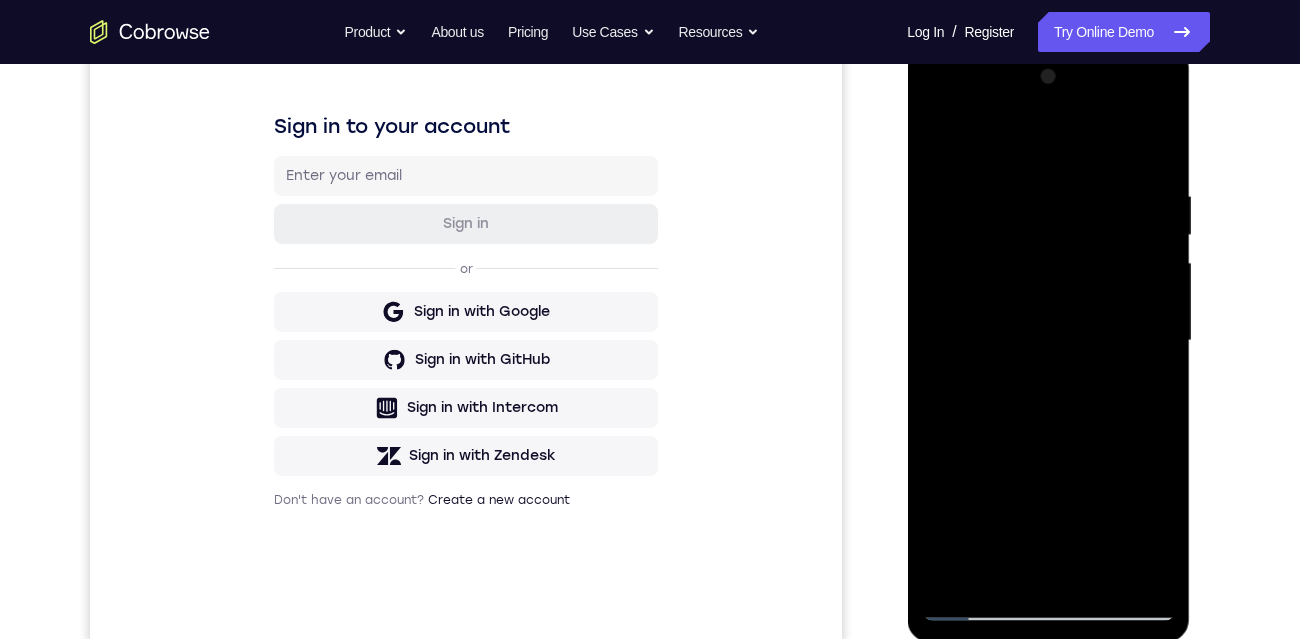 click at bounding box center [1048, 341] 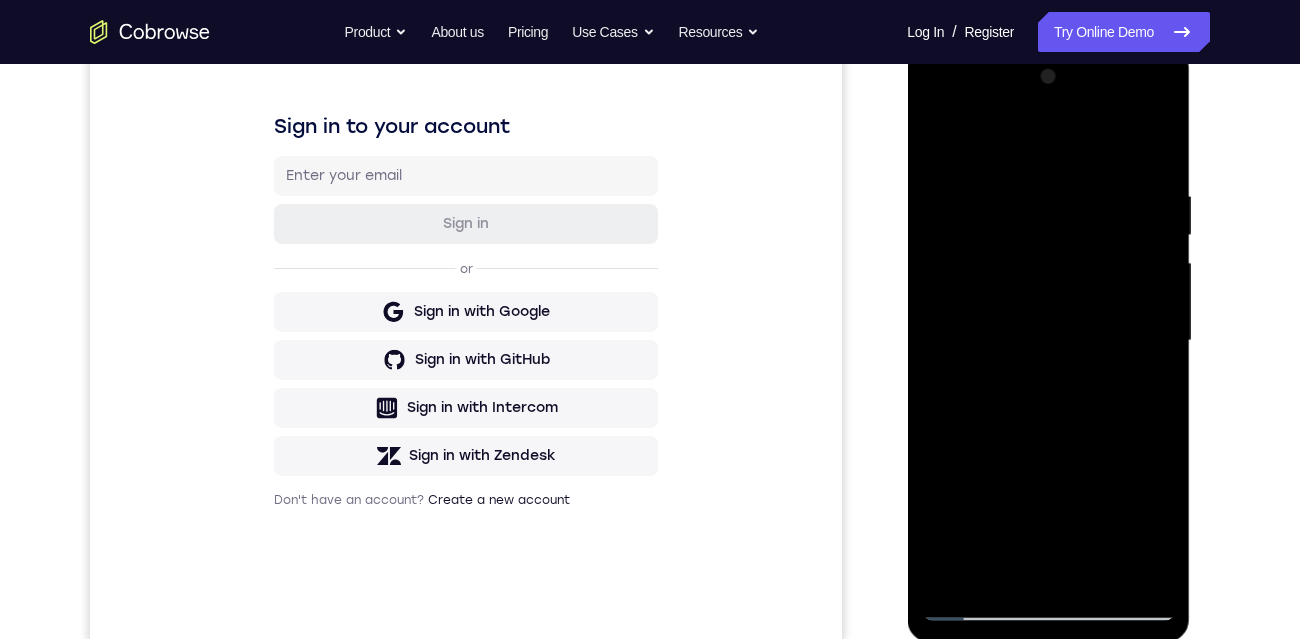 click at bounding box center (1048, 341) 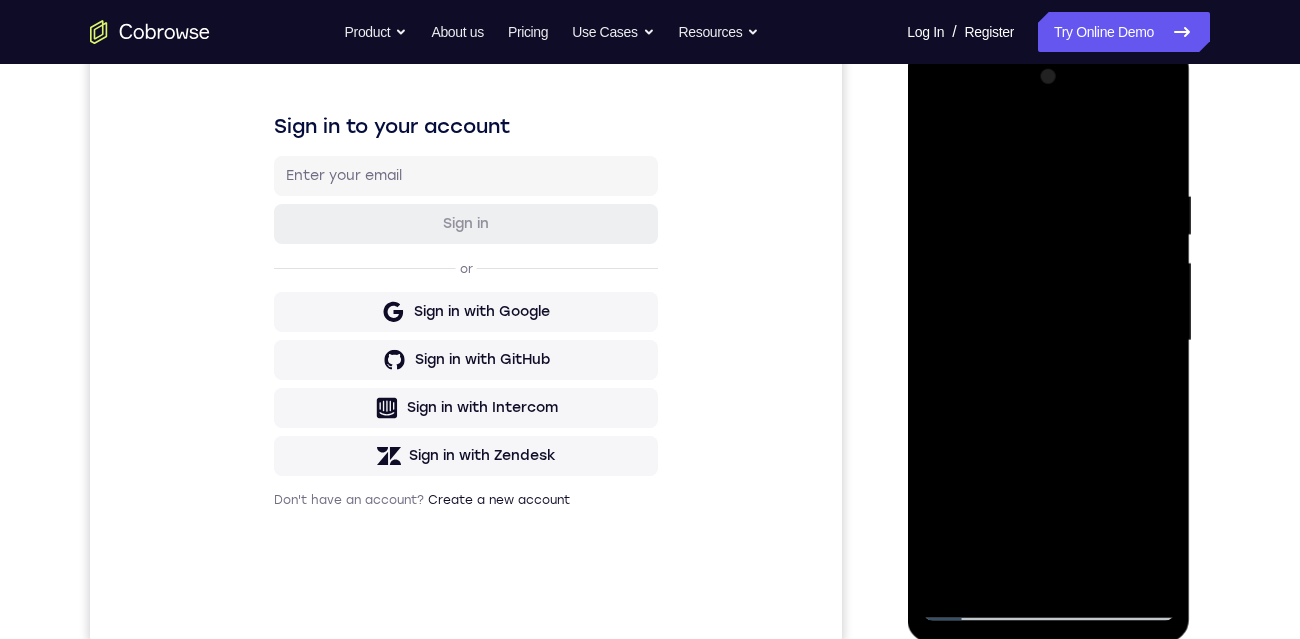 click at bounding box center (1048, 341) 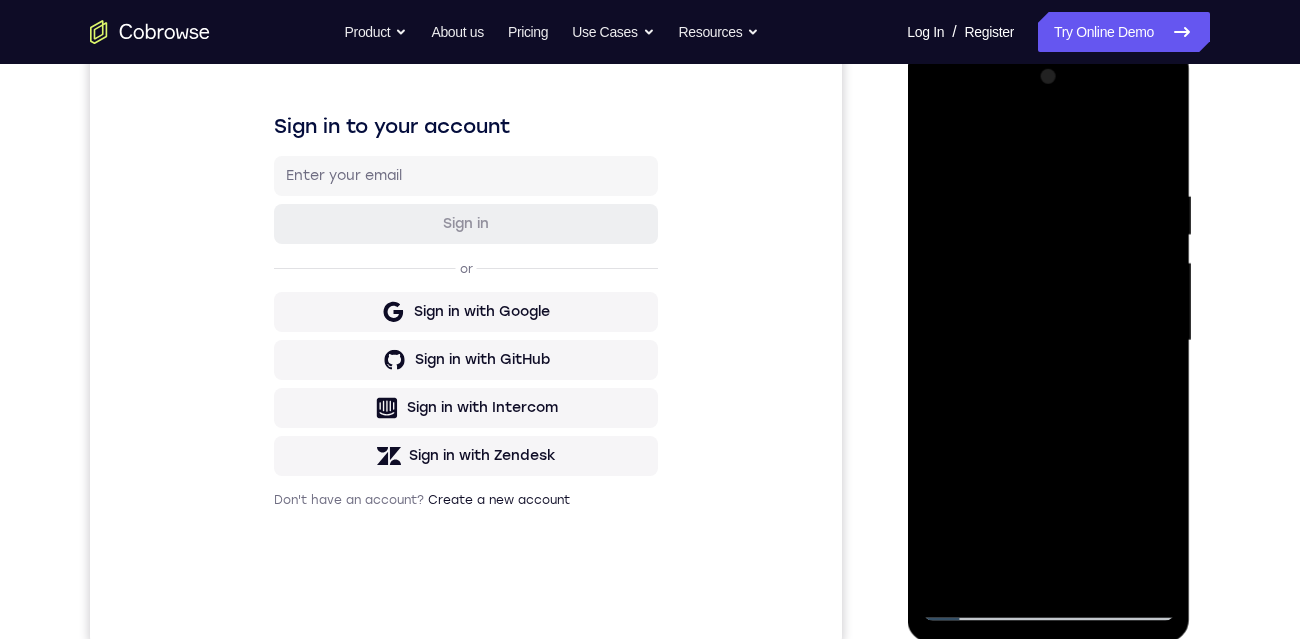 click at bounding box center [1048, 341] 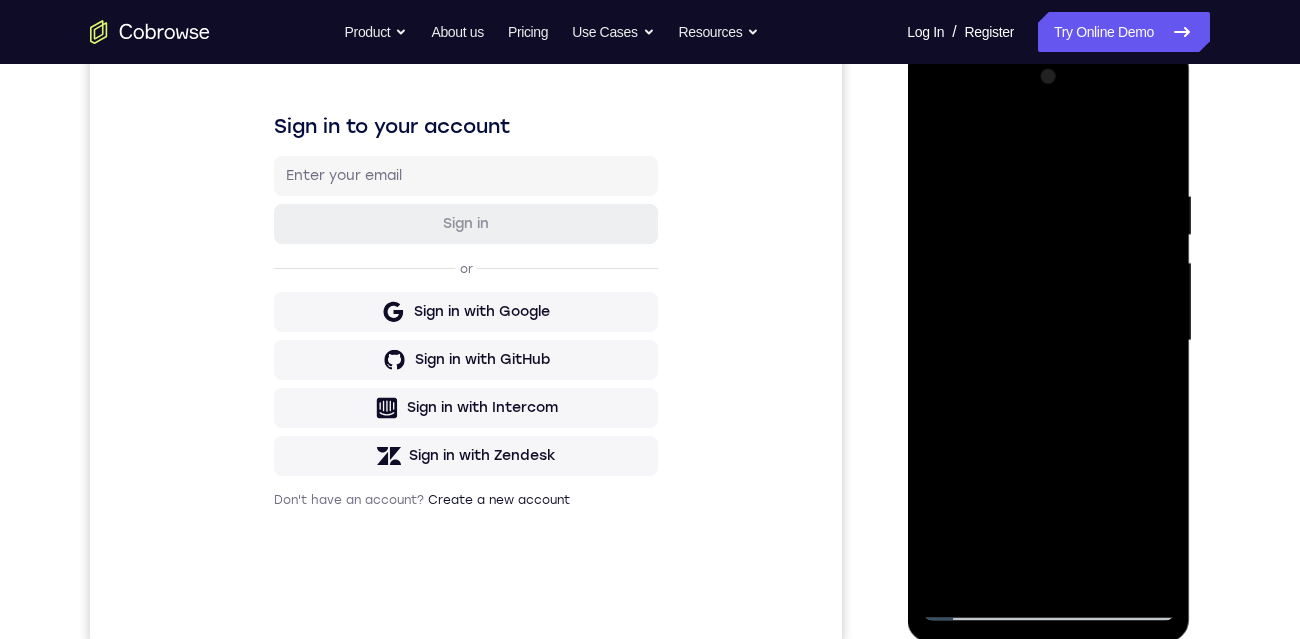 click at bounding box center [1048, 341] 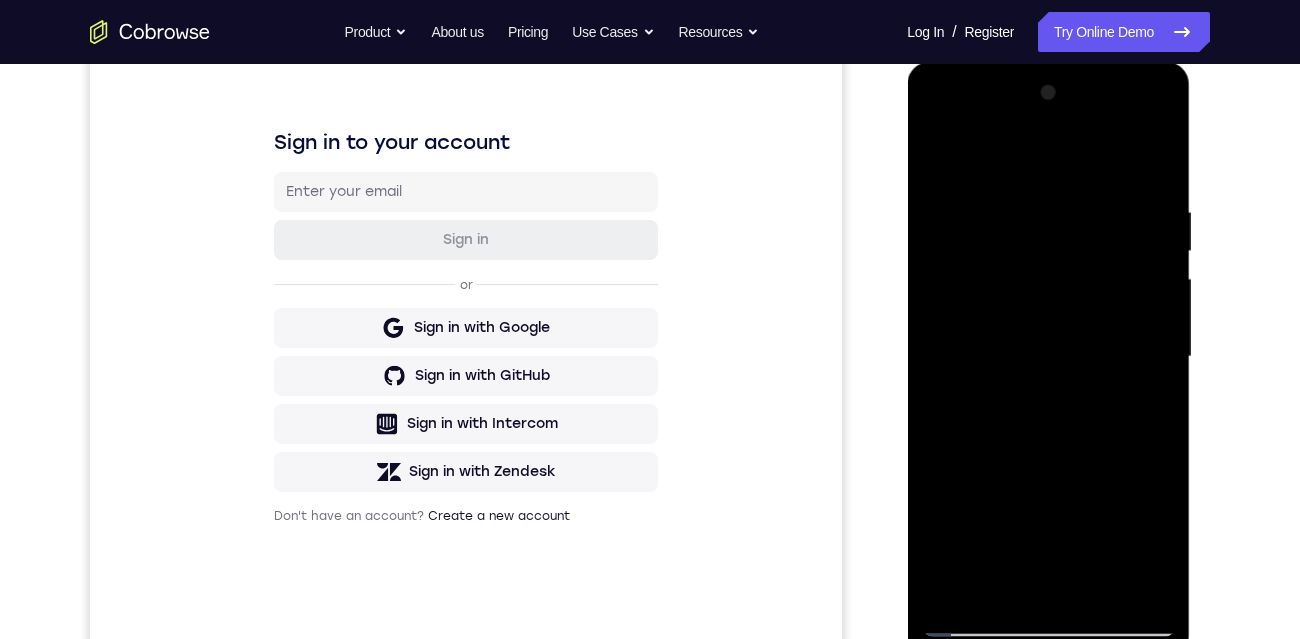 click at bounding box center [1048, 357] 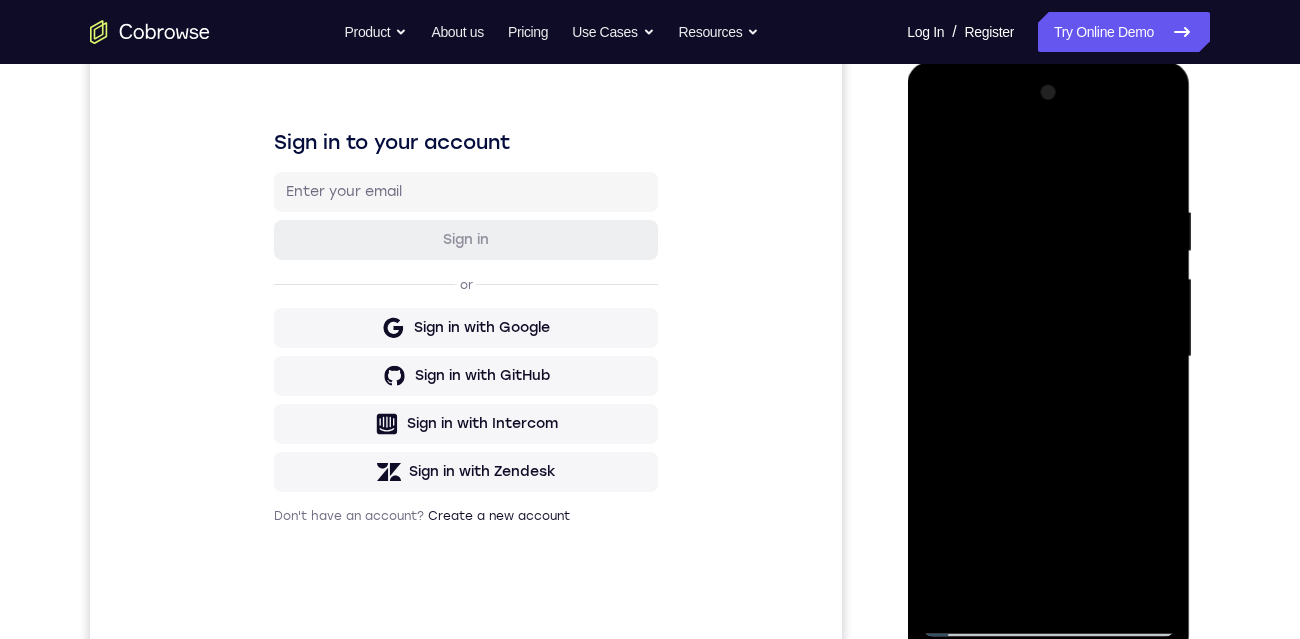 click at bounding box center [1048, 357] 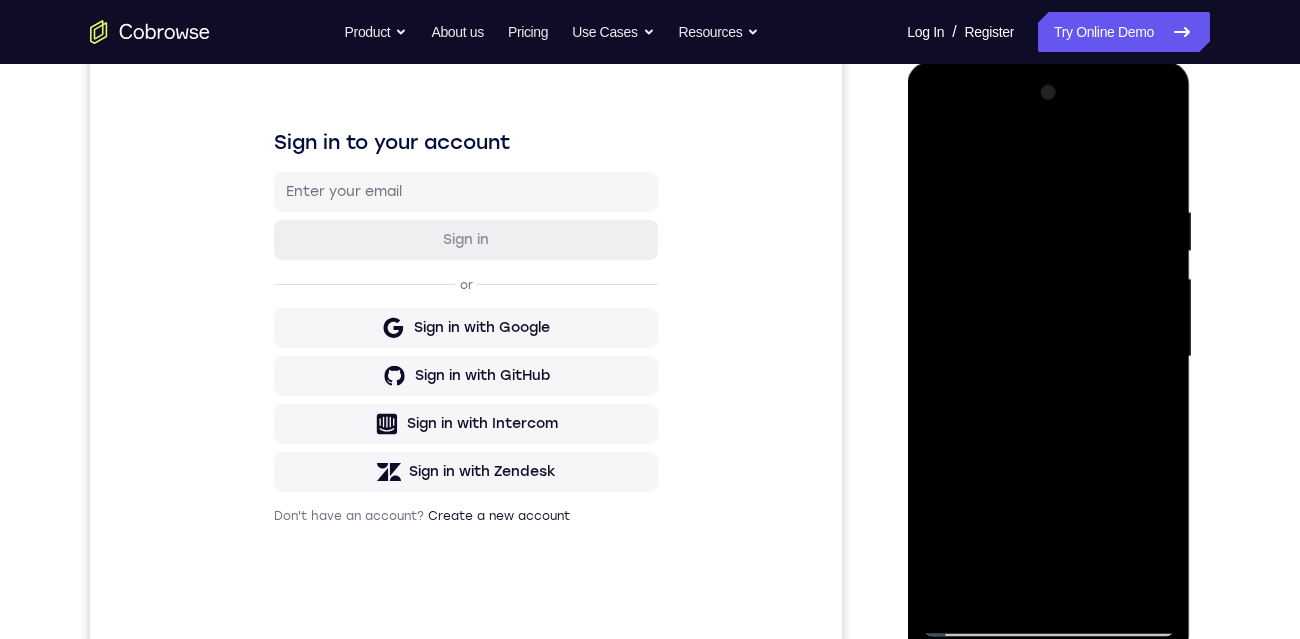 click at bounding box center (1048, 357) 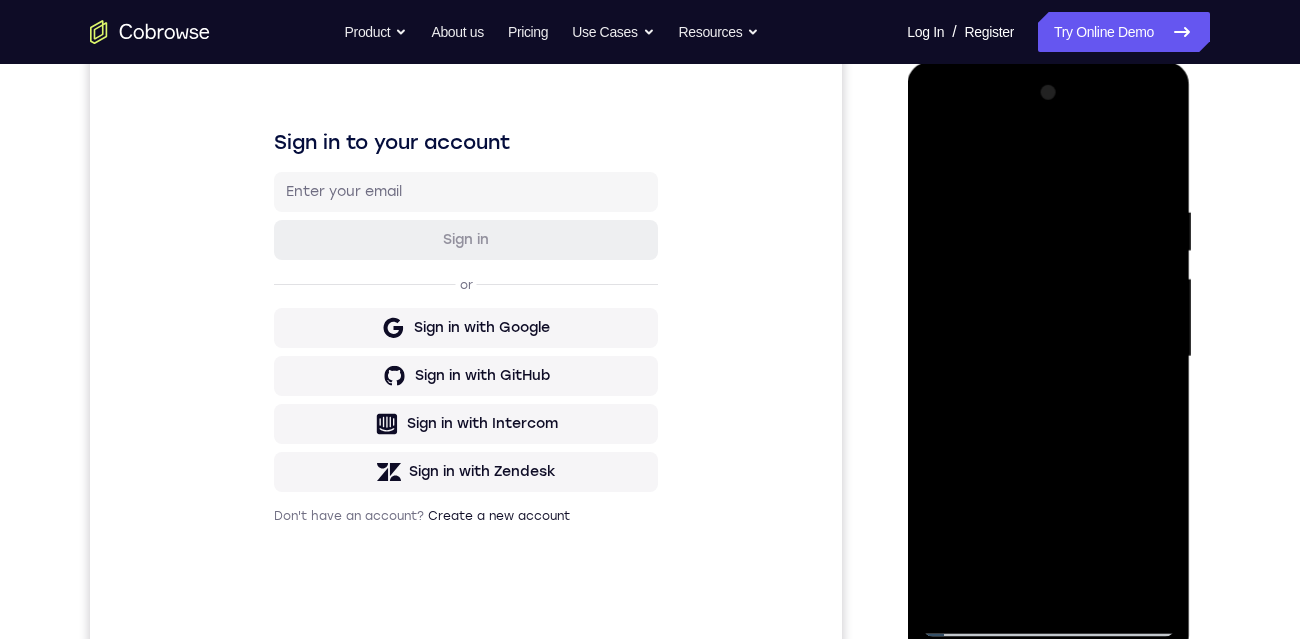 click at bounding box center [1048, 357] 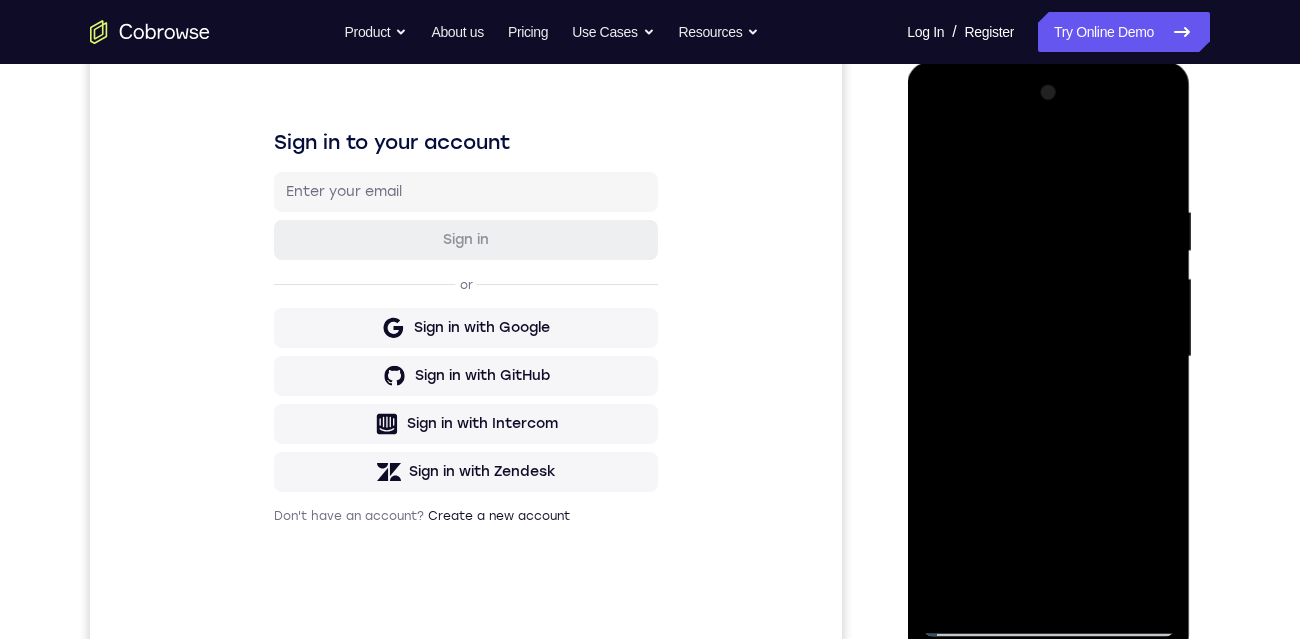 click at bounding box center (1048, 357) 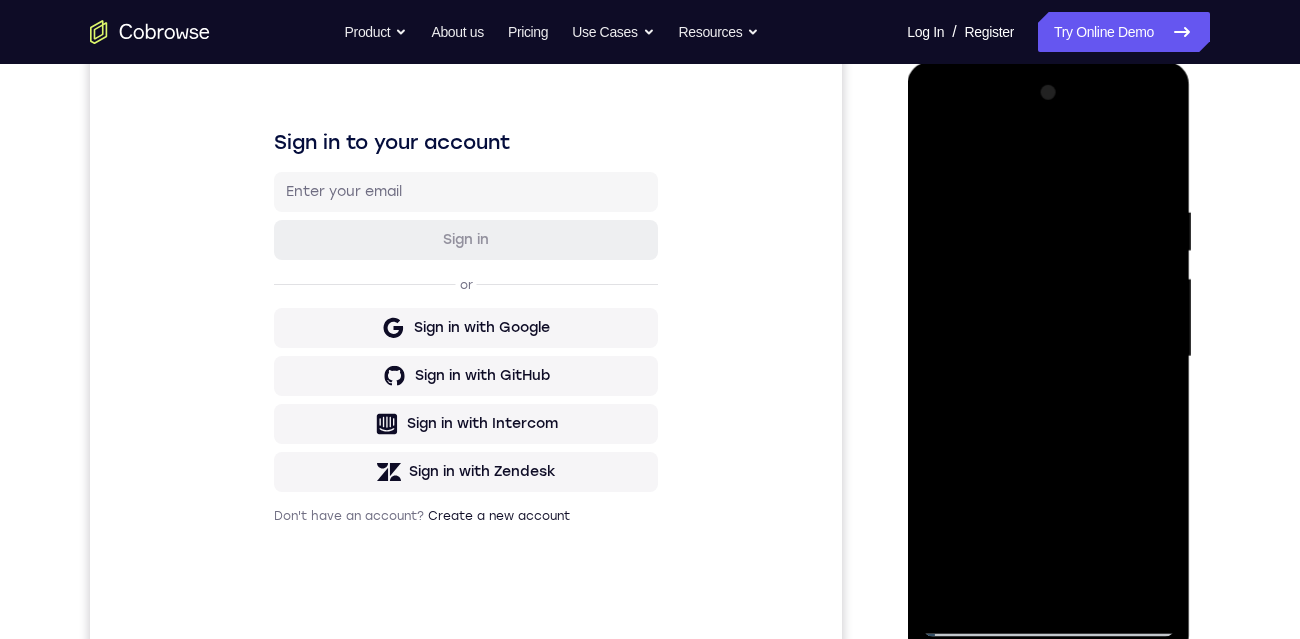 click at bounding box center (1048, 357) 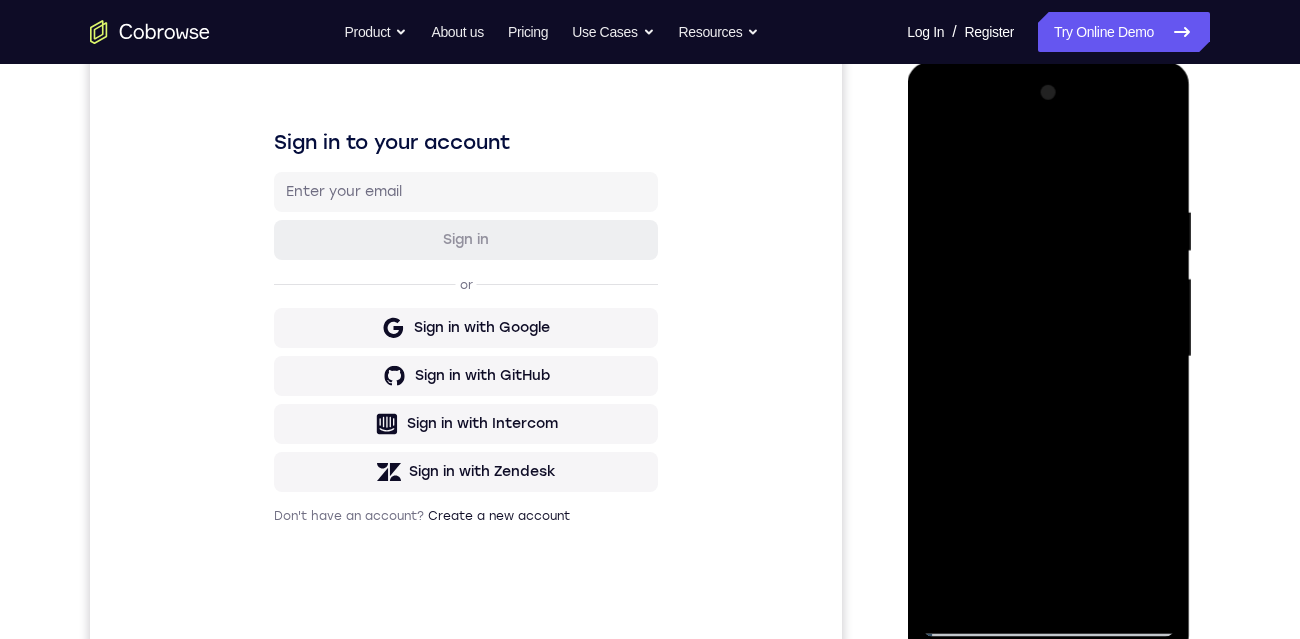 click at bounding box center [1048, 357] 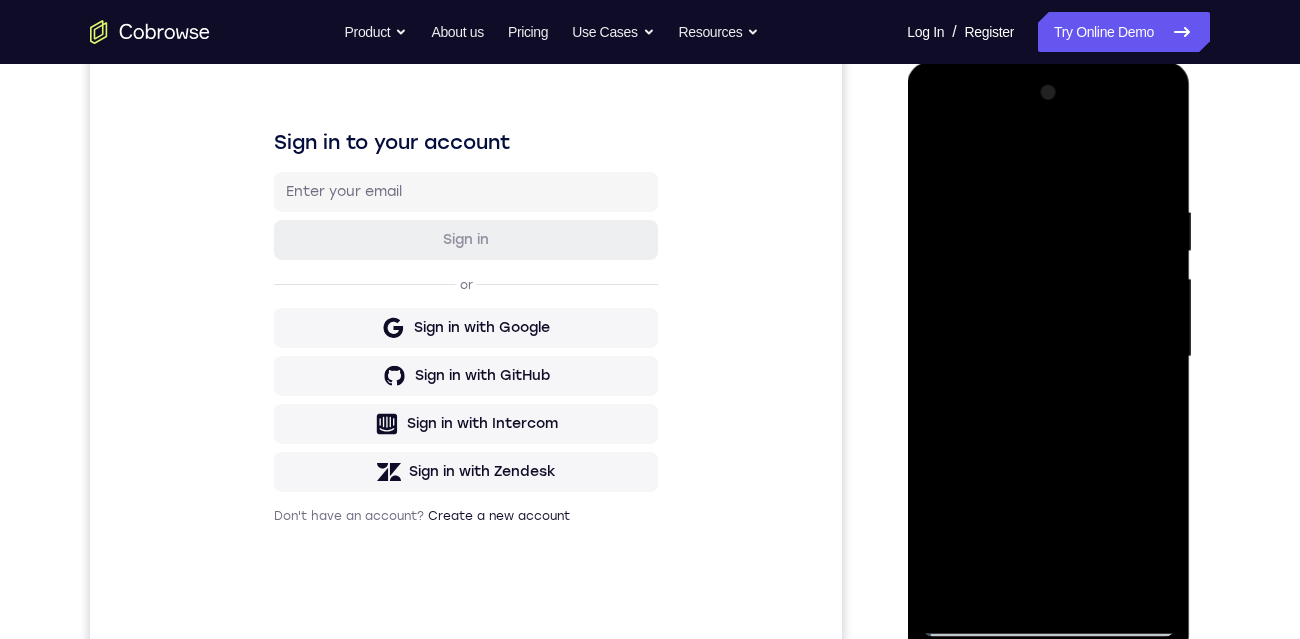 click at bounding box center [1048, 357] 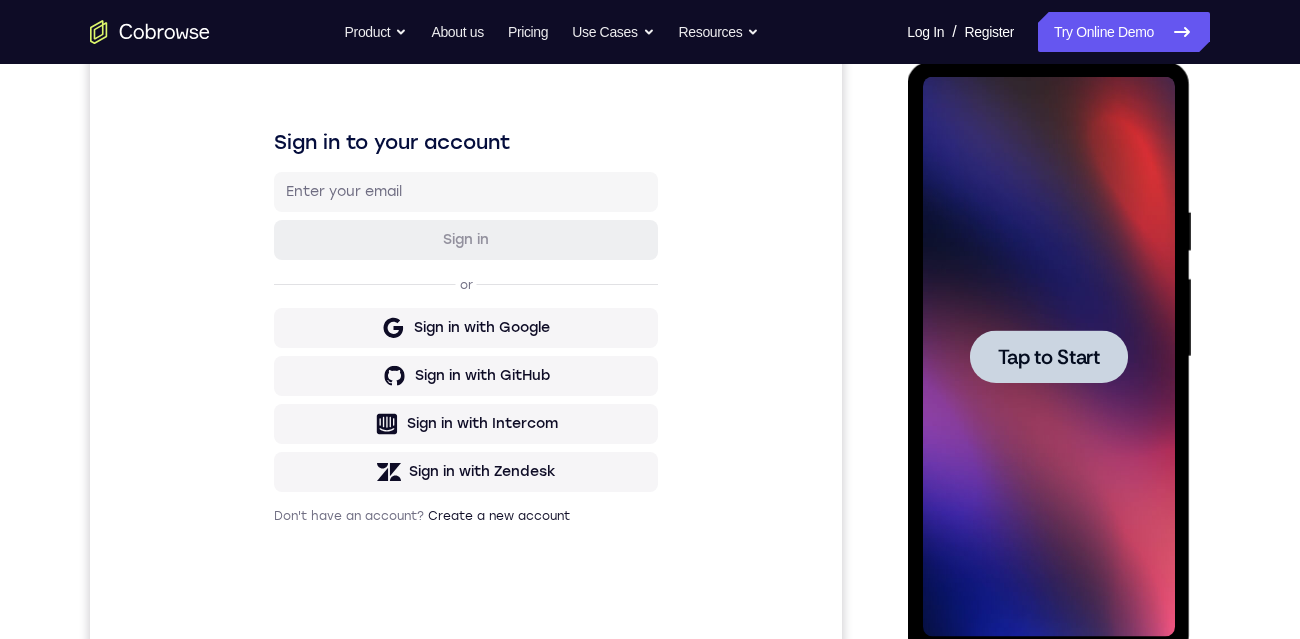 click on "Tap to Start" at bounding box center (1048, 357) 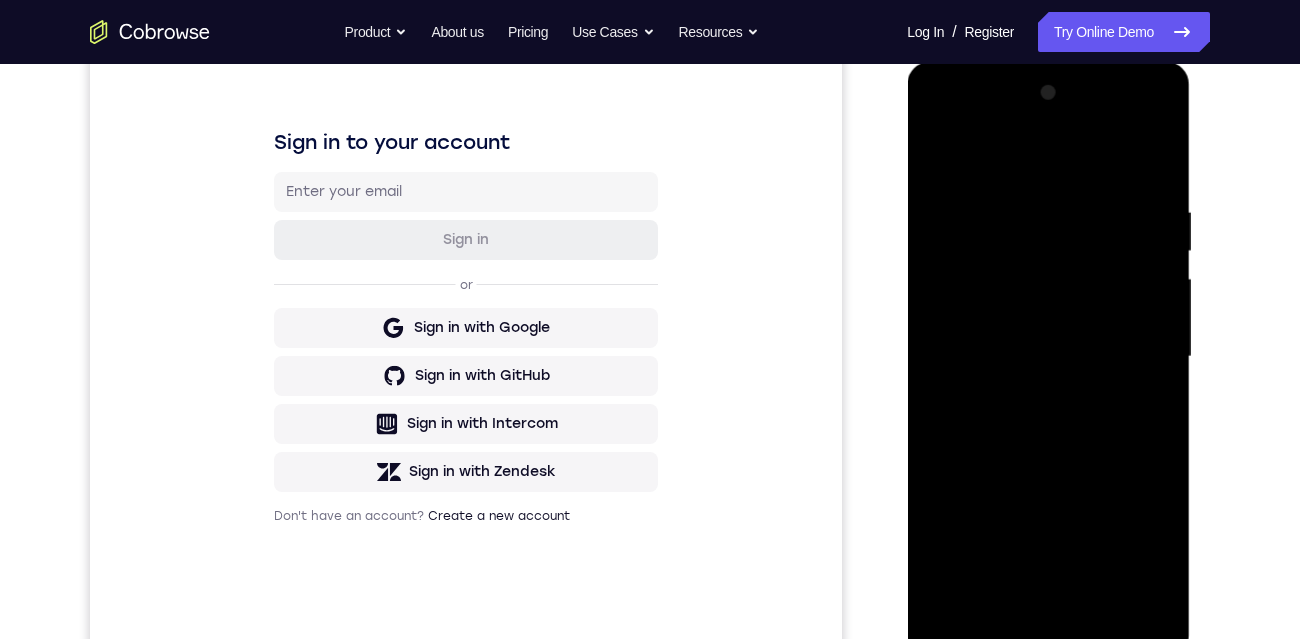 scroll, scrollTop: 281, scrollLeft: 0, axis: vertical 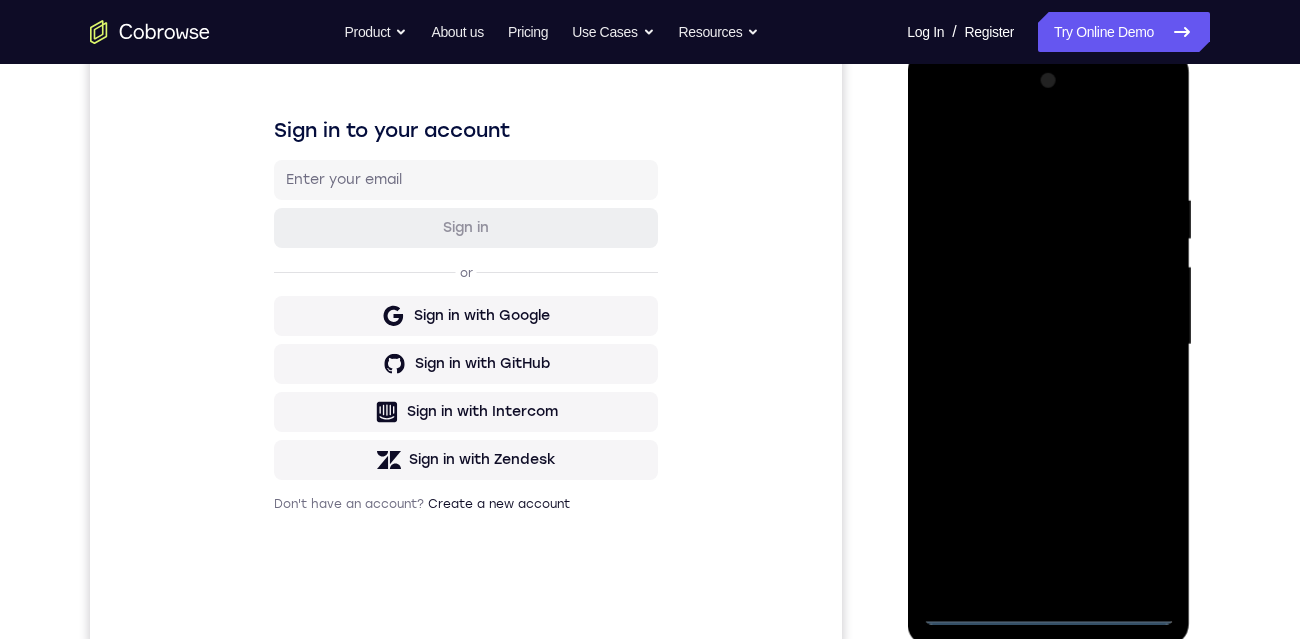 click at bounding box center [1048, 345] 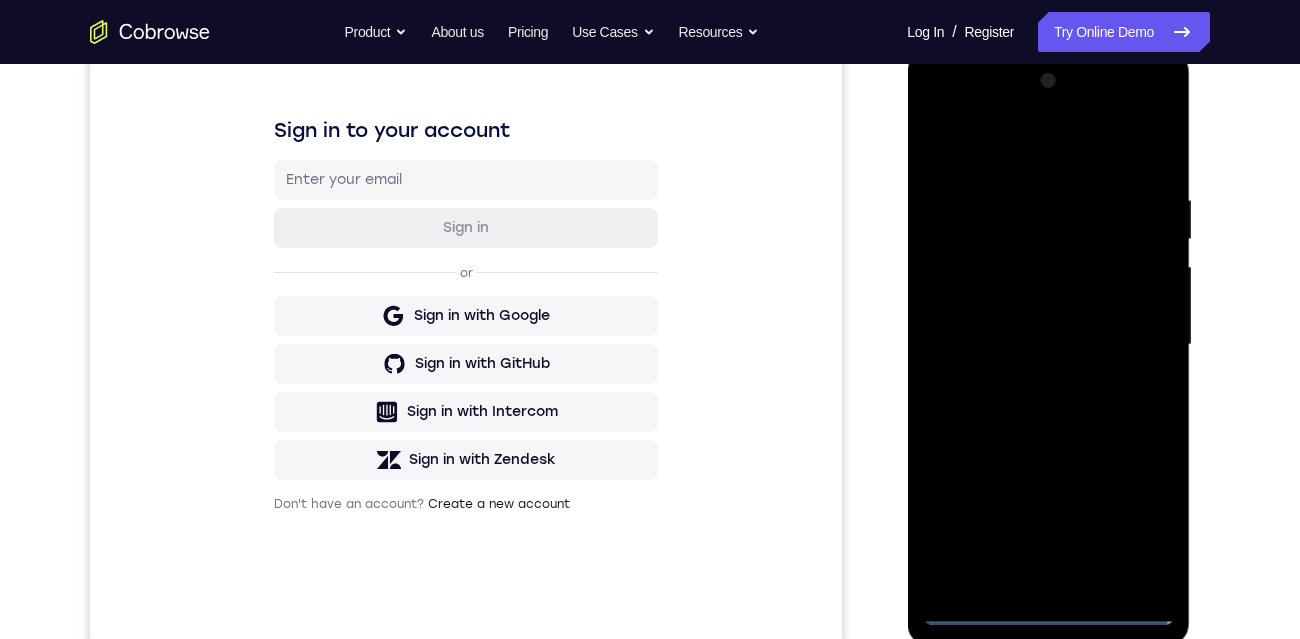 click at bounding box center [1048, 345] 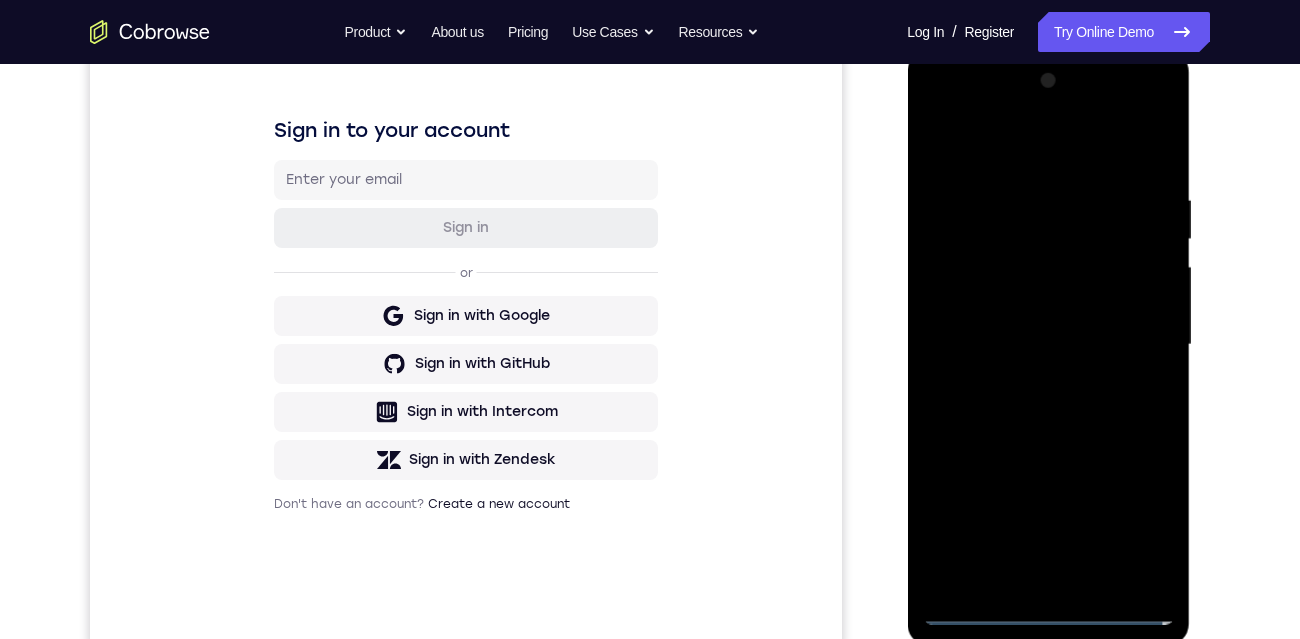 click at bounding box center [1048, 345] 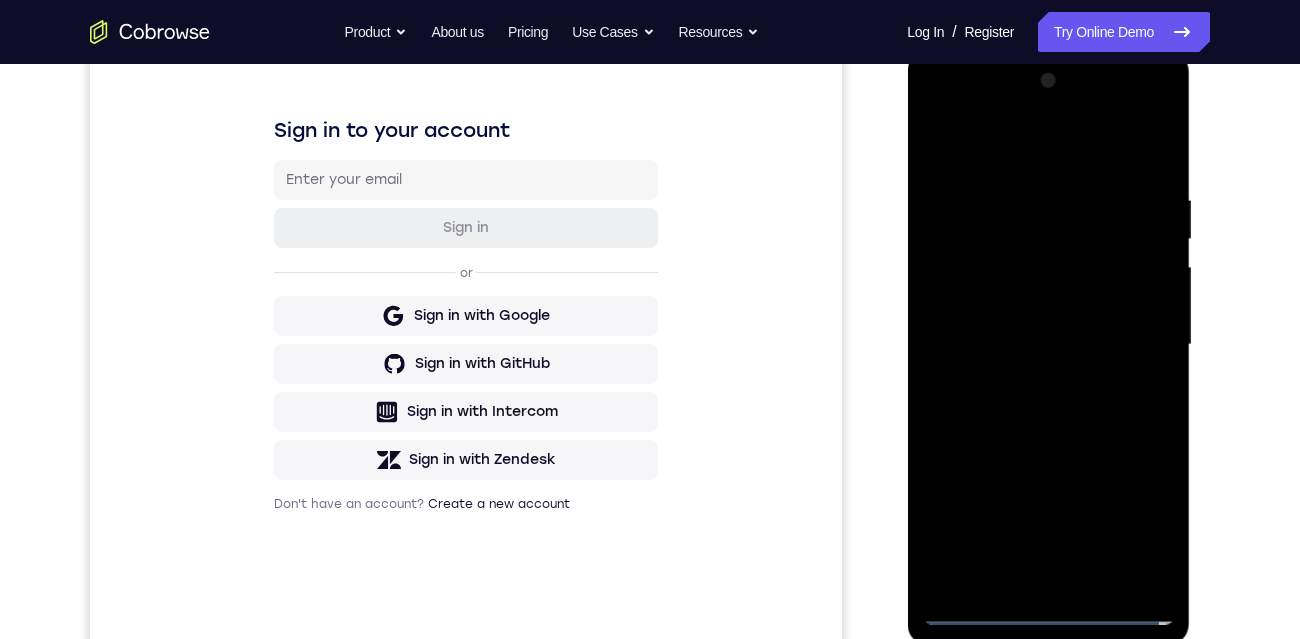 click at bounding box center [1048, 345] 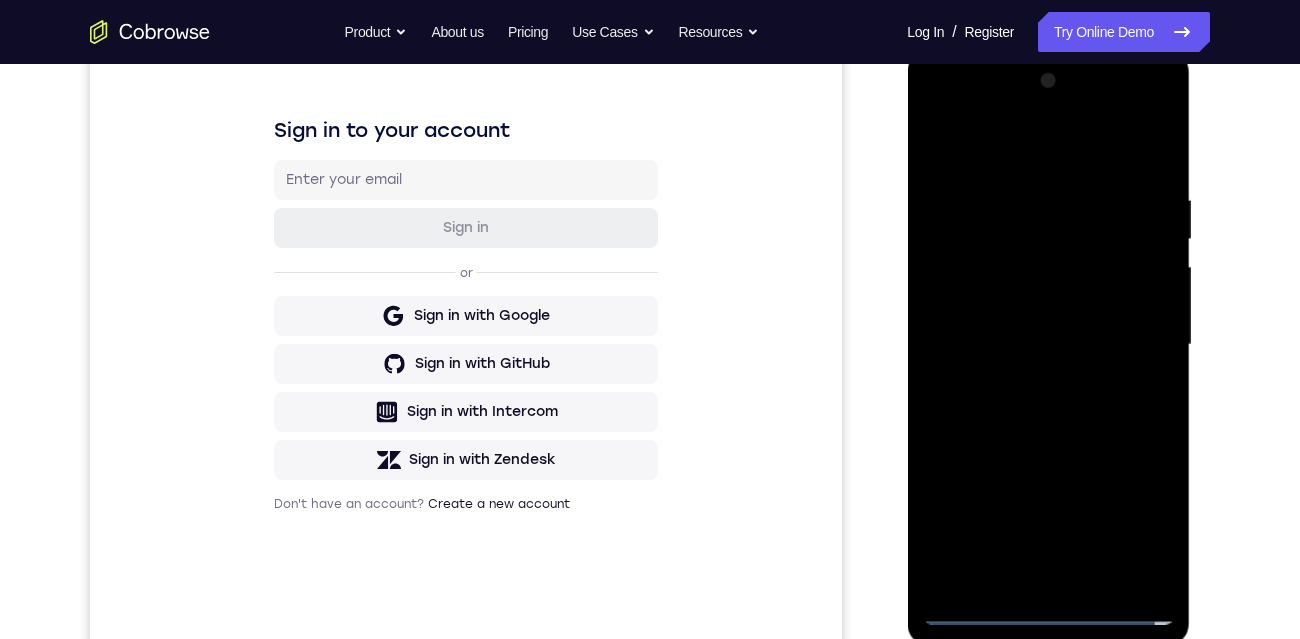click at bounding box center (1048, 345) 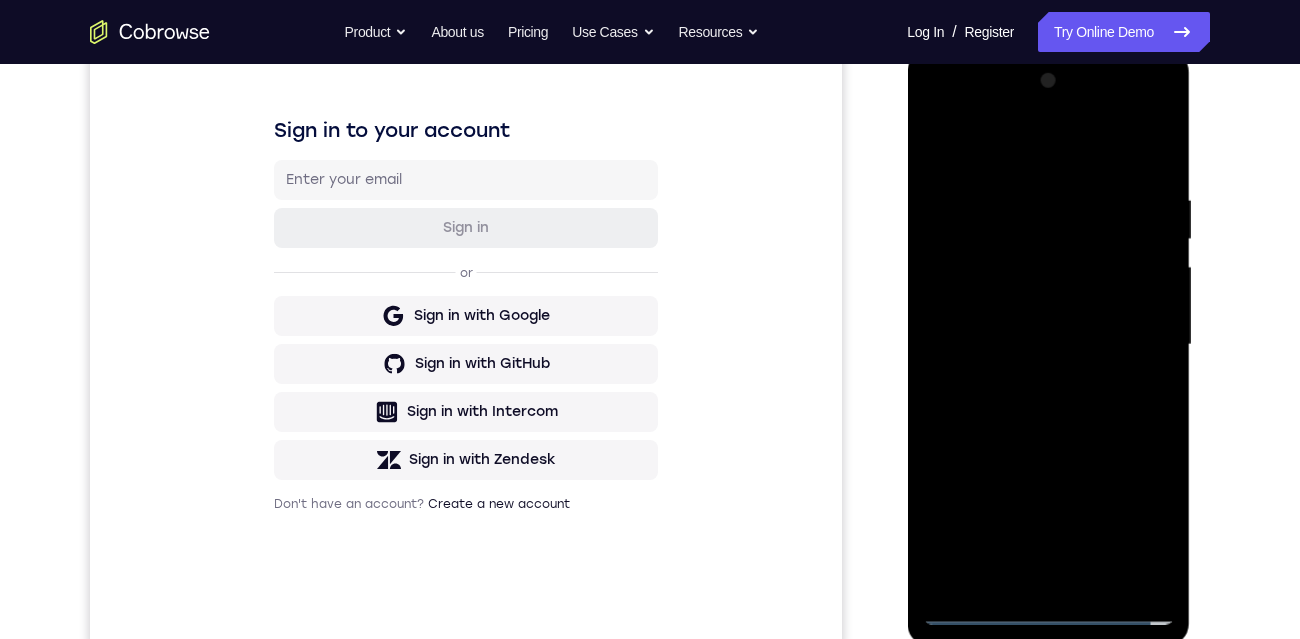 click at bounding box center (1048, 345) 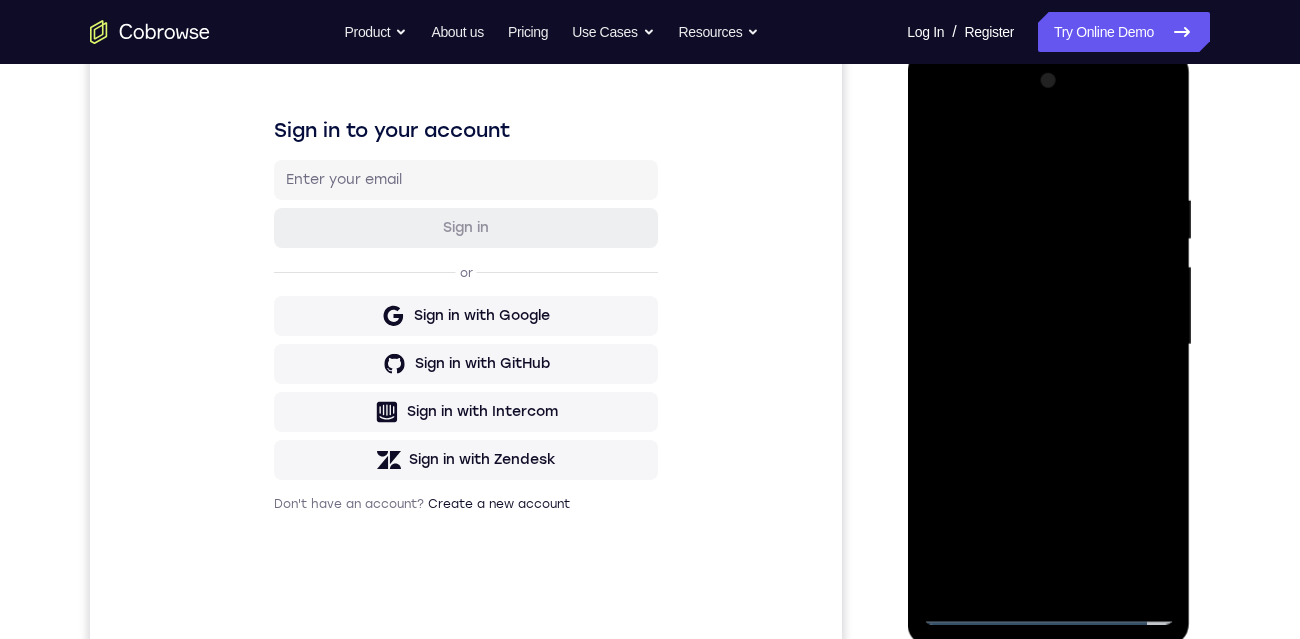click at bounding box center (1048, 345) 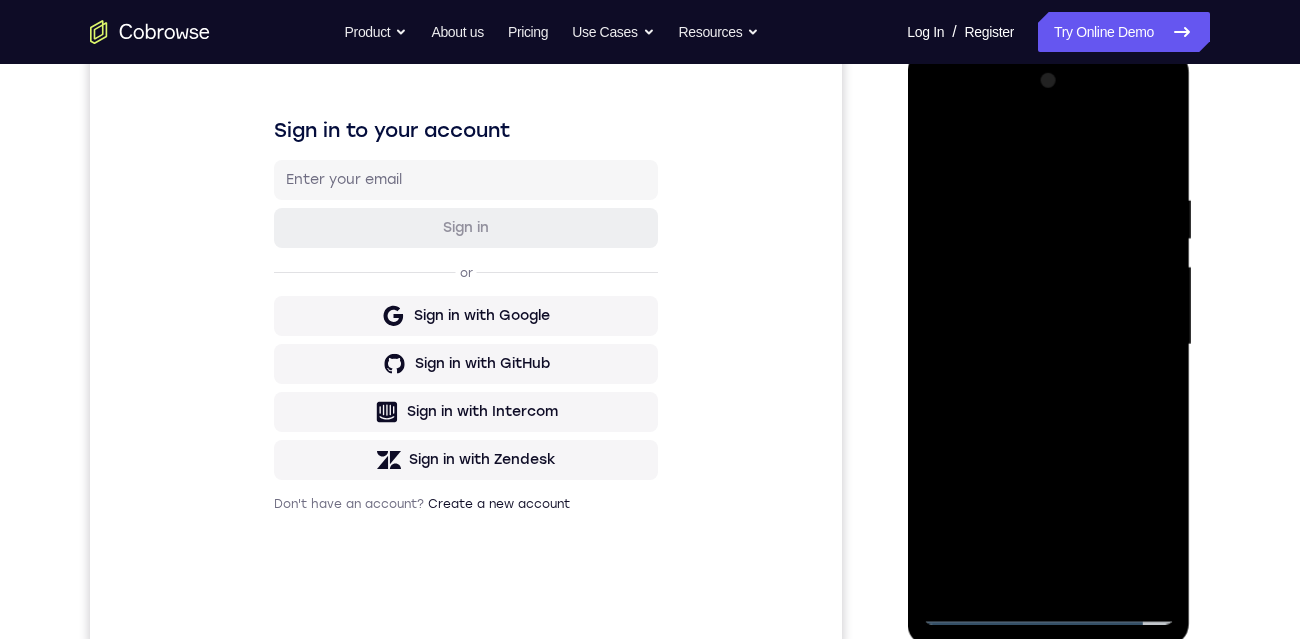 click at bounding box center (1048, 345) 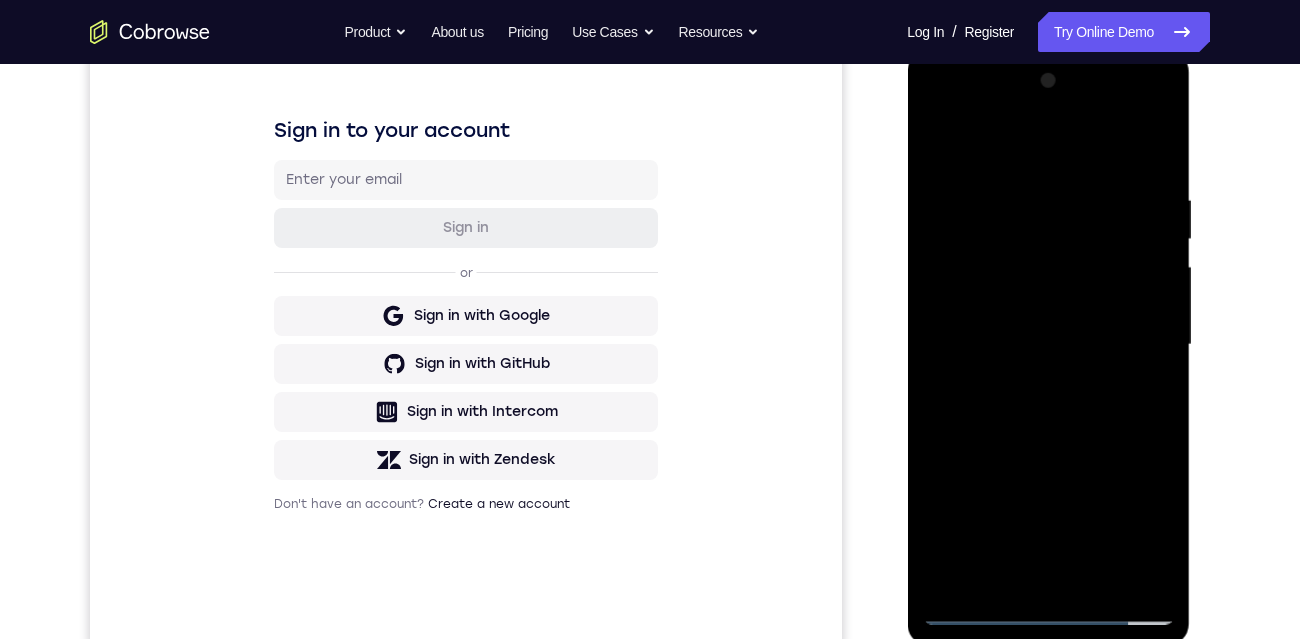 click at bounding box center [1048, 345] 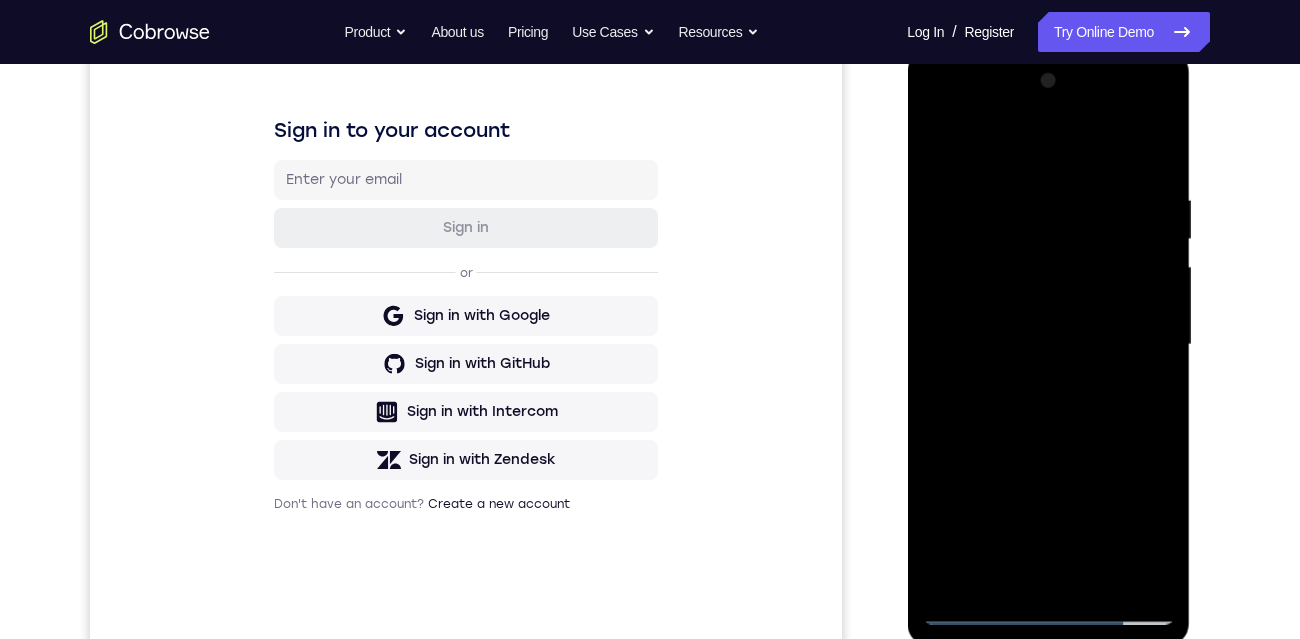click at bounding box center [1048, 345] 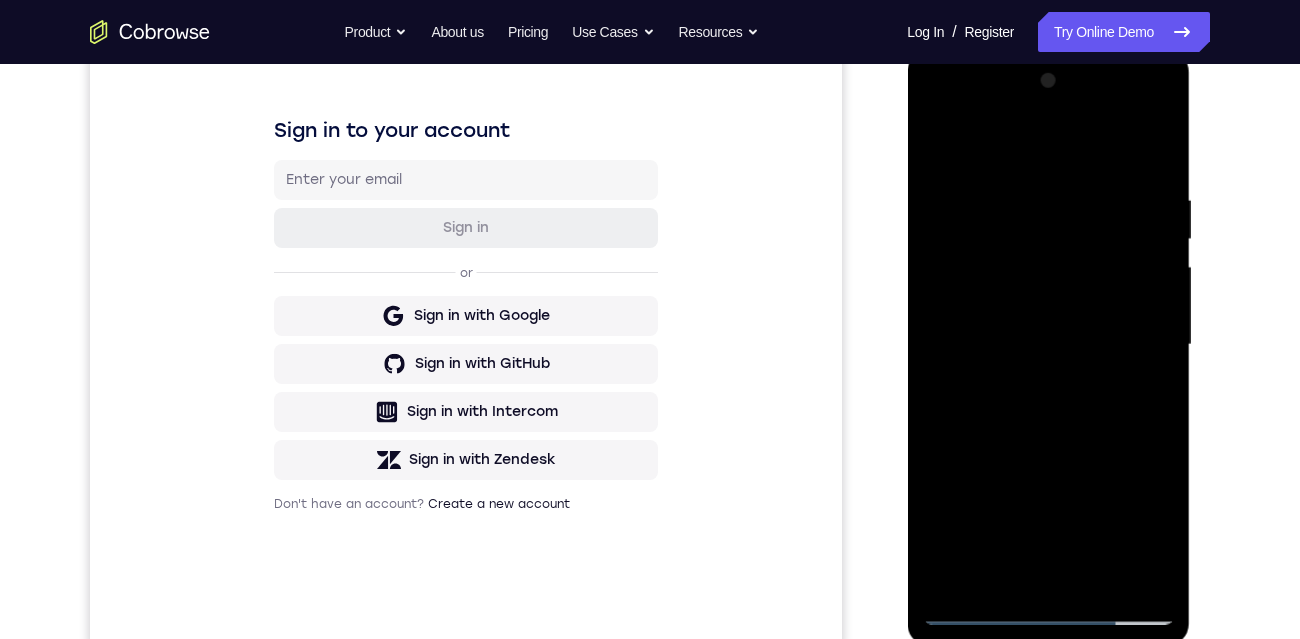 click at bounding box center [1048, 345] 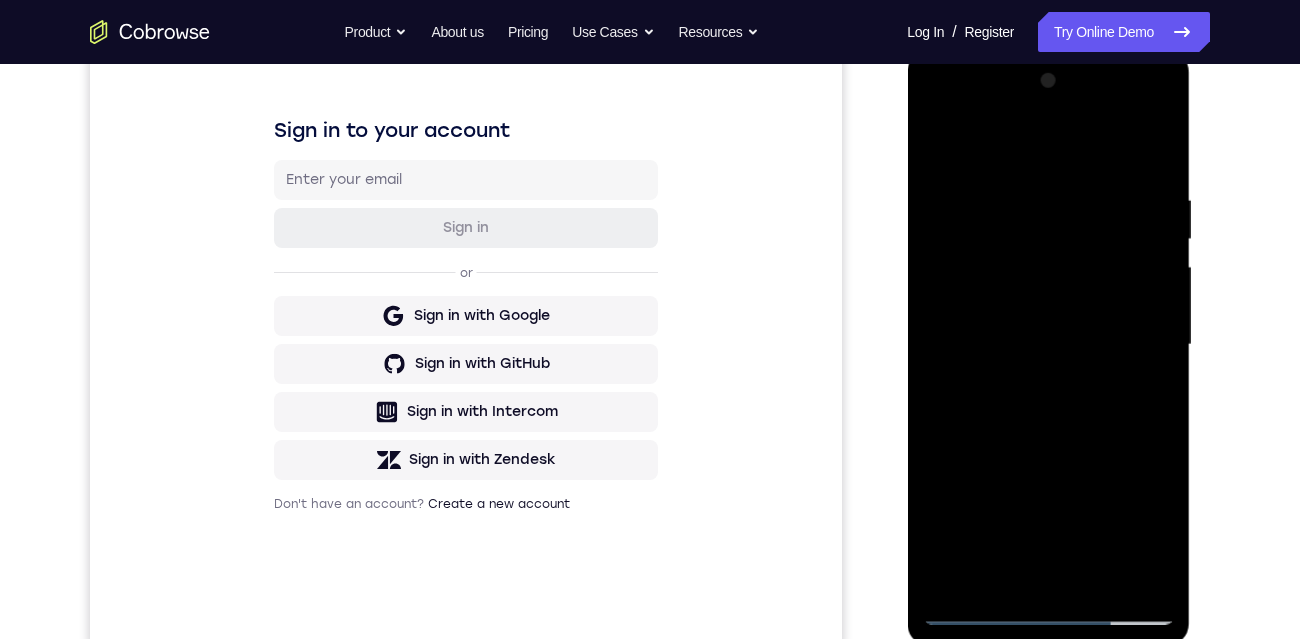 click at bounding box center (1048, 345) 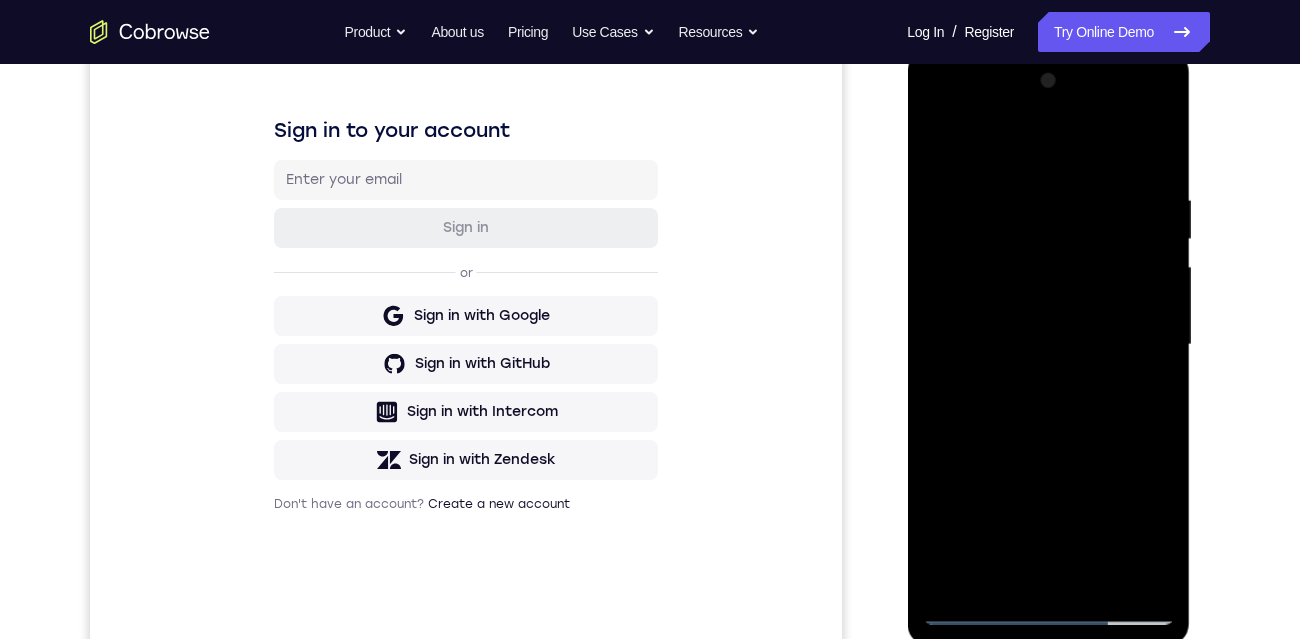 click at bounding box center (1048, 345) 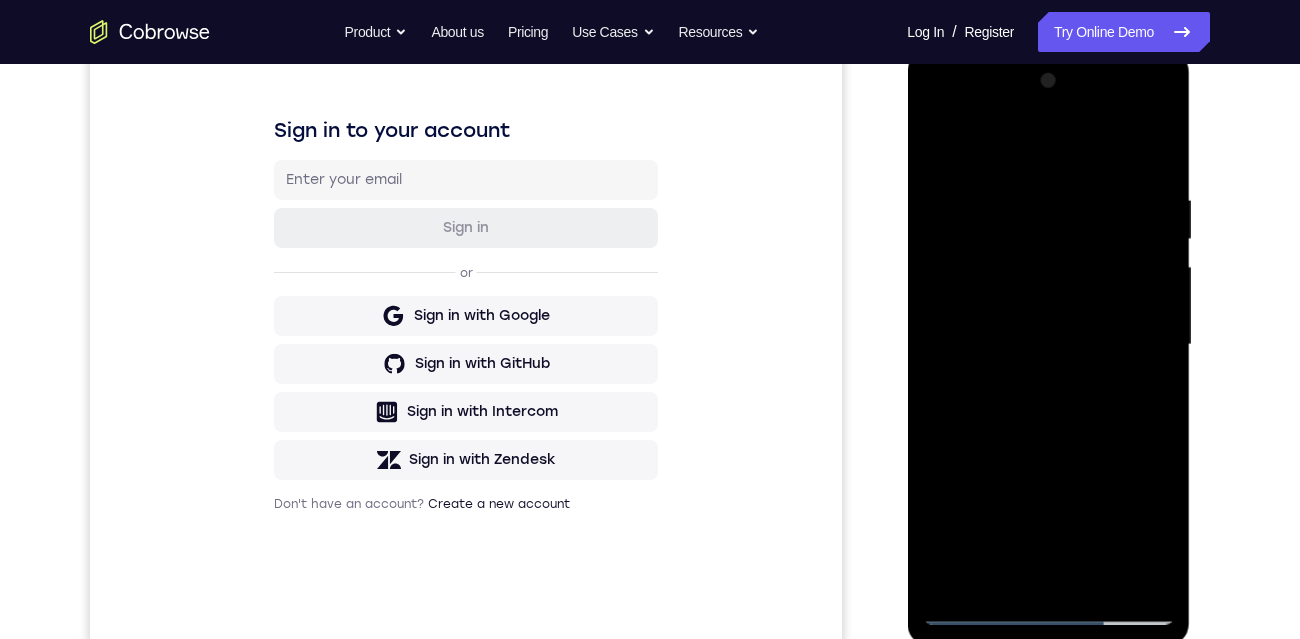 click at bounding box center [1048, 345] 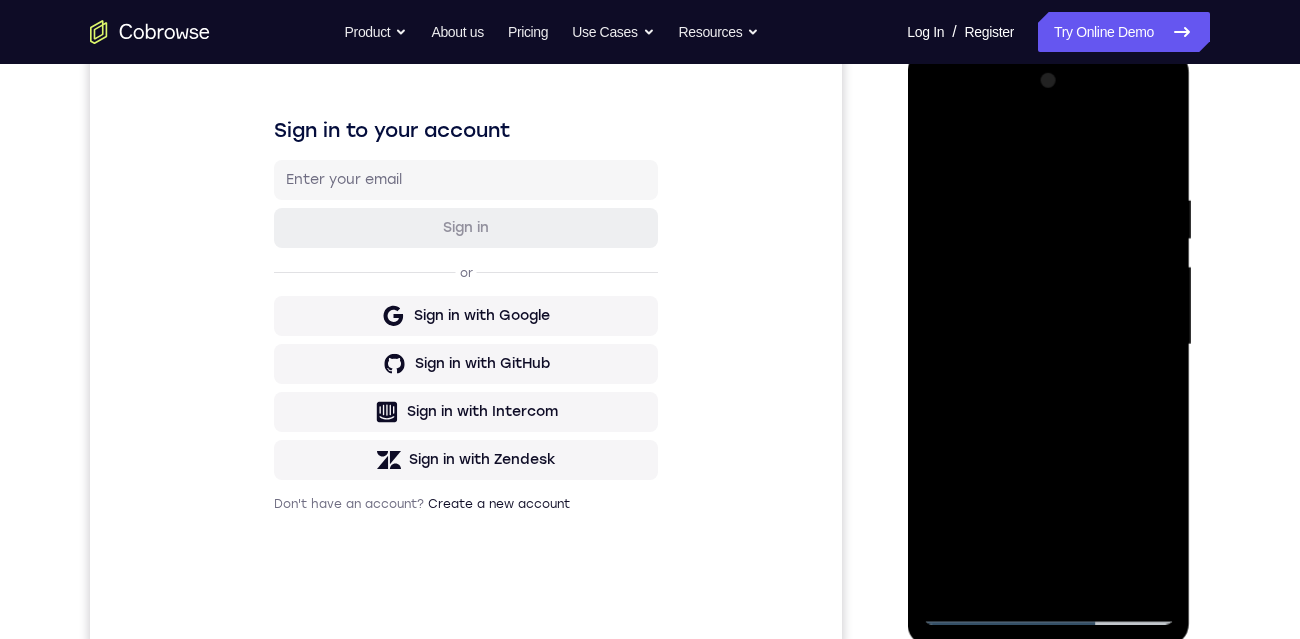 click at bounding box center (1048, 345) 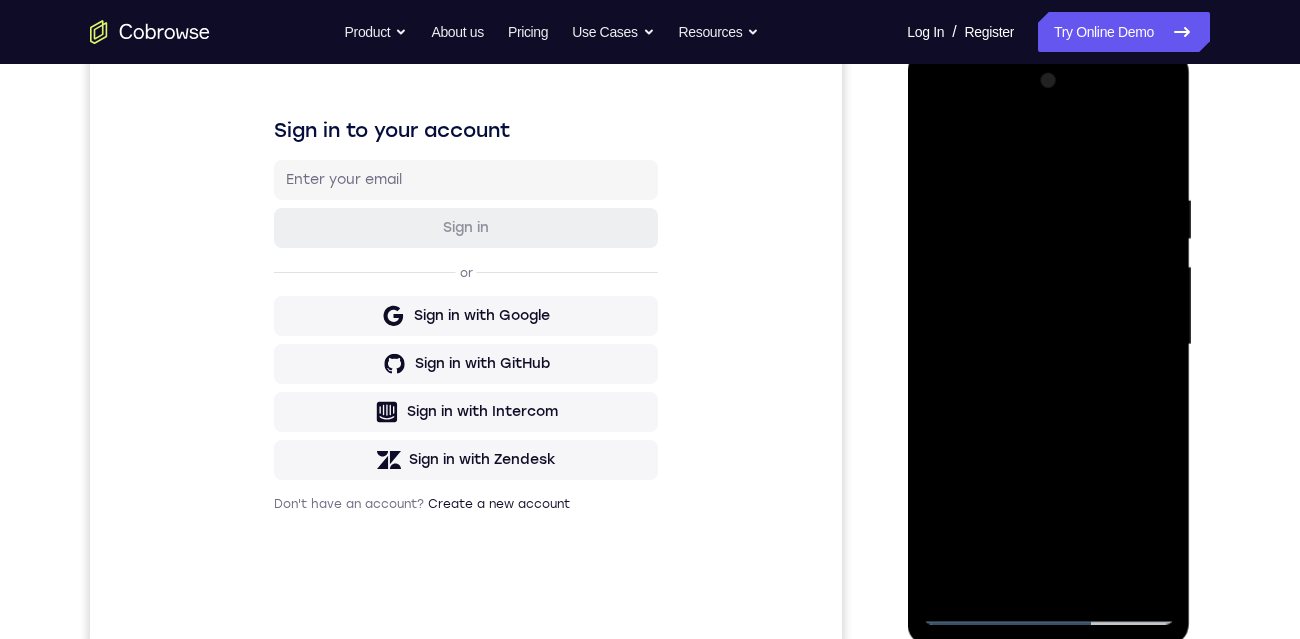 click at bounding box center (1048, 345) 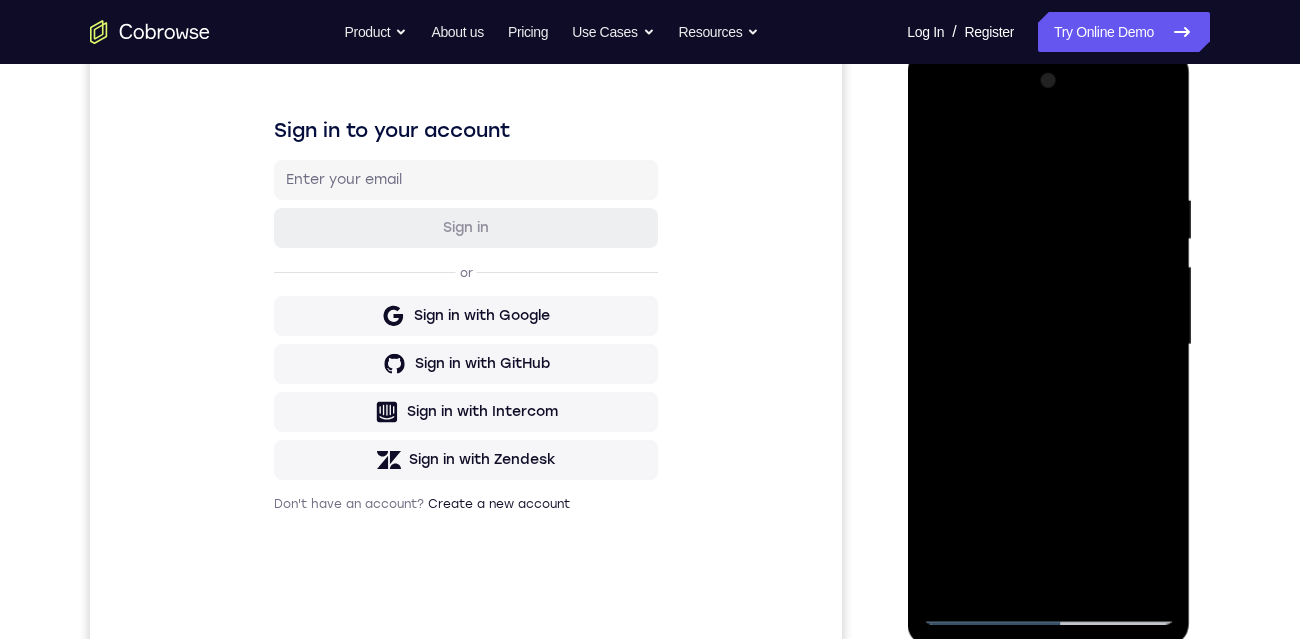click at bounding box center (1048, 345) 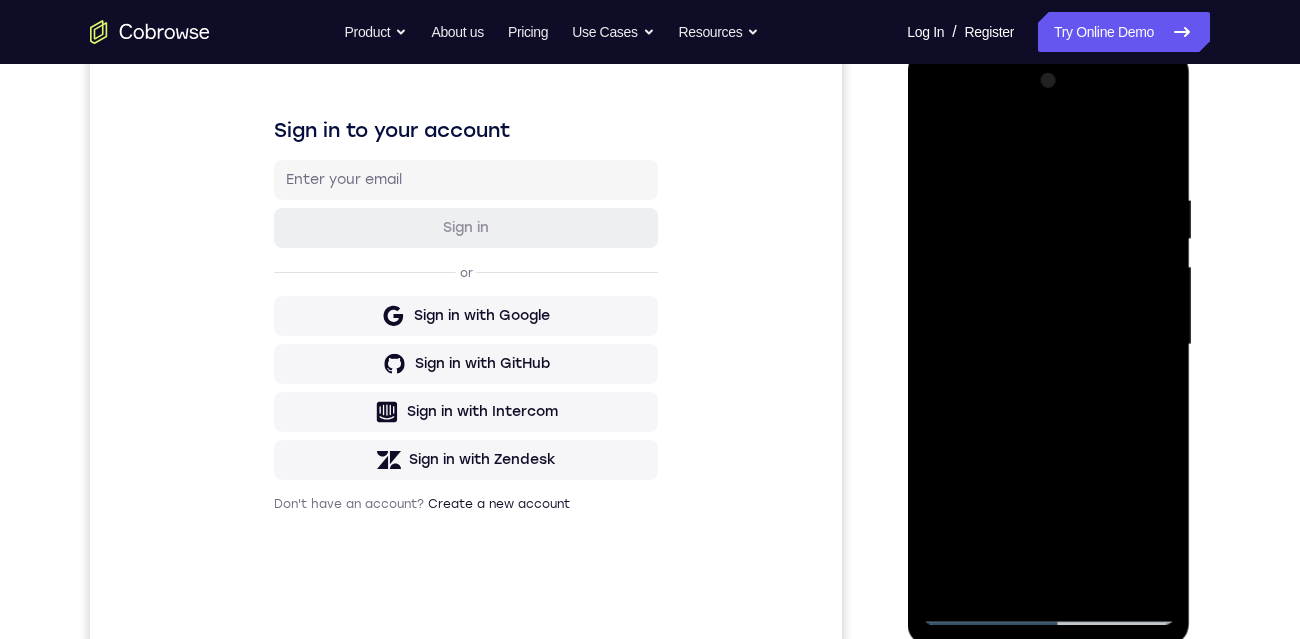 click at bounding box center [1048, 345] 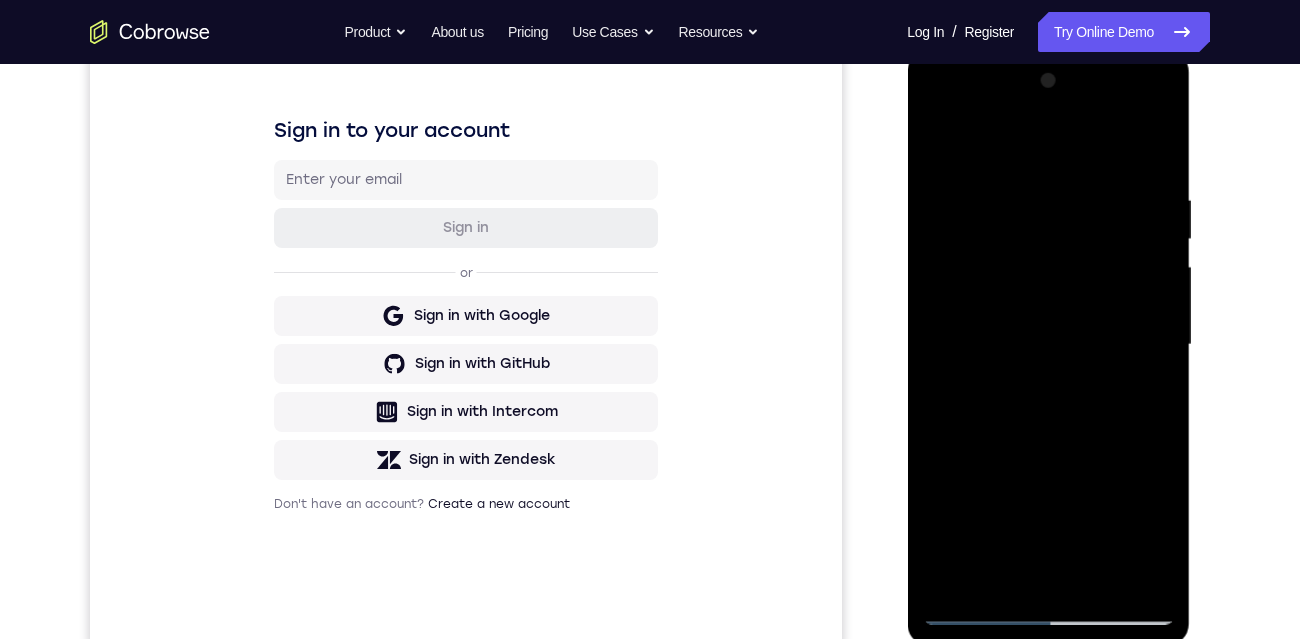 click at bounding box center [1048, 345] 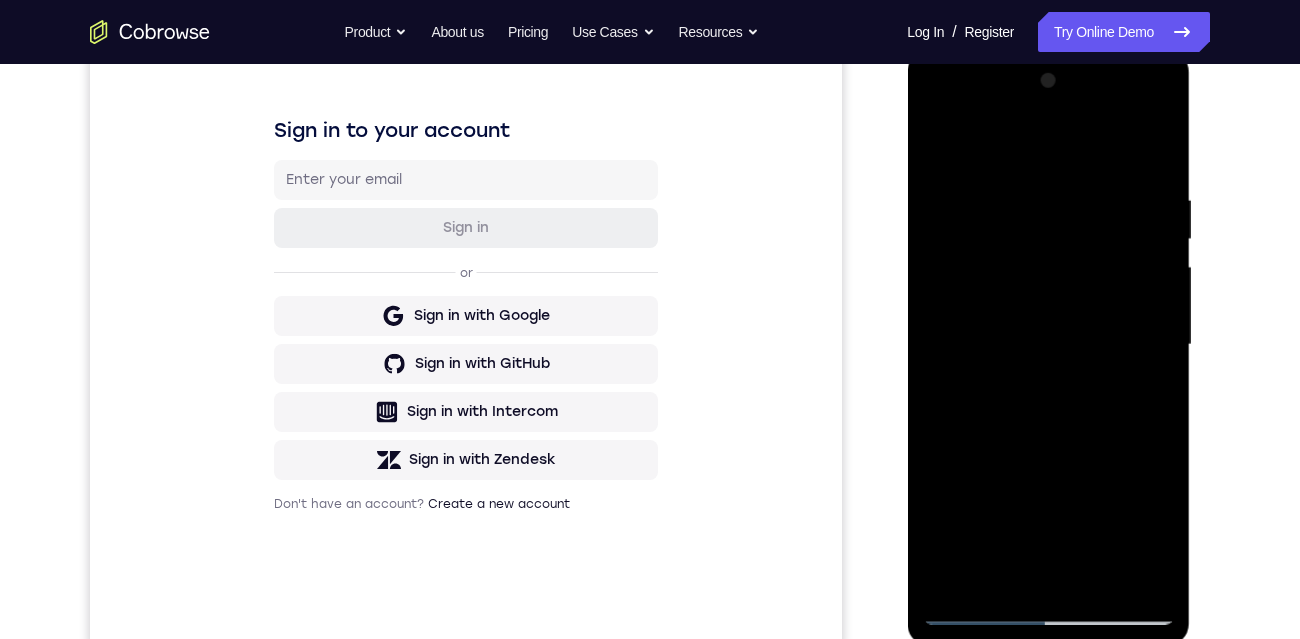 click at bounding box center (1048, 345) 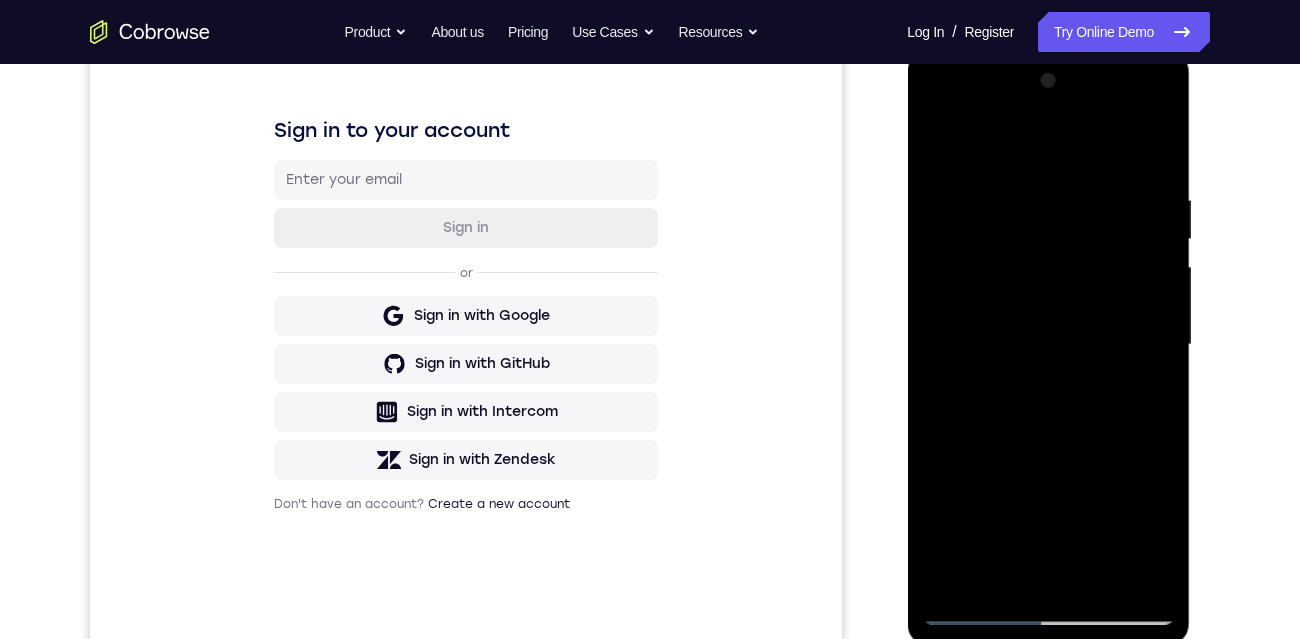 click at bounding box center (1048, 345) 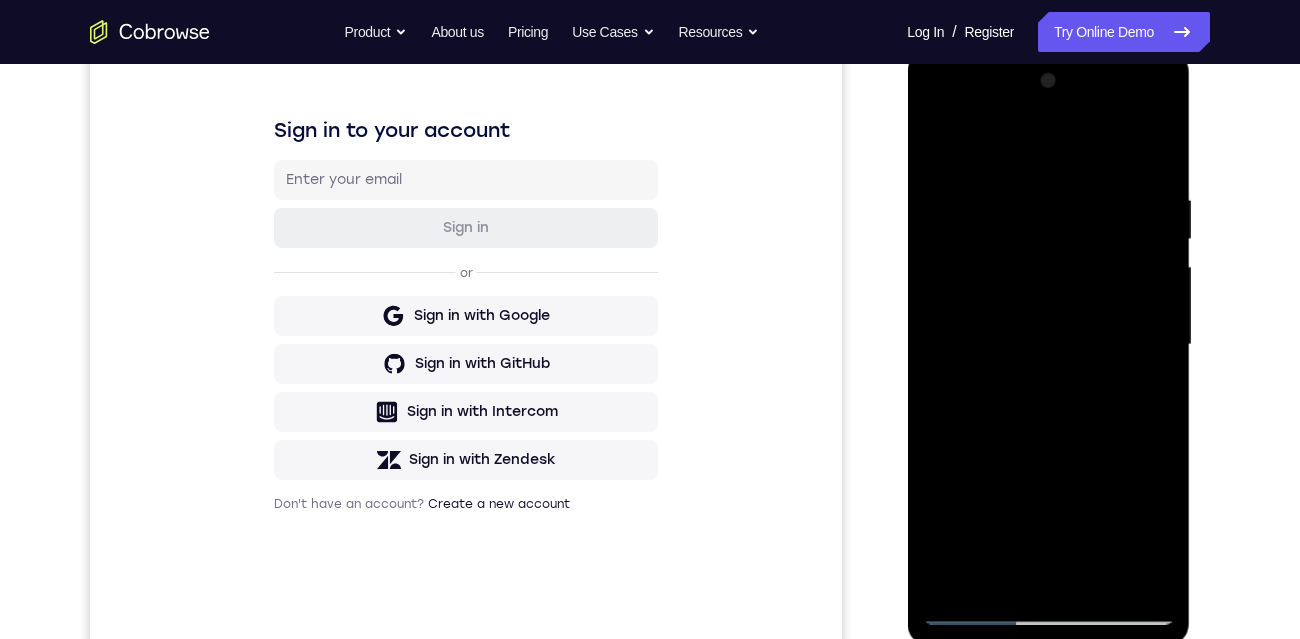 click at bounding box center (1048, 345) 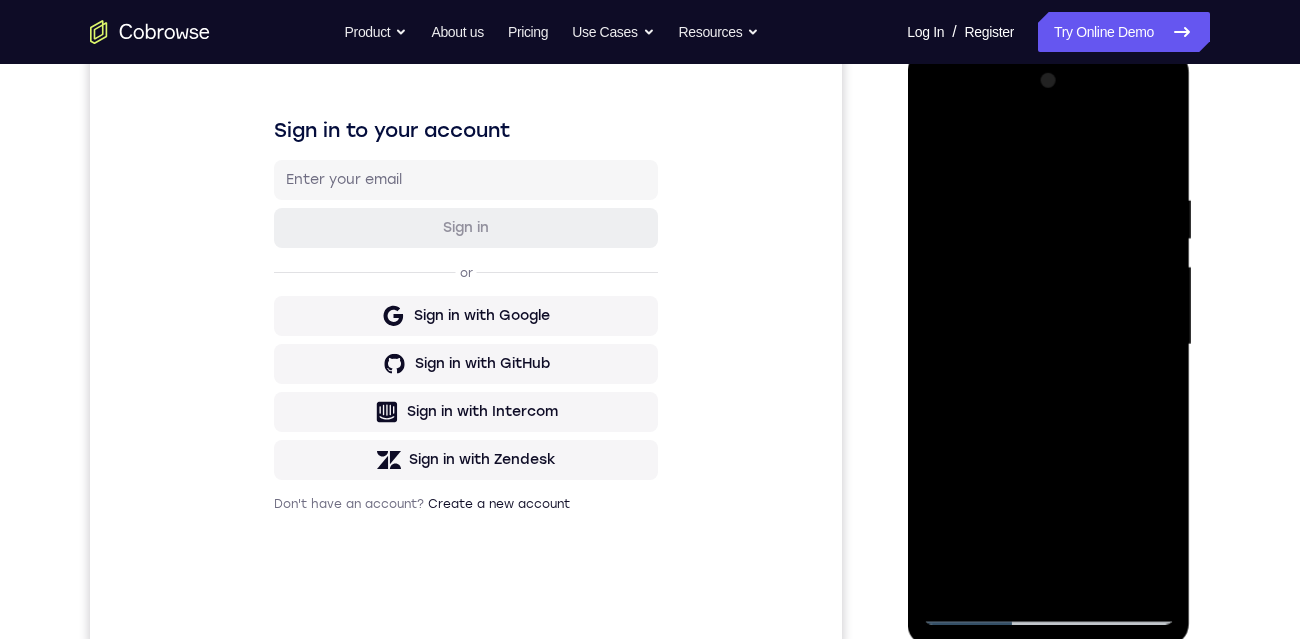 click at bounding box center [1048, 345] 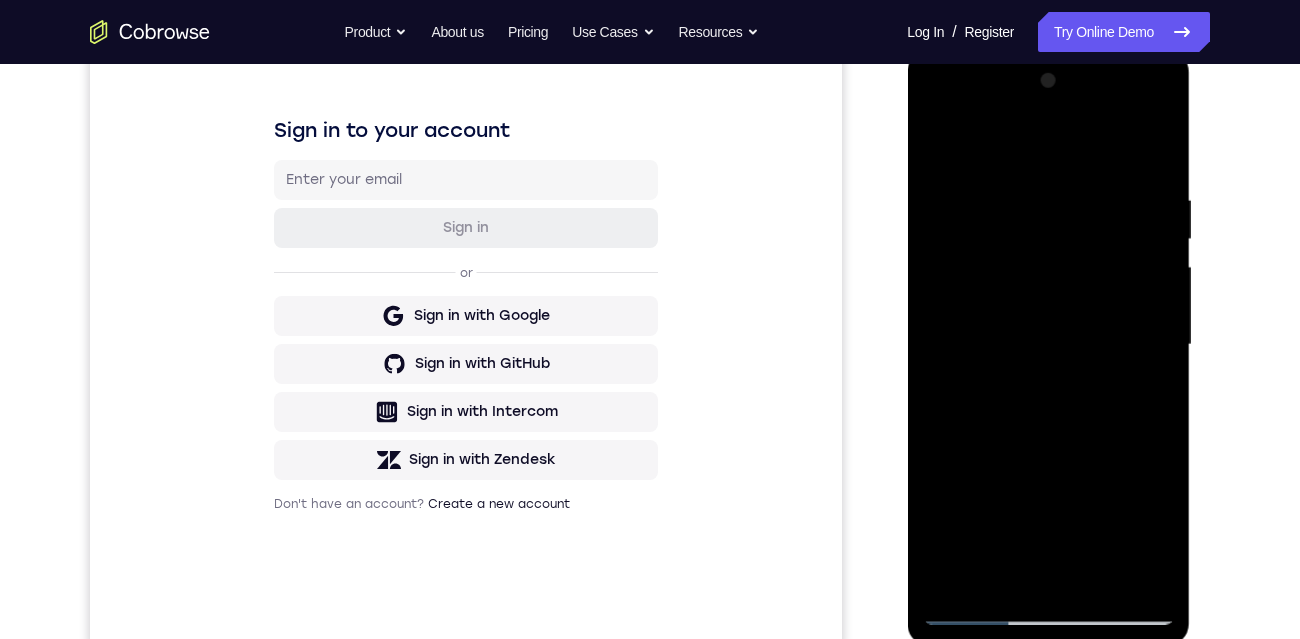 click at bounding box center [1048, 345] 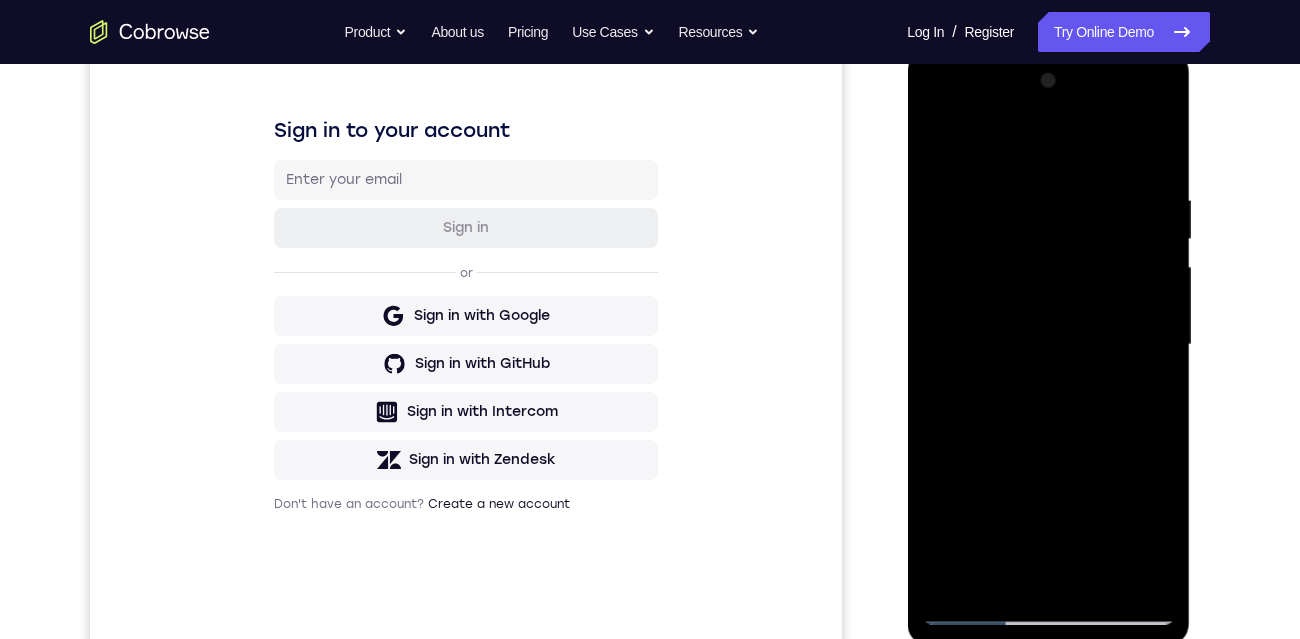 click at bounding box center (1048, 345) 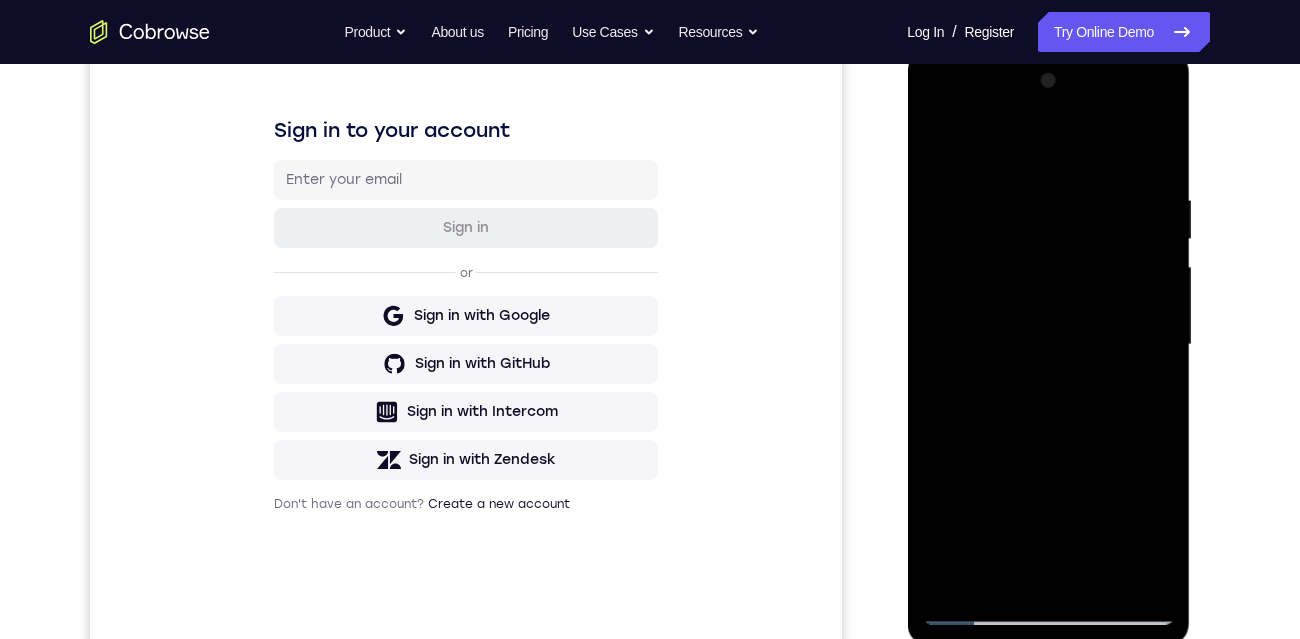click at bounding box center (1048, 345) 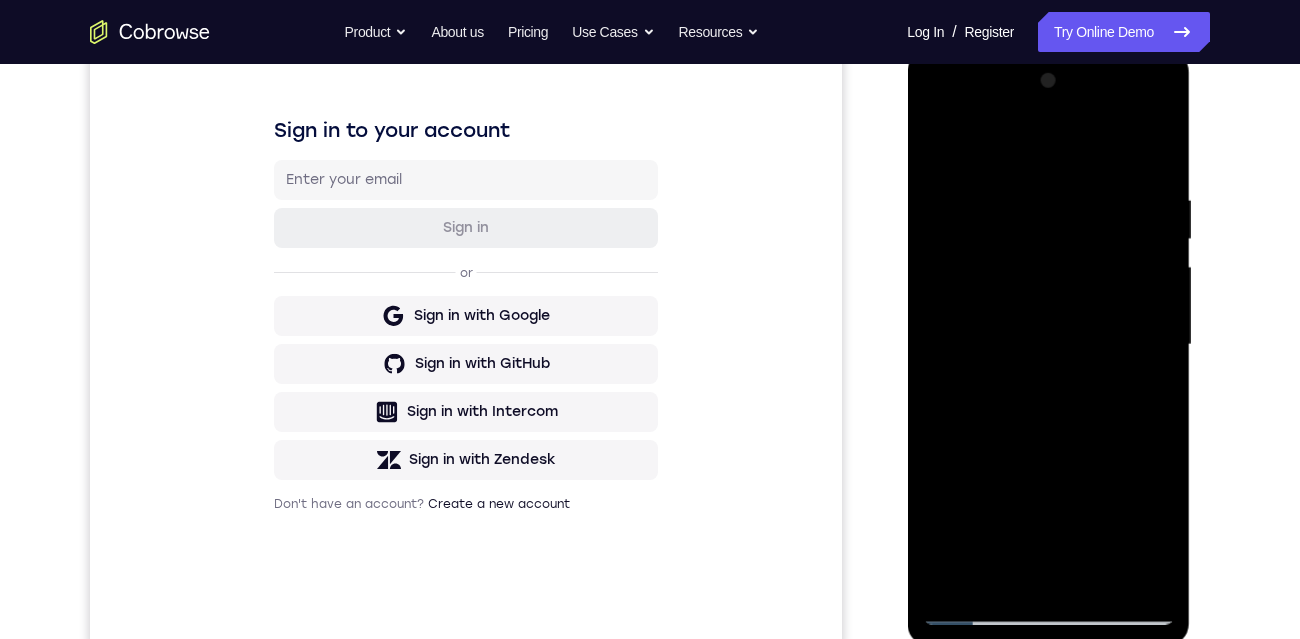 click at bounding box center [1048, 345] 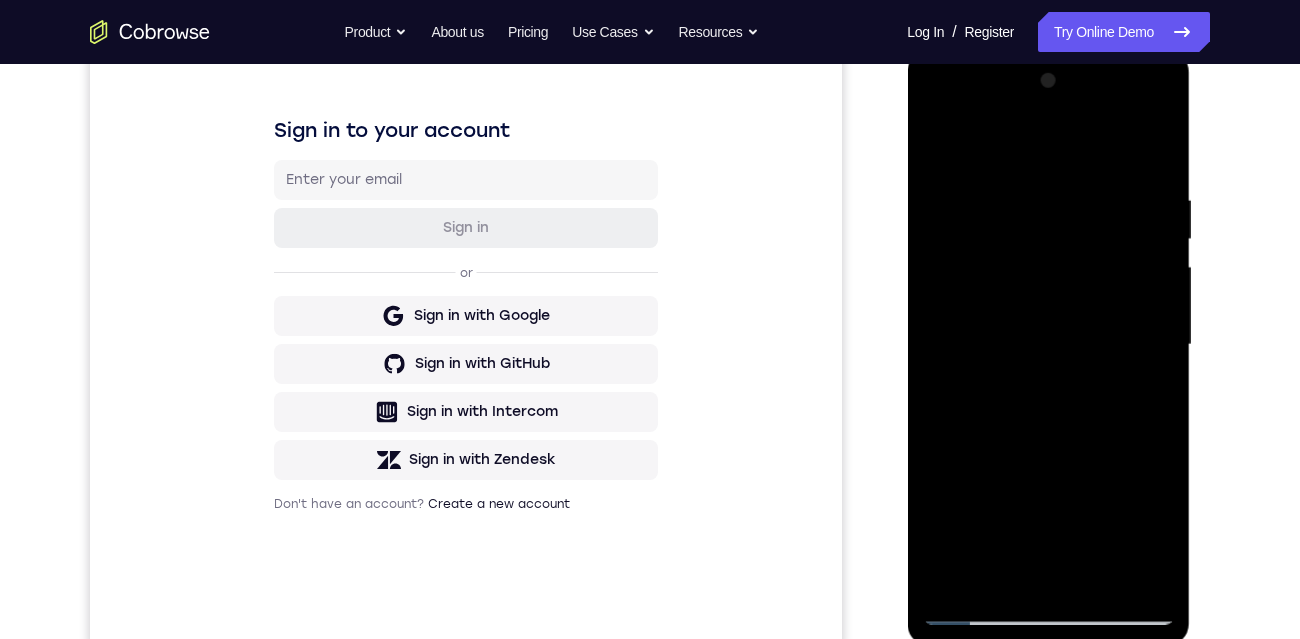 click at bounding box center [1048, 345] 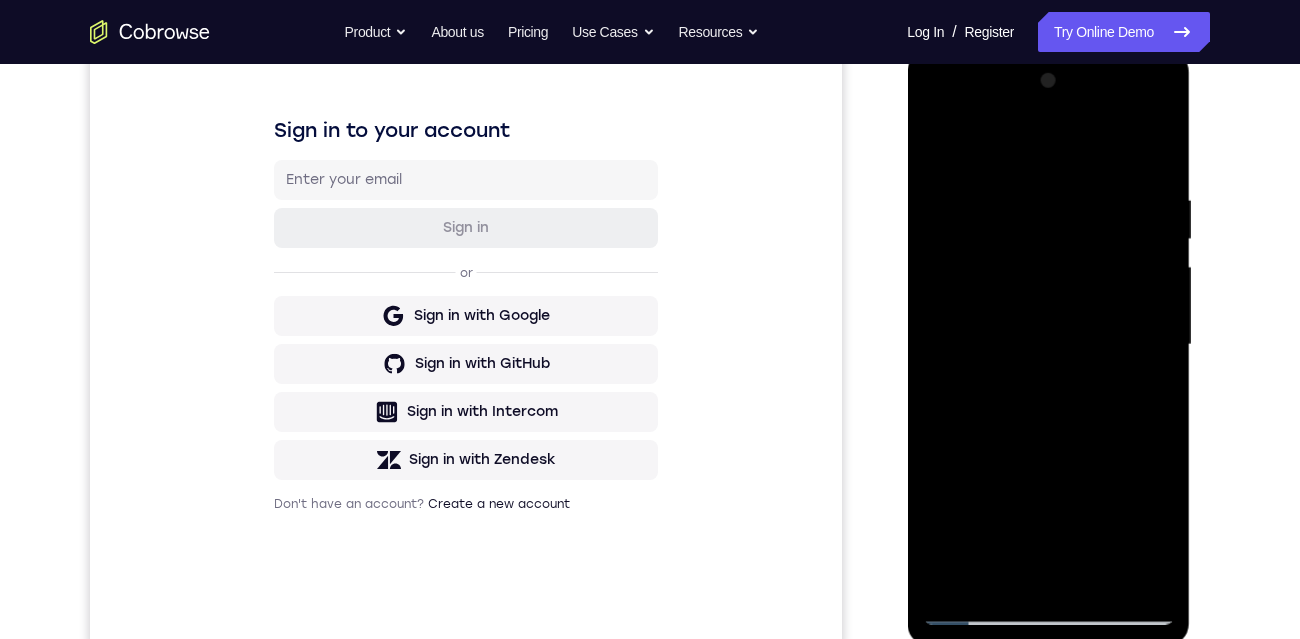 click at bounding box center (1048, 345) 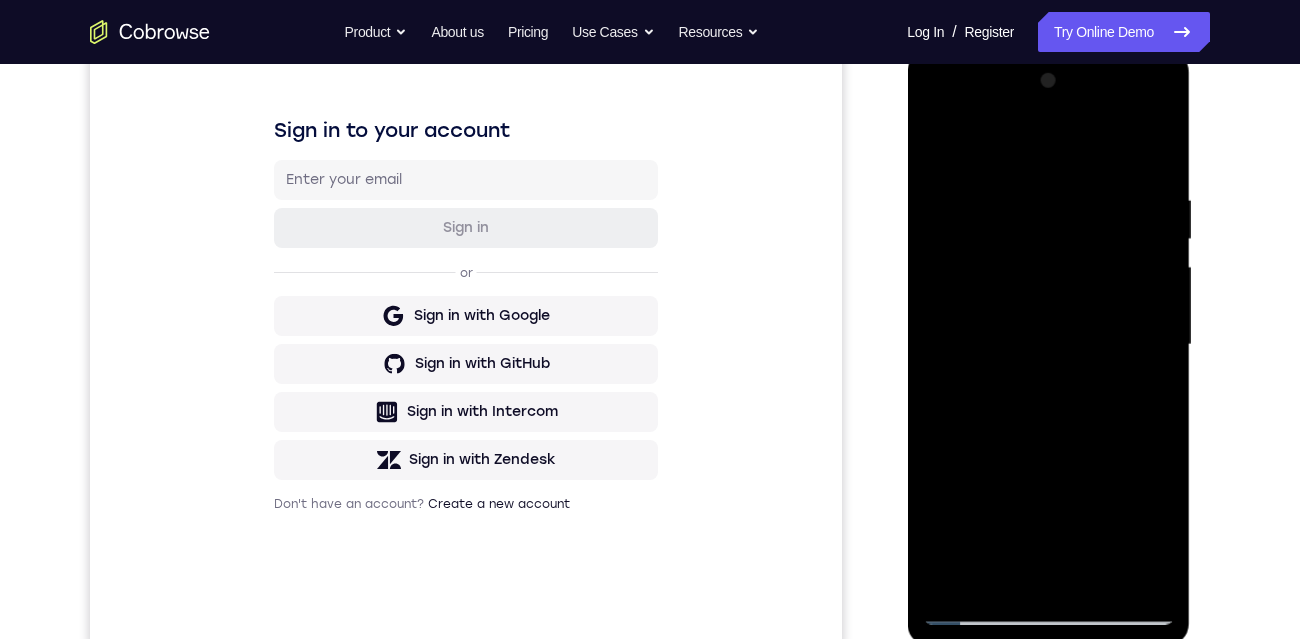 click at bounding box center (1048, 345) 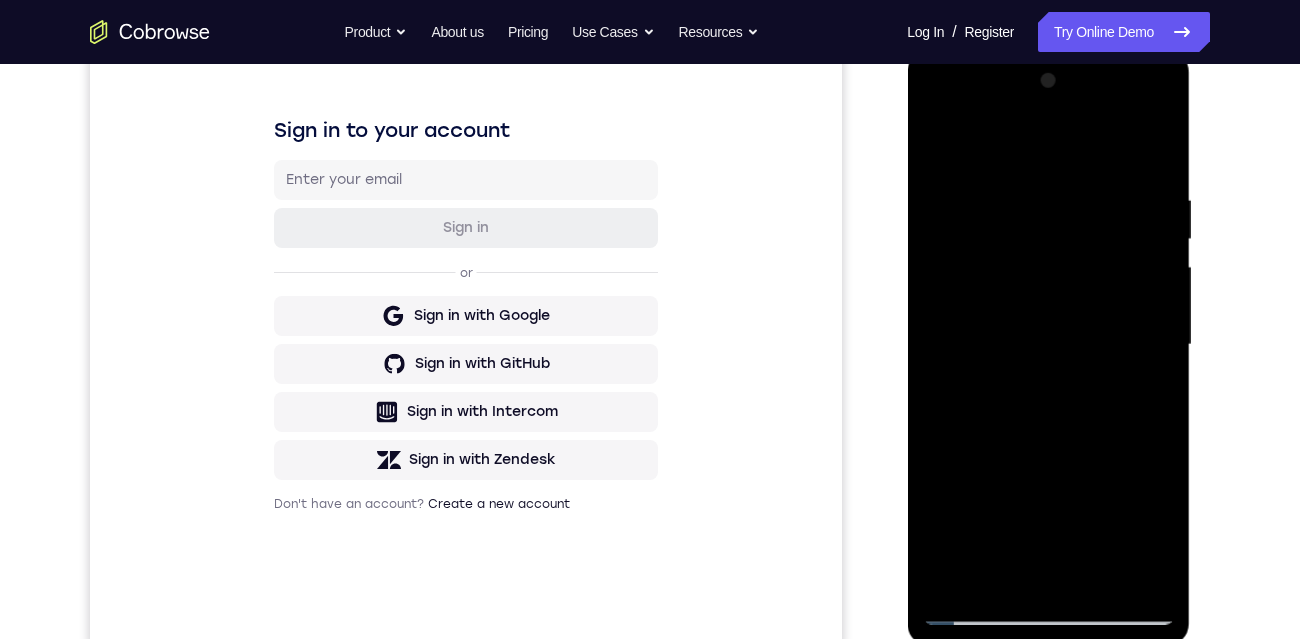 click at bounding box center (1048, 345) 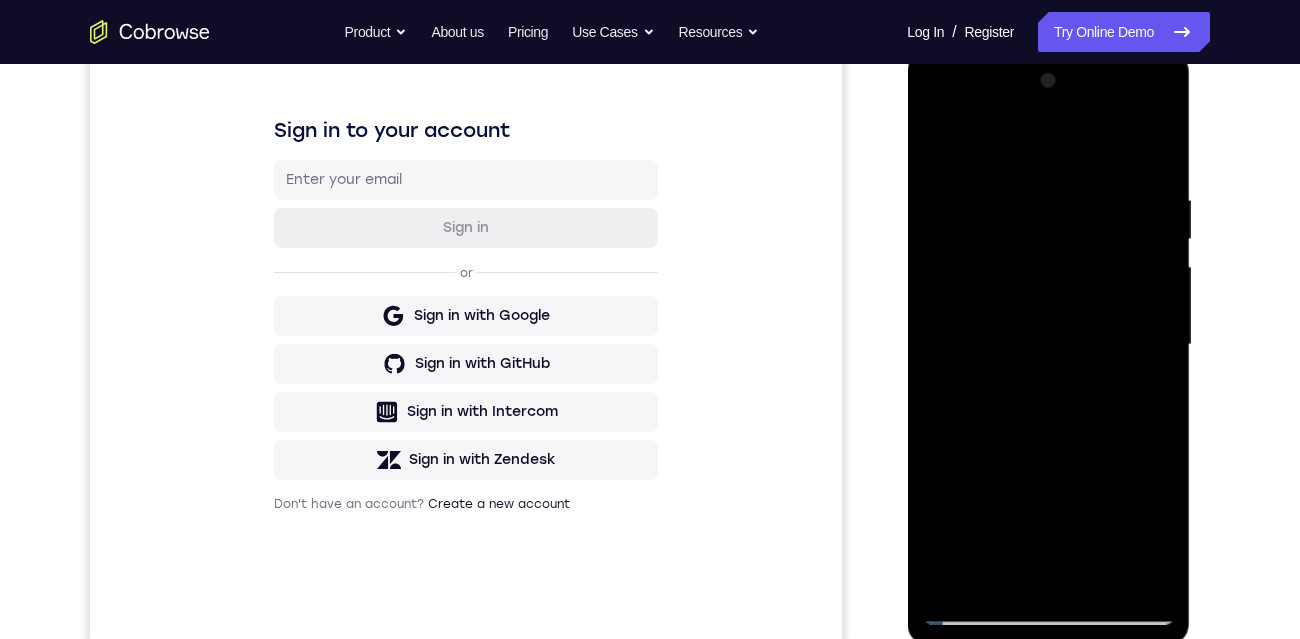 click at bounding box center (1048, 345) 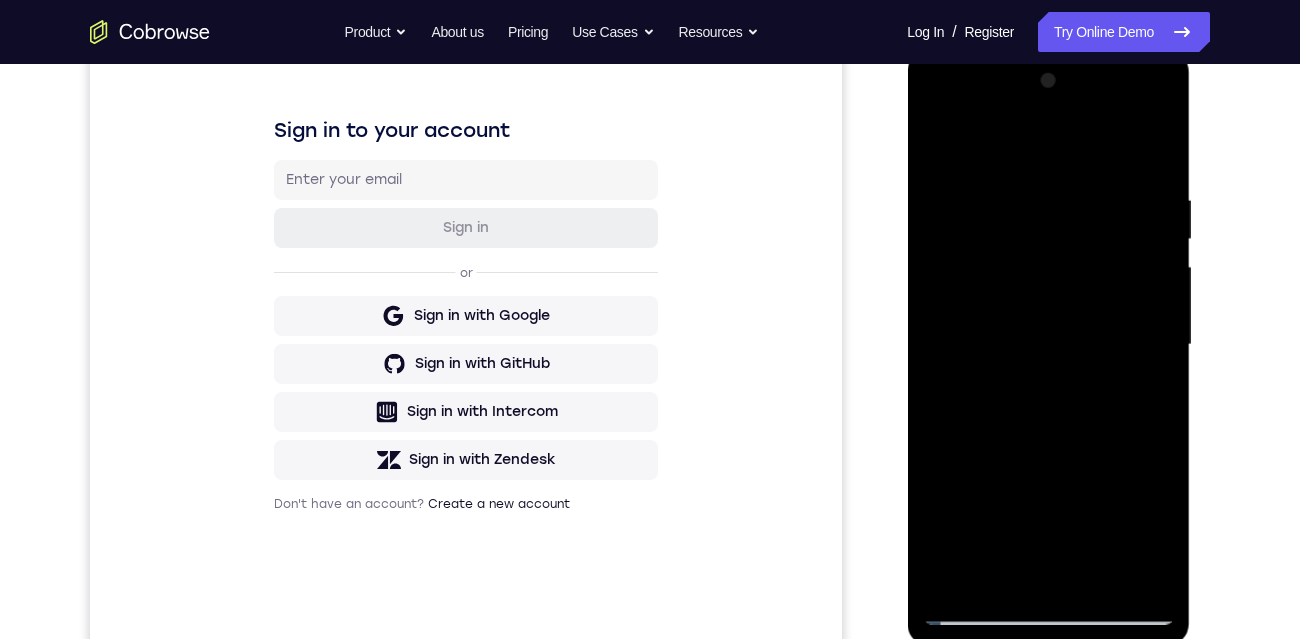 click at bounding box center (1048, 345) 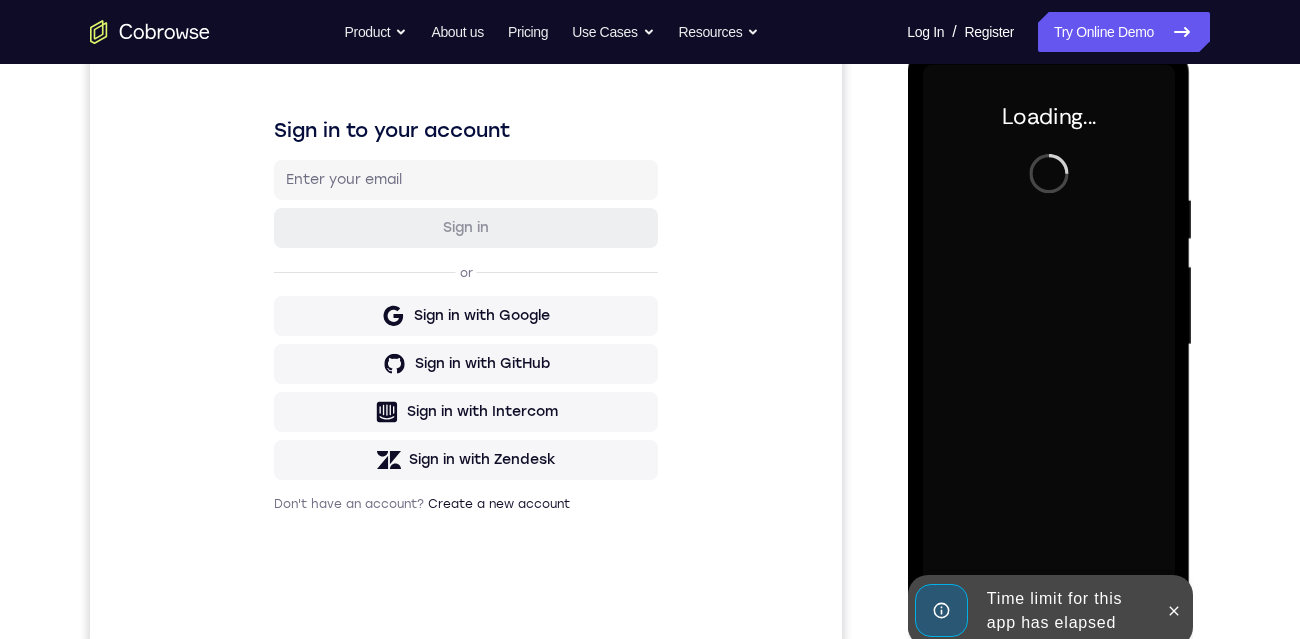 scroll, scrollTop: 267, scrollLeft: 0, axis: vertical 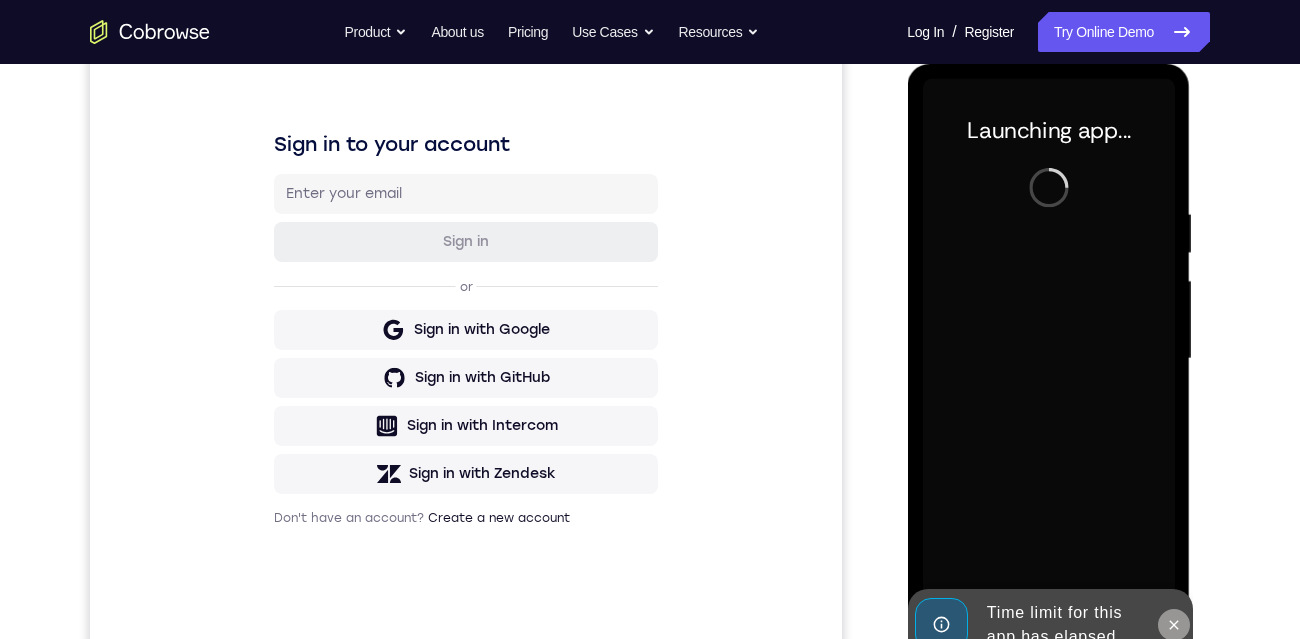 click 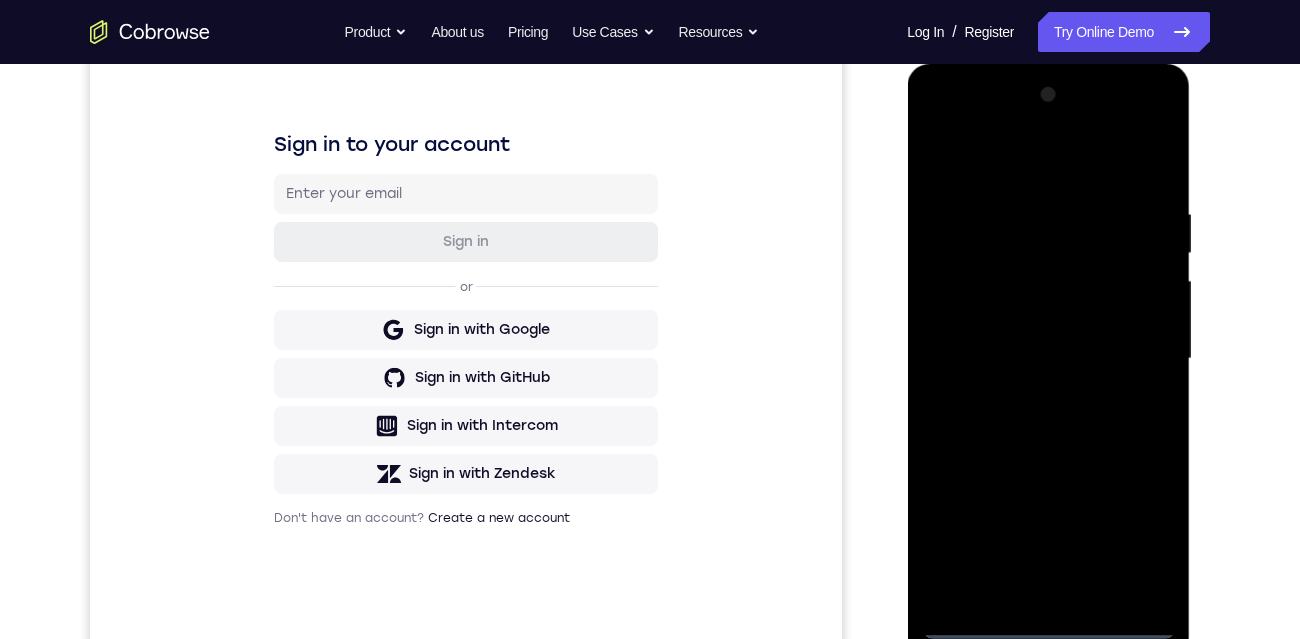 click at bounding box center (1048, 359) 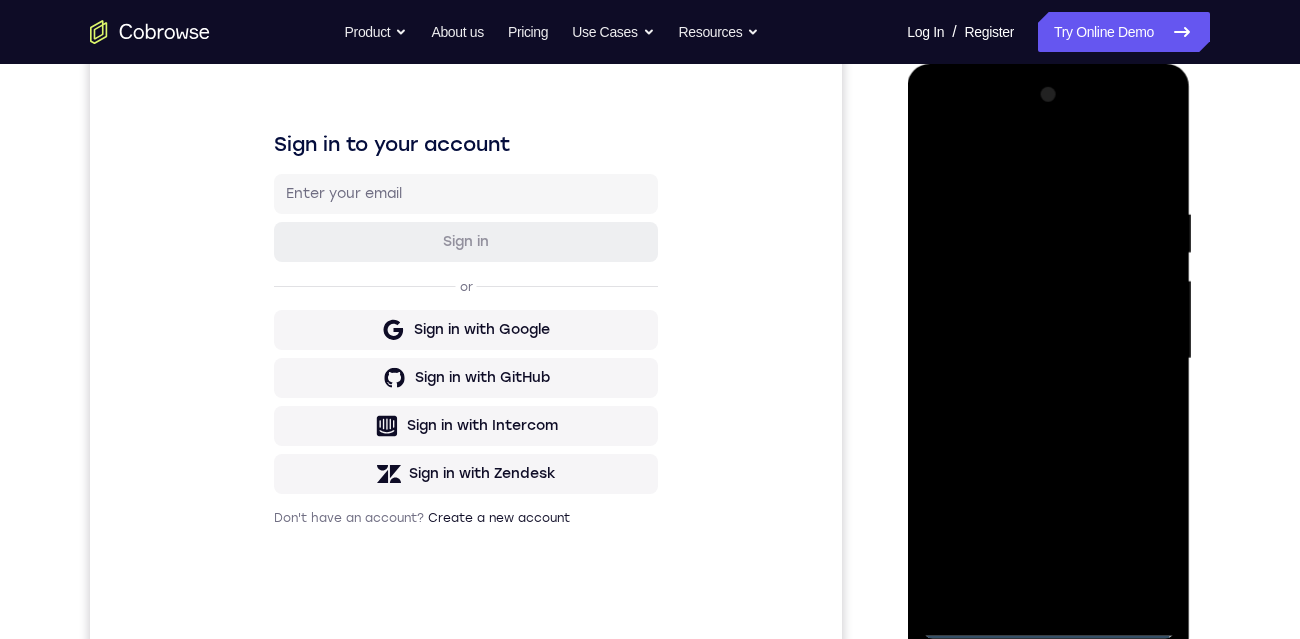 click at bounding box center (1048, 359) 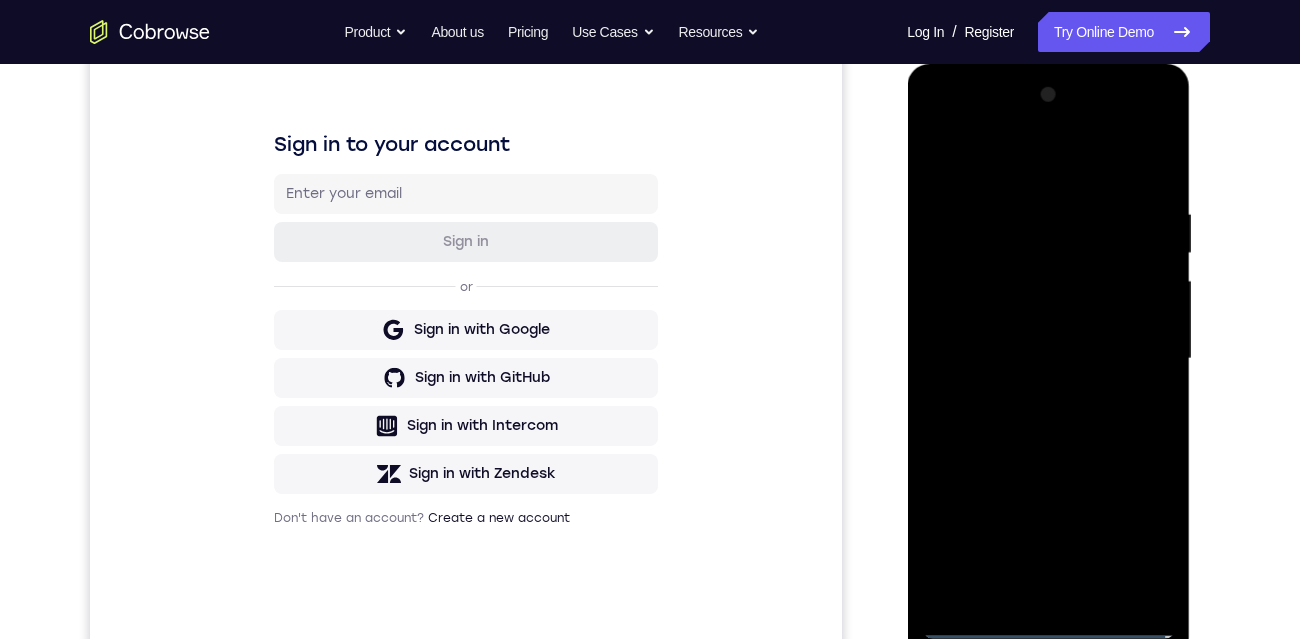 click at bounding box center (1048, 359) 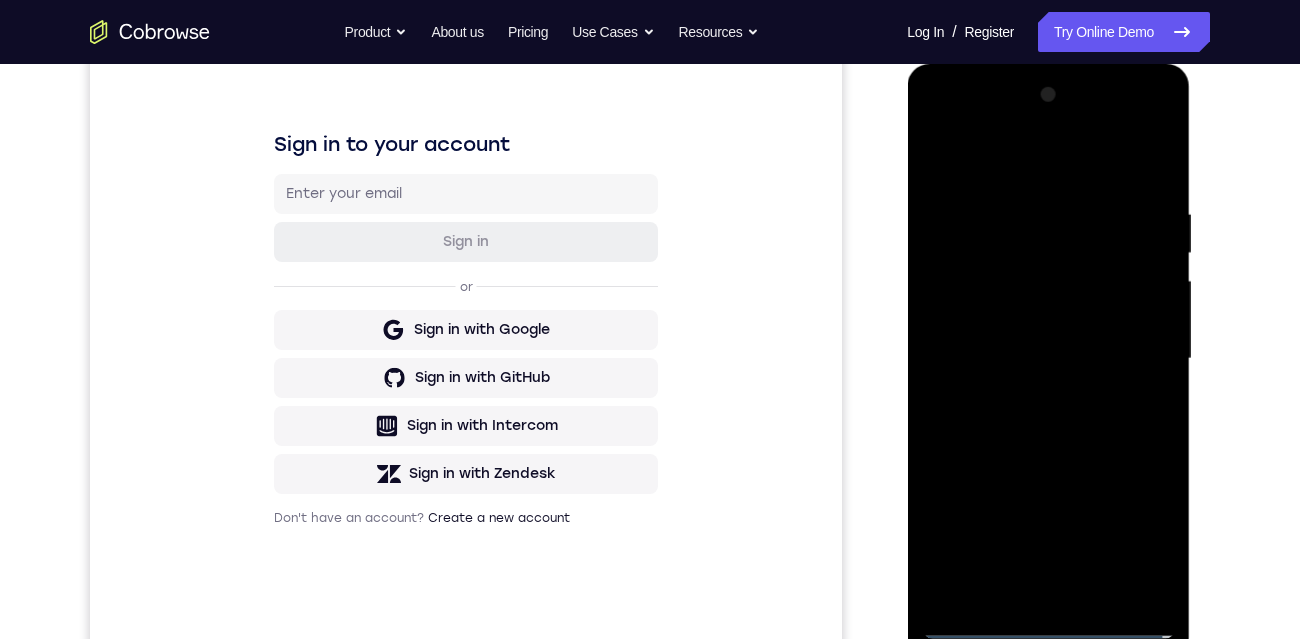 click at bounding box center (1048, 359) 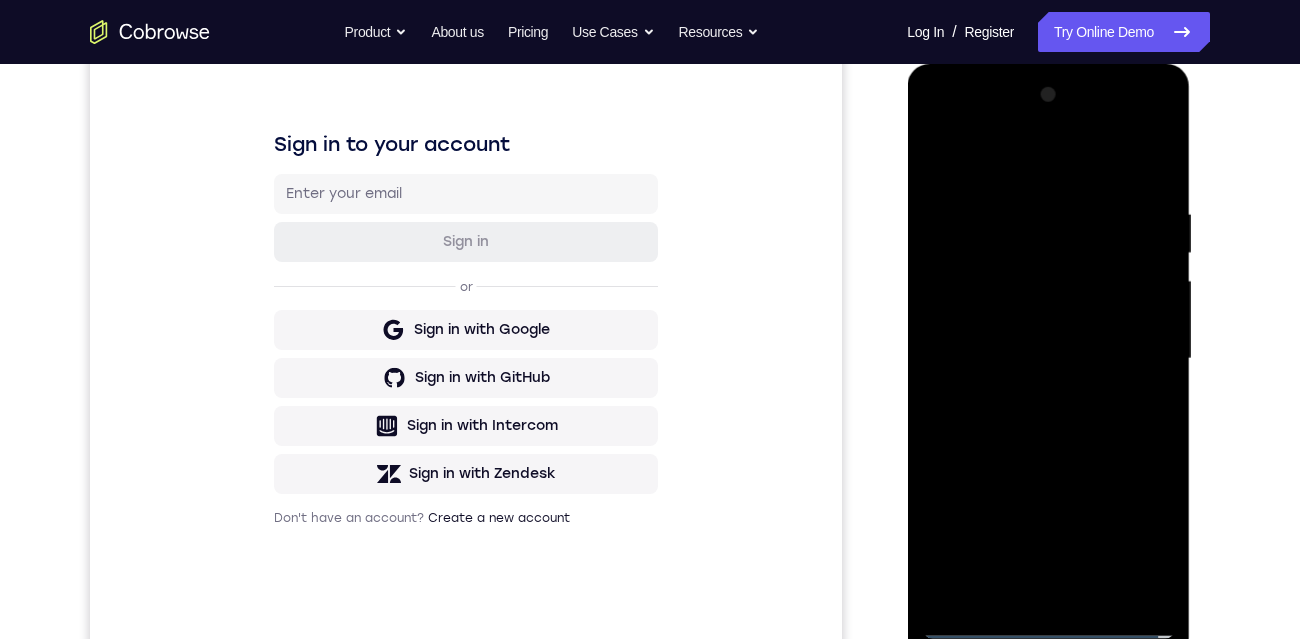 click at bounding box center [1048, 359] 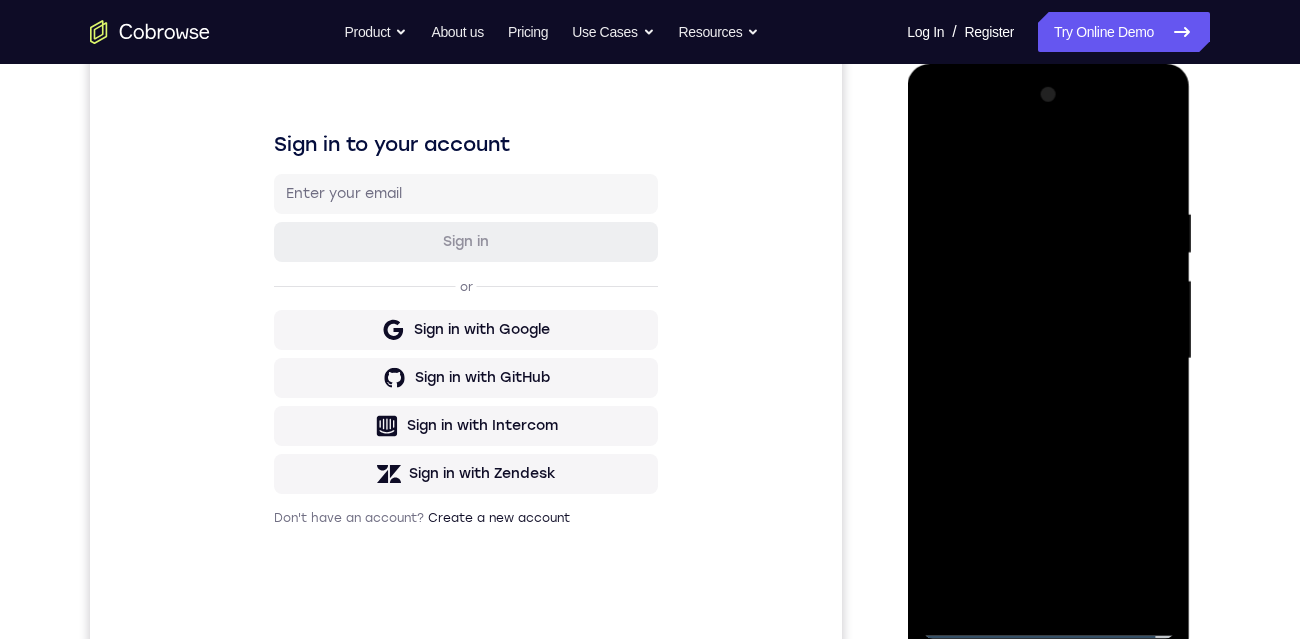 click at bounding box center [1048, 359] 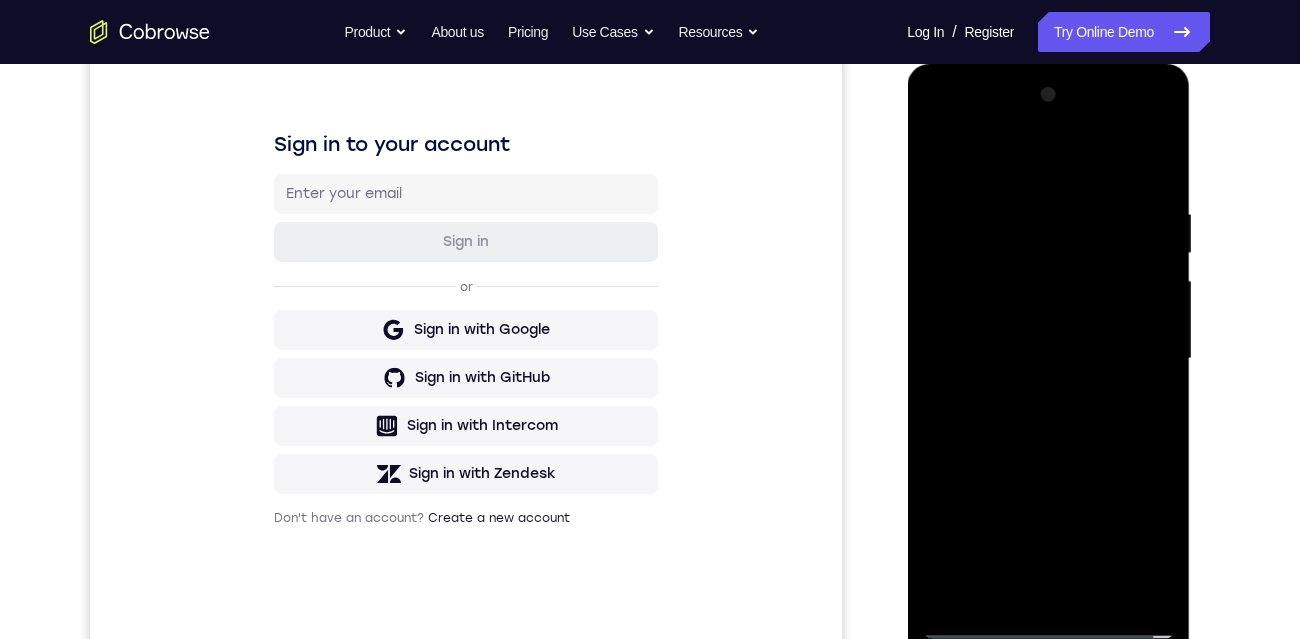 click at bounding box center [1048, 359] 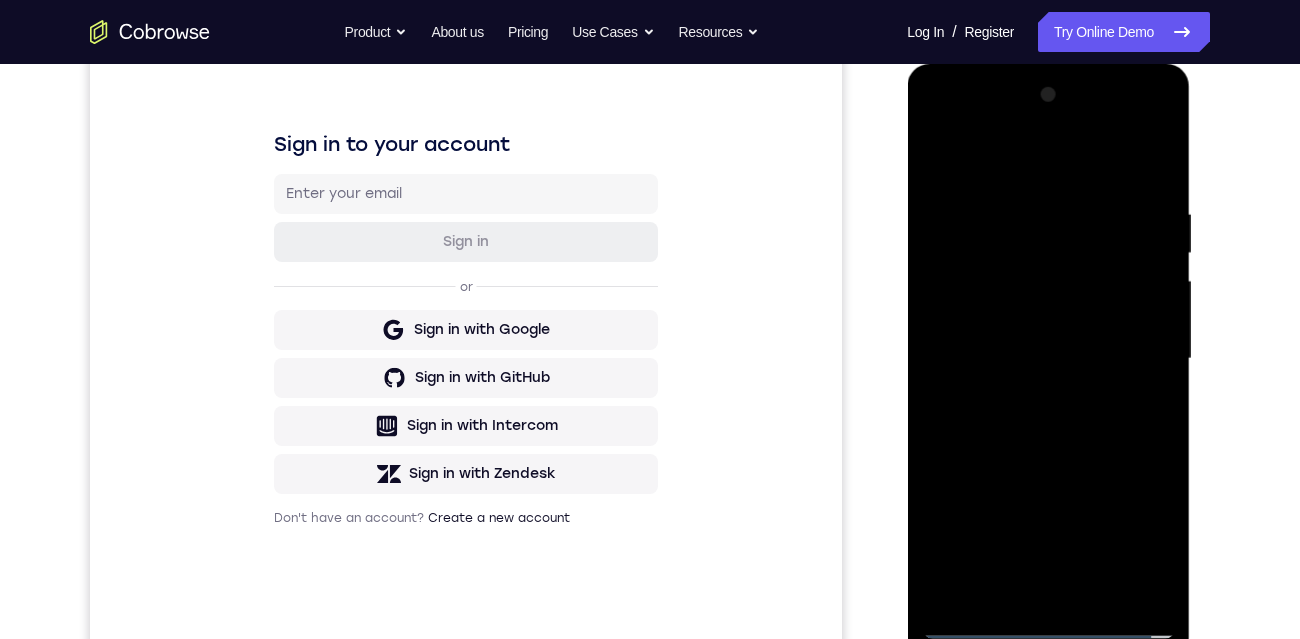 click at bounding box center [1048, 359] 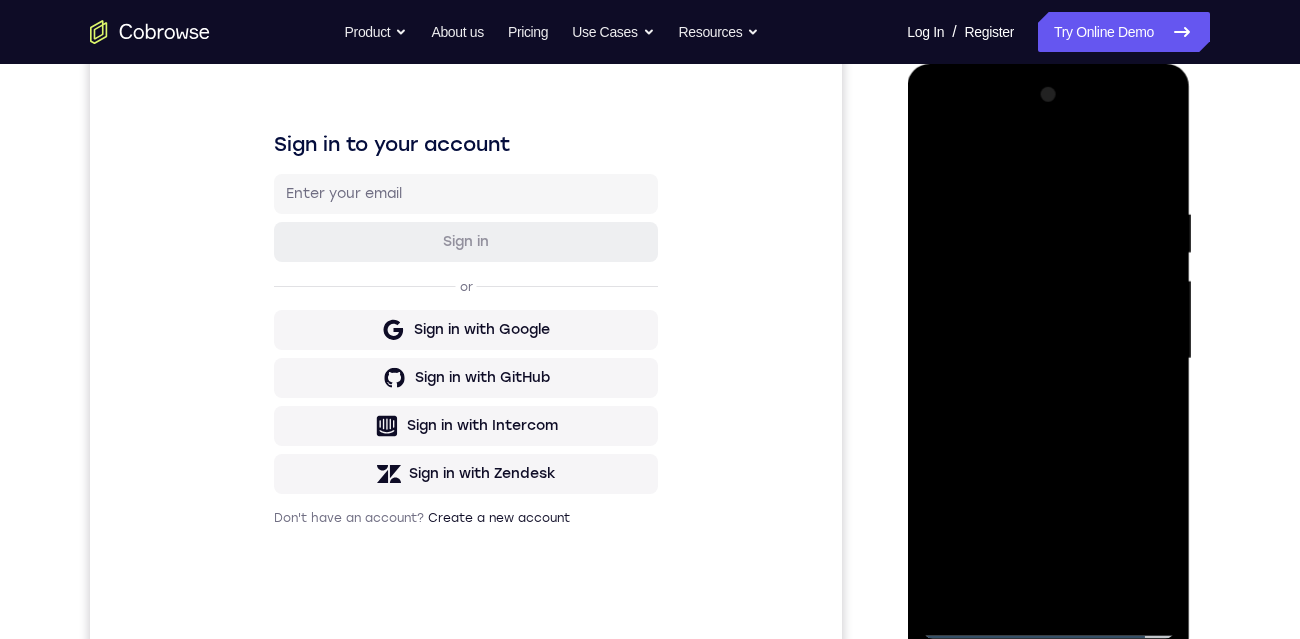 click at bounding box center (1048, 359) 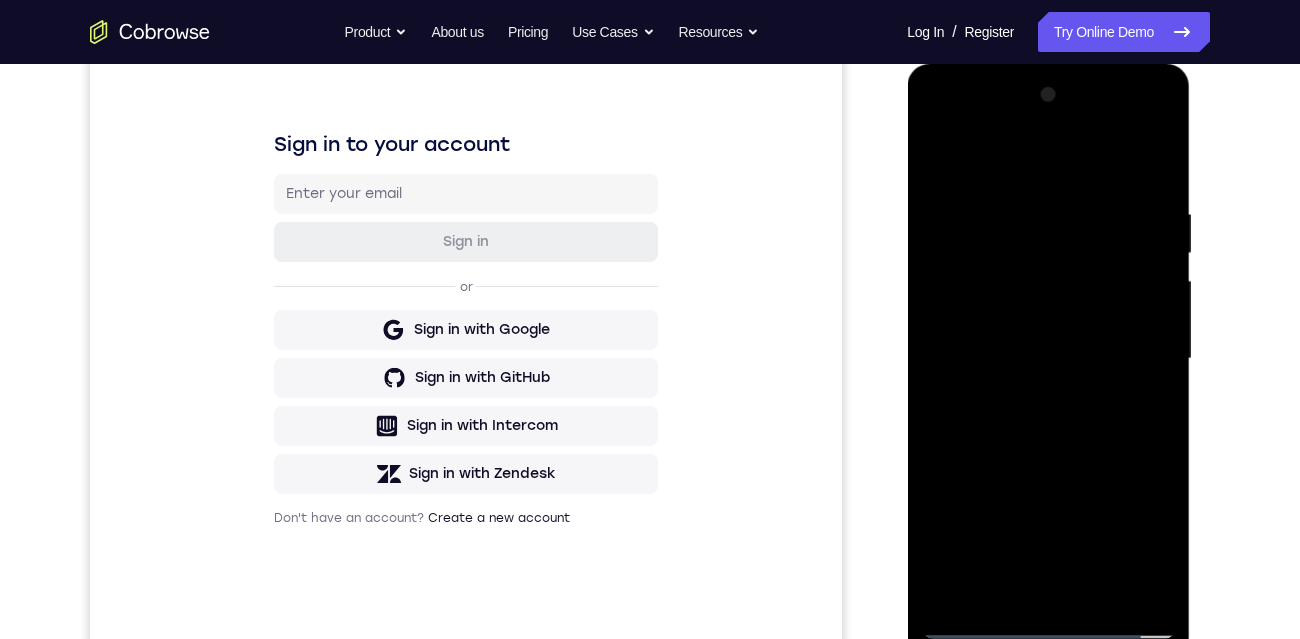 click at bounding box center (1048, 359) 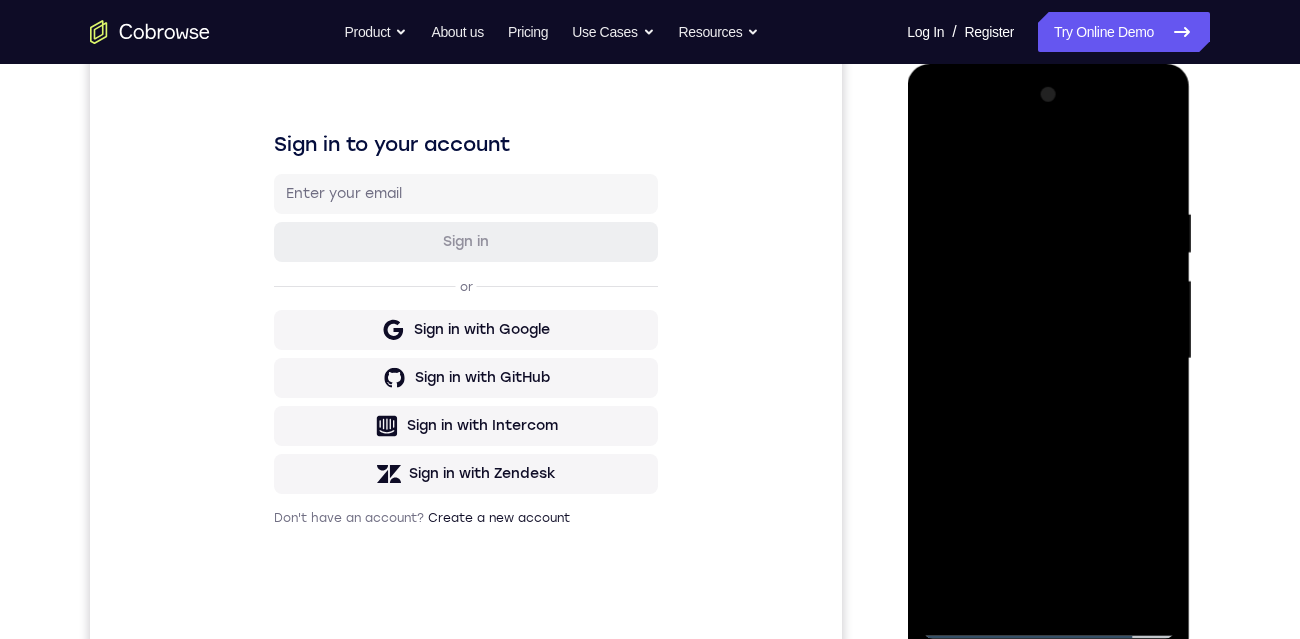 click at bounding box center (1048, 359) 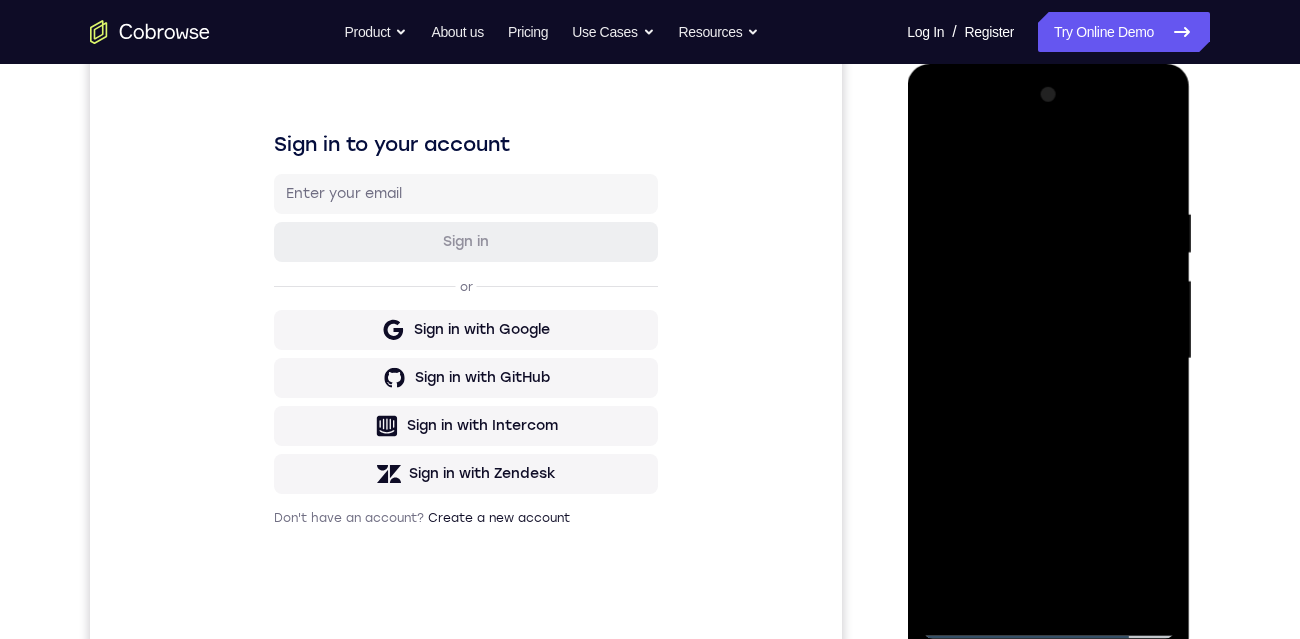click at bounding box center (1048, 359) 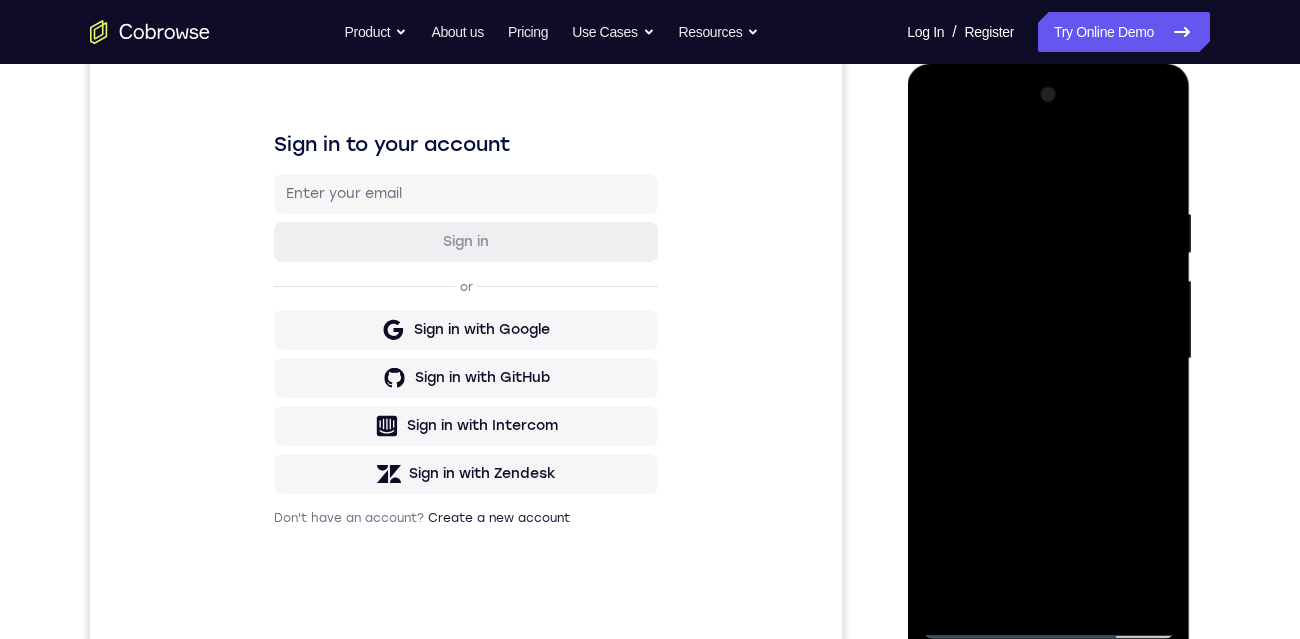 click at bounding box center (1048, 359) 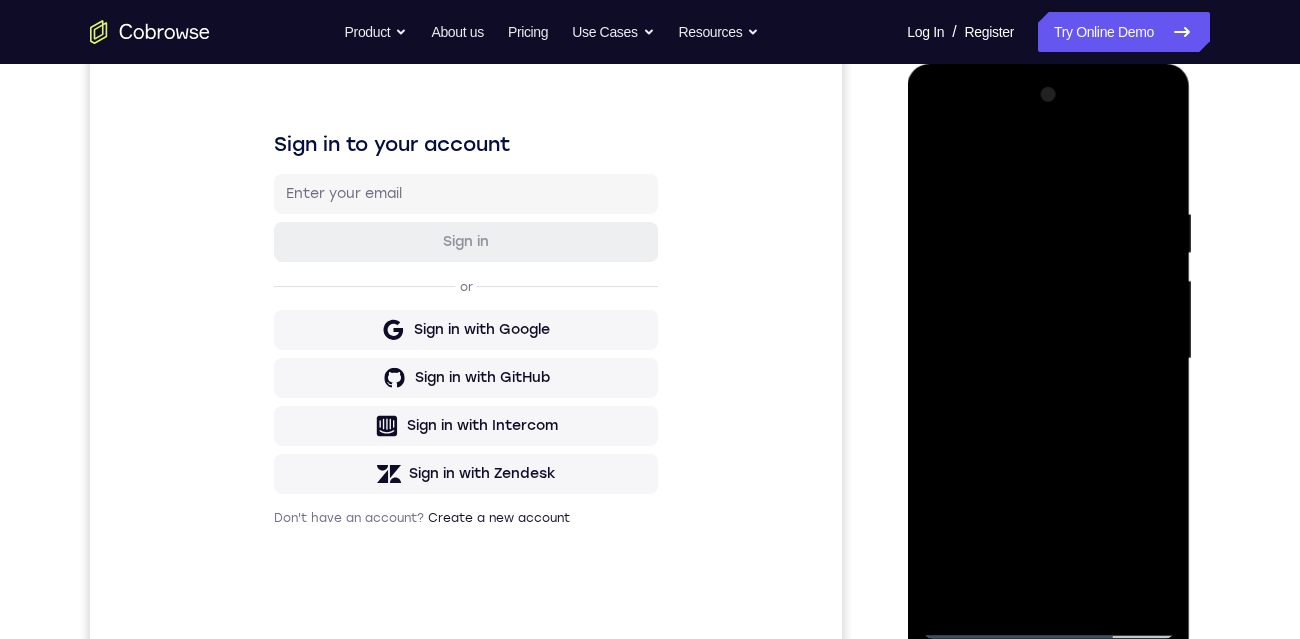click at bounding box center [1048, 359] 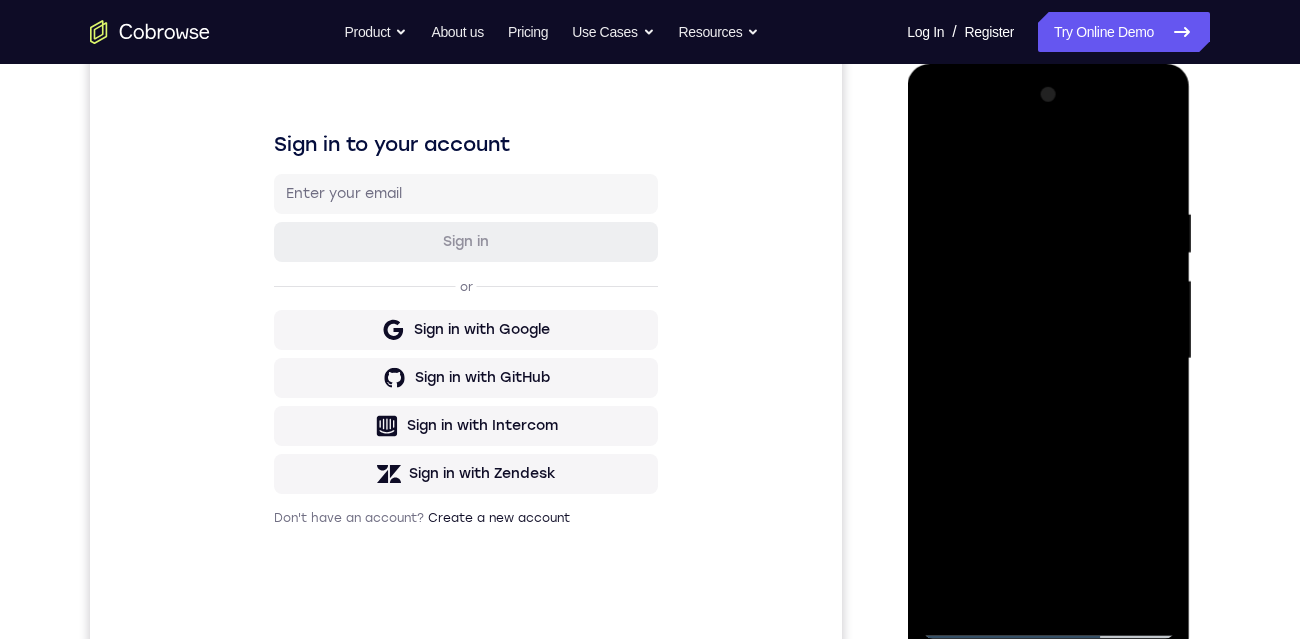 click at bounding box center [1048, 359] 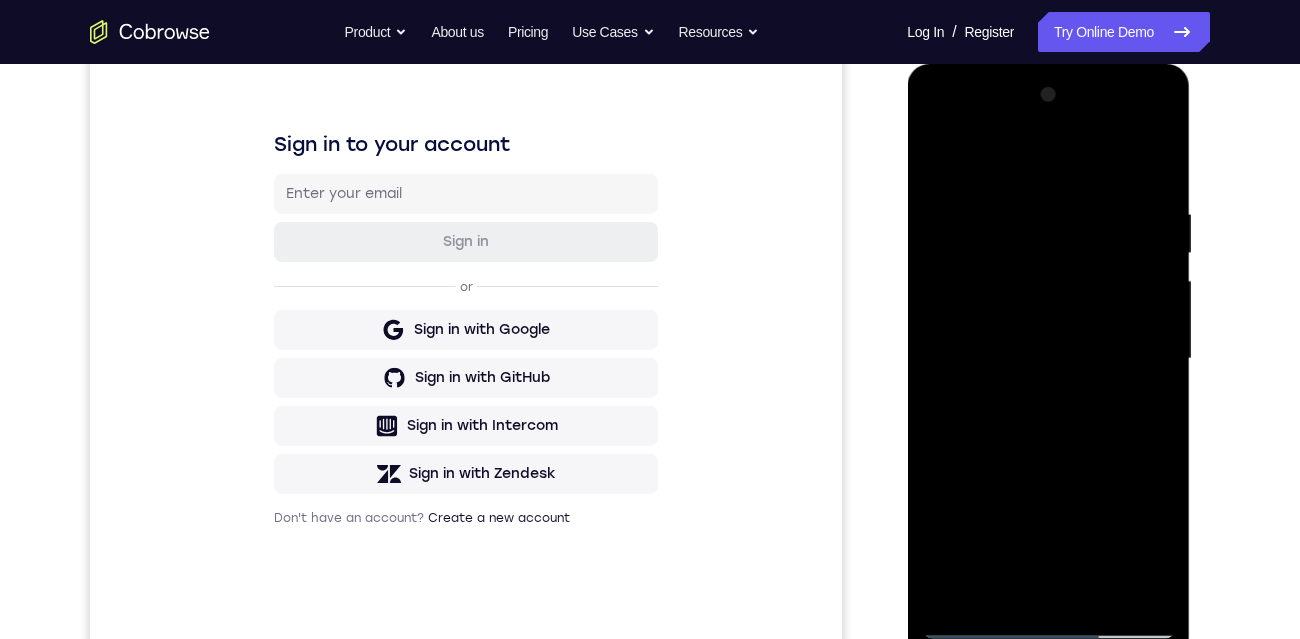 click at bounding box center [1048, 359] 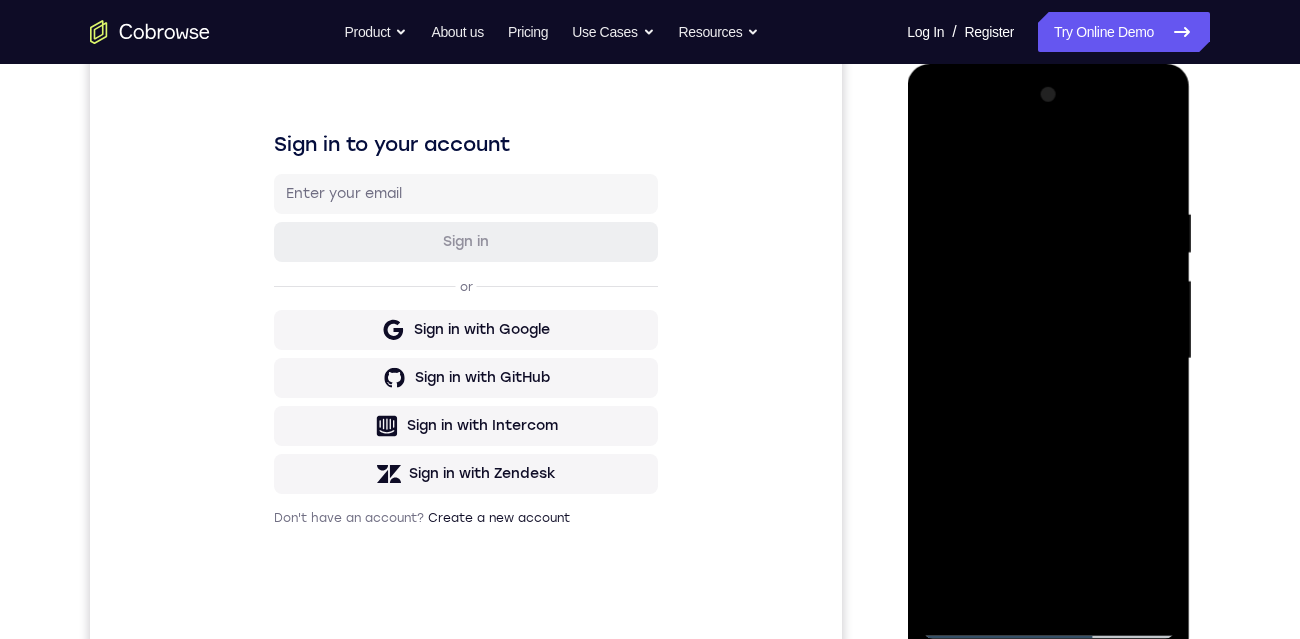 click at bounding box center (1048, 359) 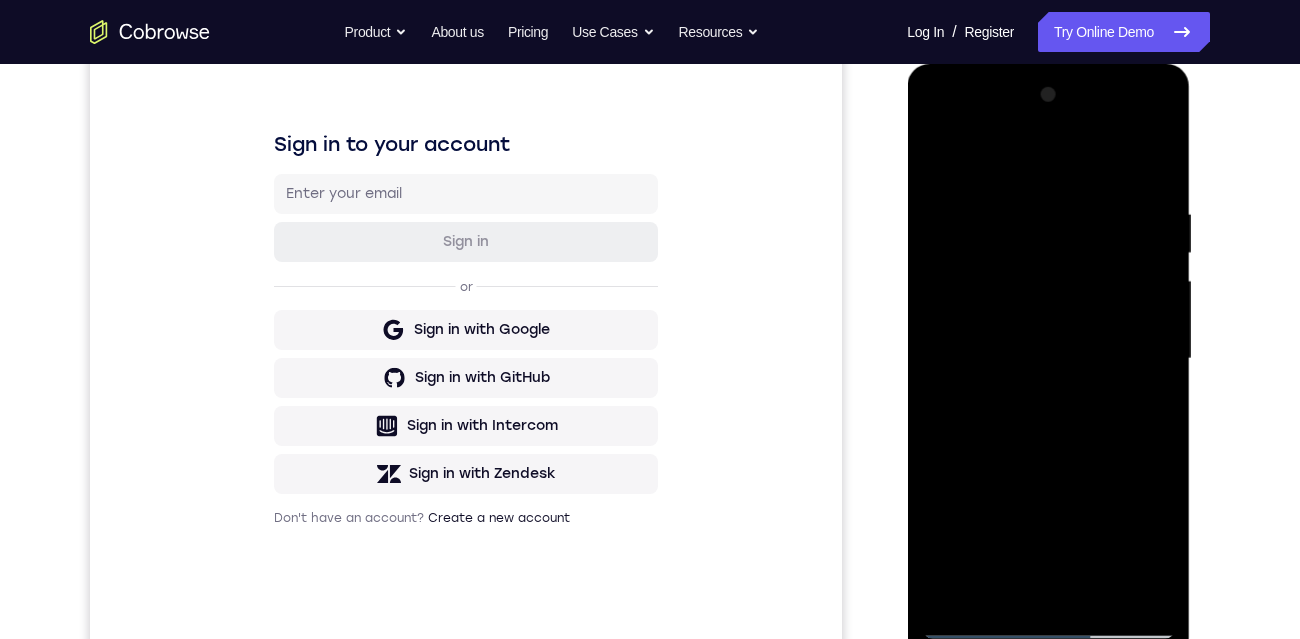 click at bounding box center (1048, 359) 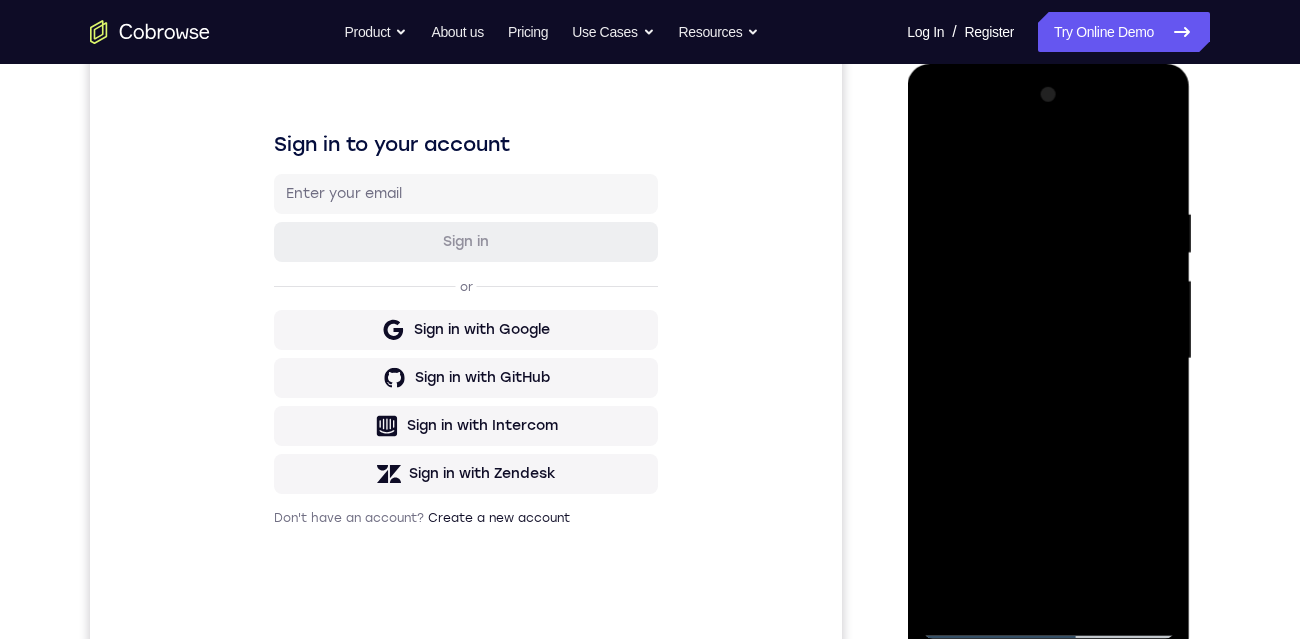 click at bounding box center (1048, 359) 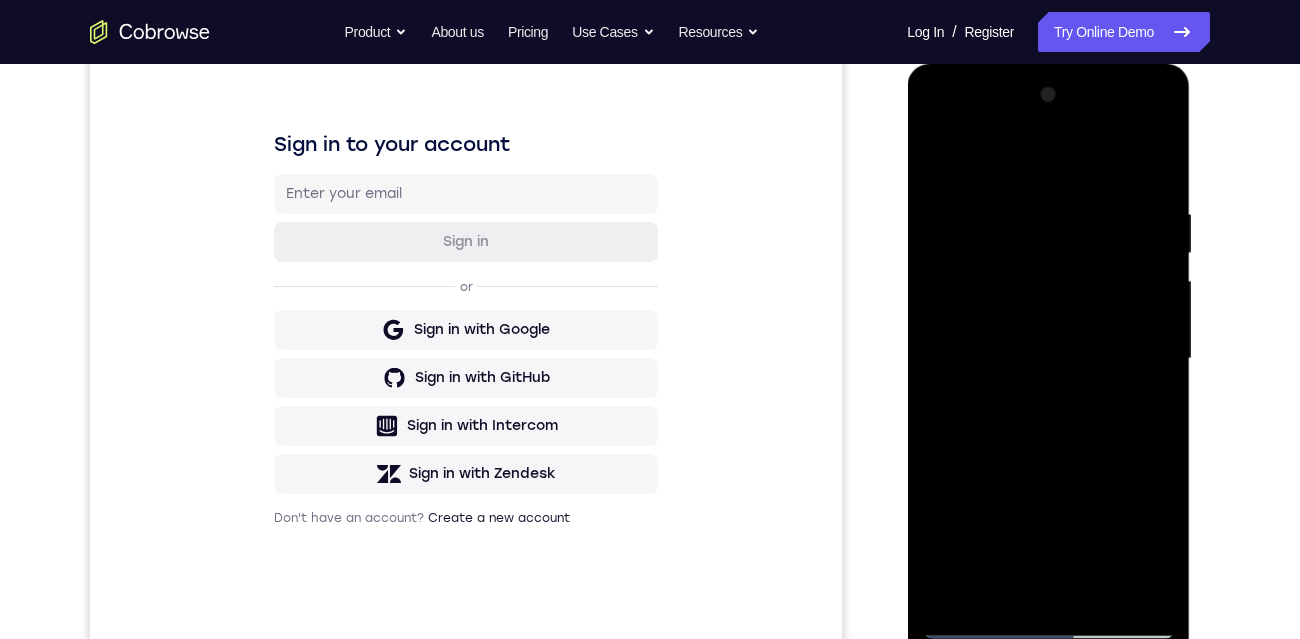 click at bounding box center (1048, 359) 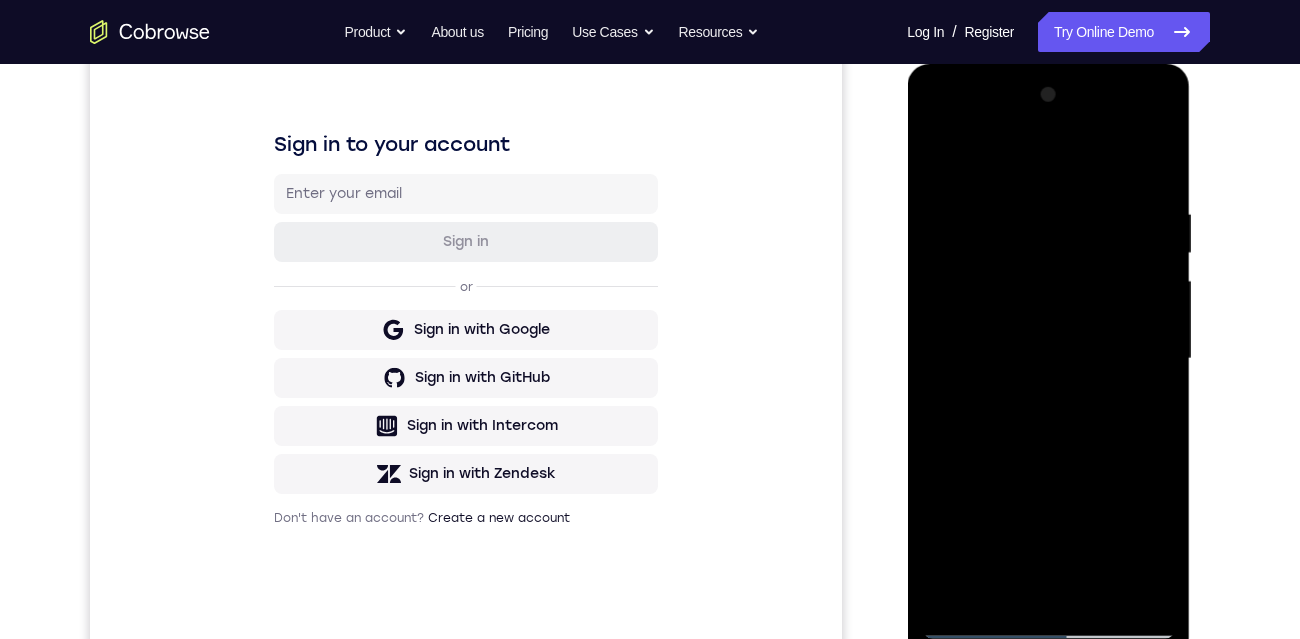 click at bounding box center [1048, 359] 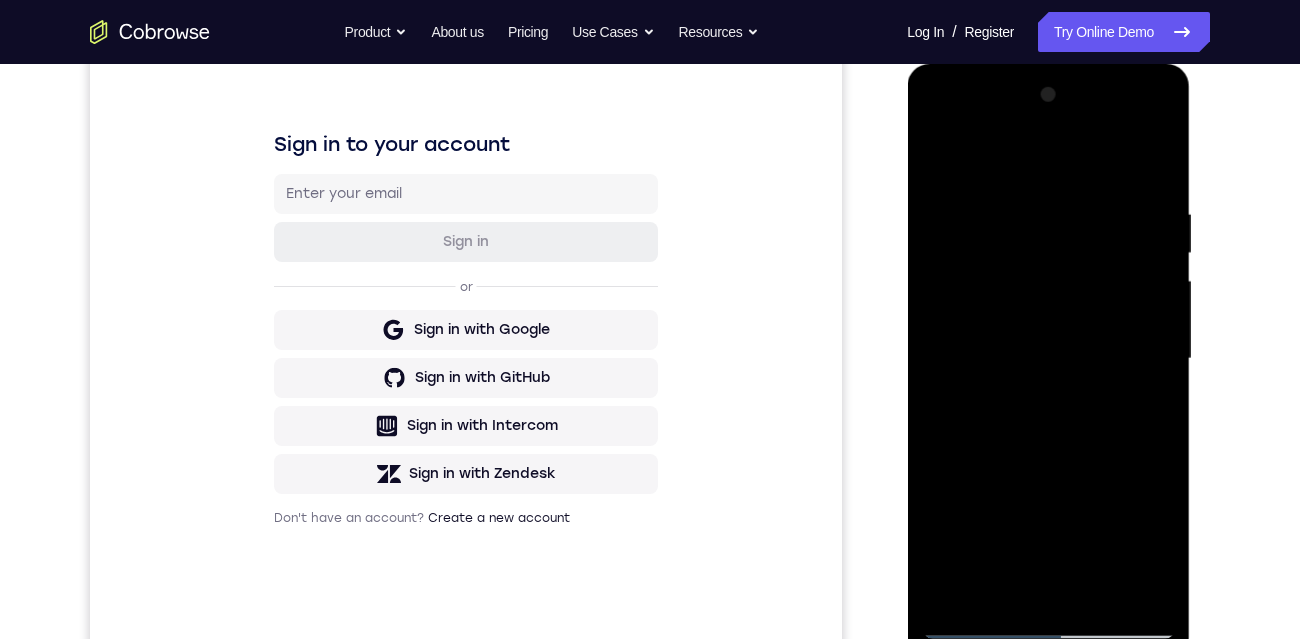 click at bounding box center [1048, 359] 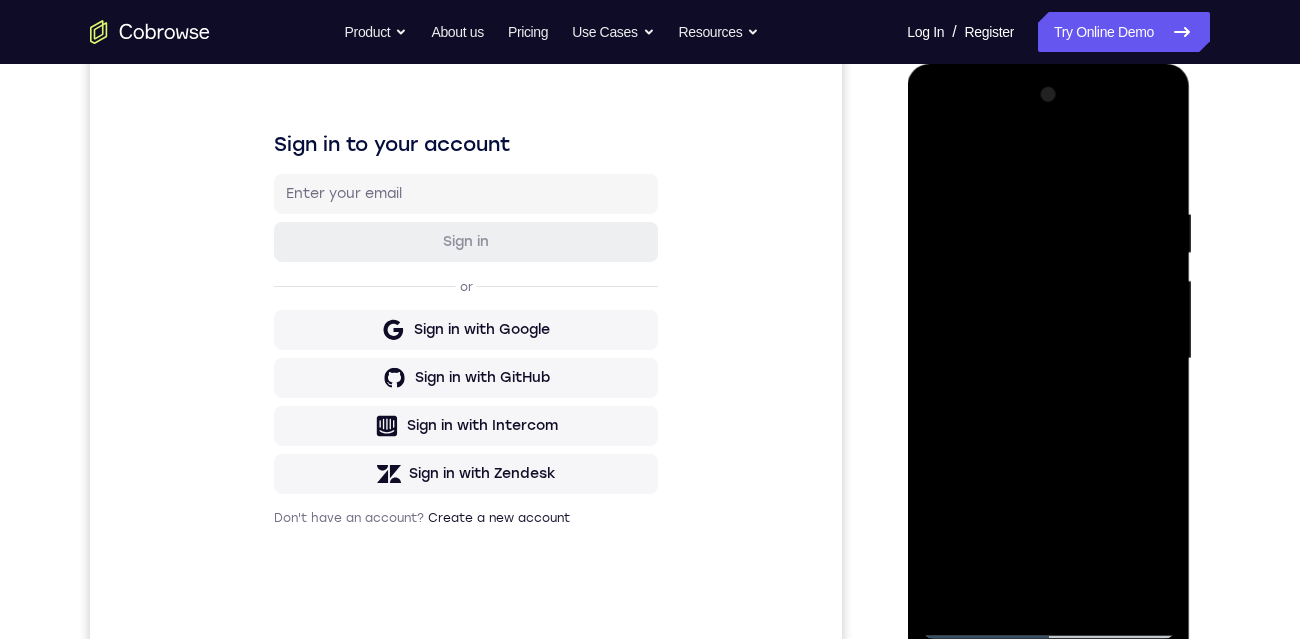 click at bounding box center (1048, 359) 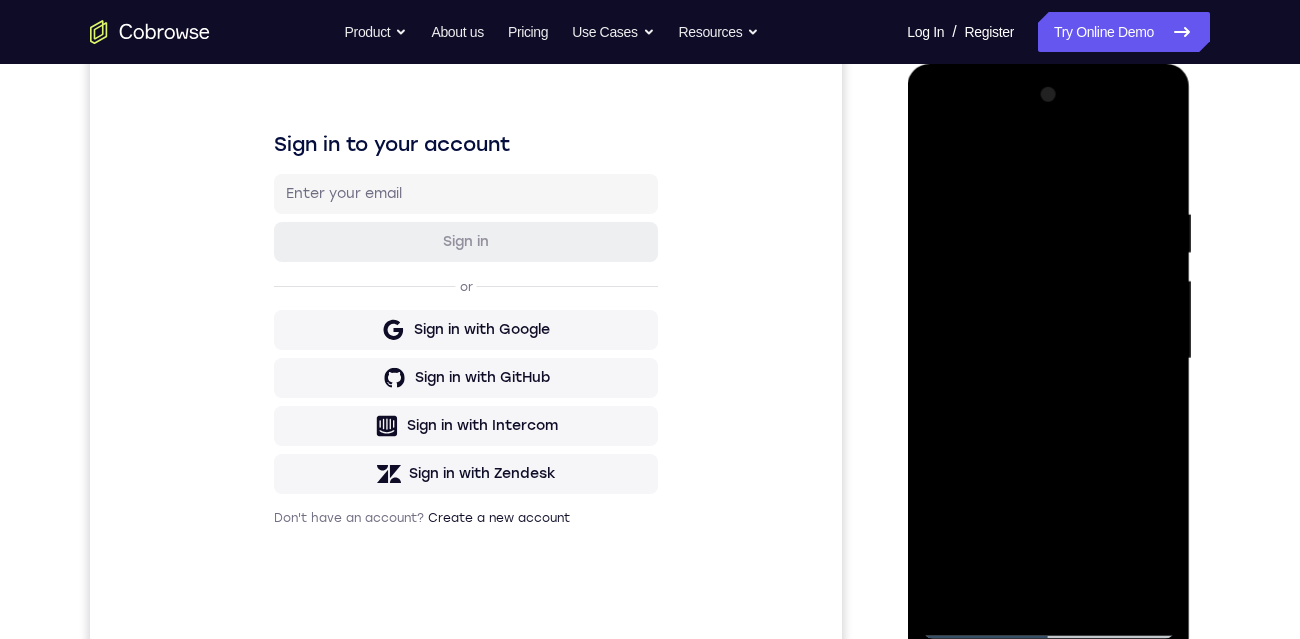 click at bounding box center [1048, 359] 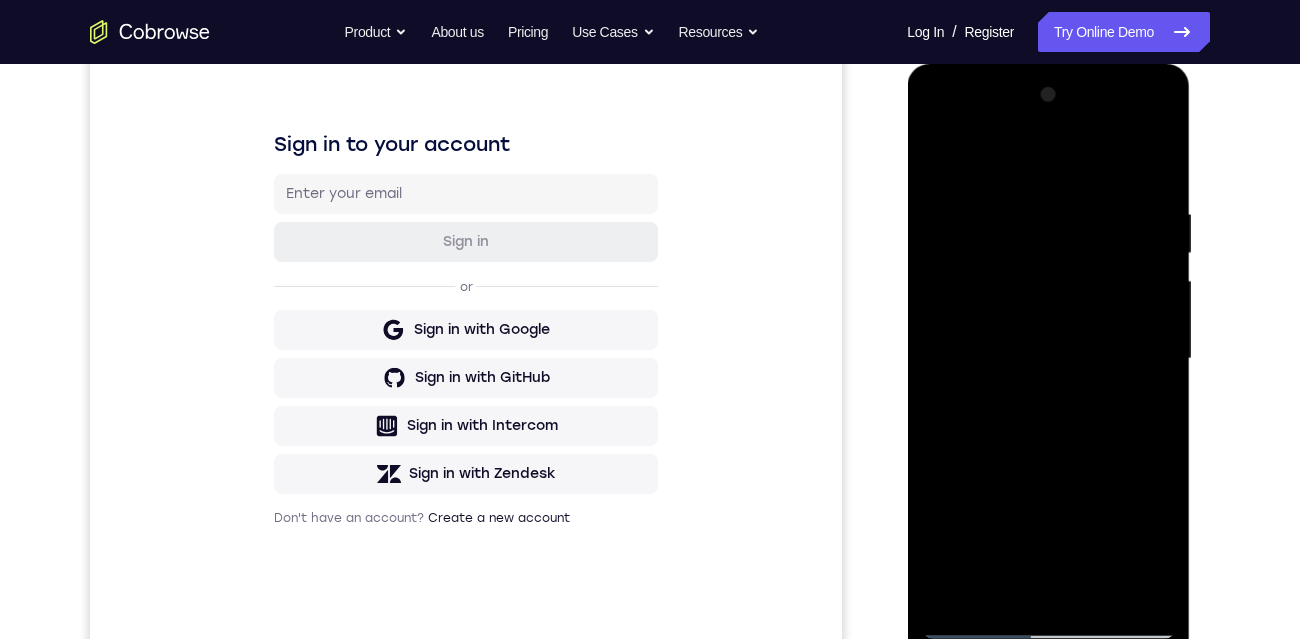 click at bounding box center [1048, 359] 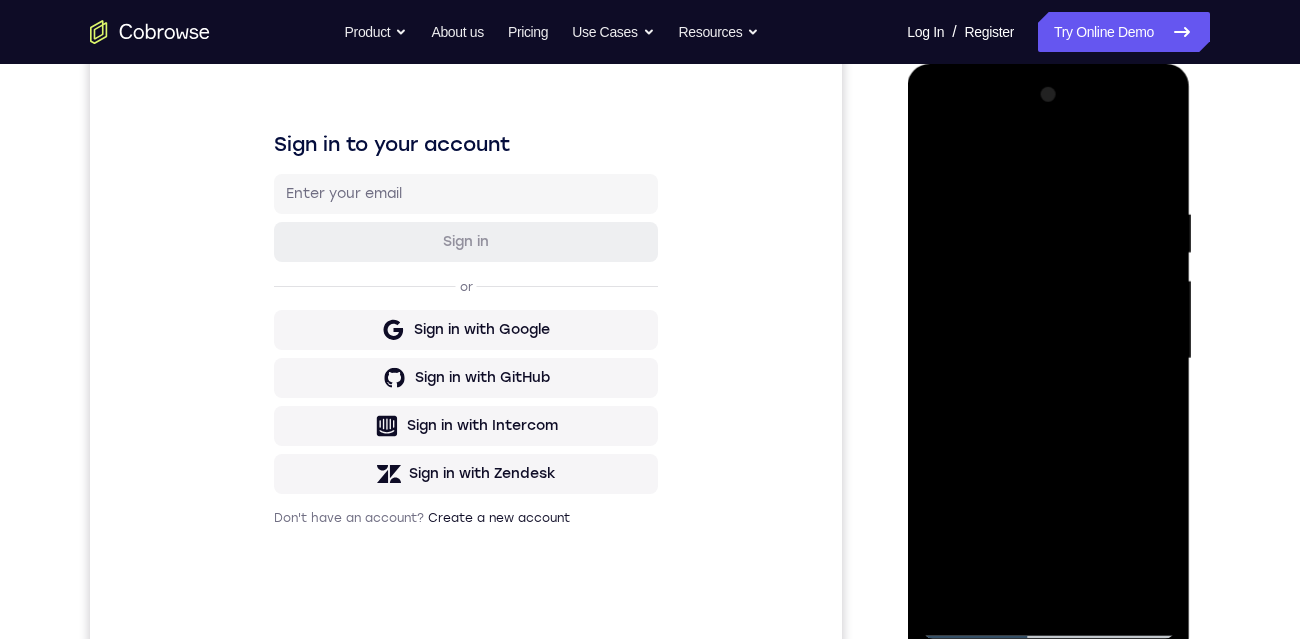 click at bounding box center [1048, 359] 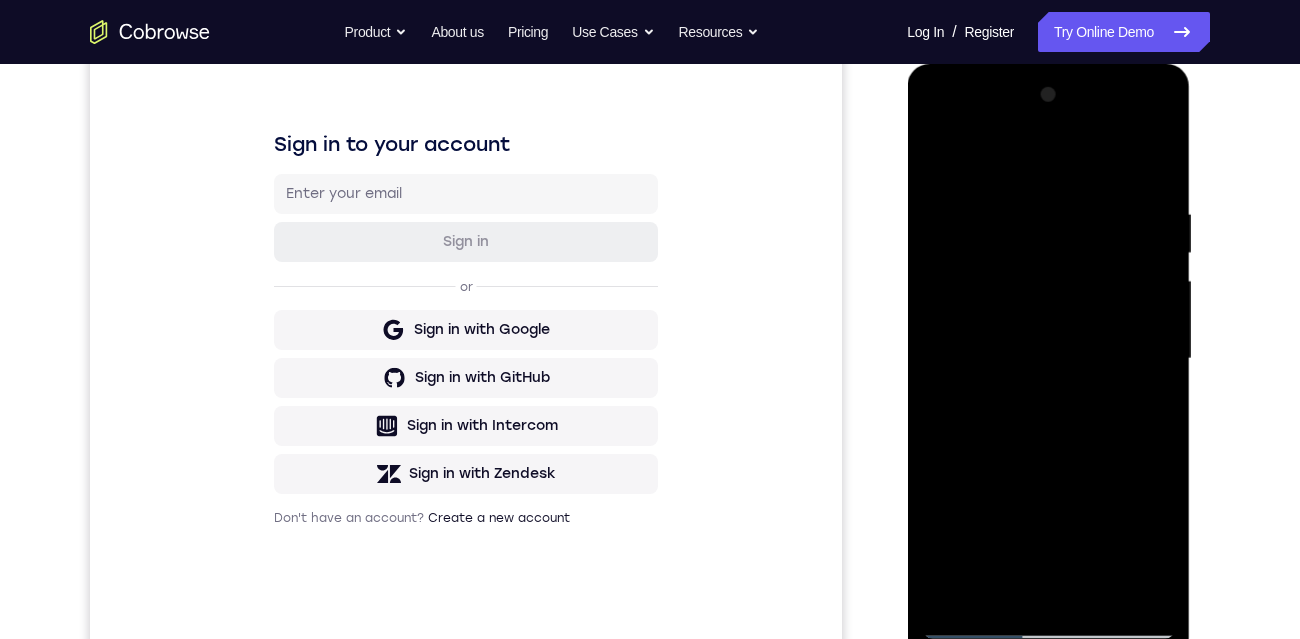 click at bounding box center [1048, 359] 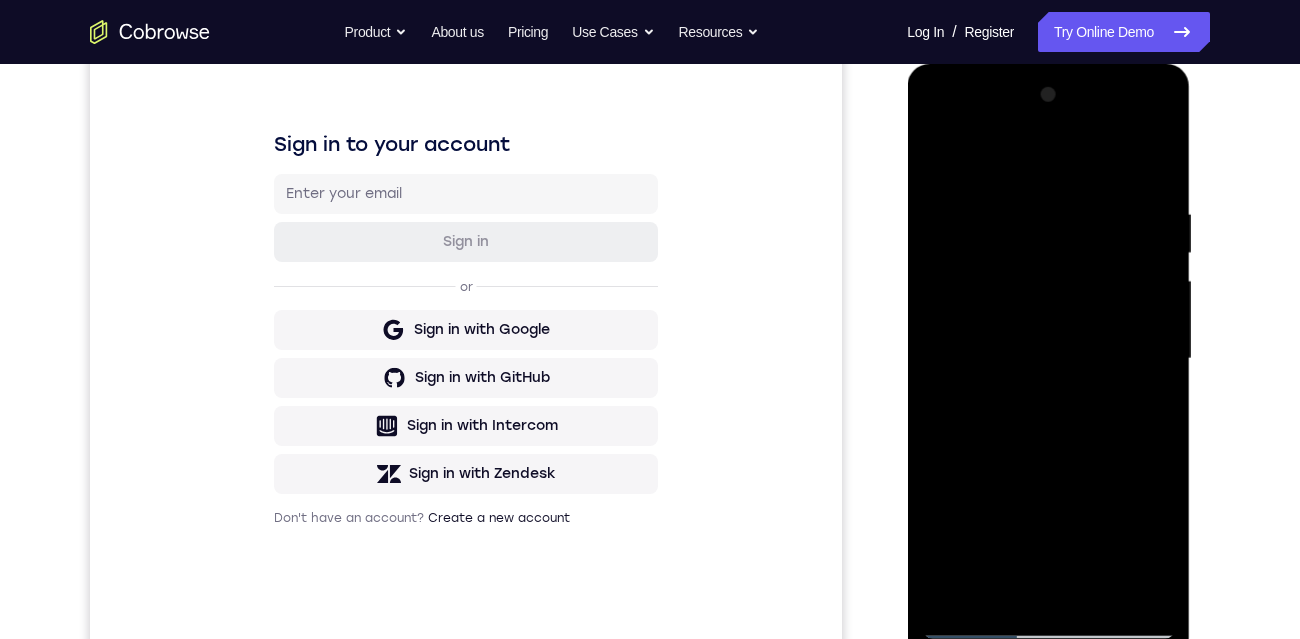 click at bounding box center [1048, 359] 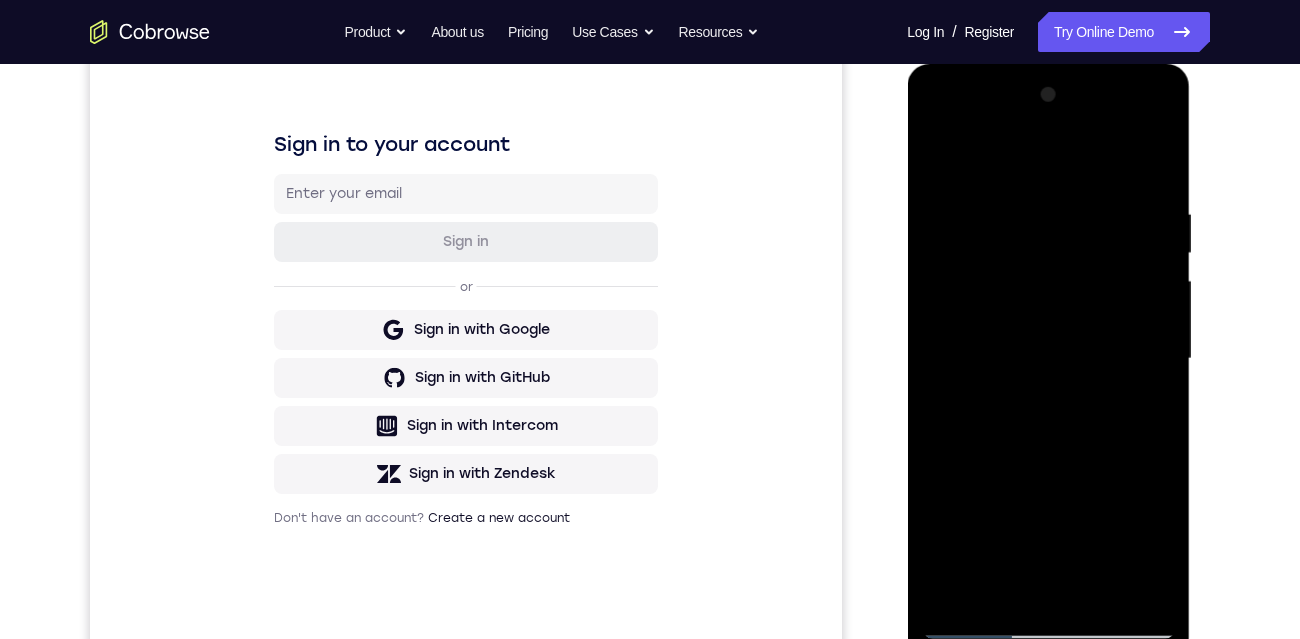 click at bounding box center (1048, 359) 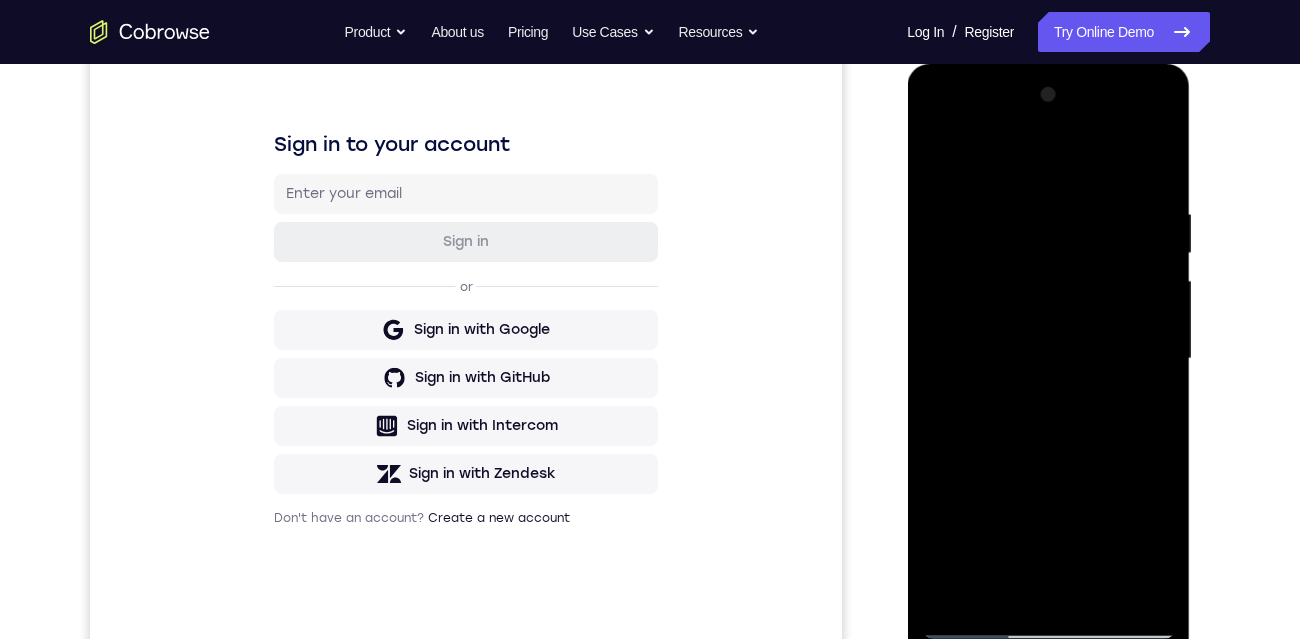 click at bounding box center (1048, 359) 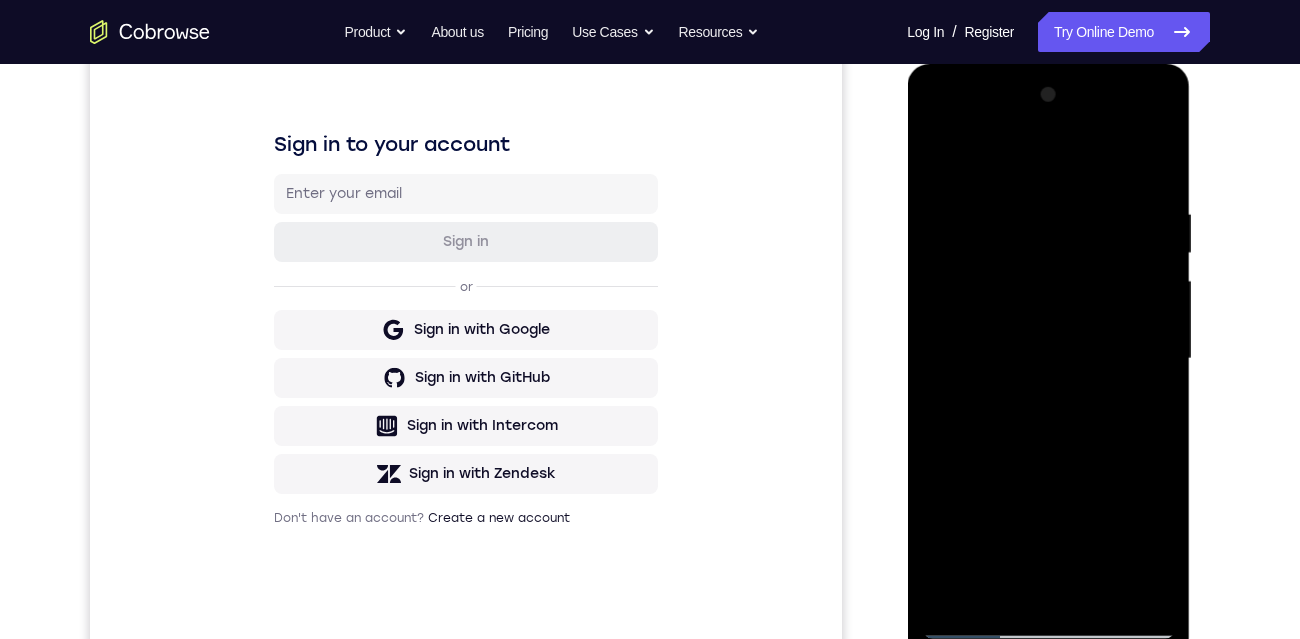 click at bounding box center (1048, 359) 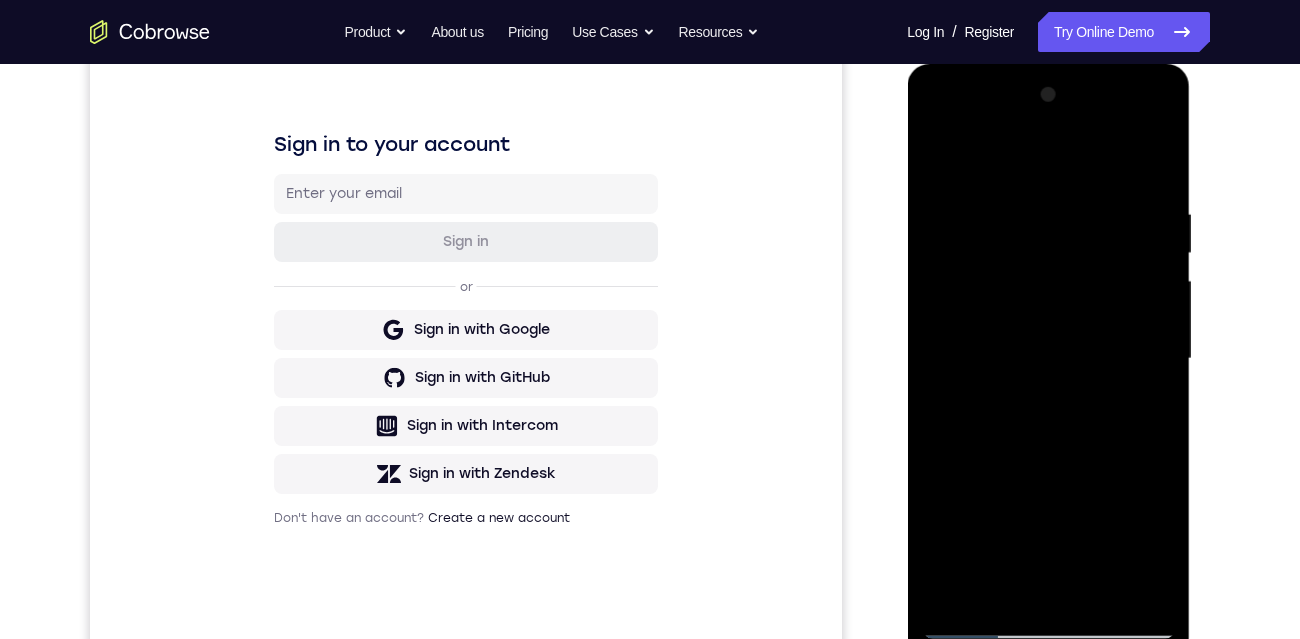 click at bounding box center [1048, 359] 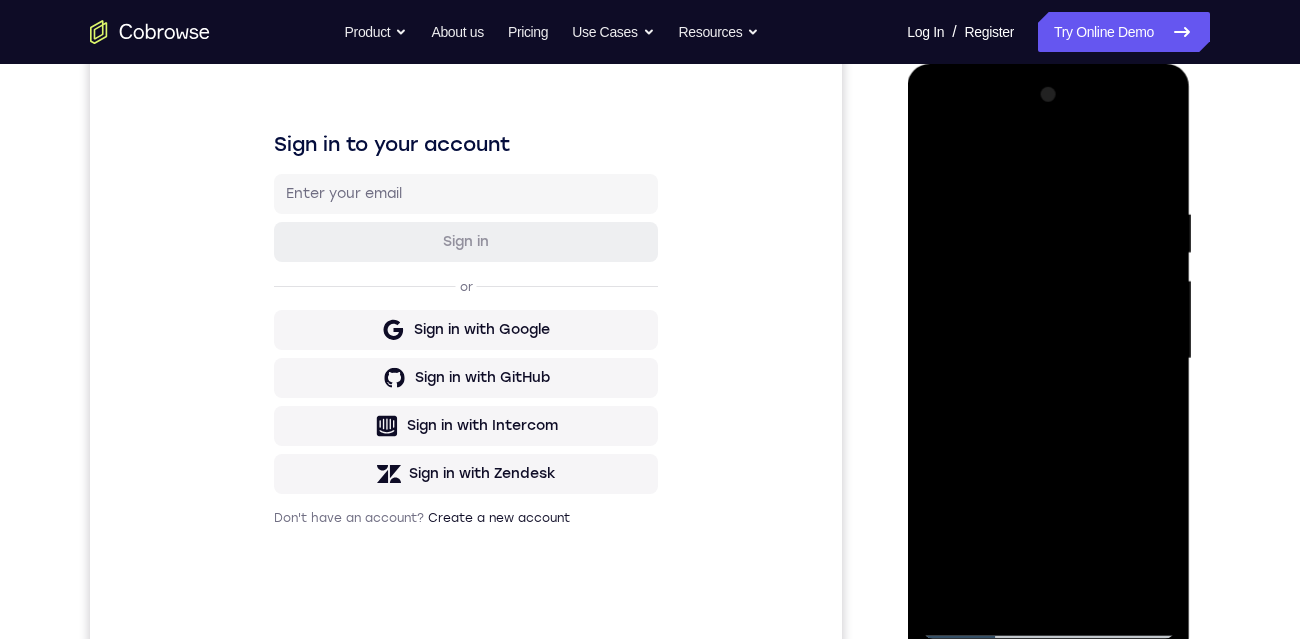 click at bounding box center [1048, 359] 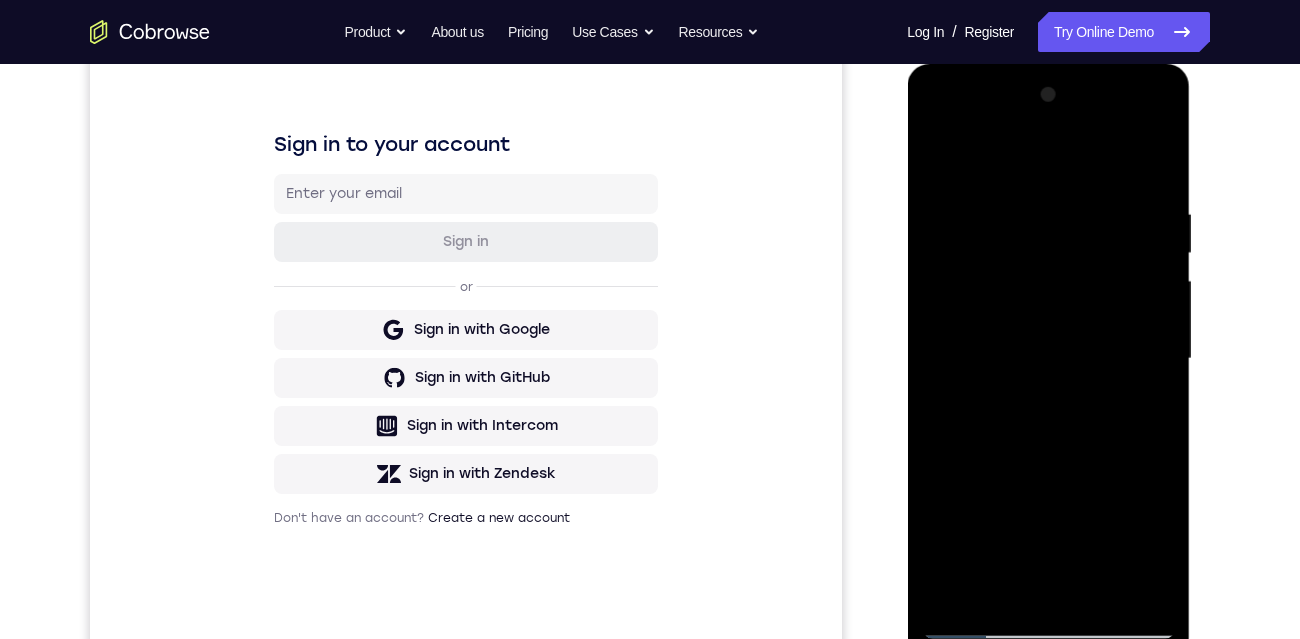 click at bounding box center [1048, 359] 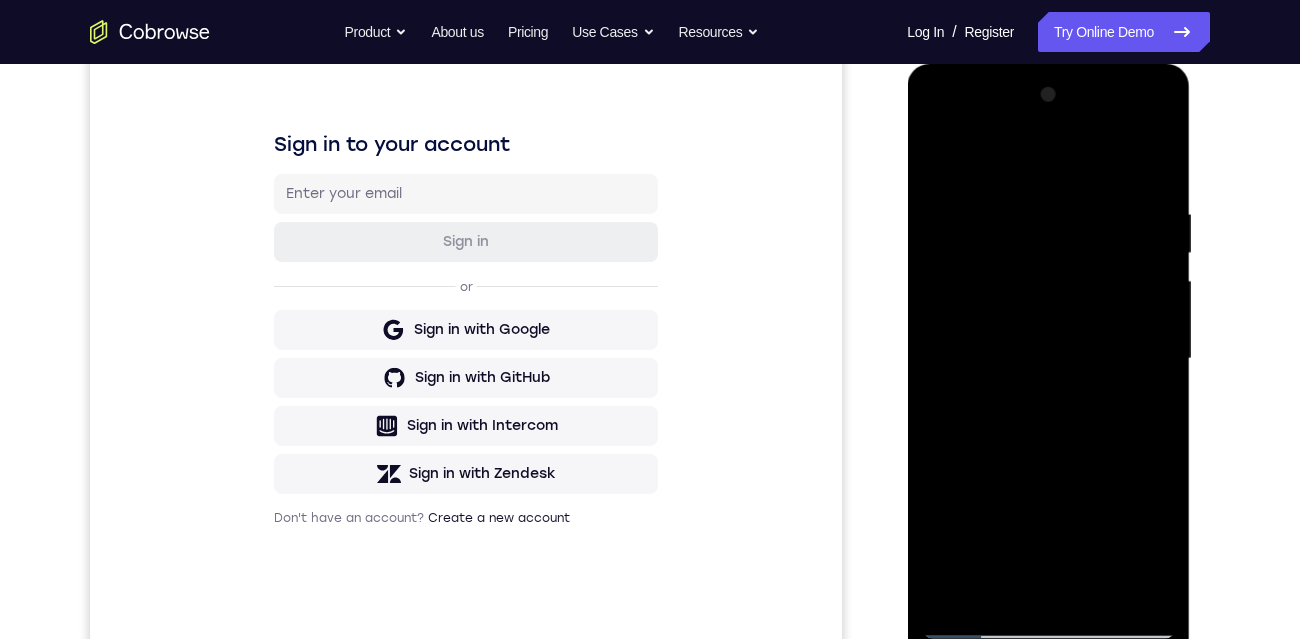 click at bounding box center [1048, 359] 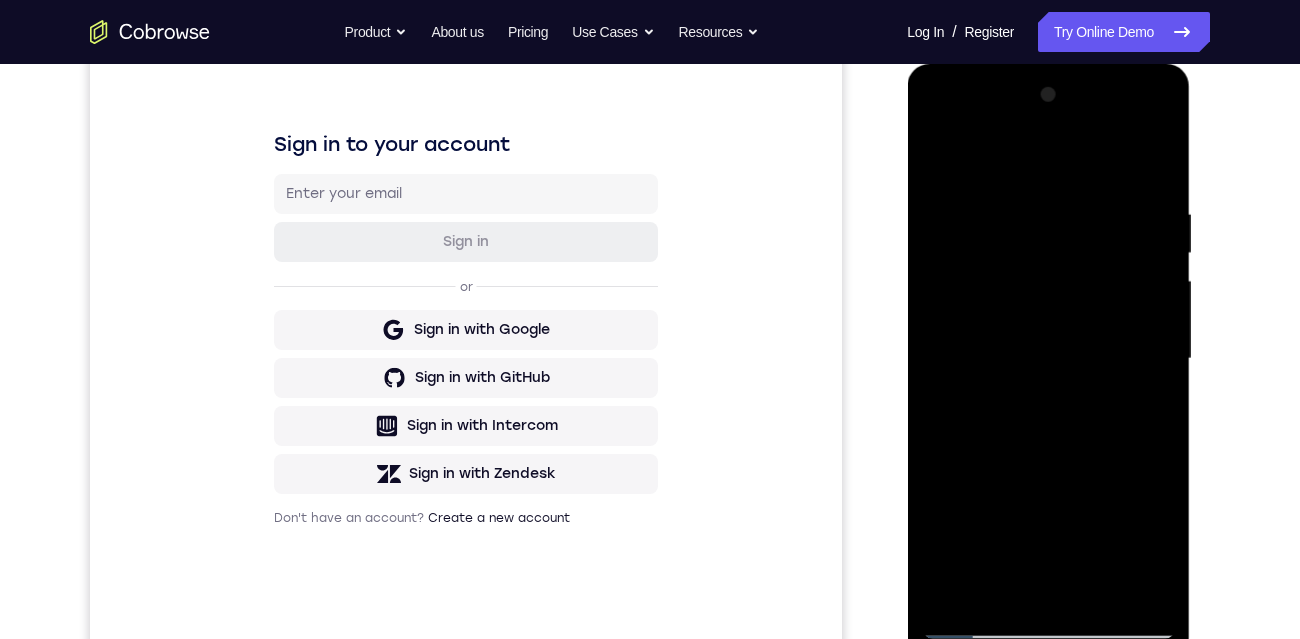 click at bounding box center [1048, 359] 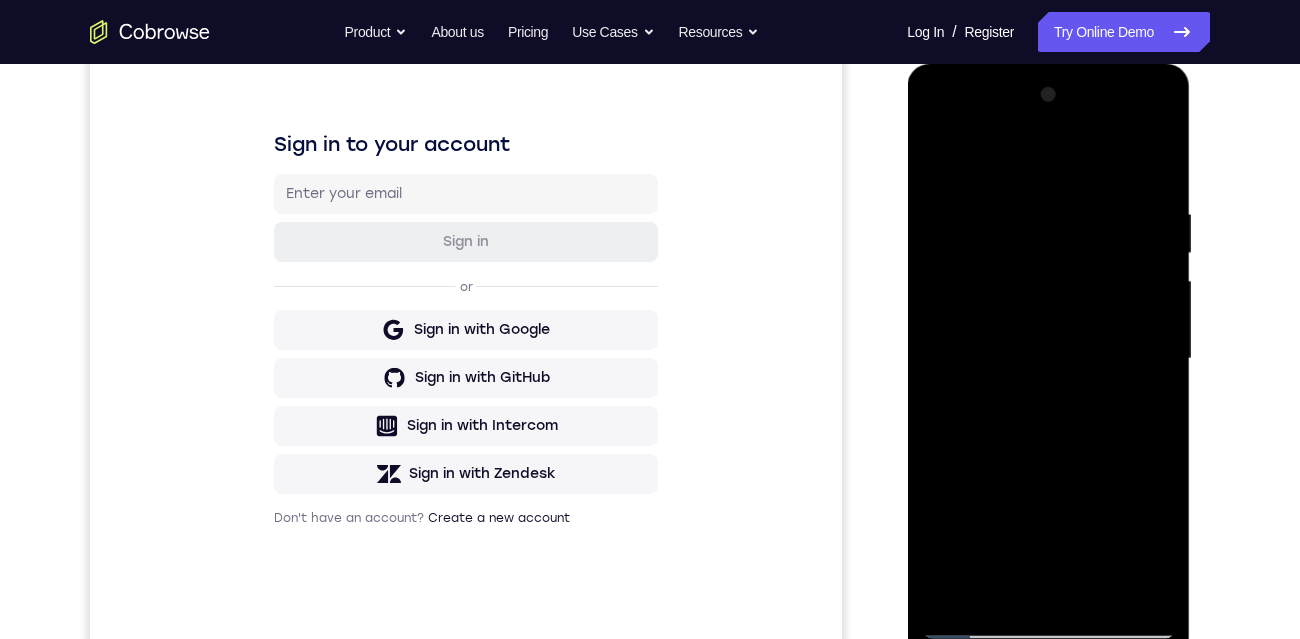 click at bounding box center (1048, 359) 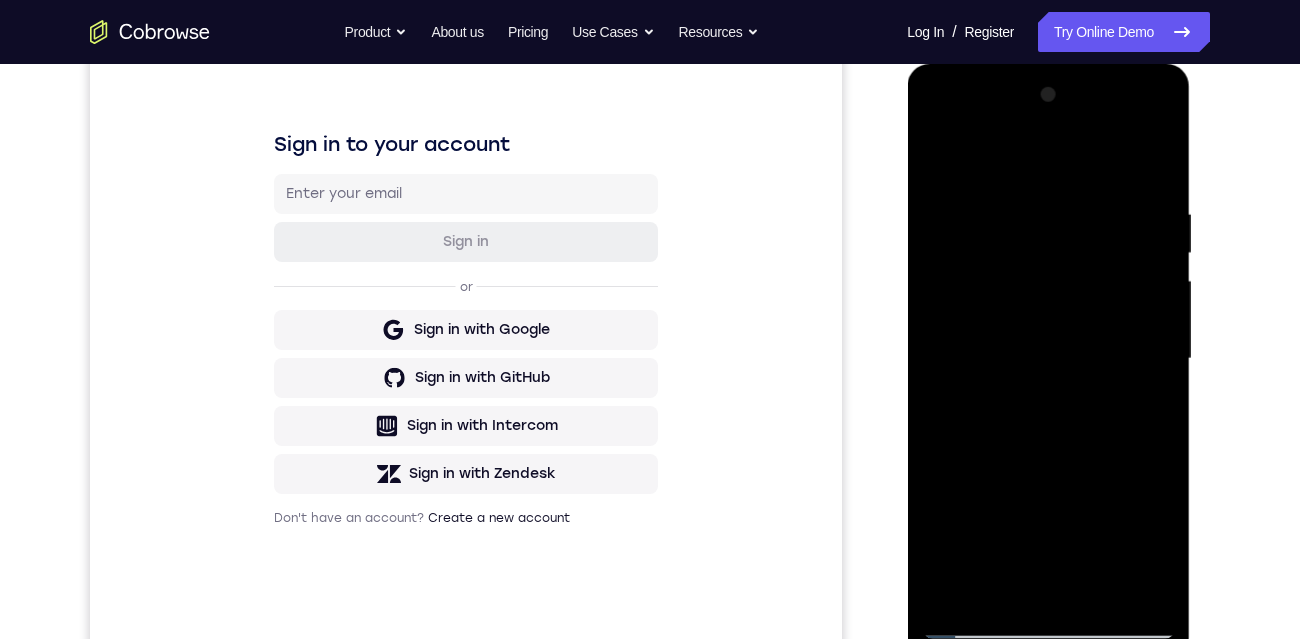click at bounding box center [1048, 359] 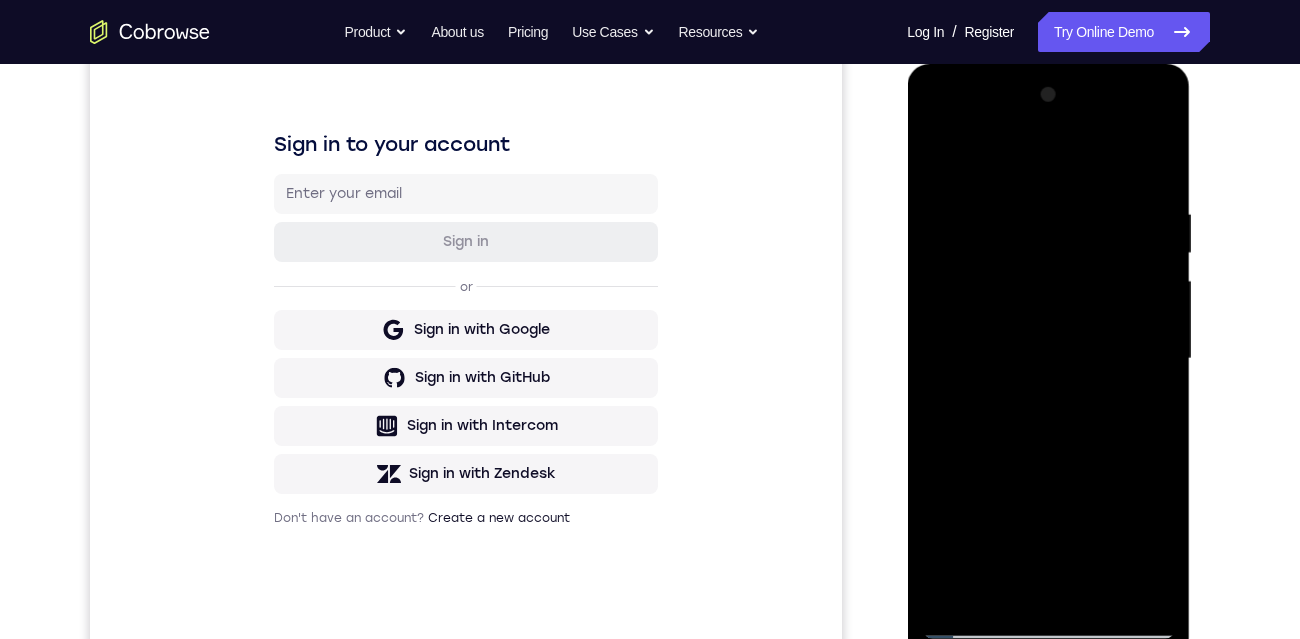 click at bounding box center [1048, 359] 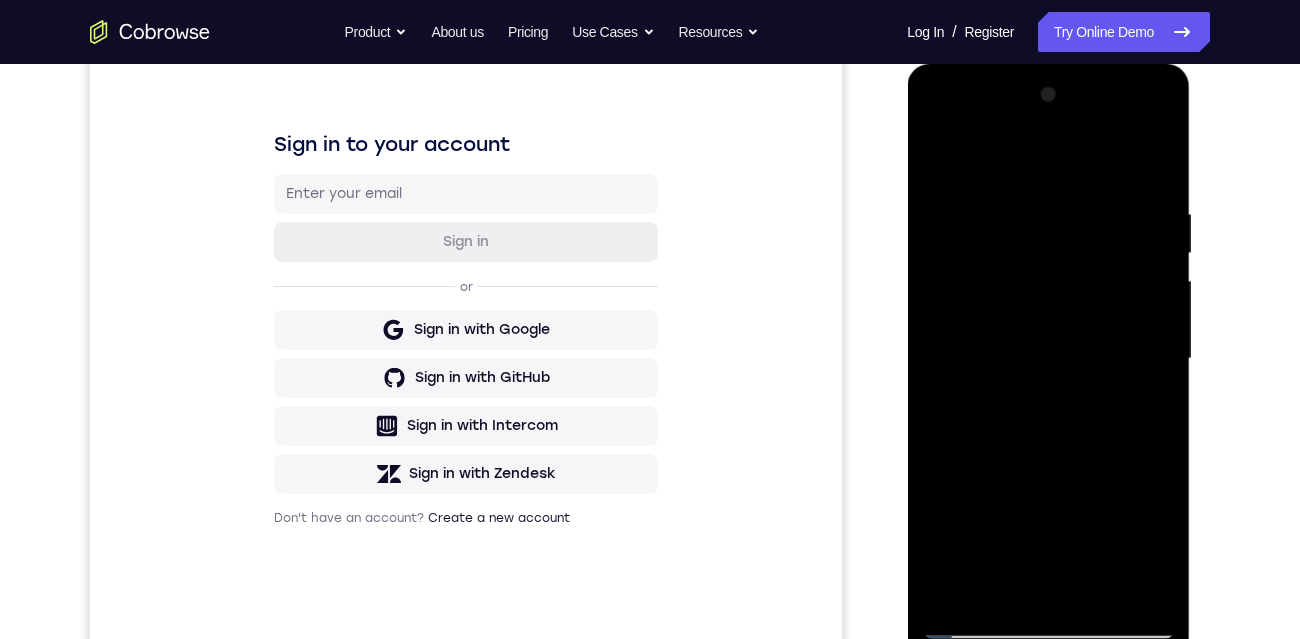 click at bounding box center (1048, 359) 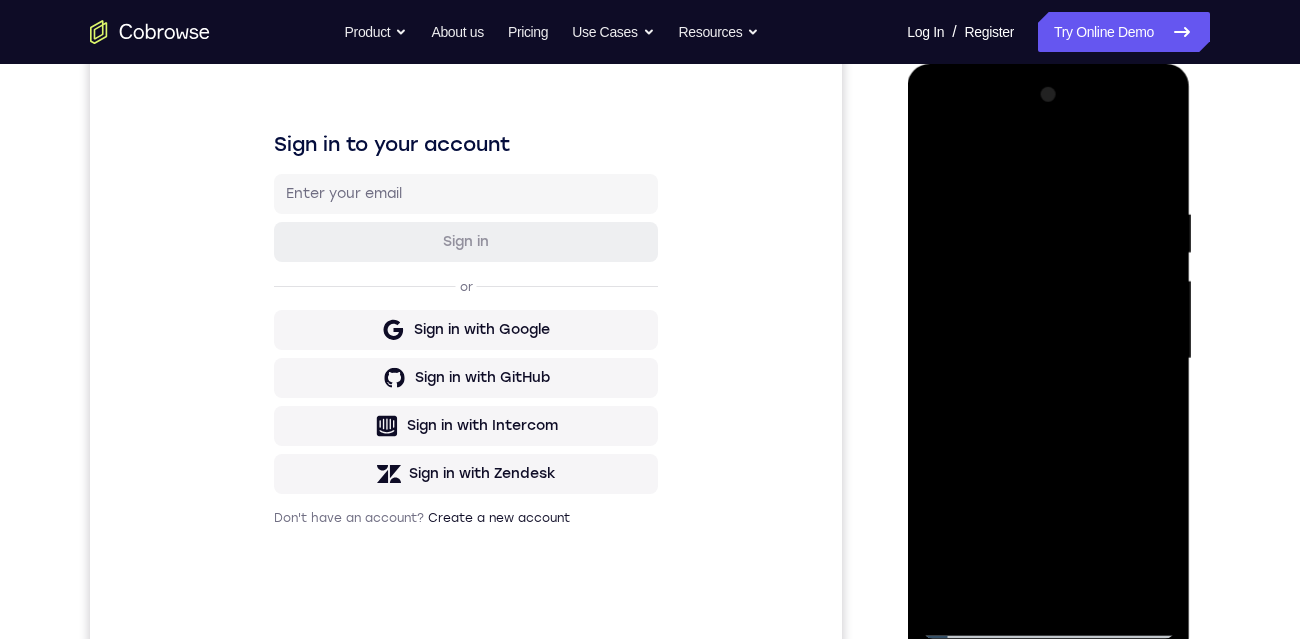 click at bounding box center (1048, 359) 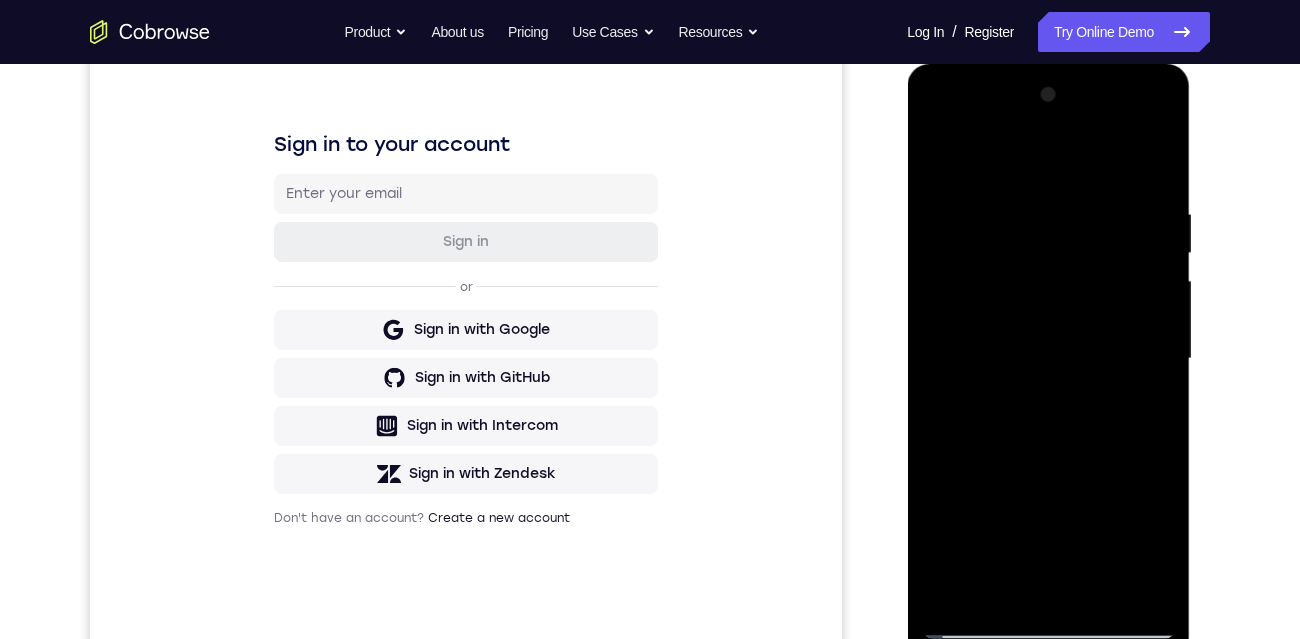 click at bounding box center (1048, 359) 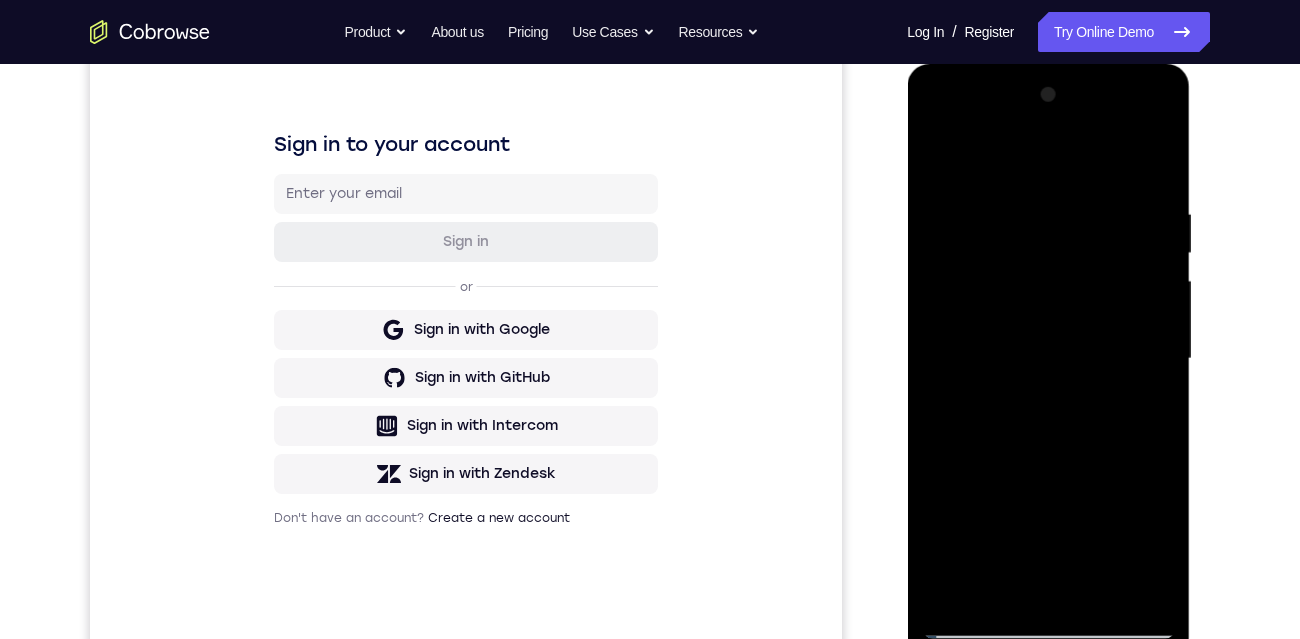 click at bounding box center (1048, 359) 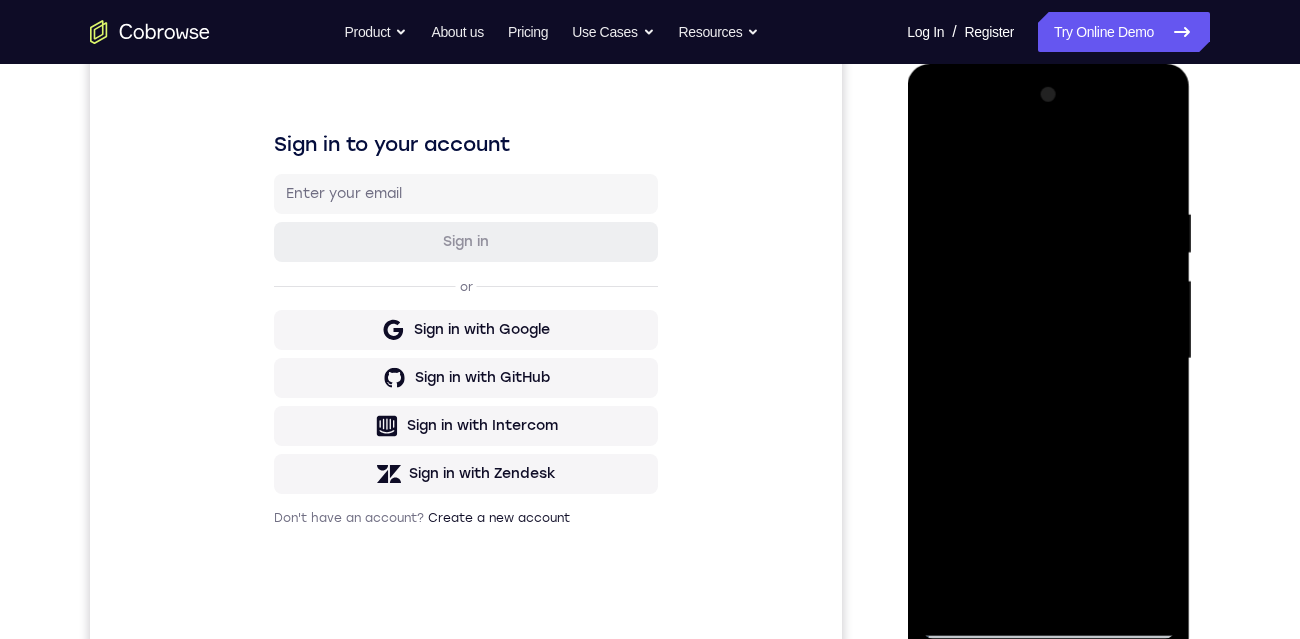 click at bounding box center (1048, 359) 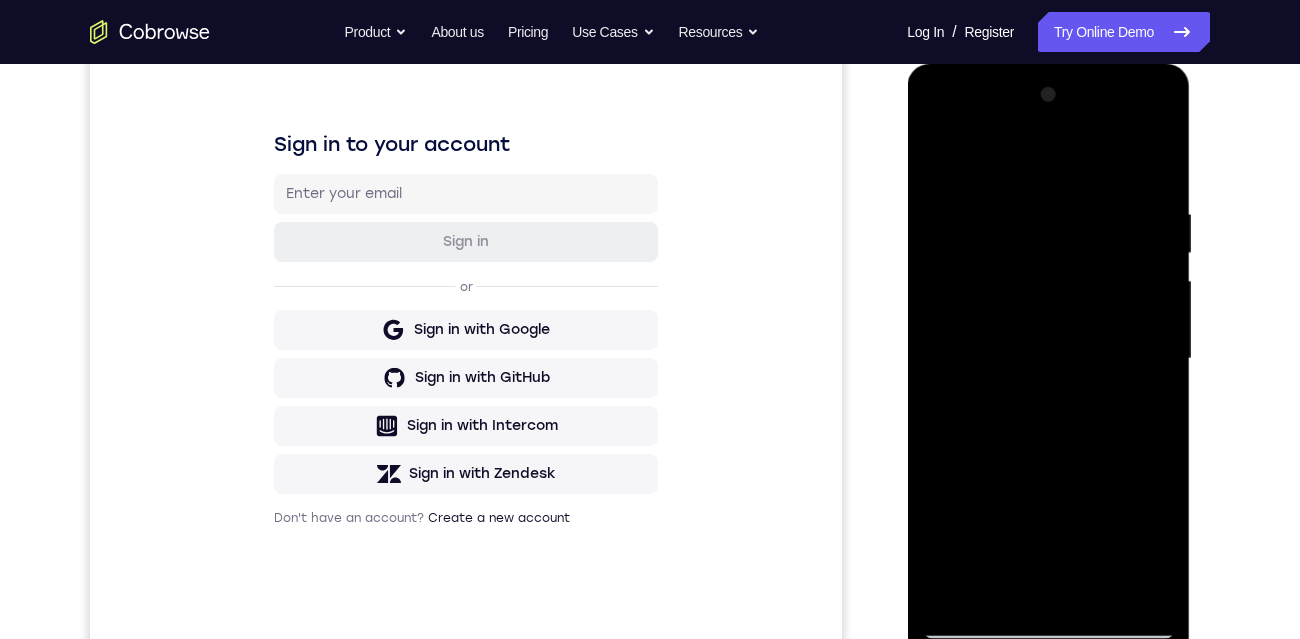 click at bounding box center (1048, 359) 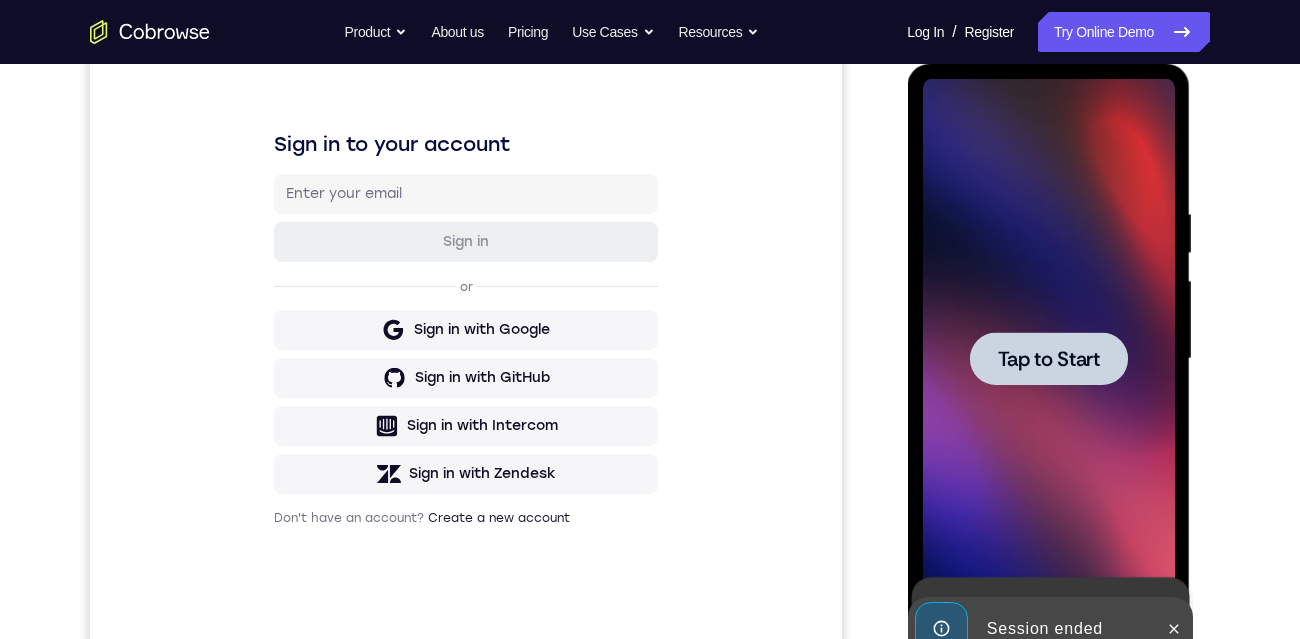 click on "Tap to Start" at bounding box center [1048, 359] 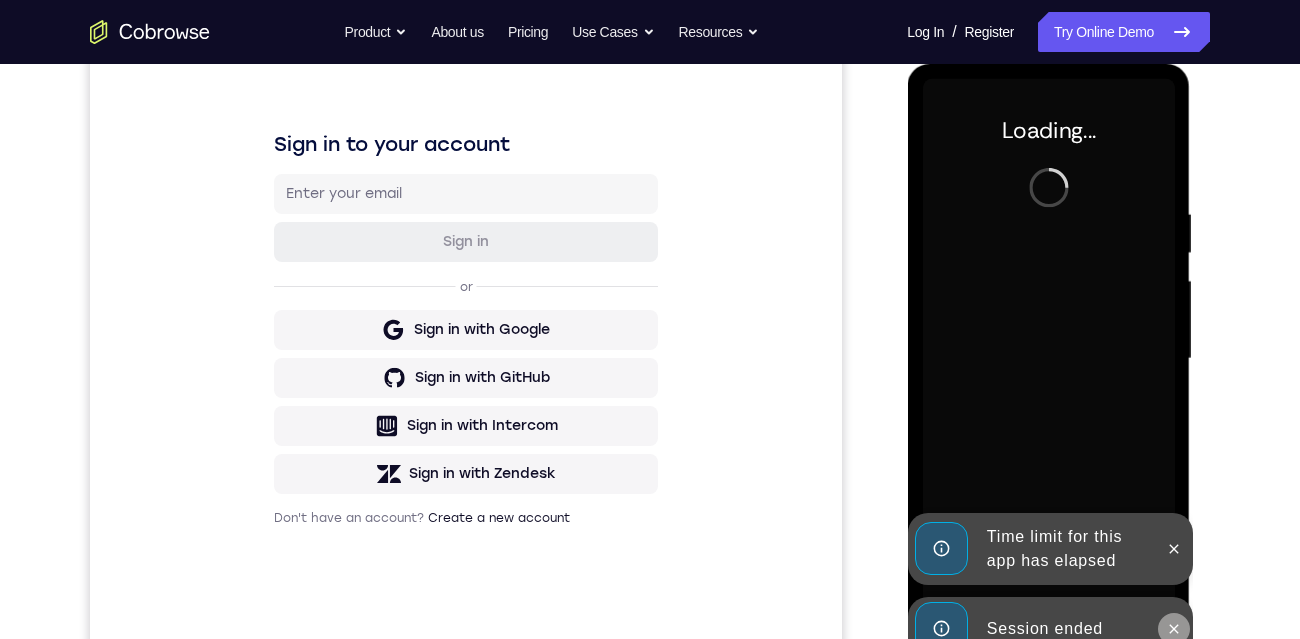 click 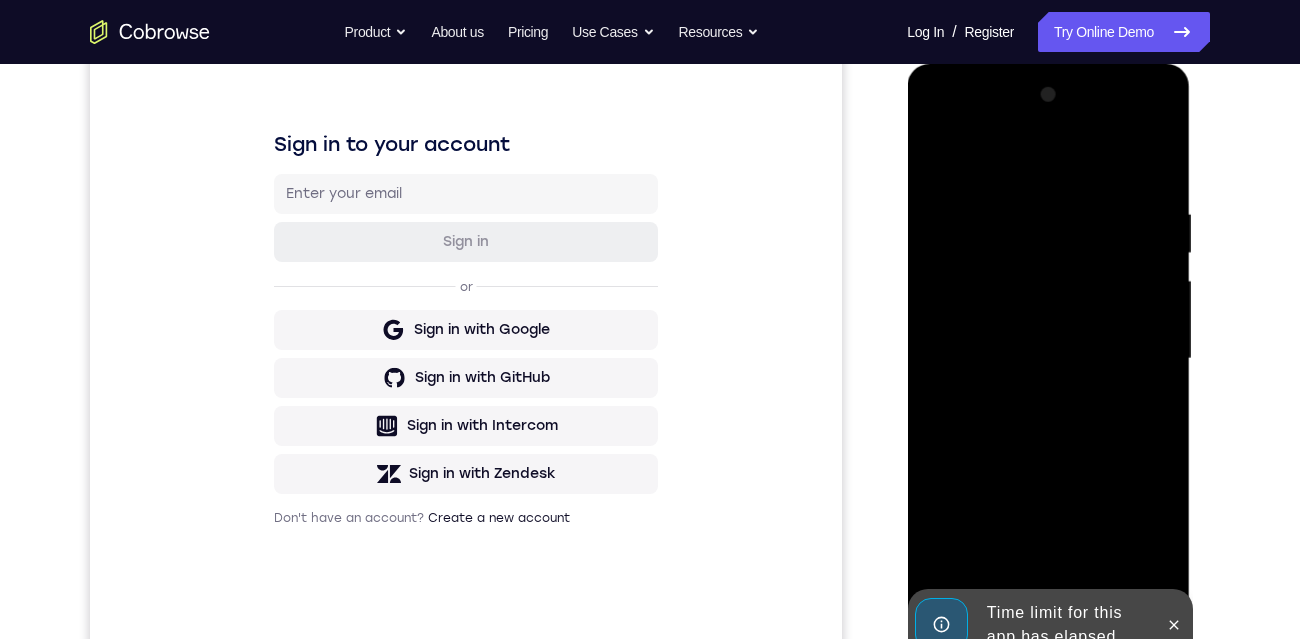 click at bounding box center (1173, 625) 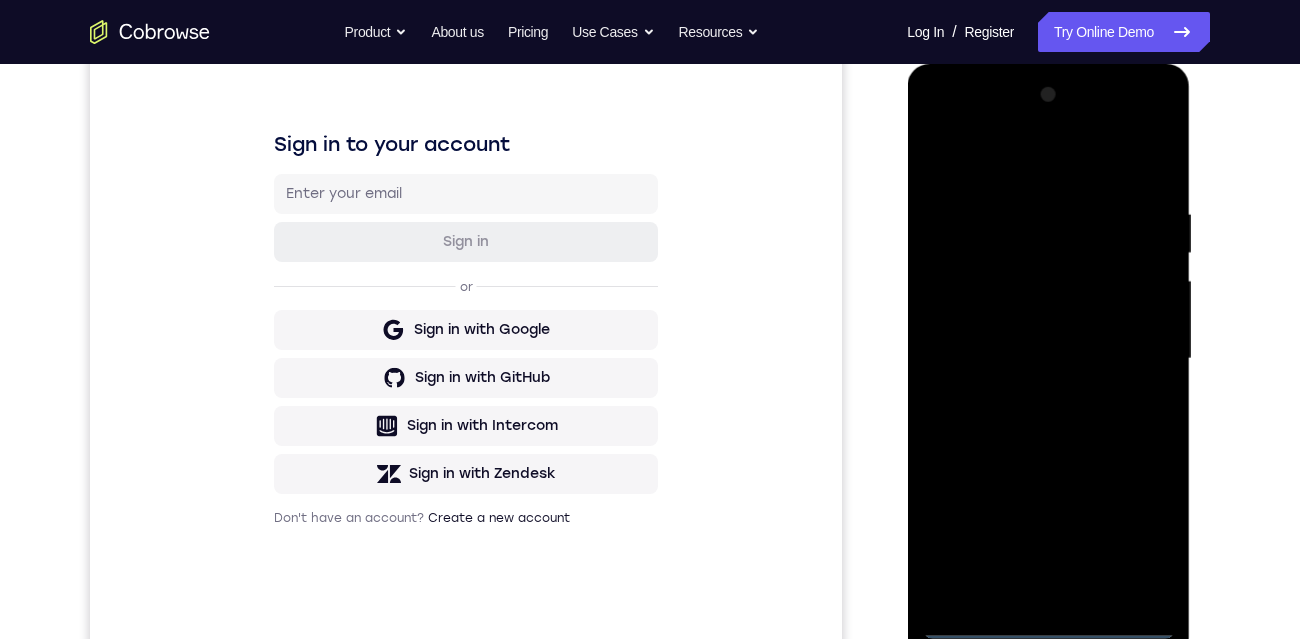 scroll, scrollTop: 345, scrollLeft: 0, axis: vertical 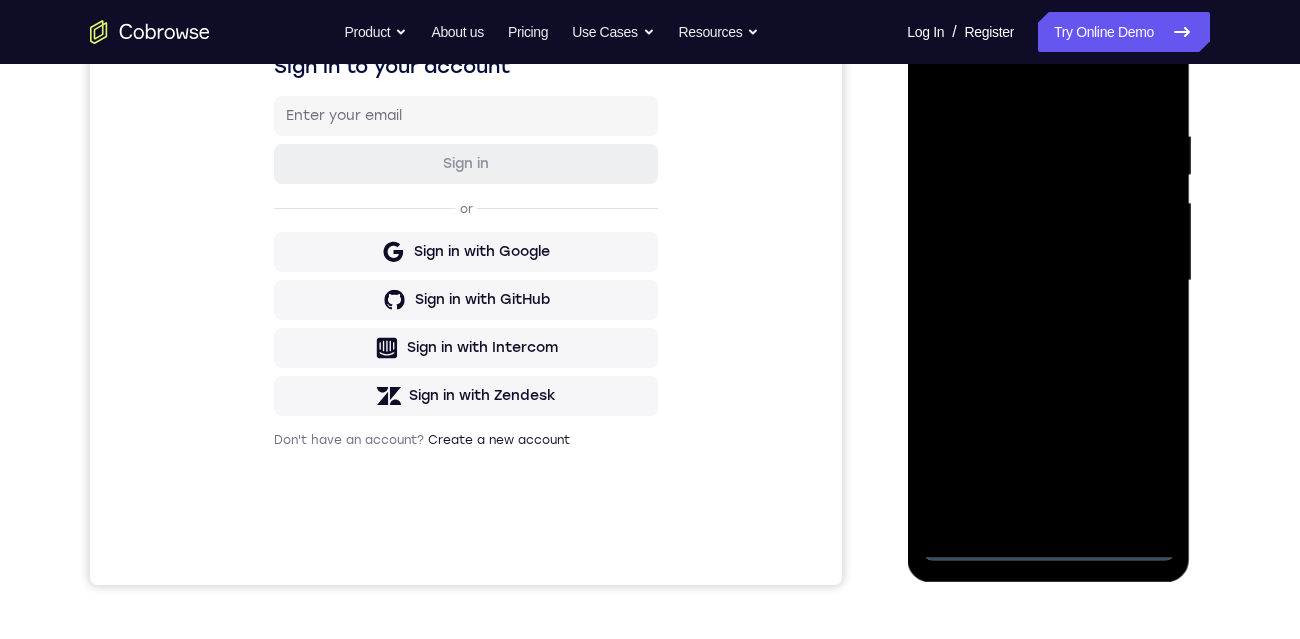 click at bounding box center [1048, 281] 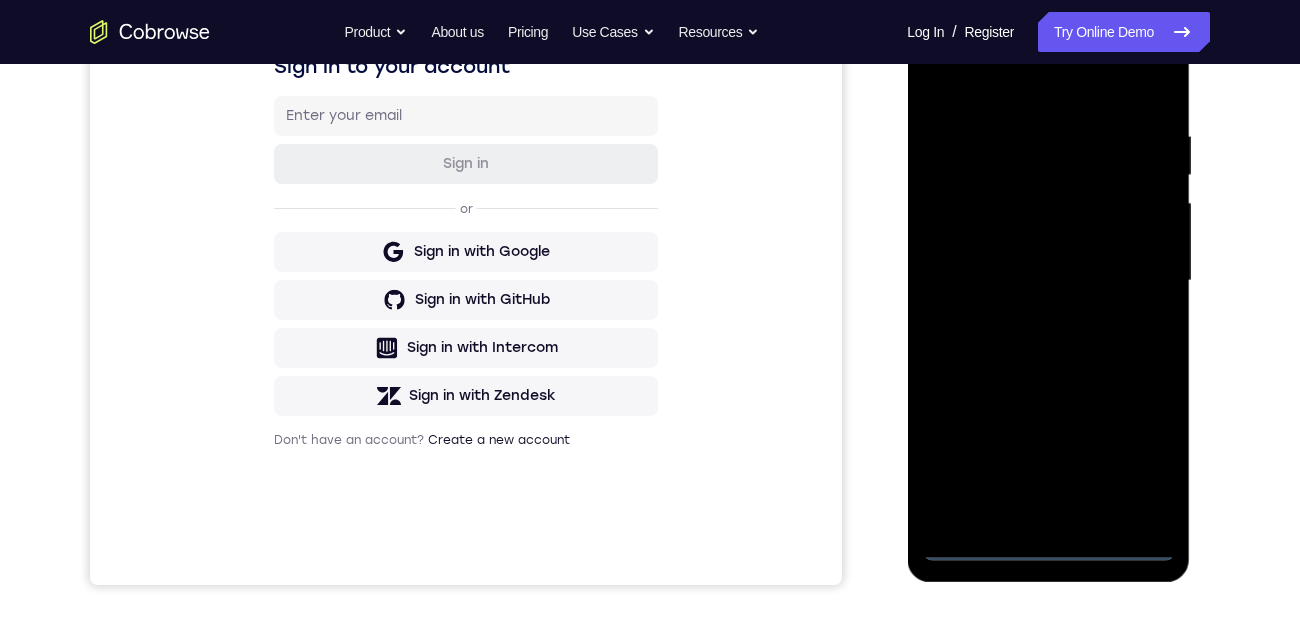 click at bounding box center [1048, 281] 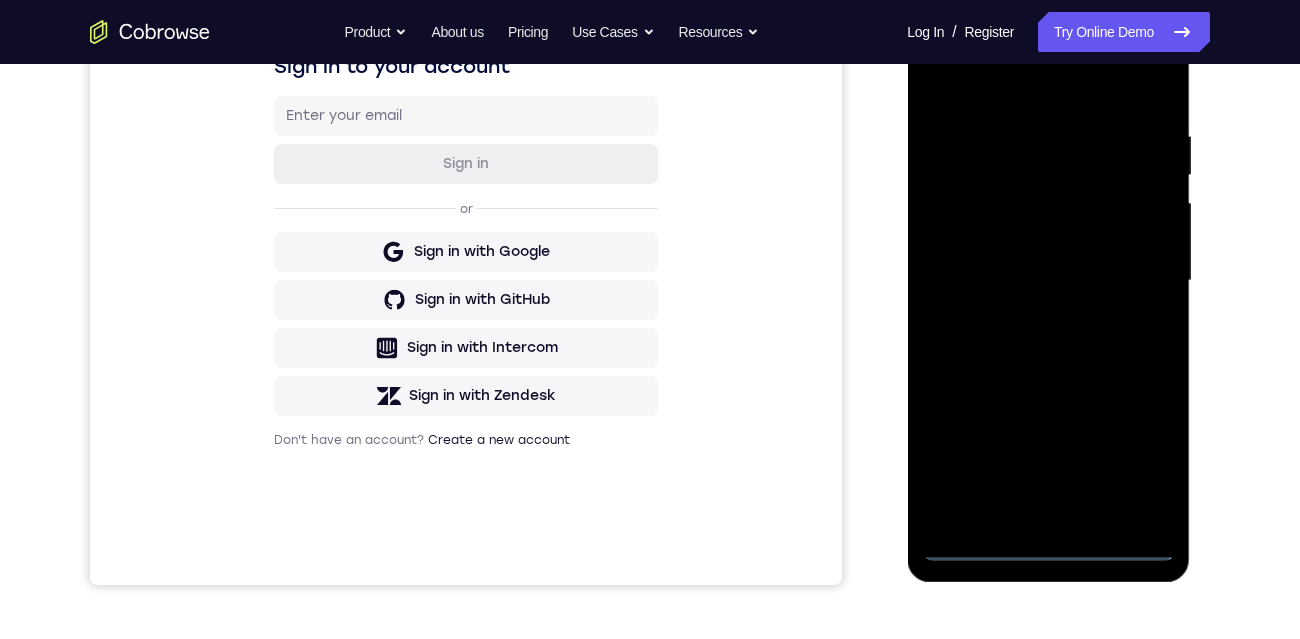 click at bounding box center (1048, 281) 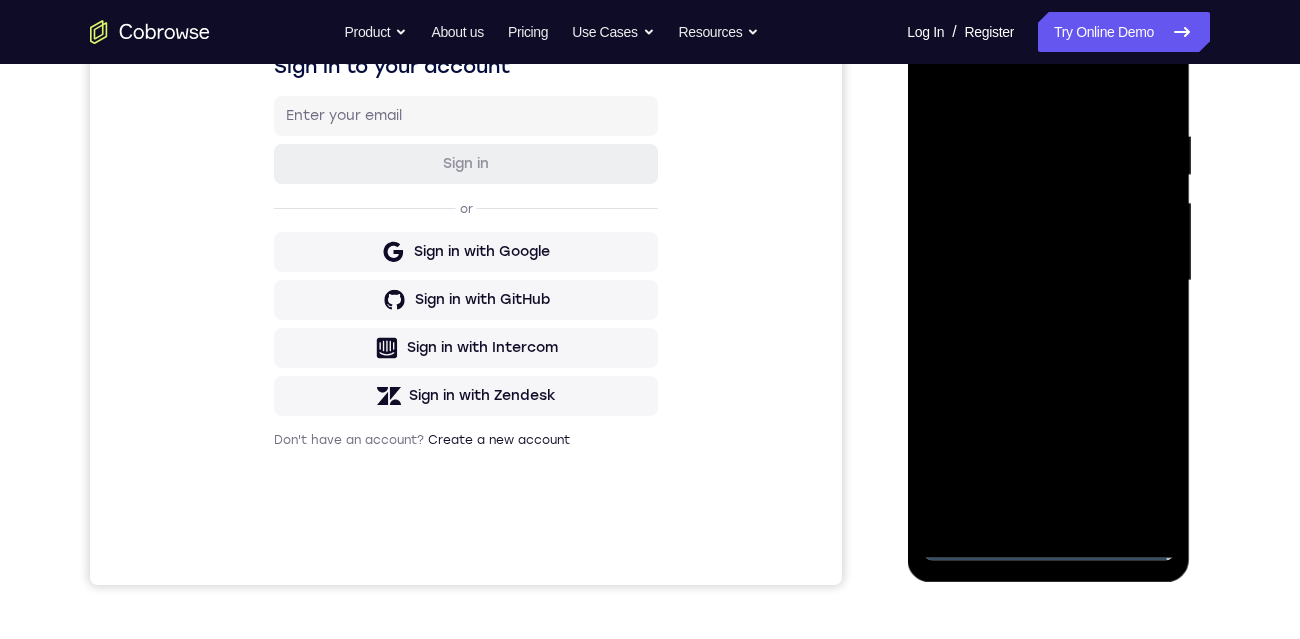 click at bounding box center (1048, 281) 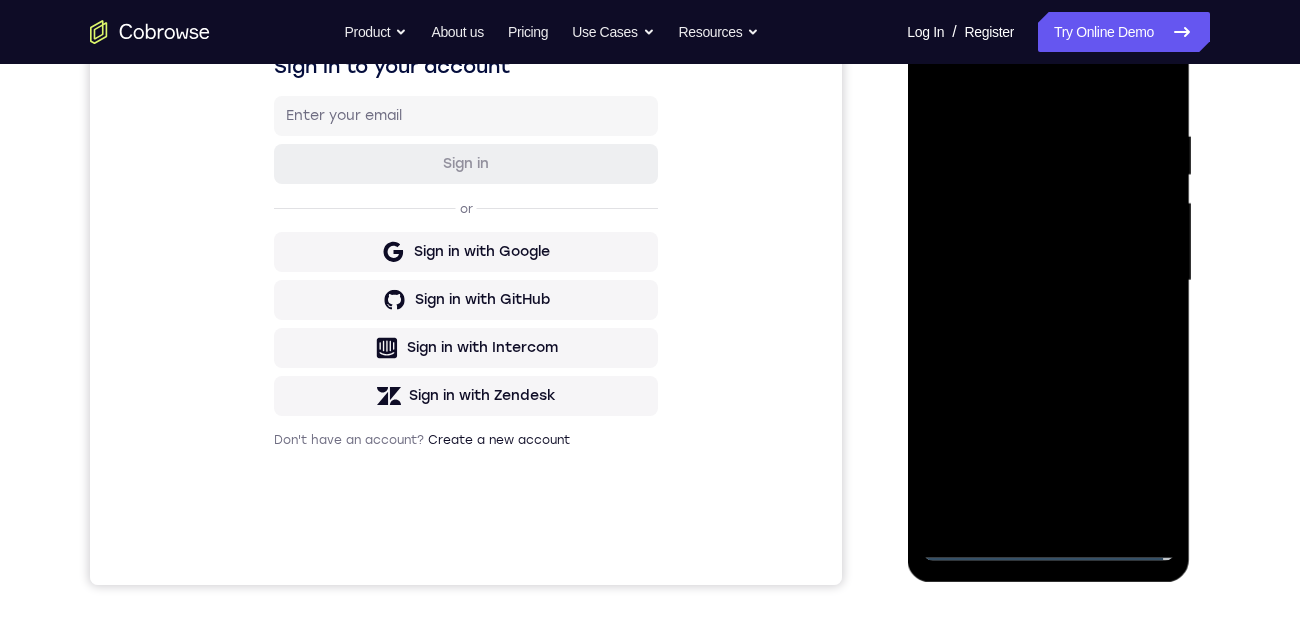 click at bounding box center (1048, 281) 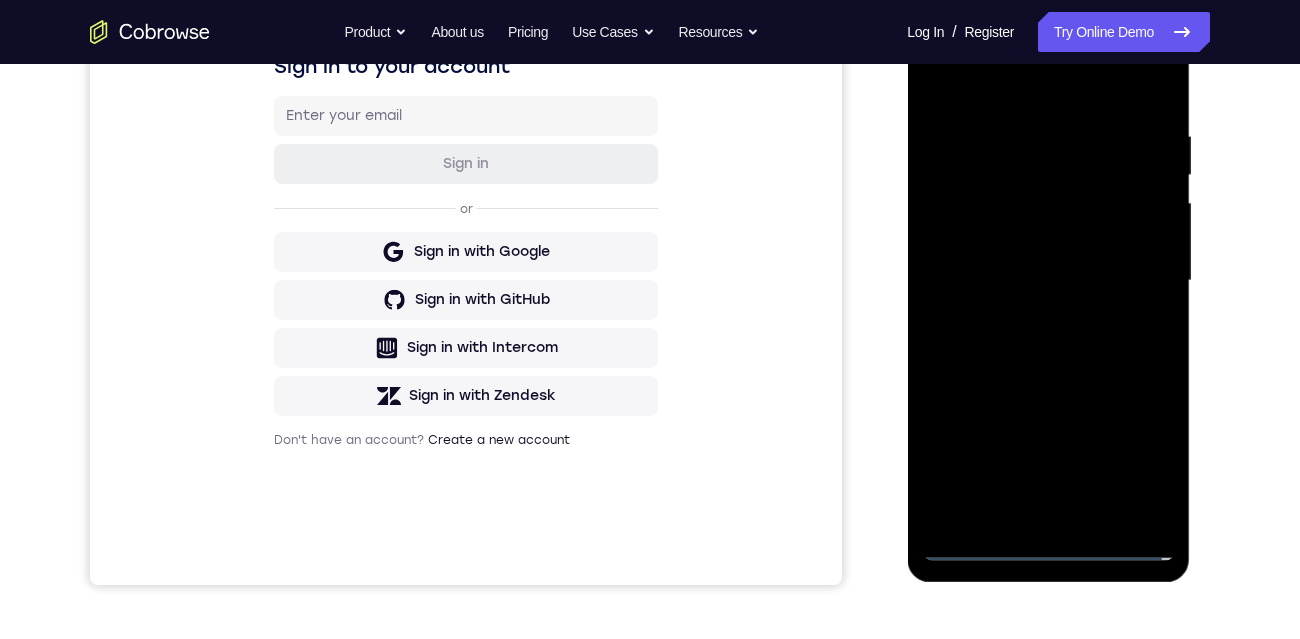 click at bounding box center (1048, 281) 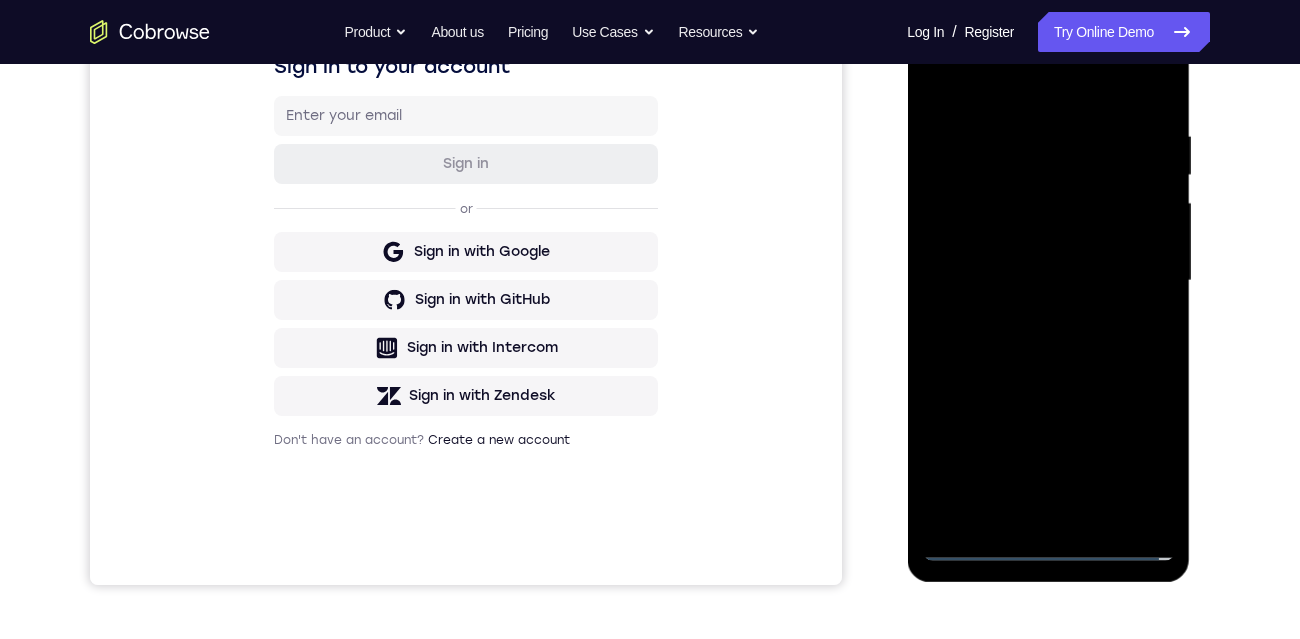 click at bounding box center [1048, 281] 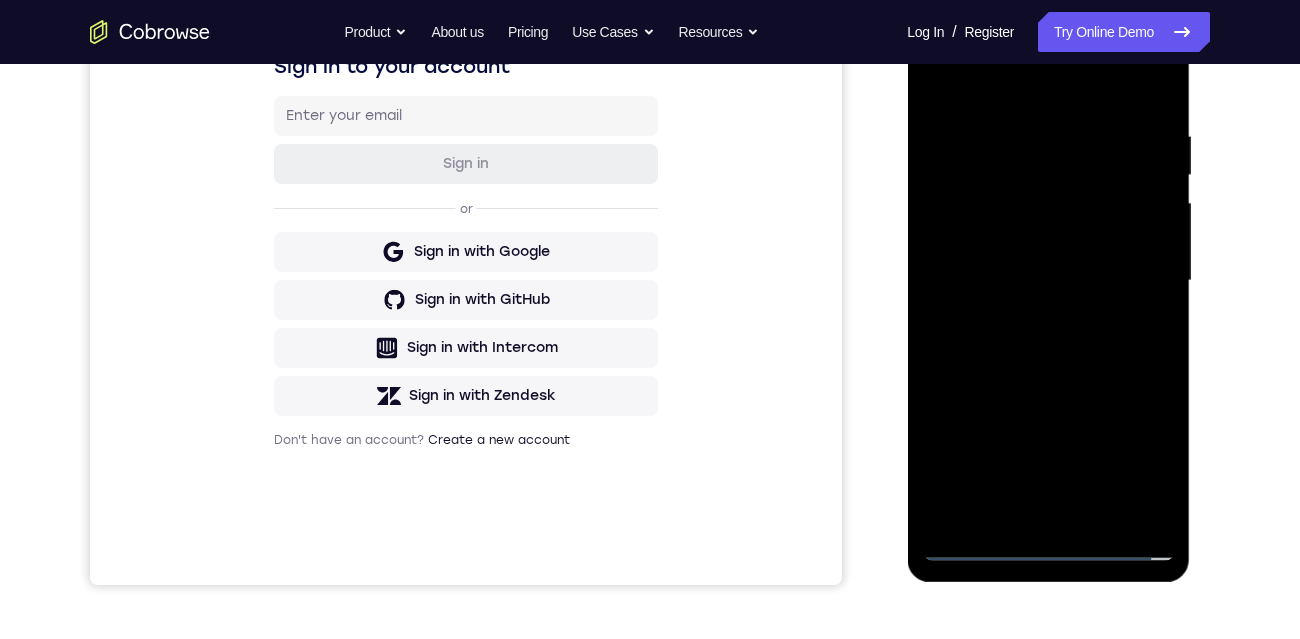 click at bounding box center (1048, 281) 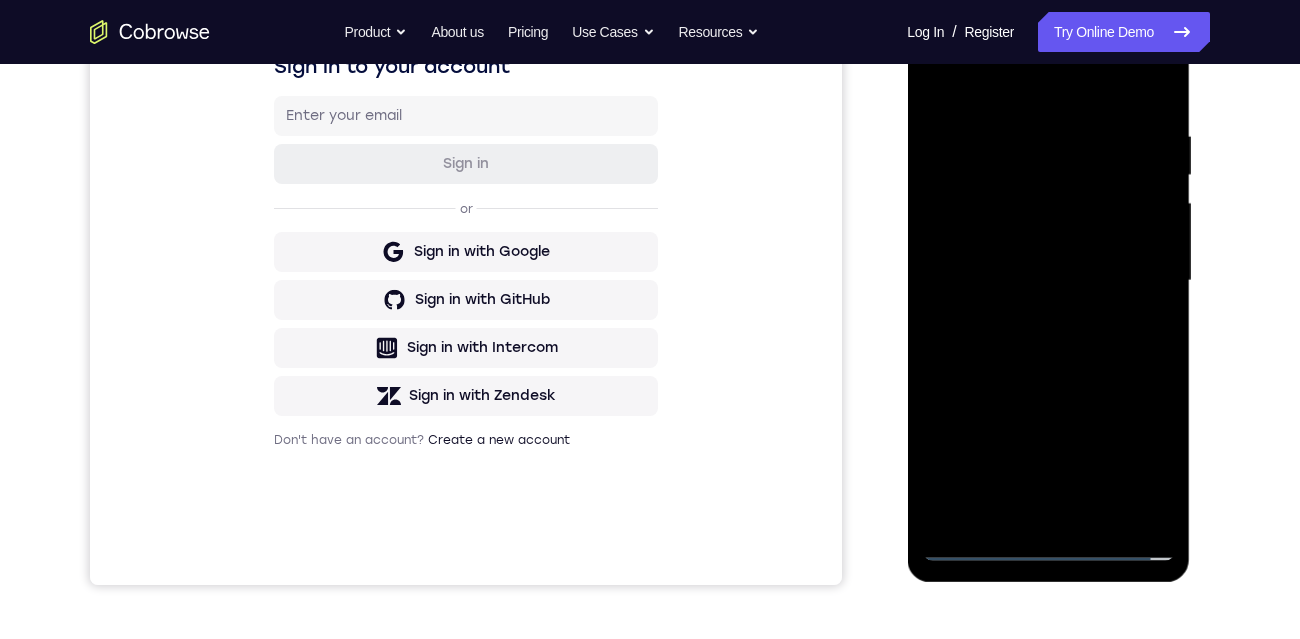 click at bounding box center (1048, 281) 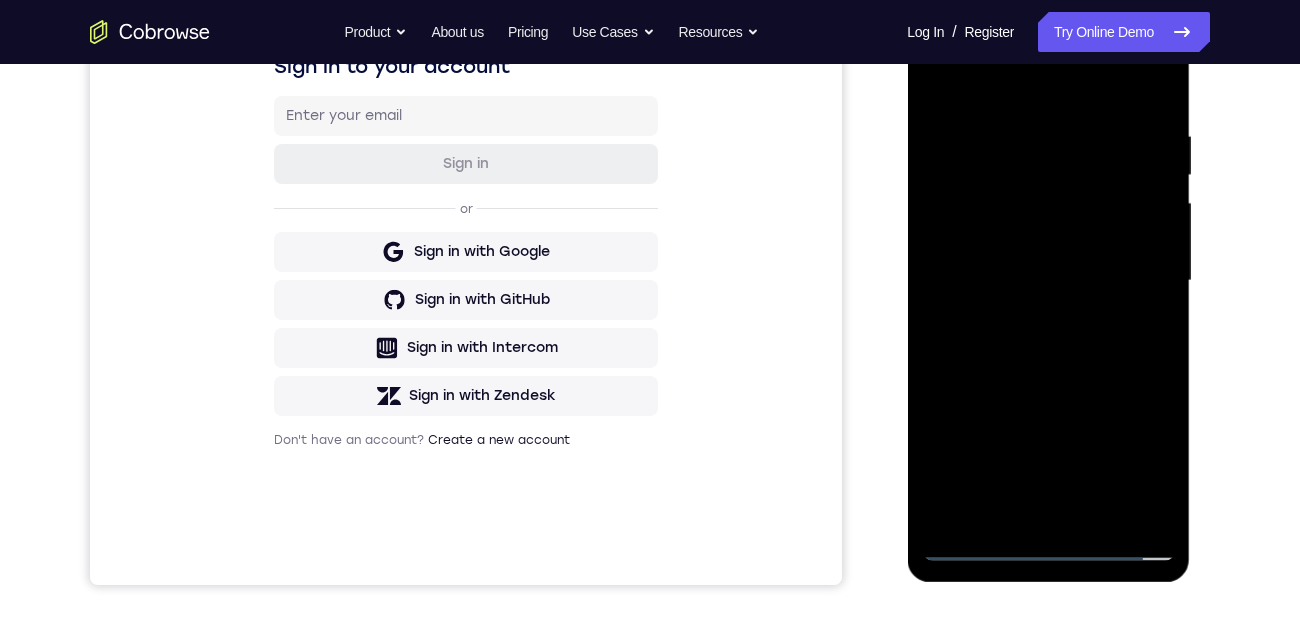 click at bounding box center (1048, 281) 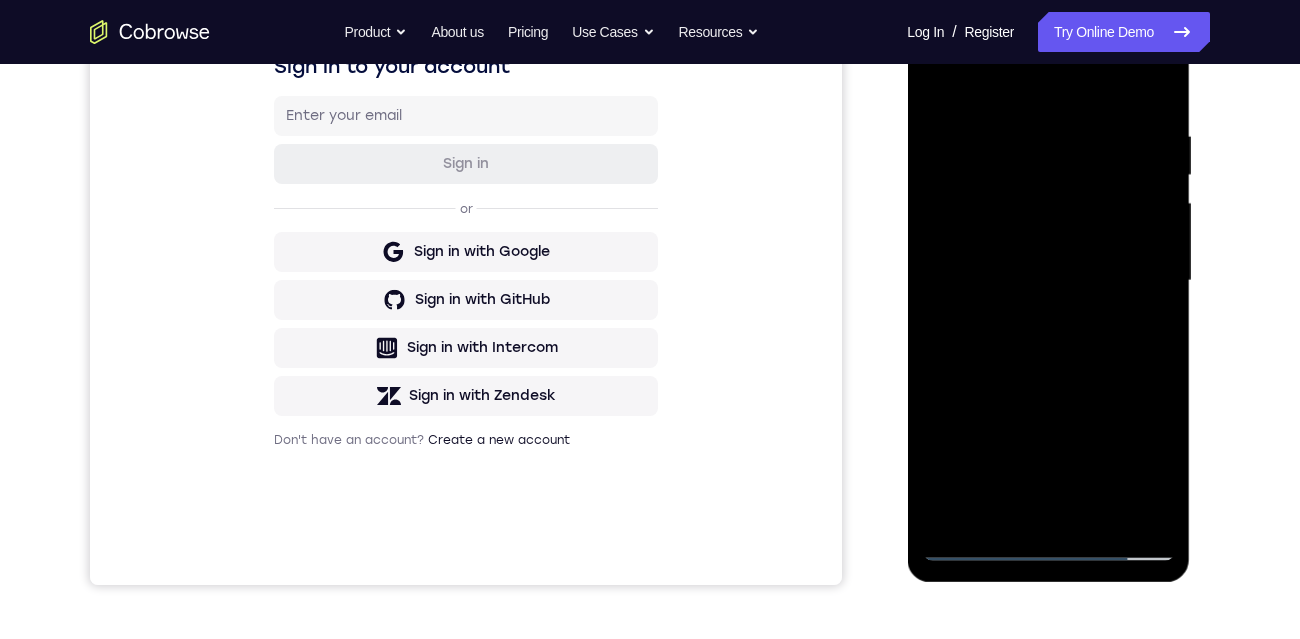 click at bounding box center (1048, 281) 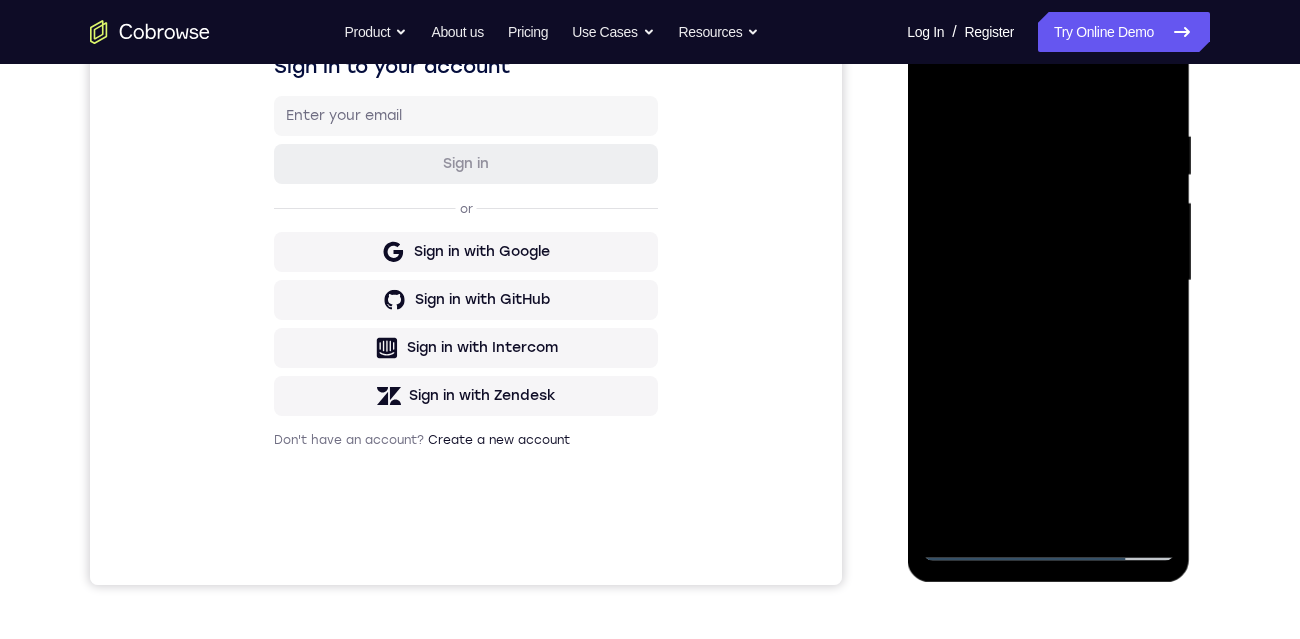 click at bounding box center [1048, 281] 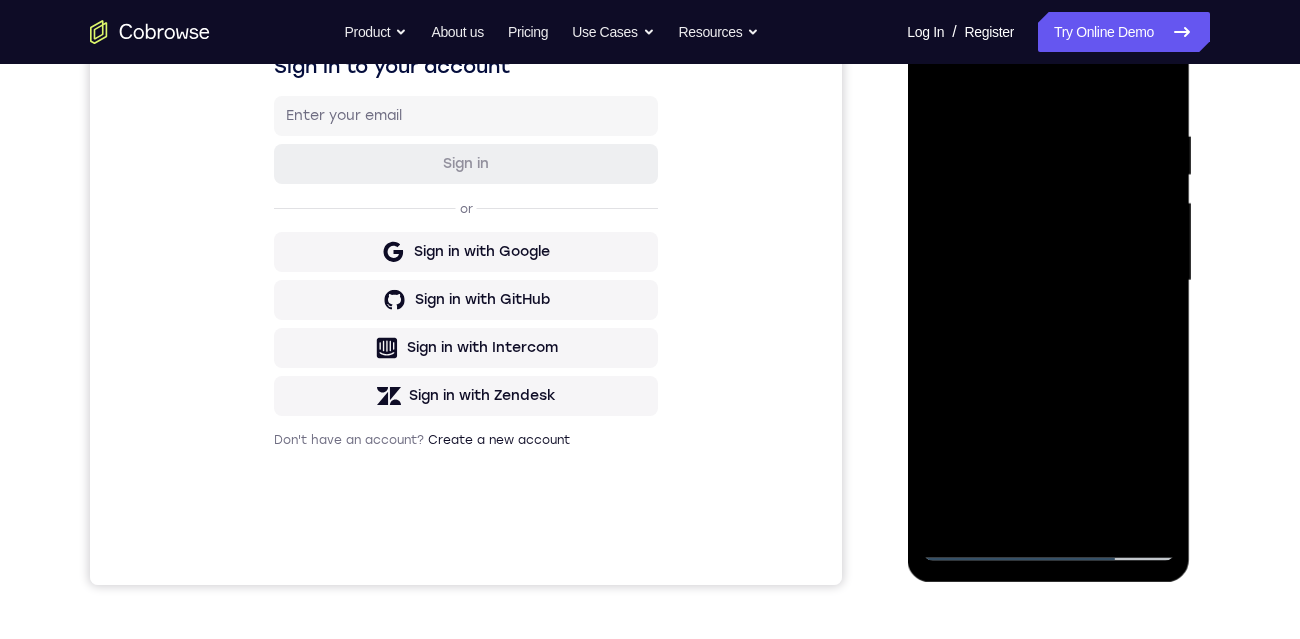 click at bounding box center [1048, 281] 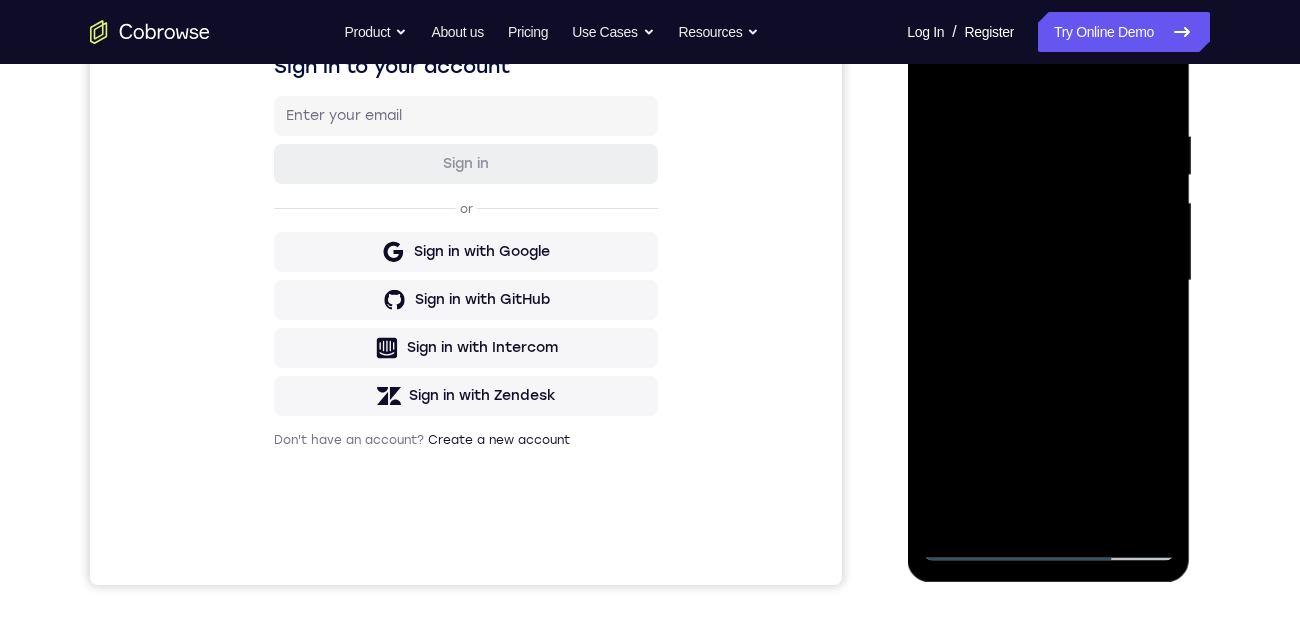 click at bounding box center (1048, 281) 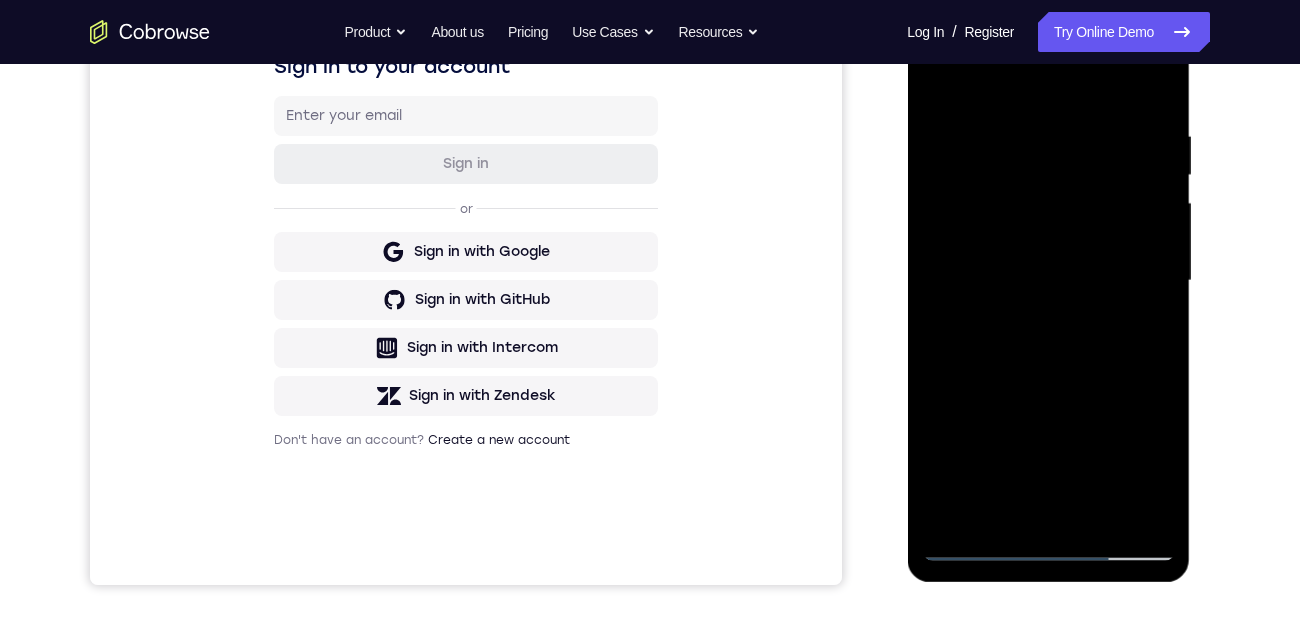 click at bounding box center (1048, 281) 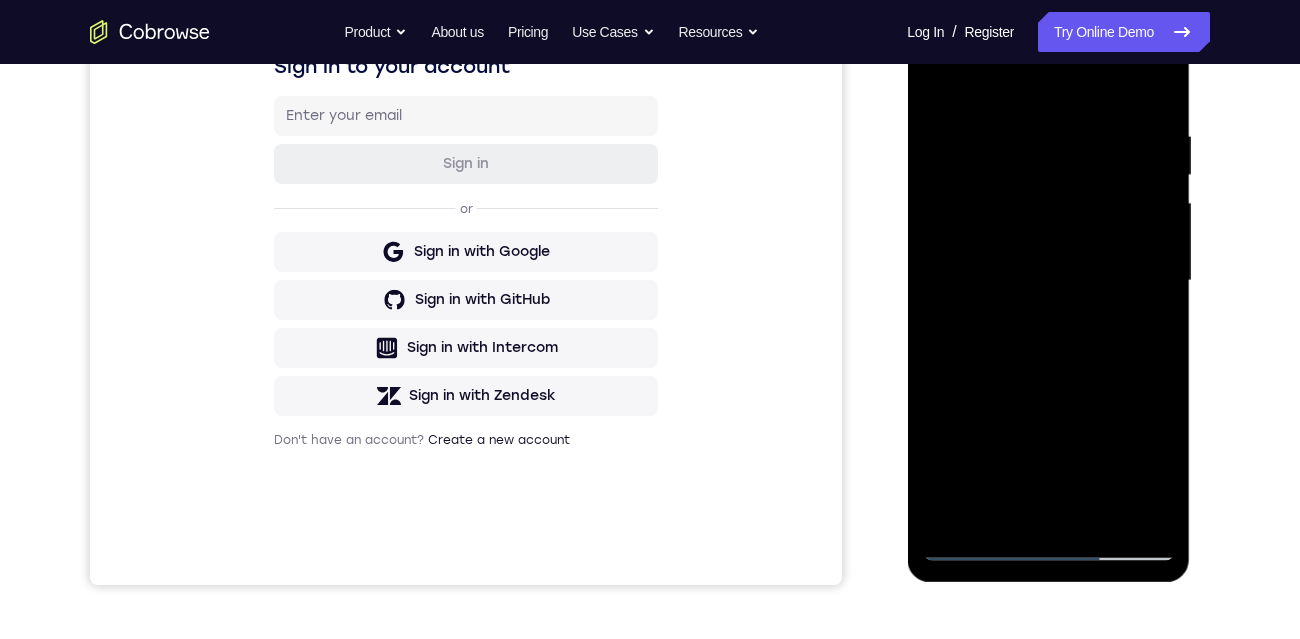 click at bounding box center [1048, 281] 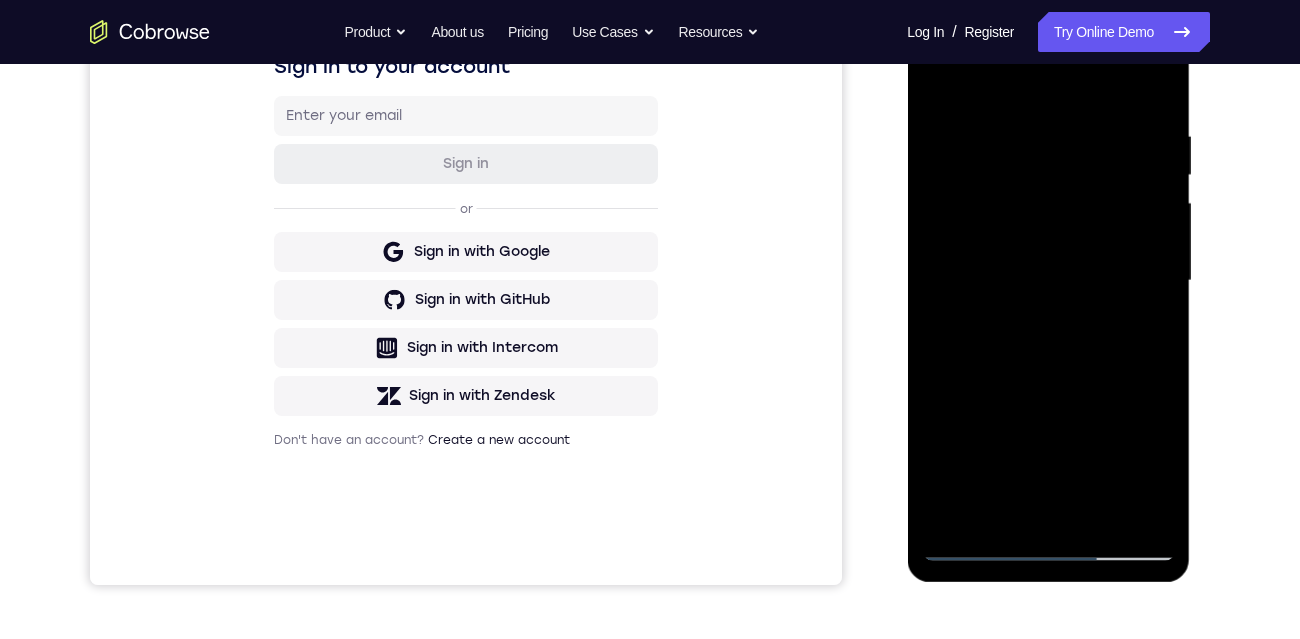 click at bounding box center [1048, 281] 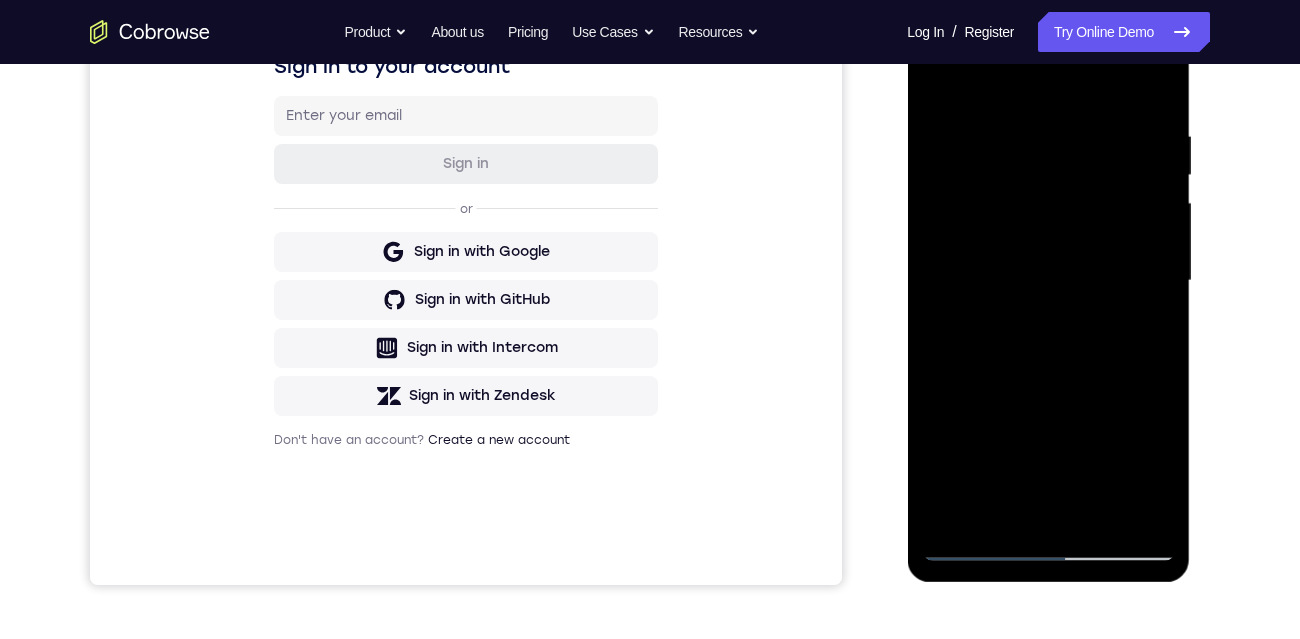 click at bounding box center [1048, 281] 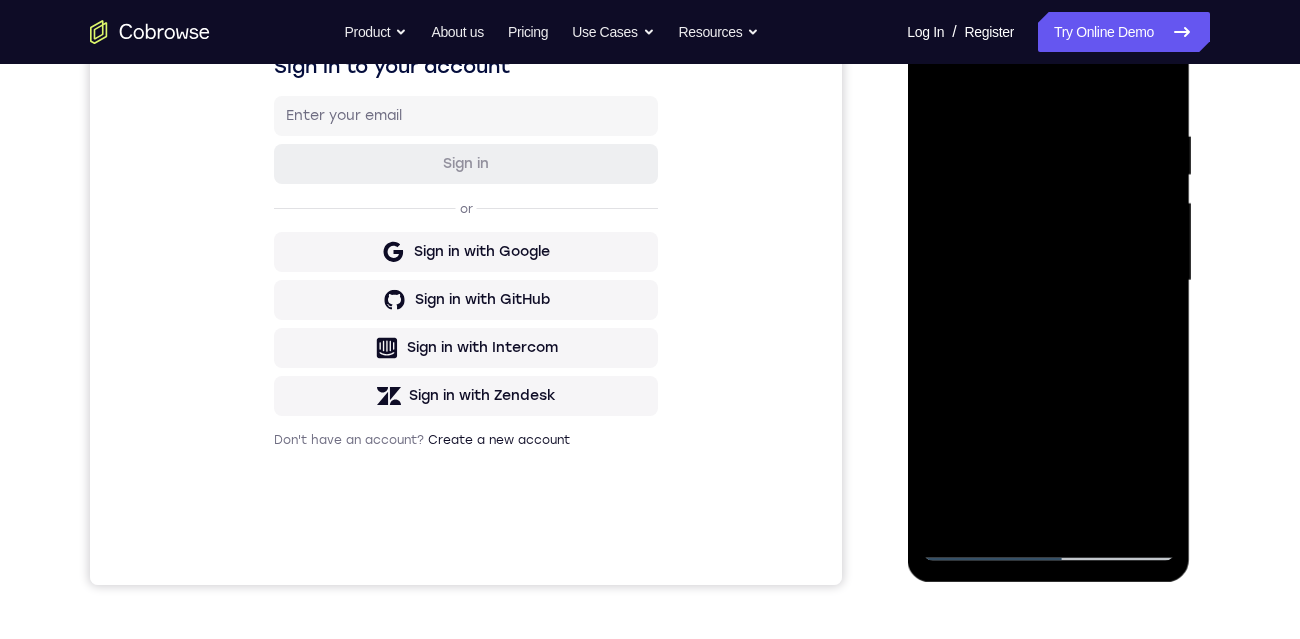 click at bounding box center [1048, 281] 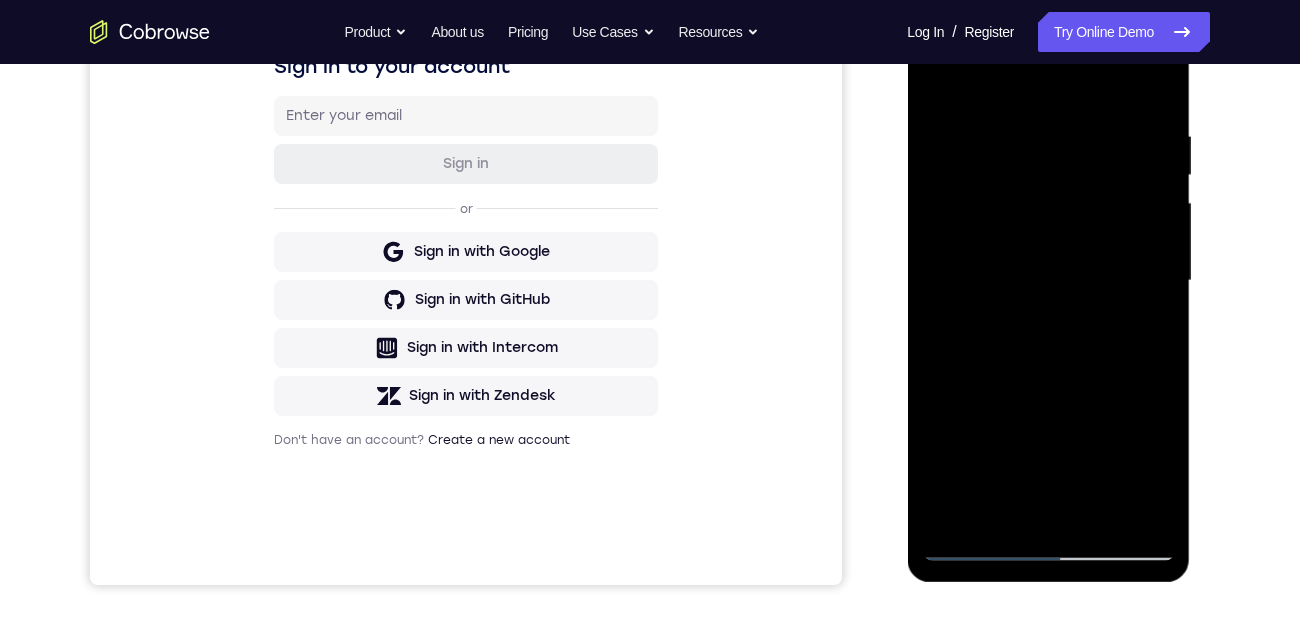 click at bounding box center [1048, 281] 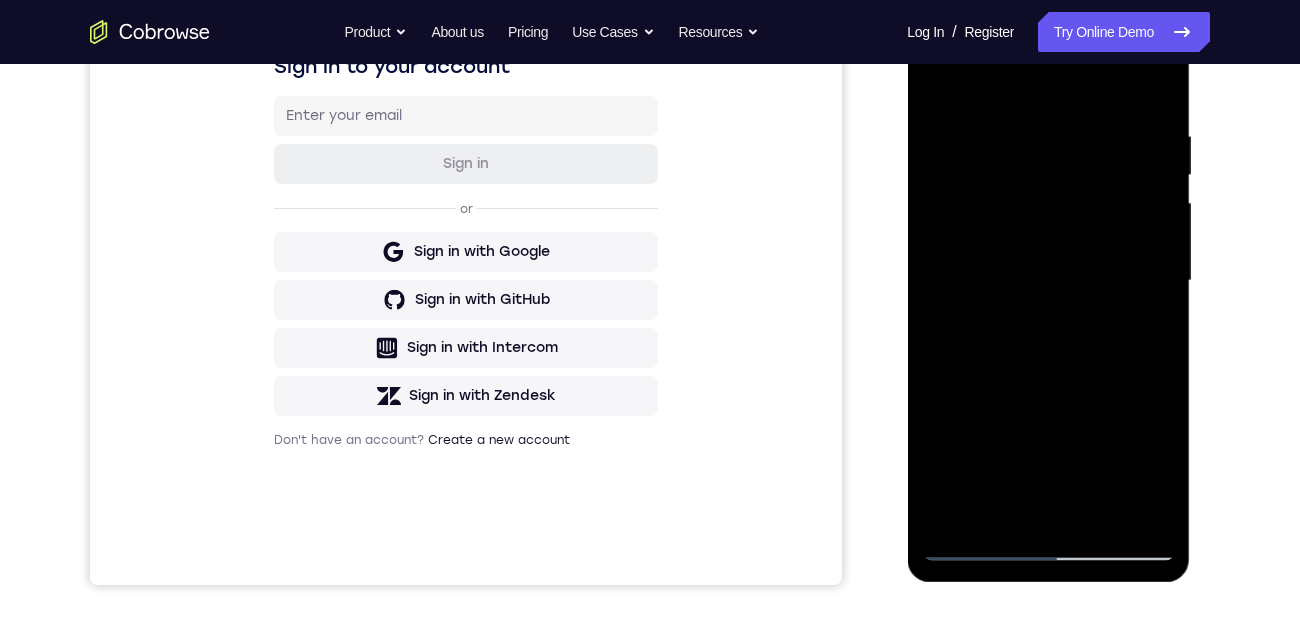 click at bounding box center [1048, 281] 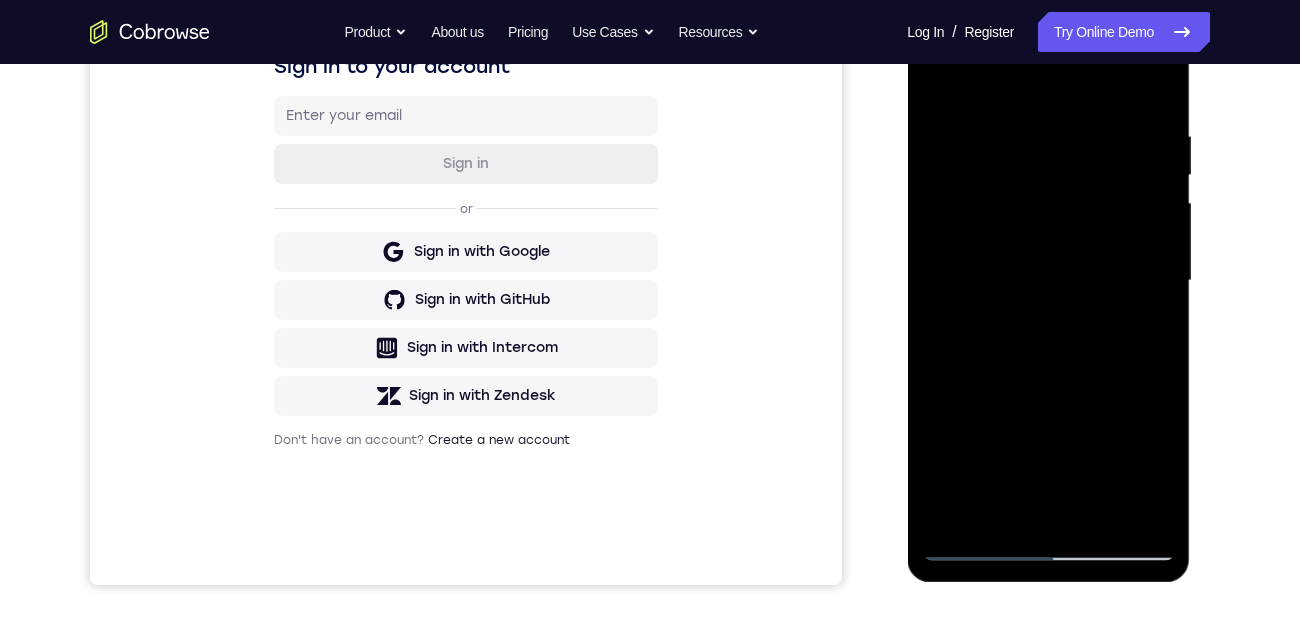 click at bounding box center (1048, 281) 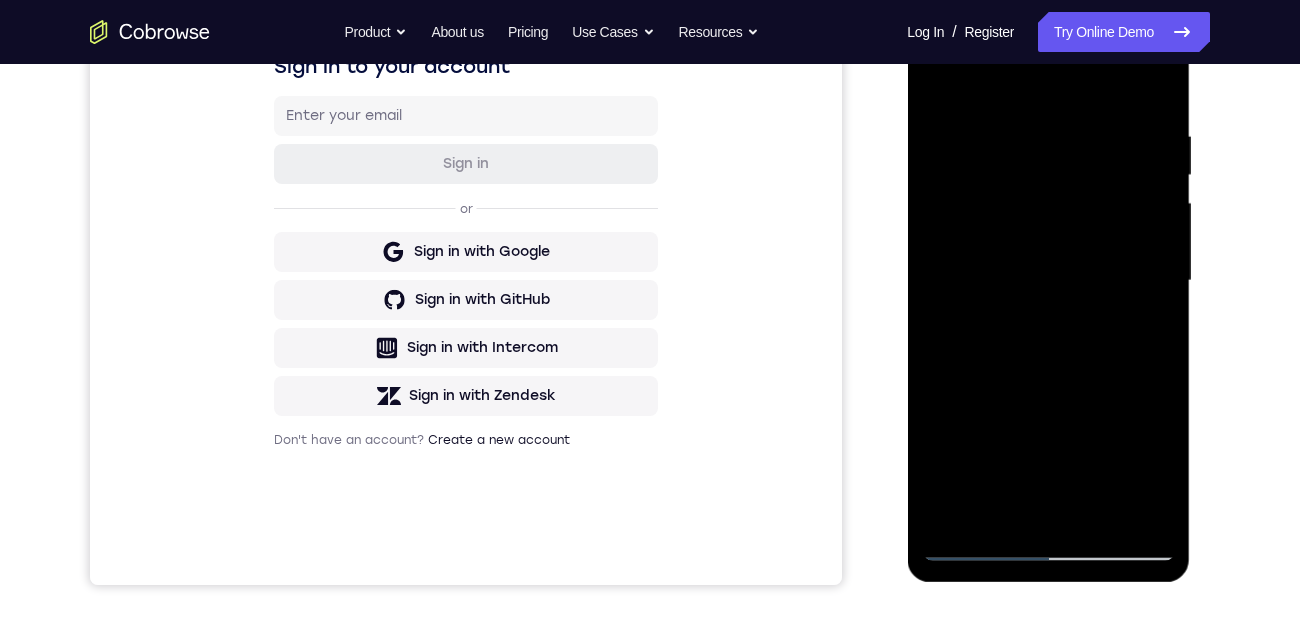 click at bounding box center [1048, 281] 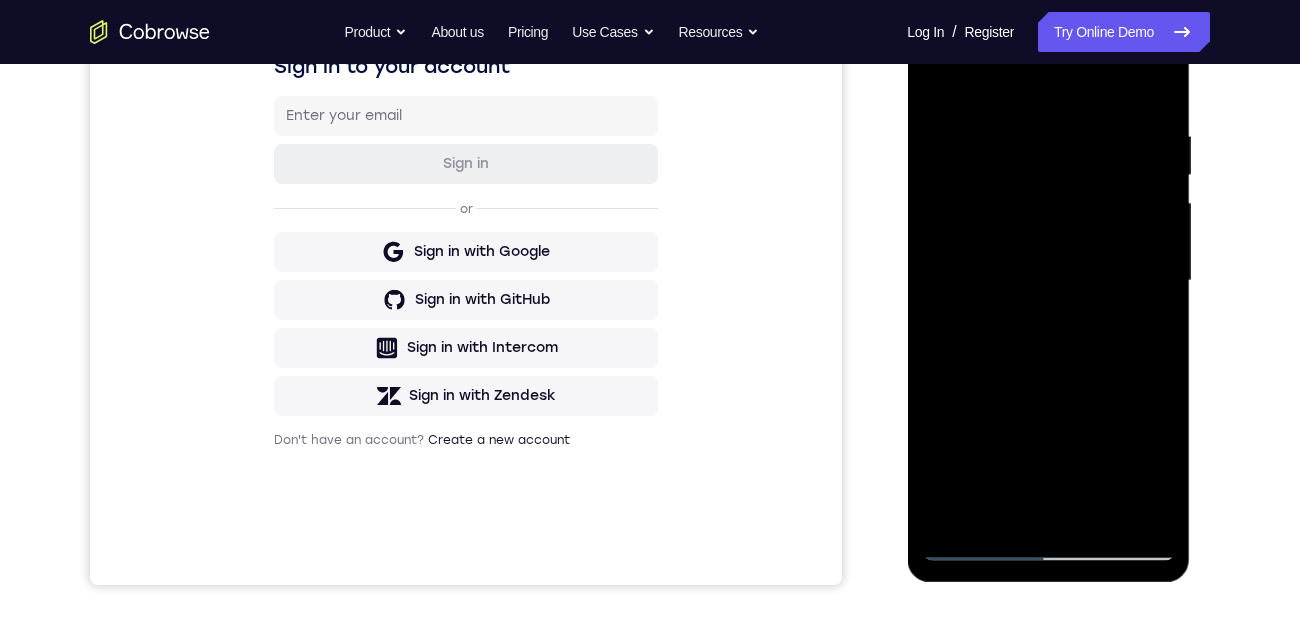 click at bounding box center (1048, 281) 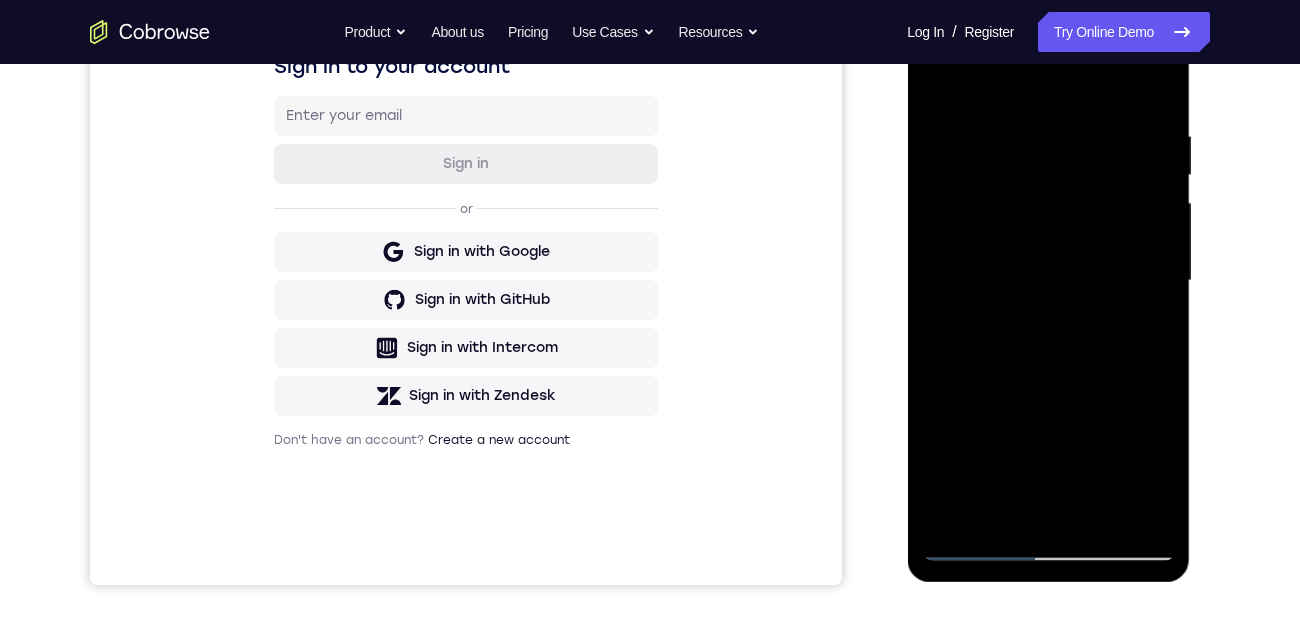click at bounding box center (1048, 281) 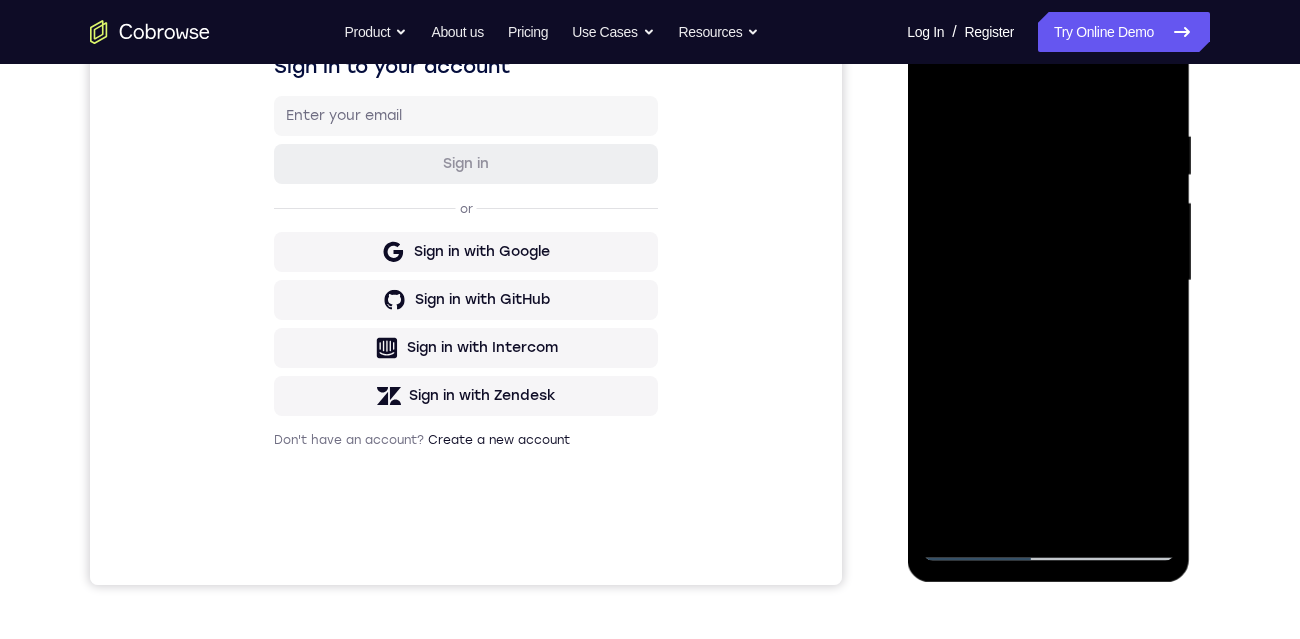 click at bounding box center [1048, 281] 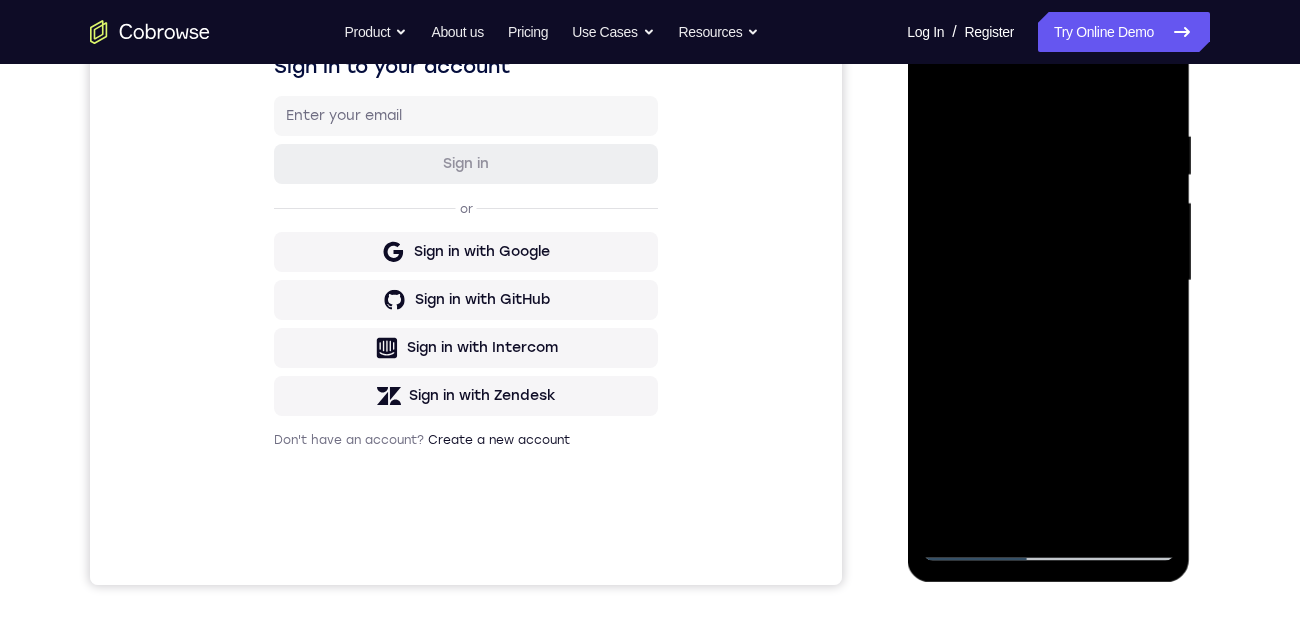 click at bounding box center [1048, 281] 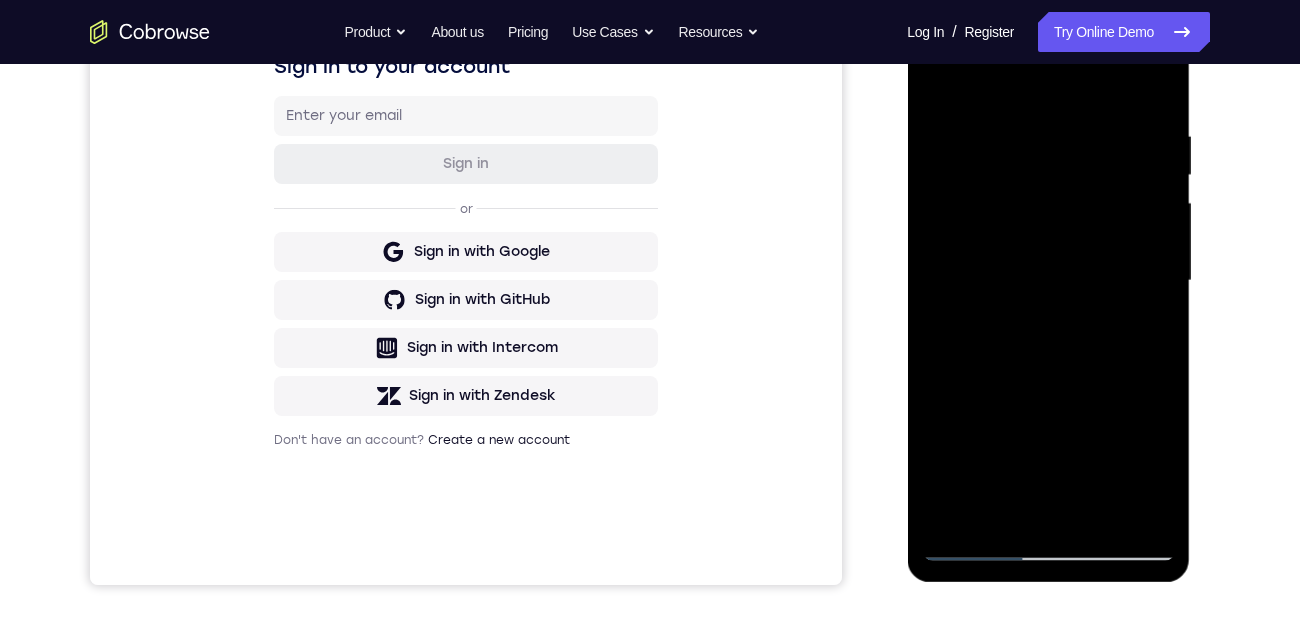 click at bounding box center [1048, 281] 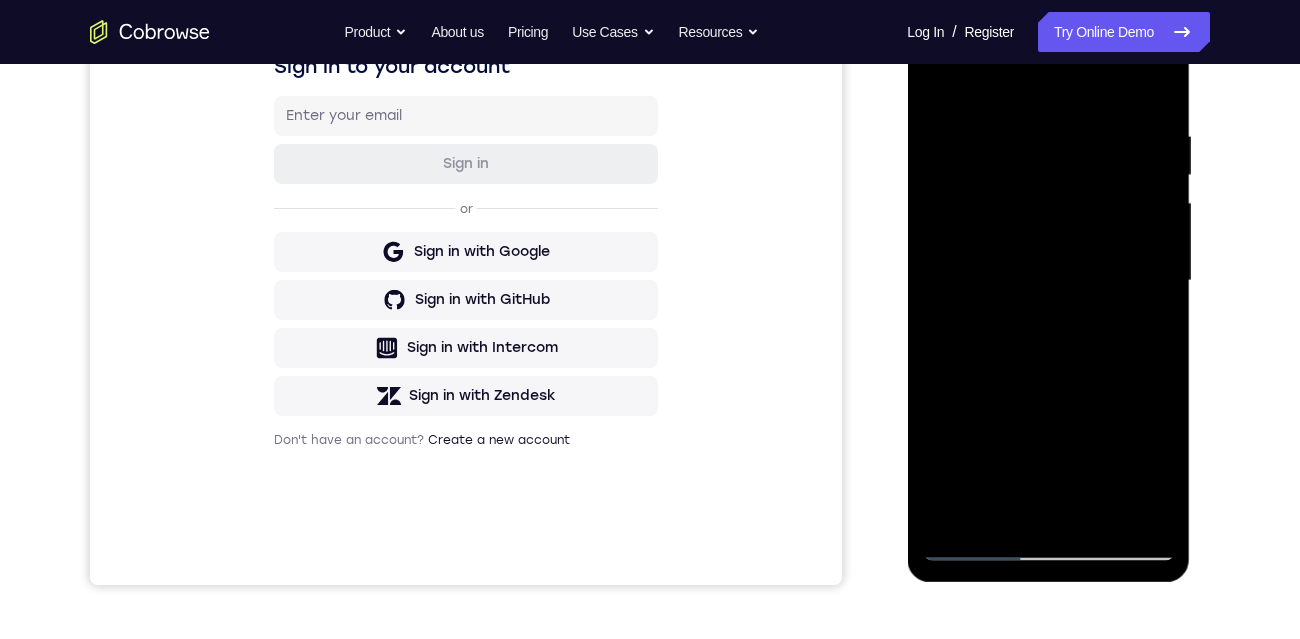 click at bounding box center [1048, 281] 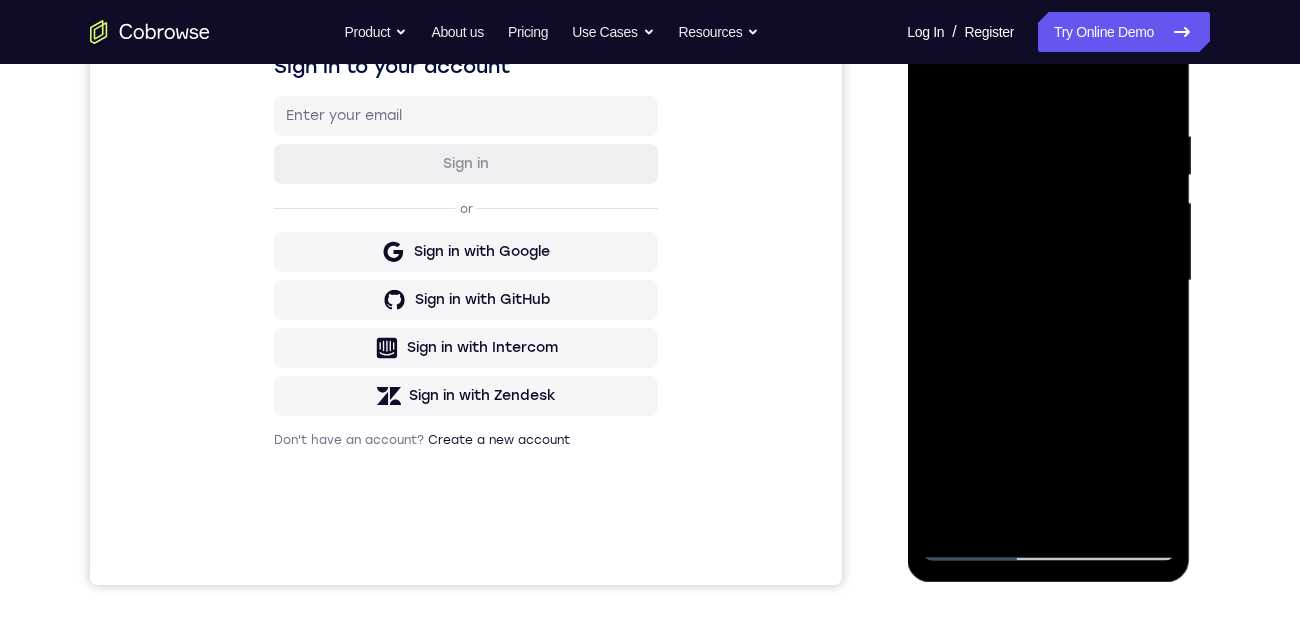 click at bounding box center (1048, 281) 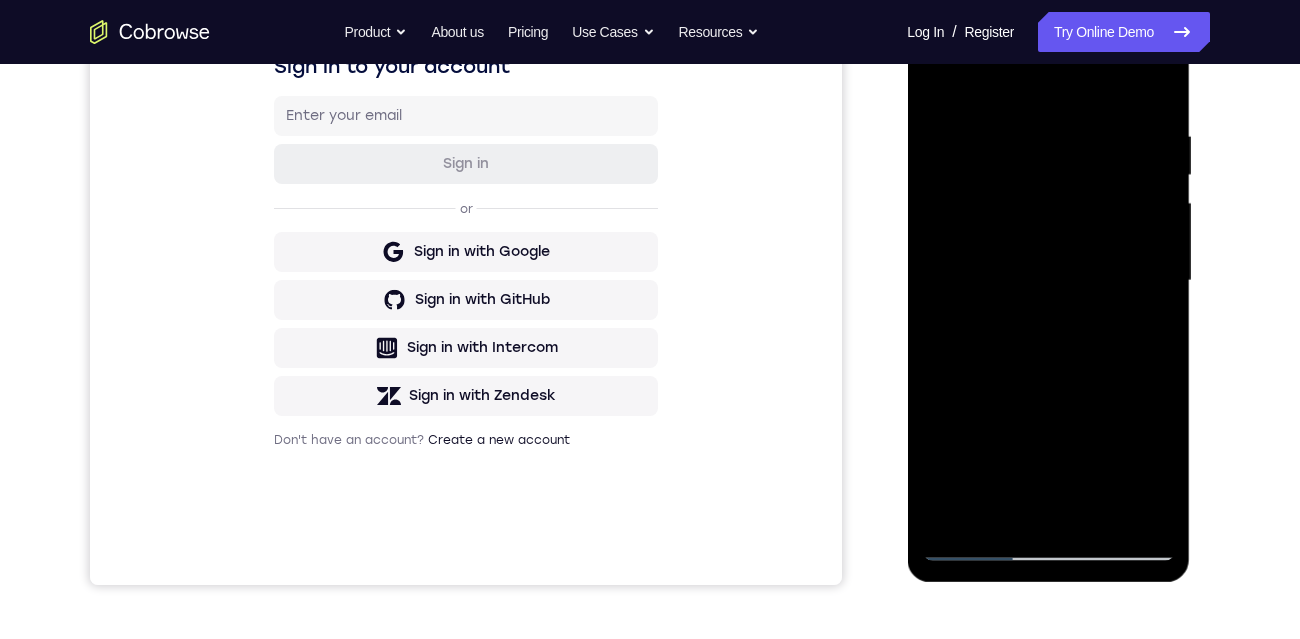 click at bounding box center [1048, 281] 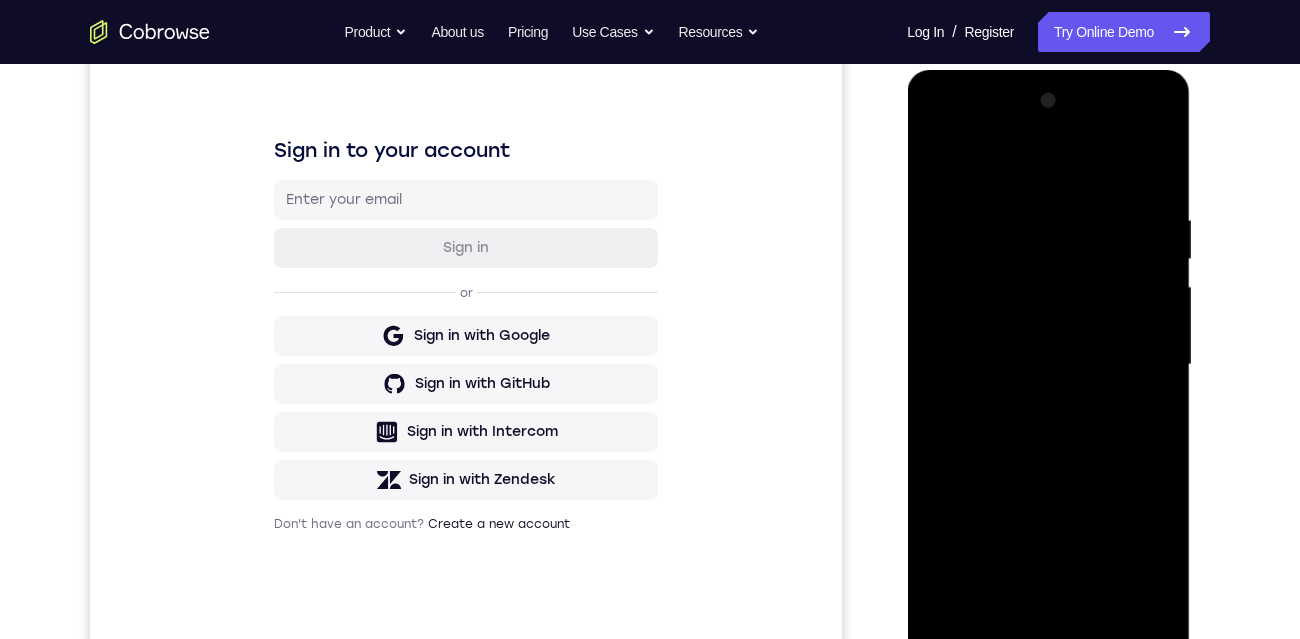 scroll, scrollTop: 176, scrollLeft: 0, axis: vertical 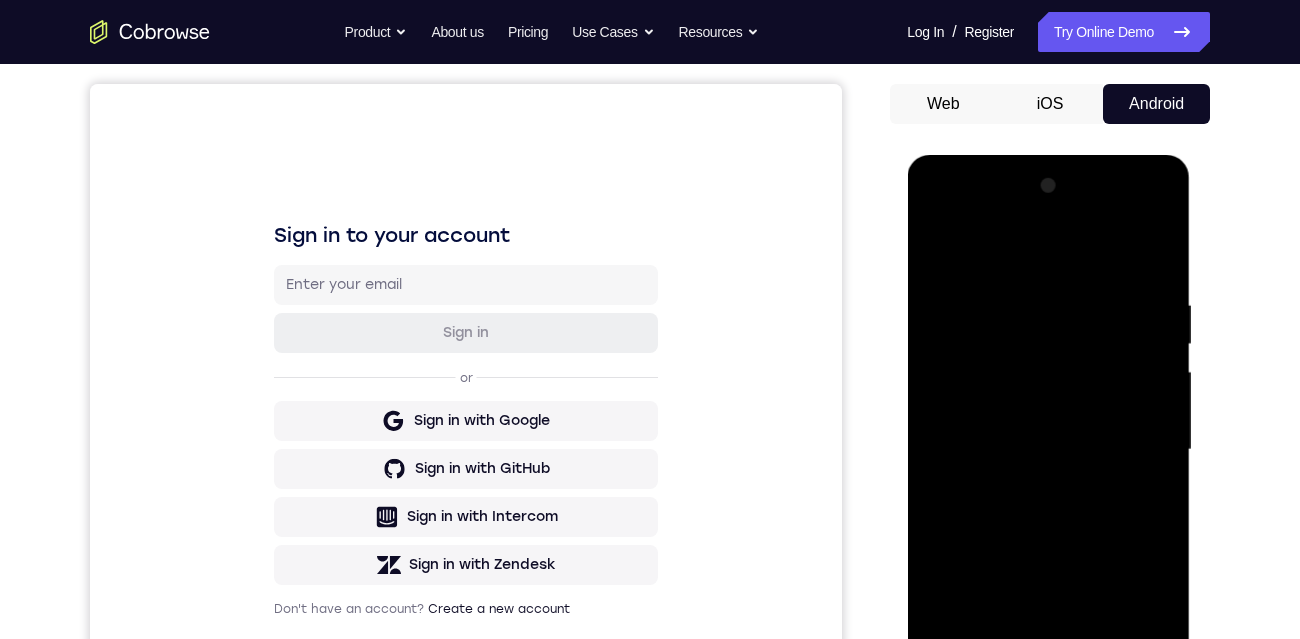click at bounding box center (1048, 450) 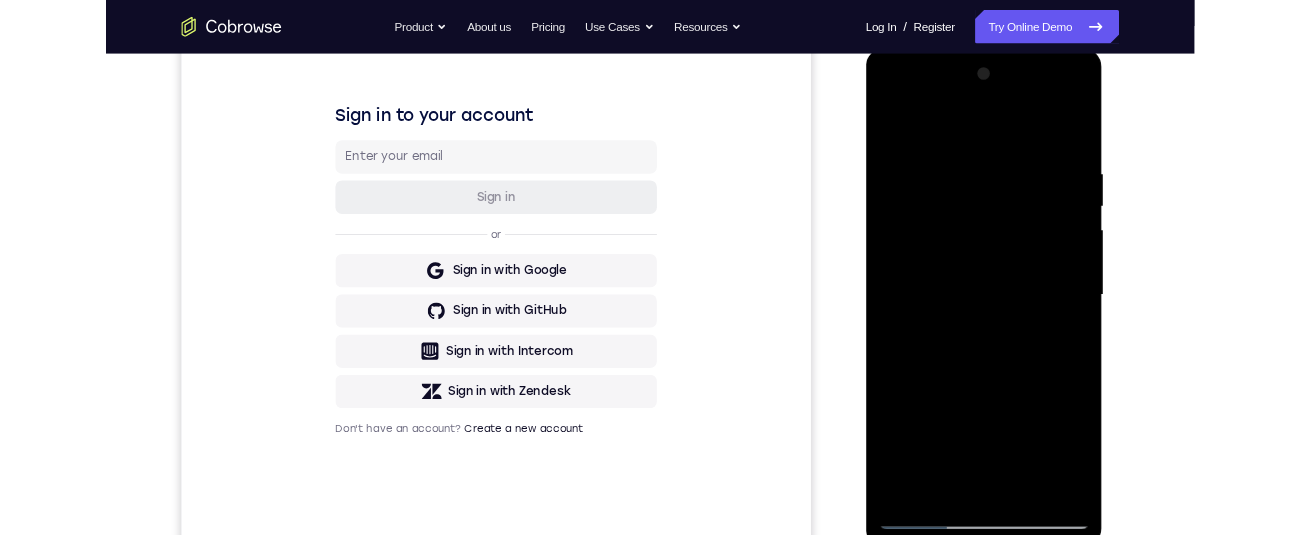 scroll, scrollTop: 300, scrollLeft: 0, axis: vertical 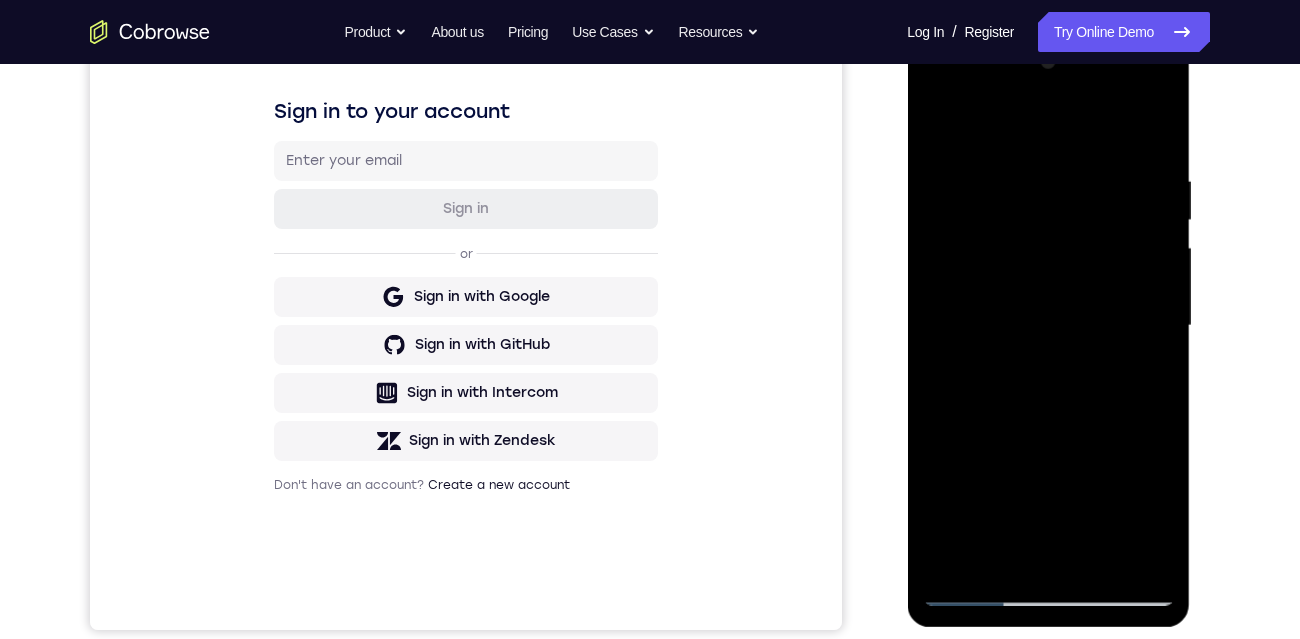 click at bounding box center [1048, 326] 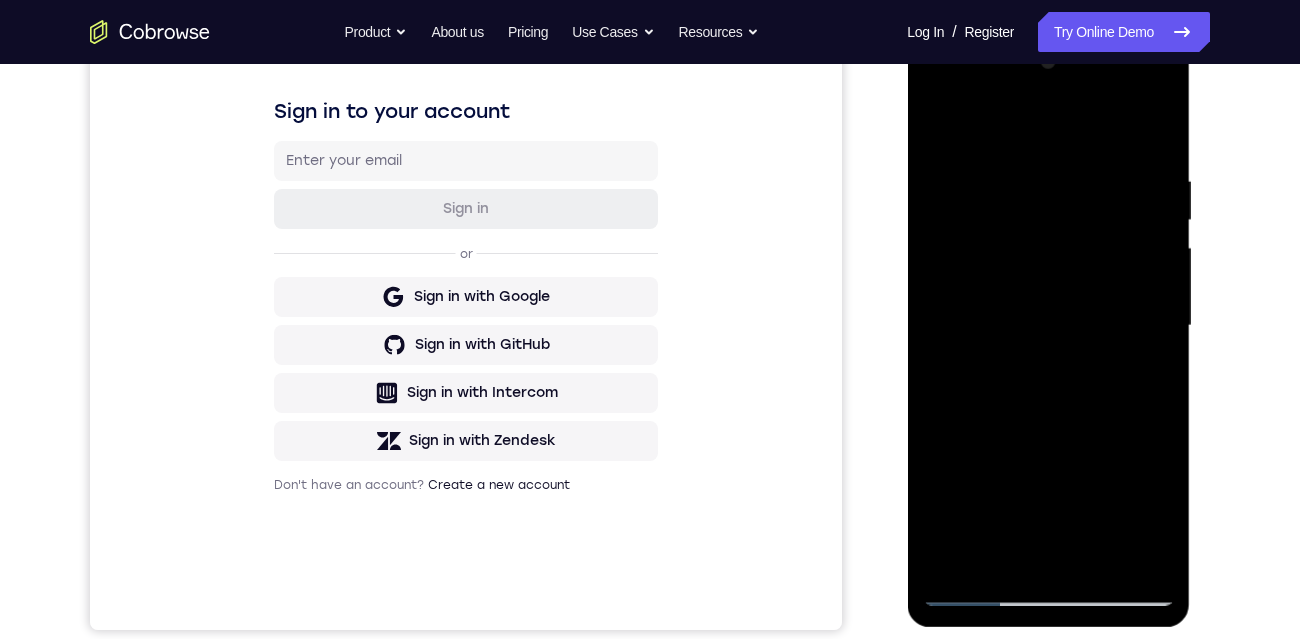 click at bounding box center [1048, 326] 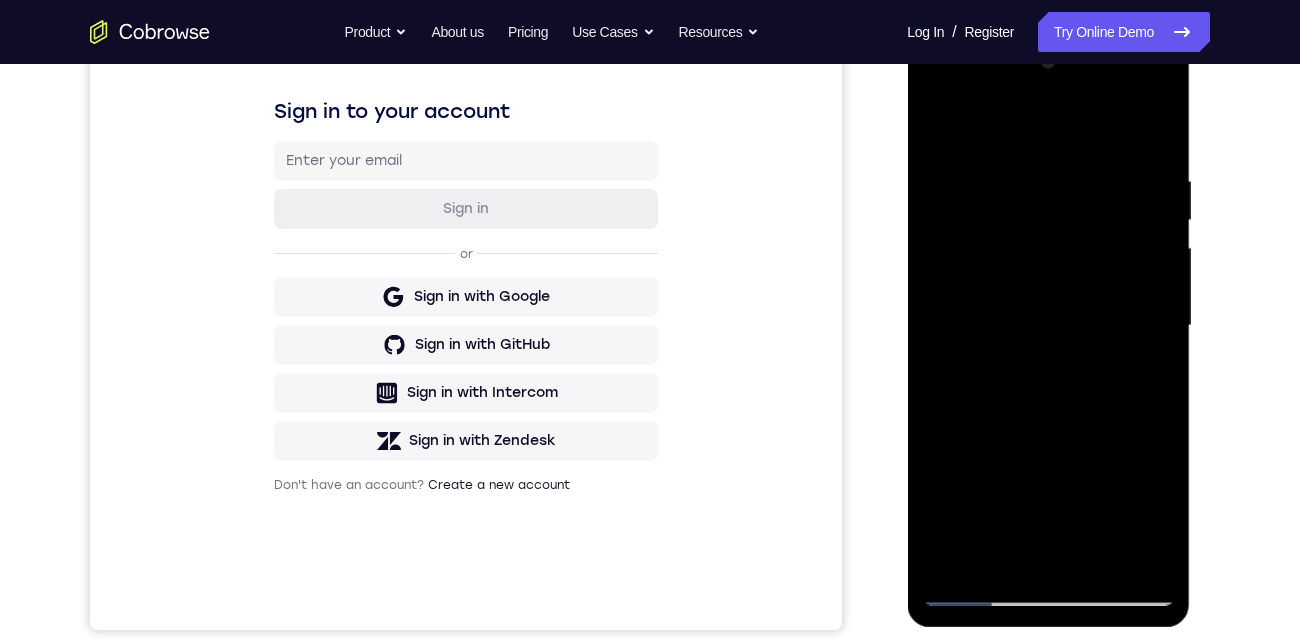 click at bounding box center (1048, 326) 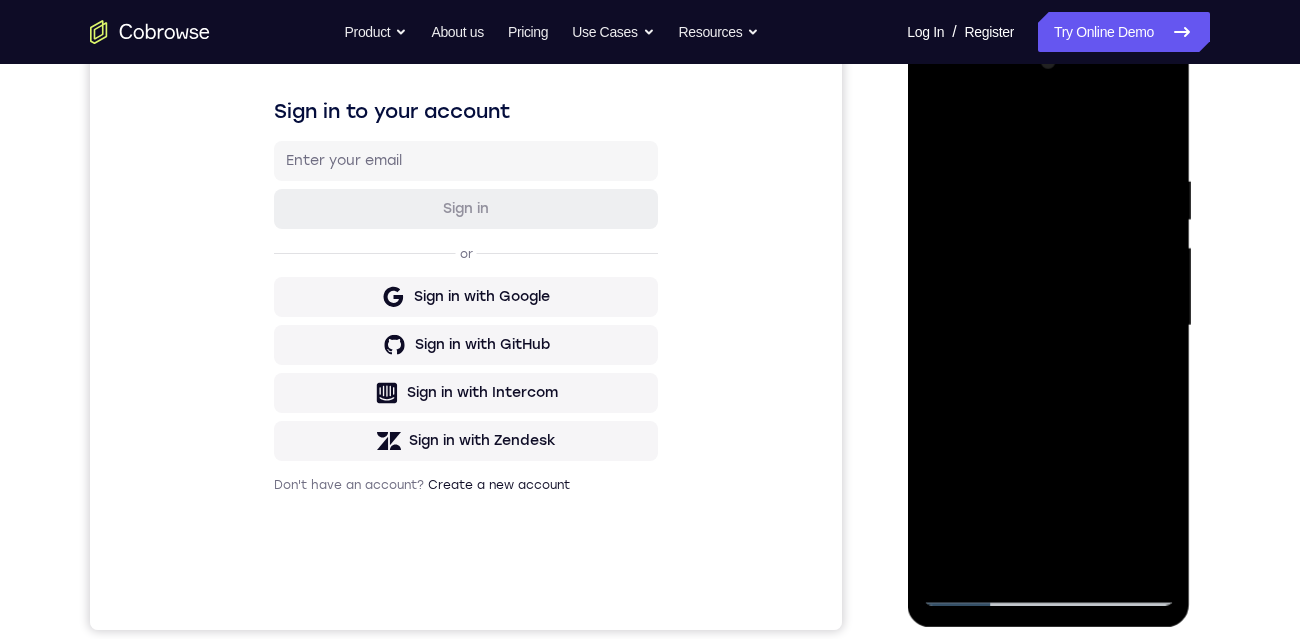 click at bounding box center [1048, 326] 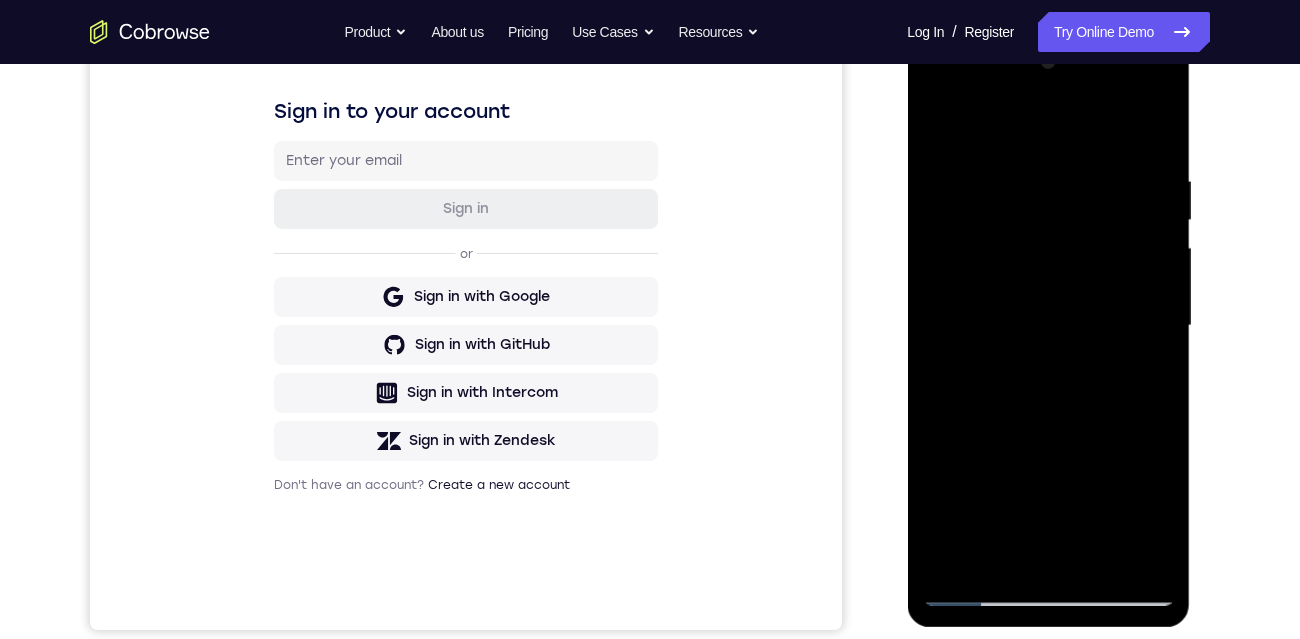 click at bounding box center (1048, 326) 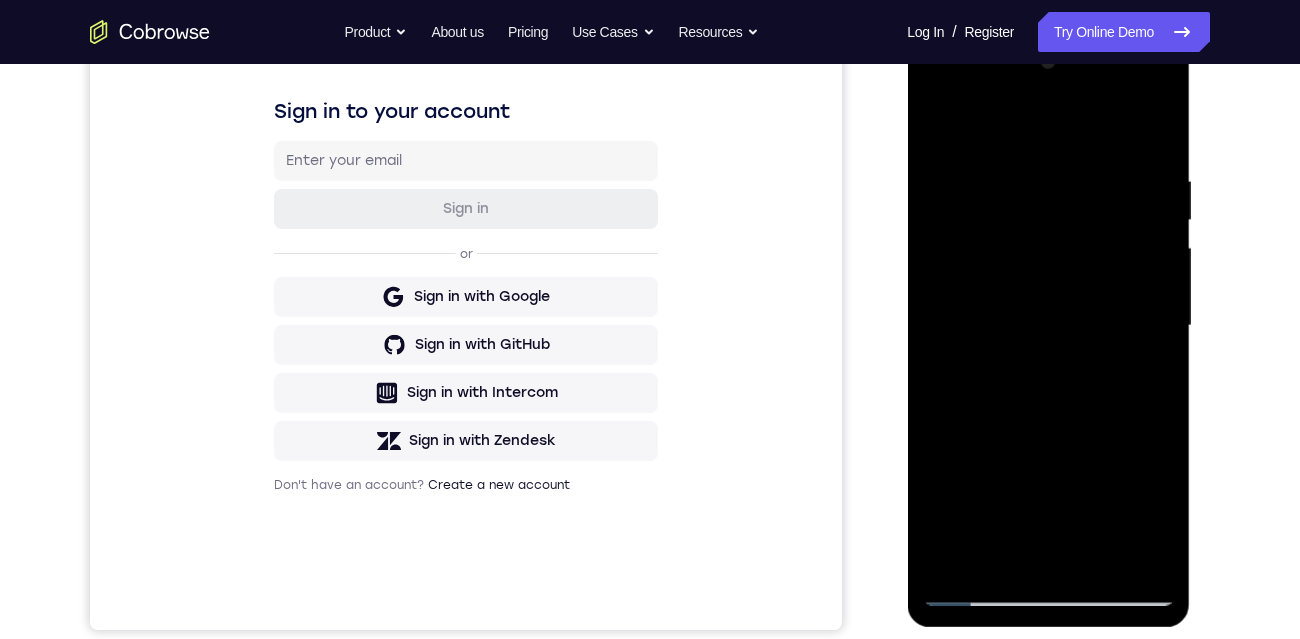 click at bounding box center (1048, 326) 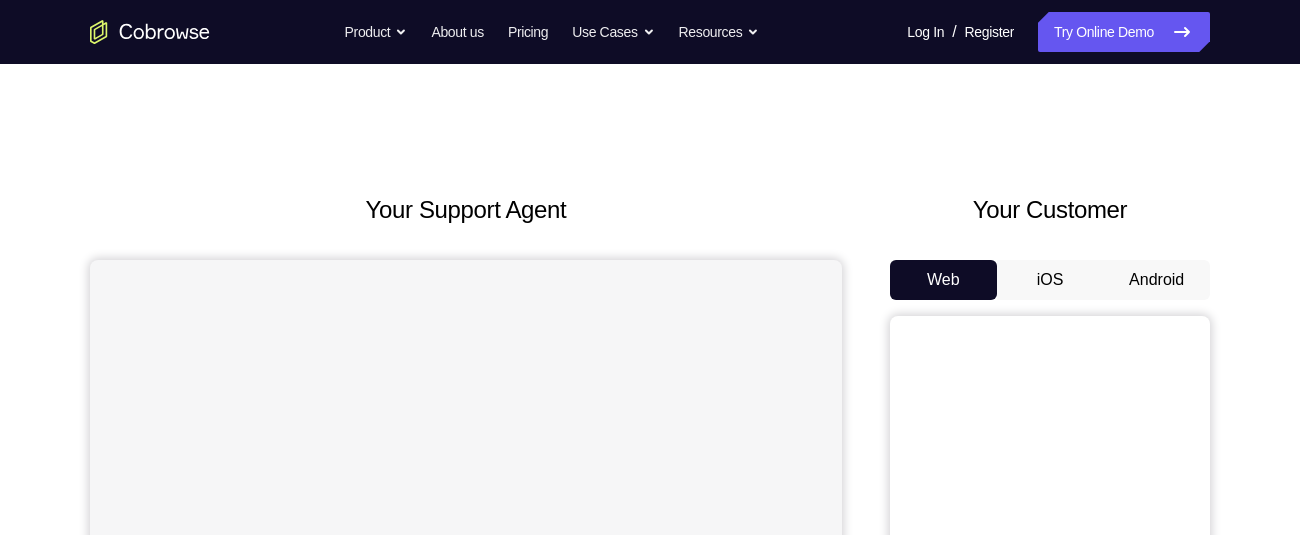 scroll, scrollTop: 0, scrollLeft: 0, axis: both 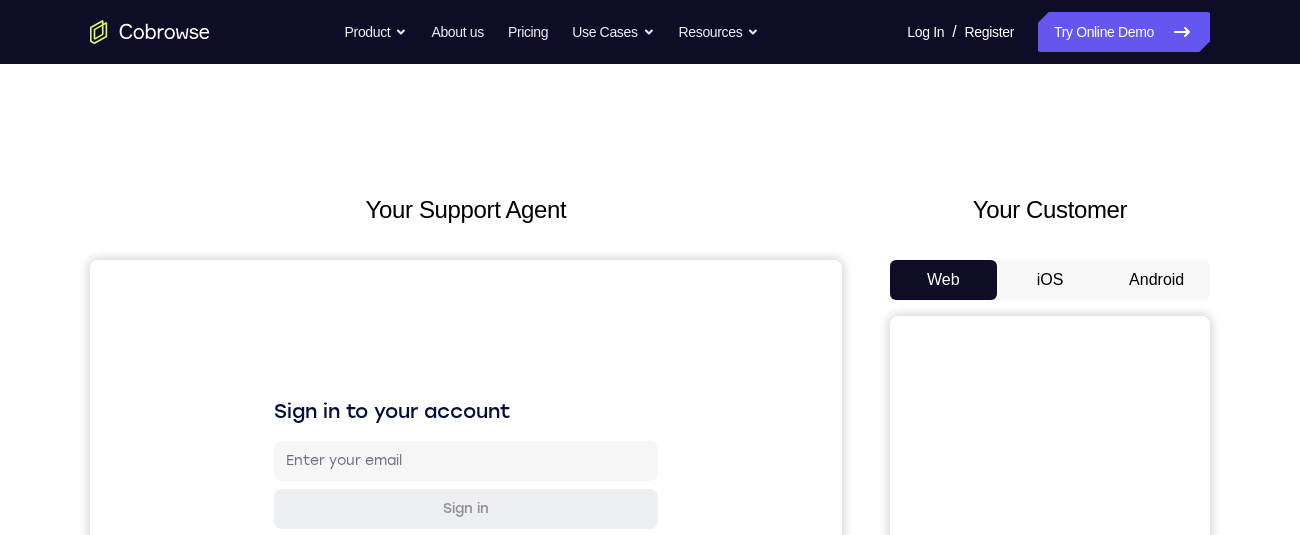 click on "Android" at bounding box center (1156, 280) 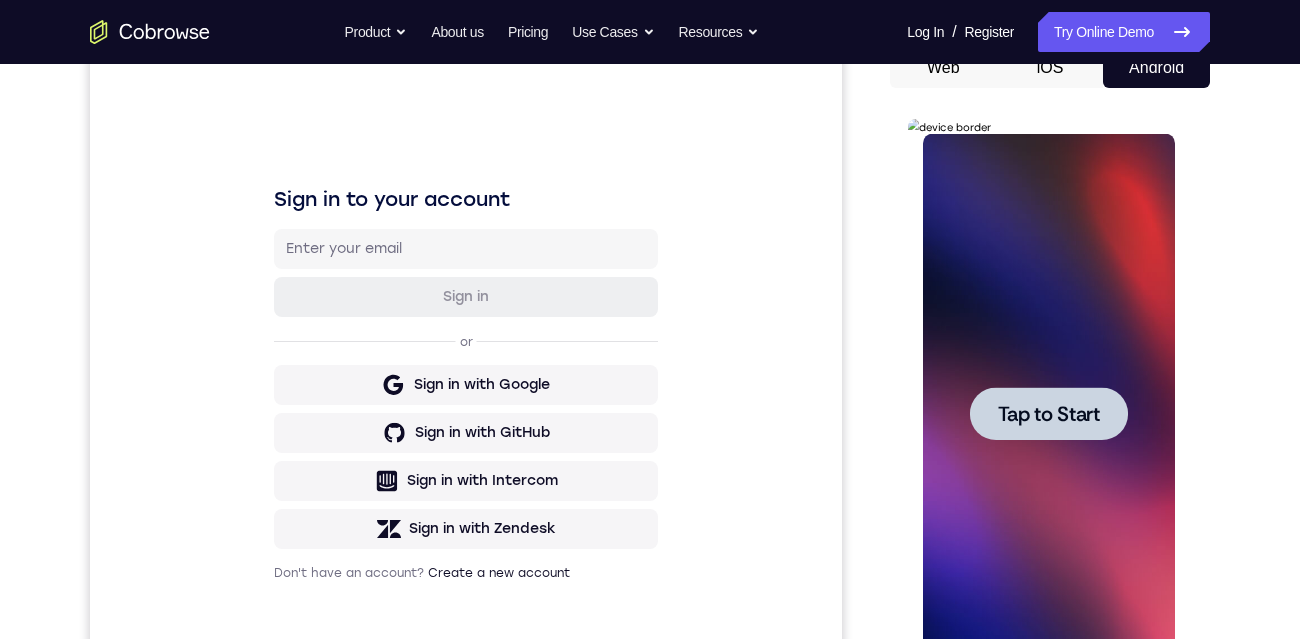 scroll, scrollTop: 0, scrollLeft: 0, axis: both 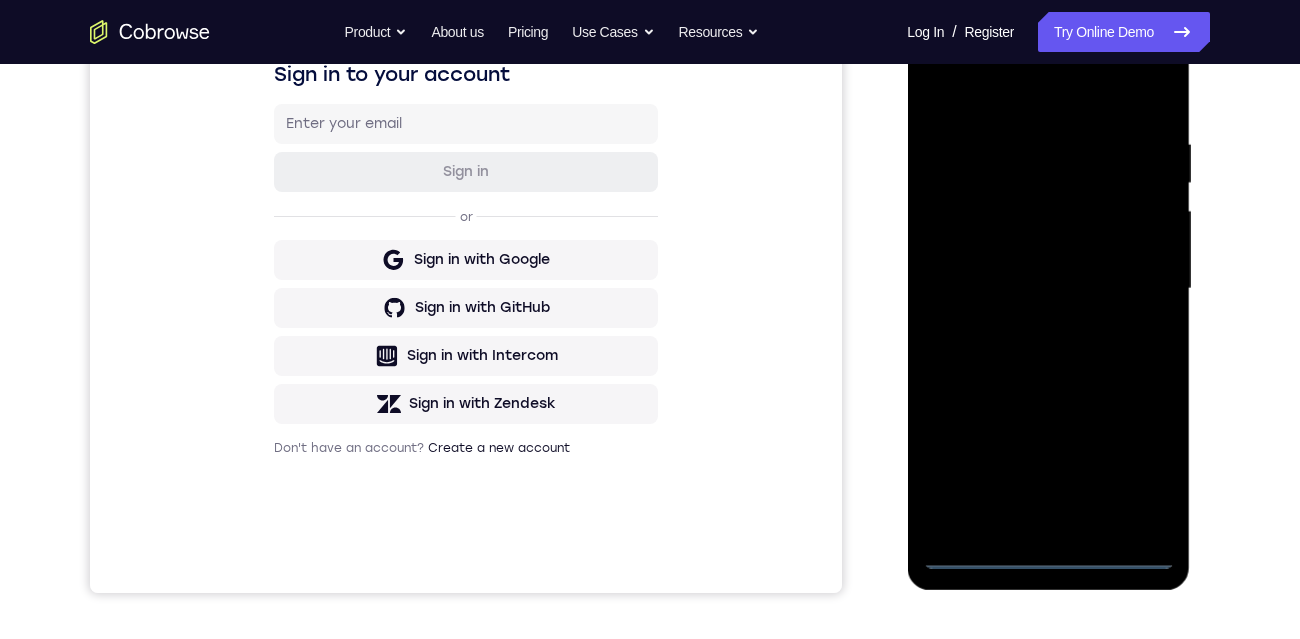click at bounding box center [1048, 289] 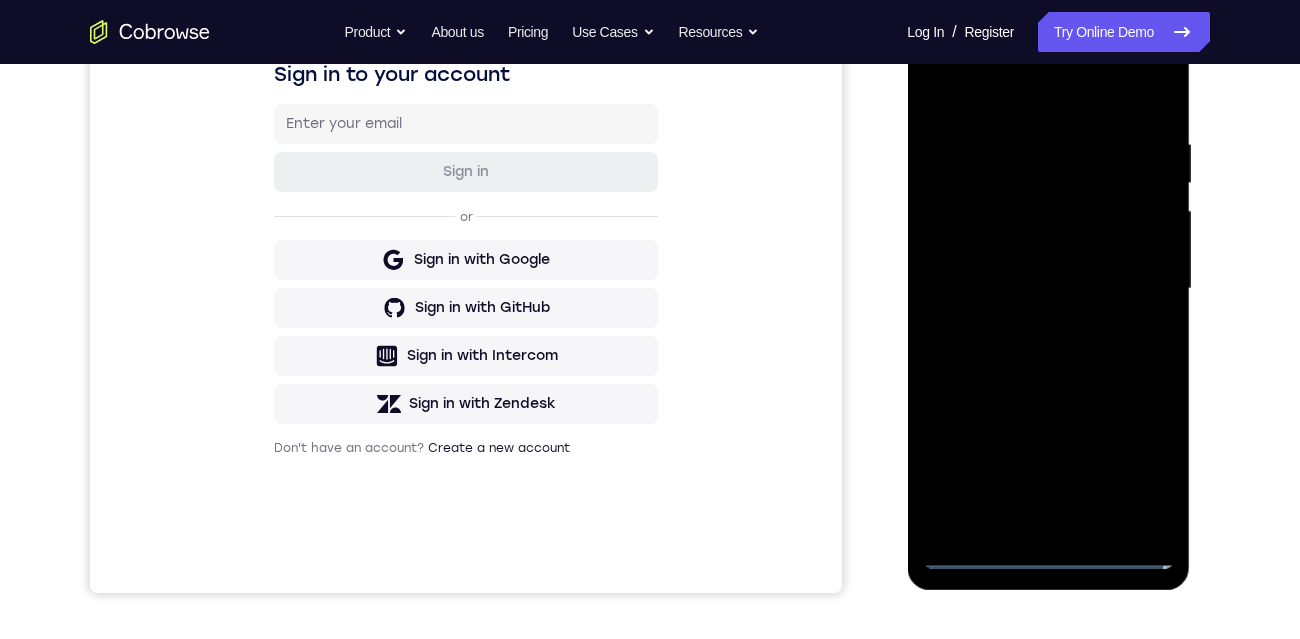 click at bounding box center [1048, 289] 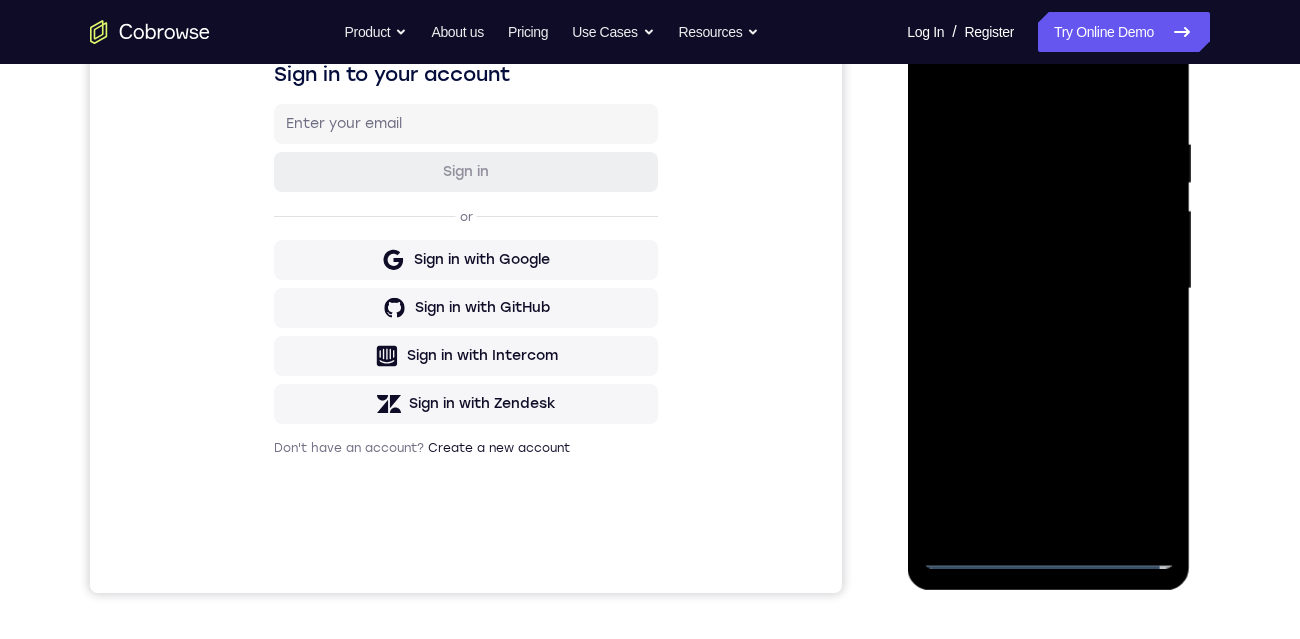 click at bounding box center (1048, 289) 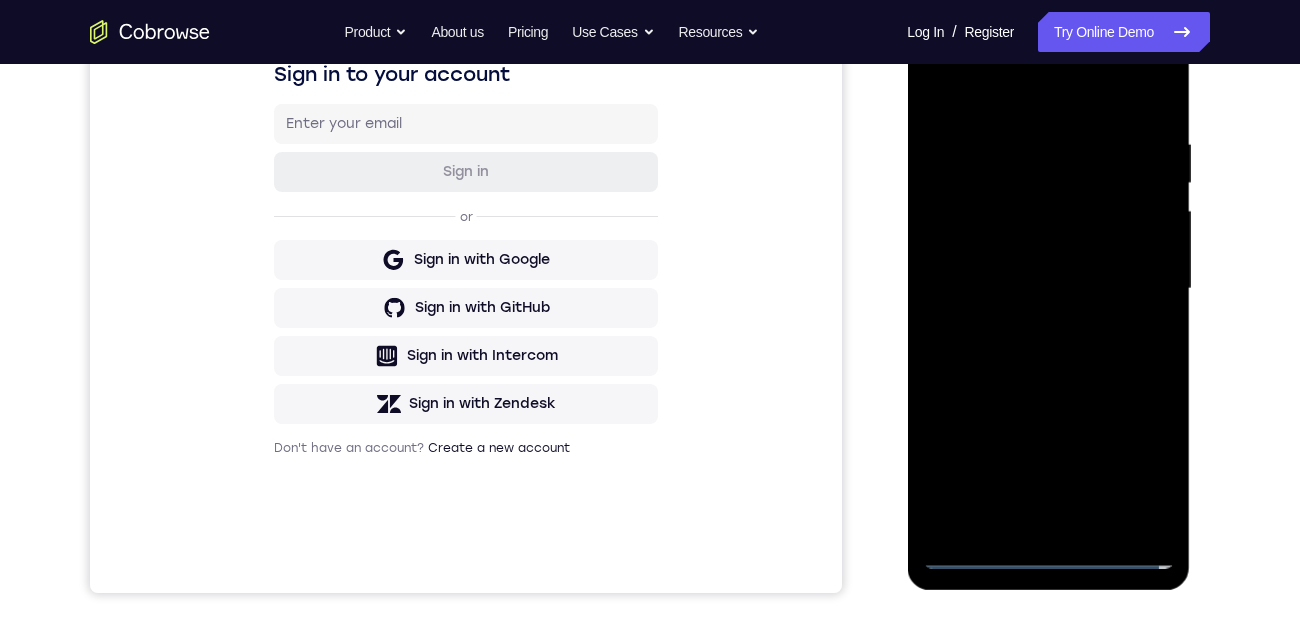 scroll, scrollTop: 280, scrollLeft: 0, axis: vertical 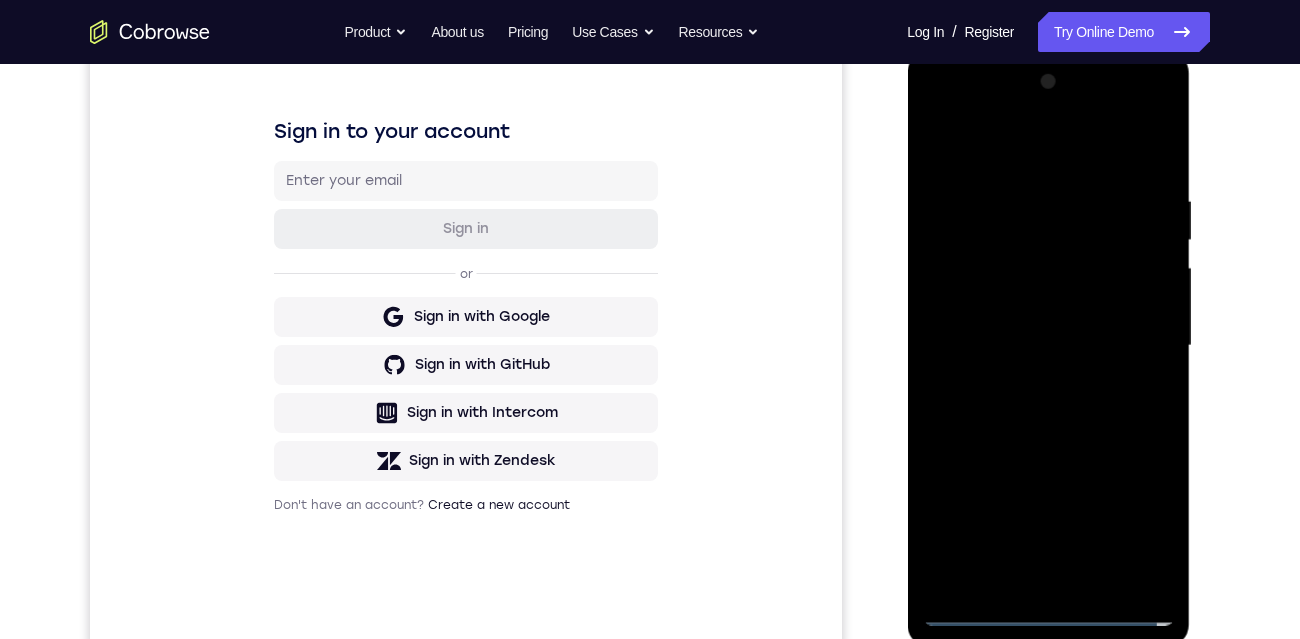 click at bounding box center [1048, 346] 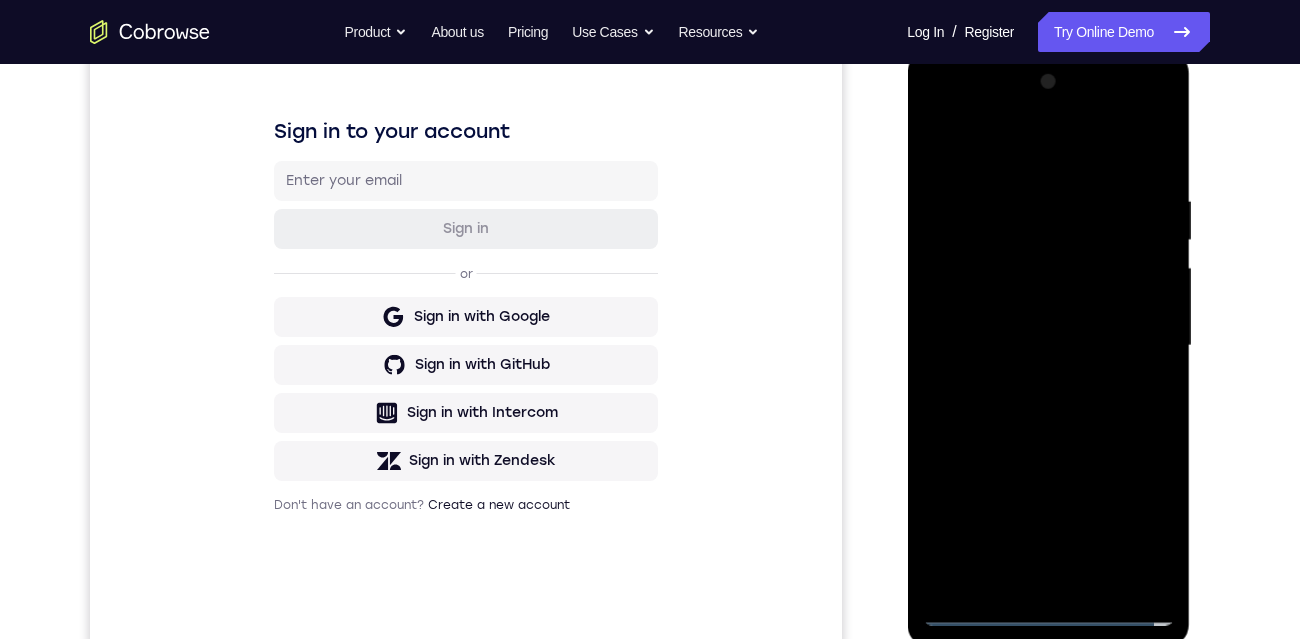 click at bounding box center (1048, 346) 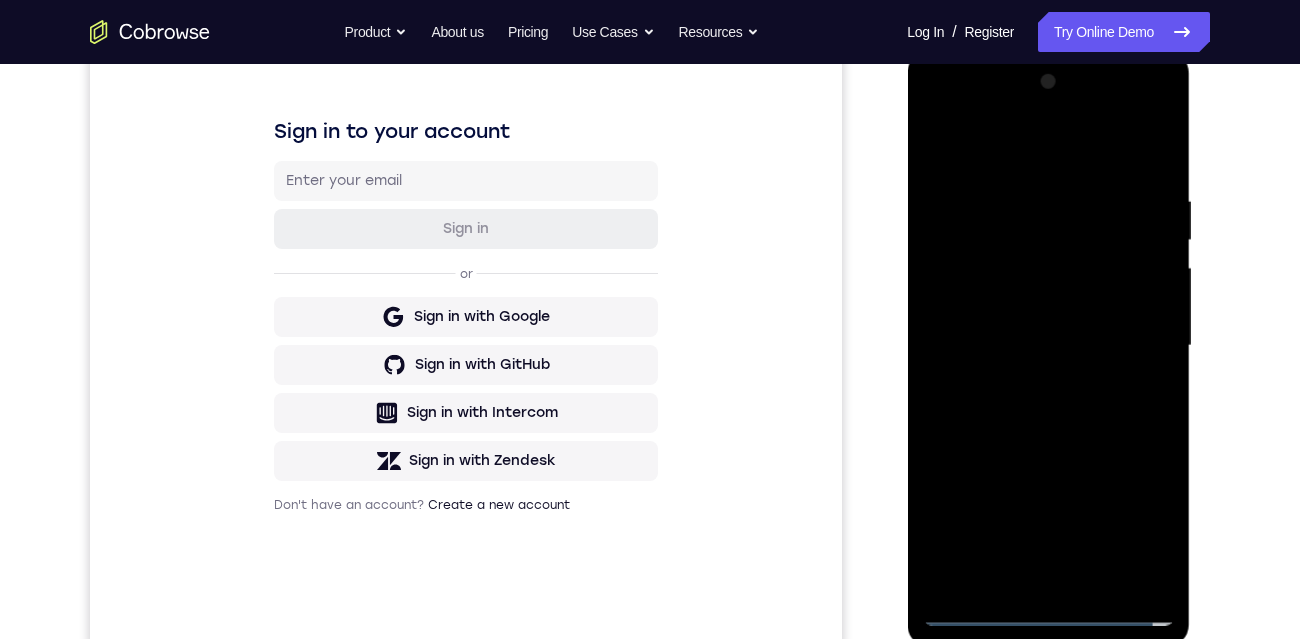 click at bounding box center (1048, 346) 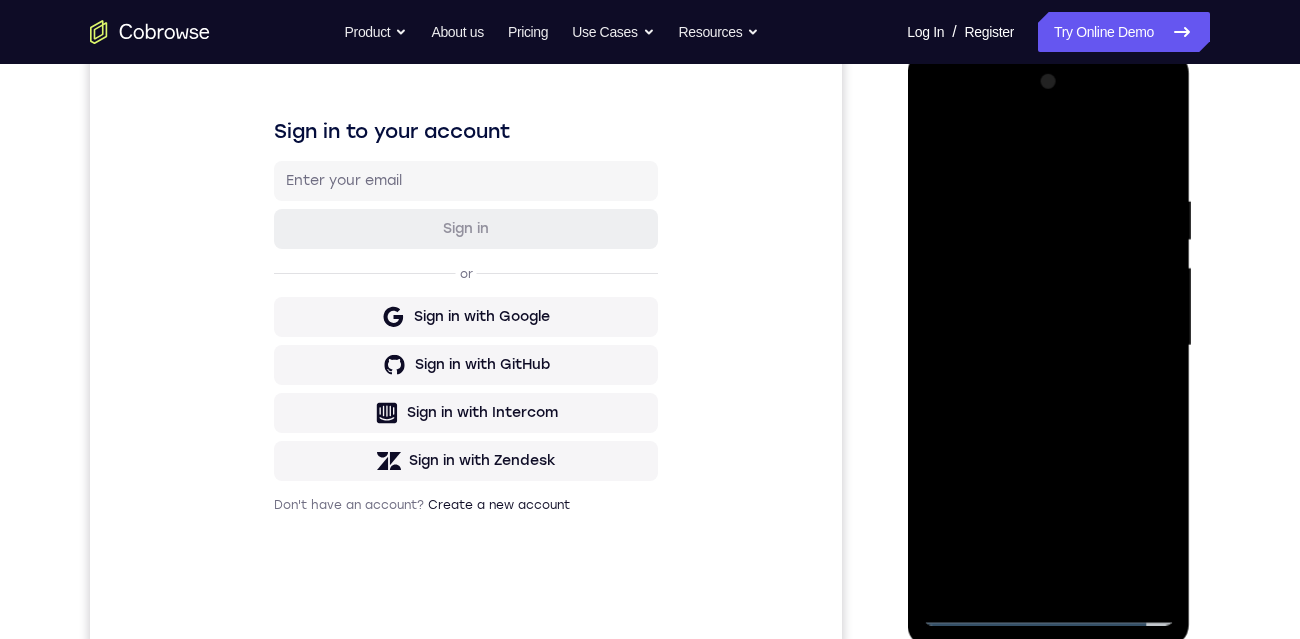click at bounding box center (1048, 346) 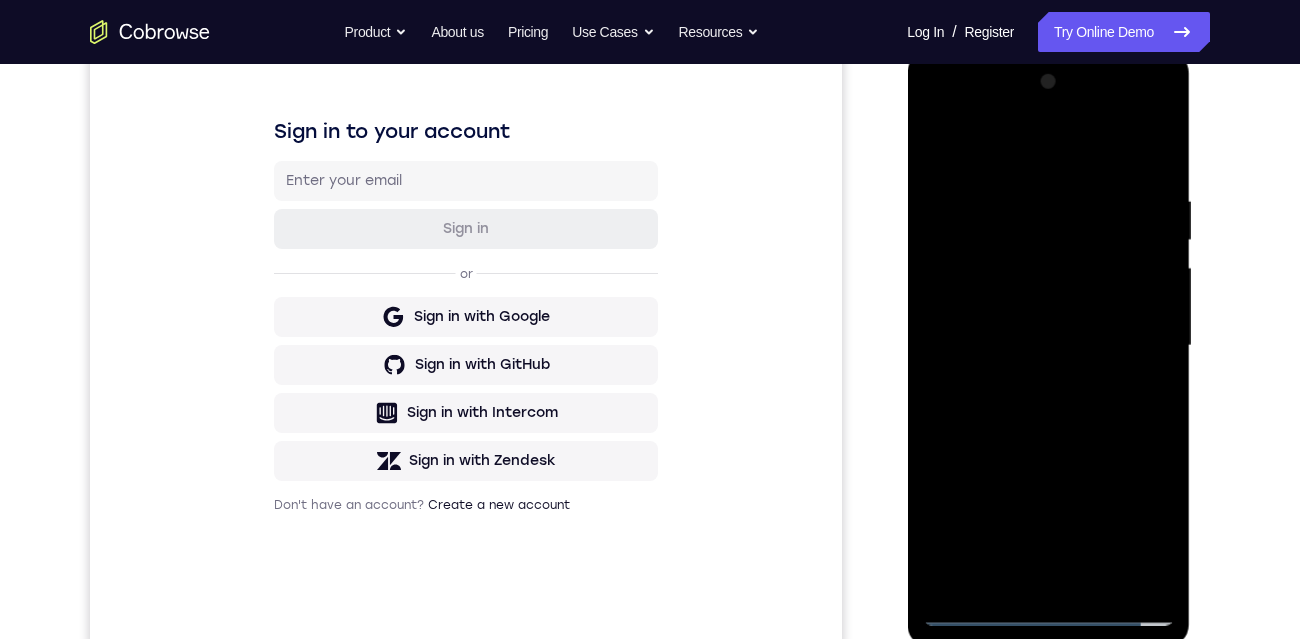 click at bounding box center [1048, 346] 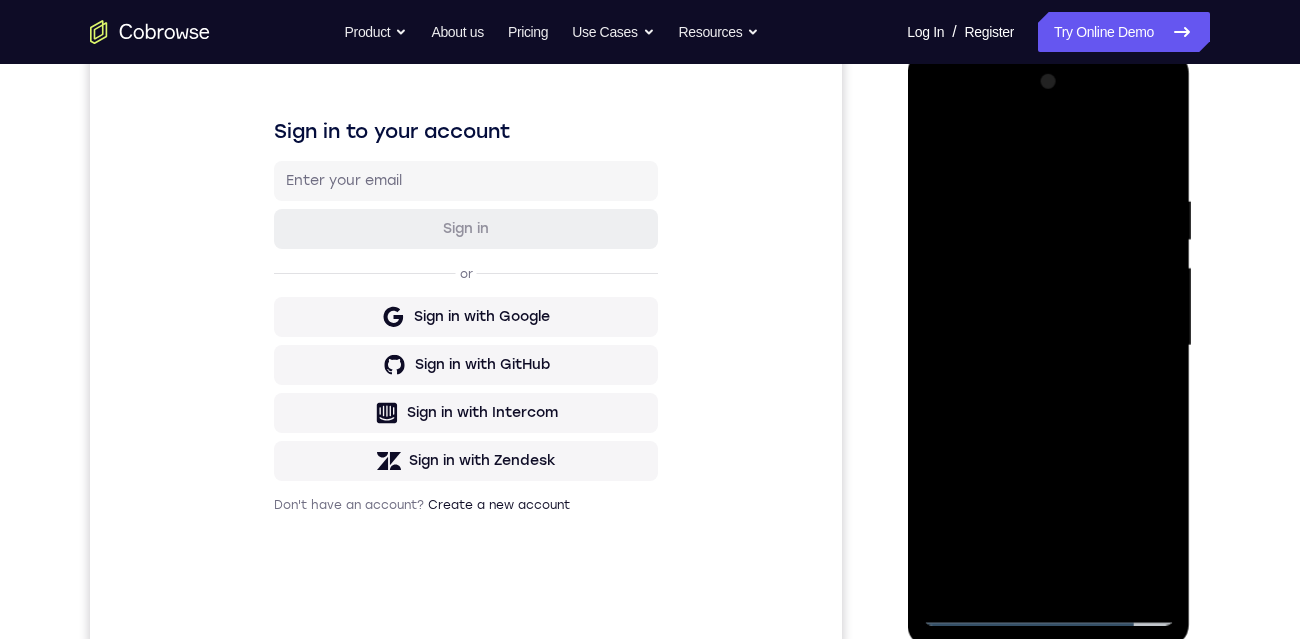 click at bounding box center [1048, 346] 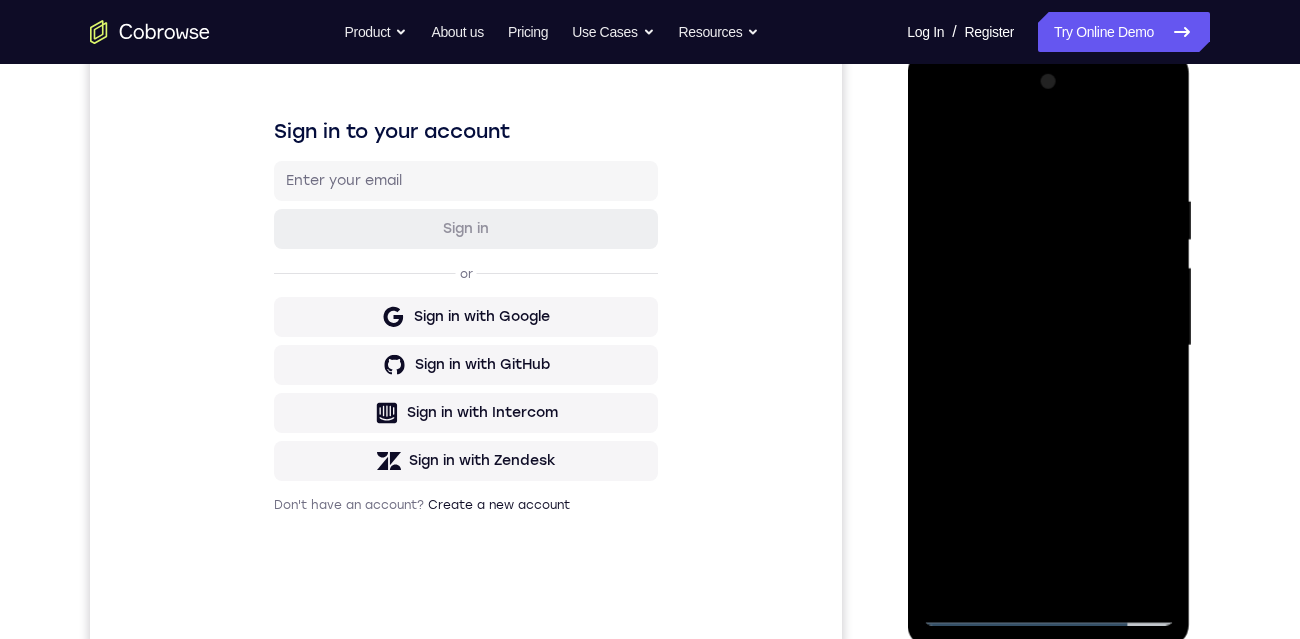 click at bounding box center (1048, 346) 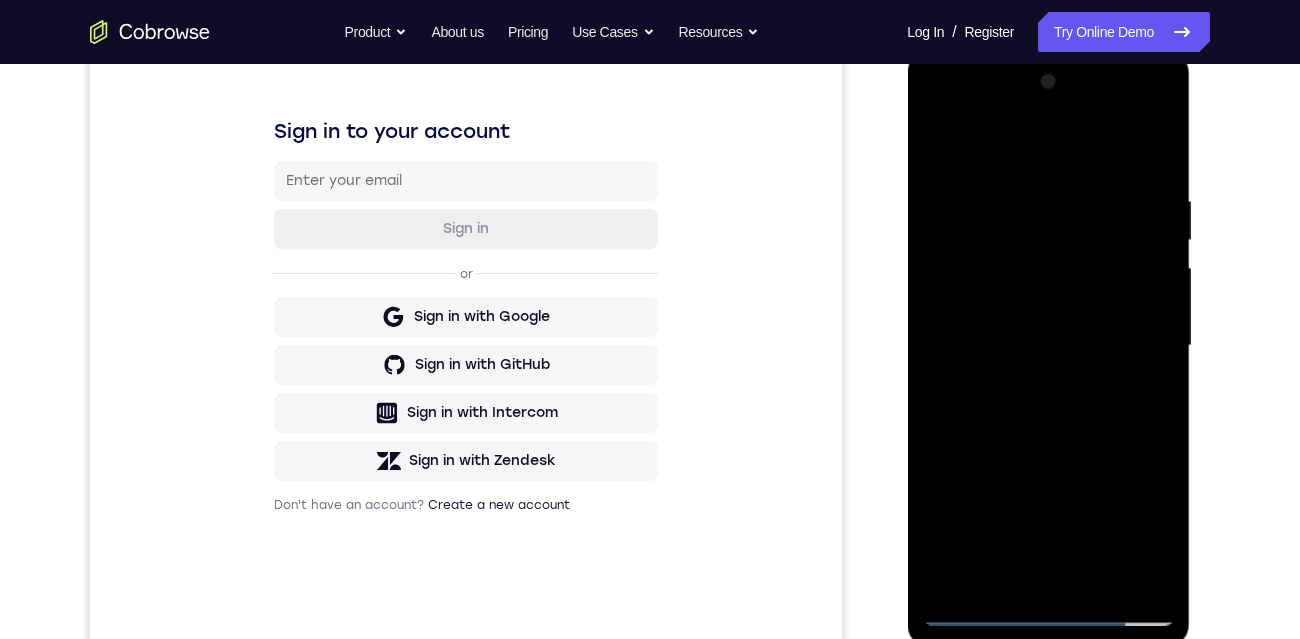click at bounding box center [1048, 346] 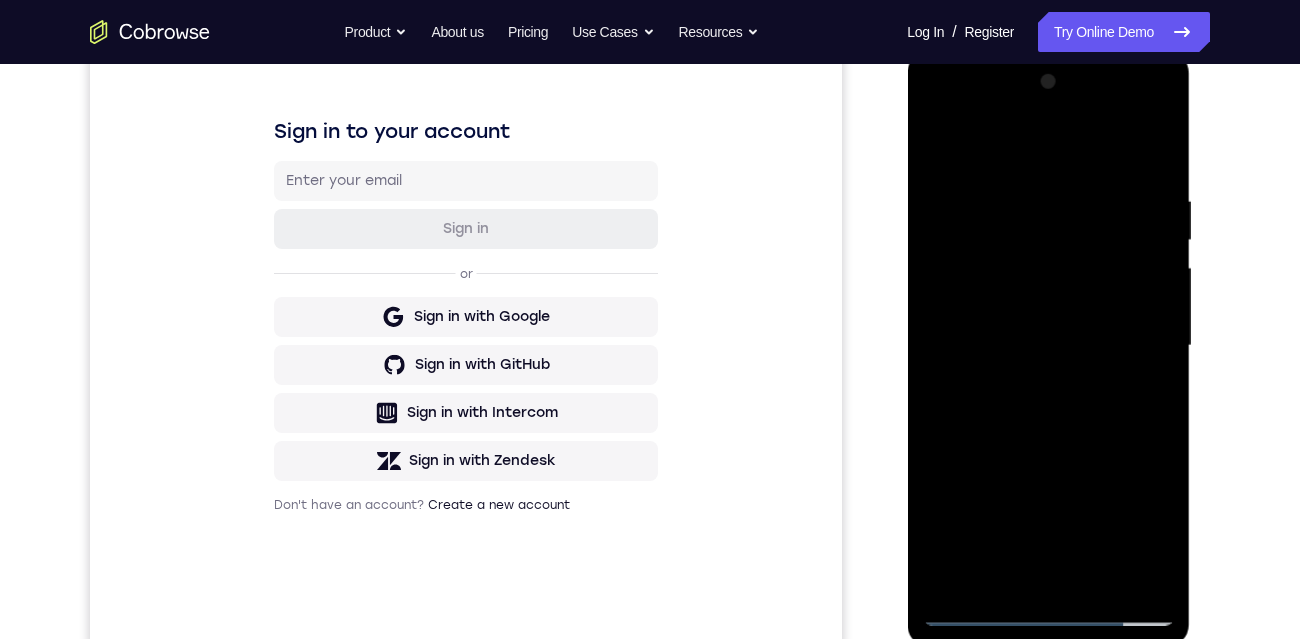 click at bounding box center (1048, 346) 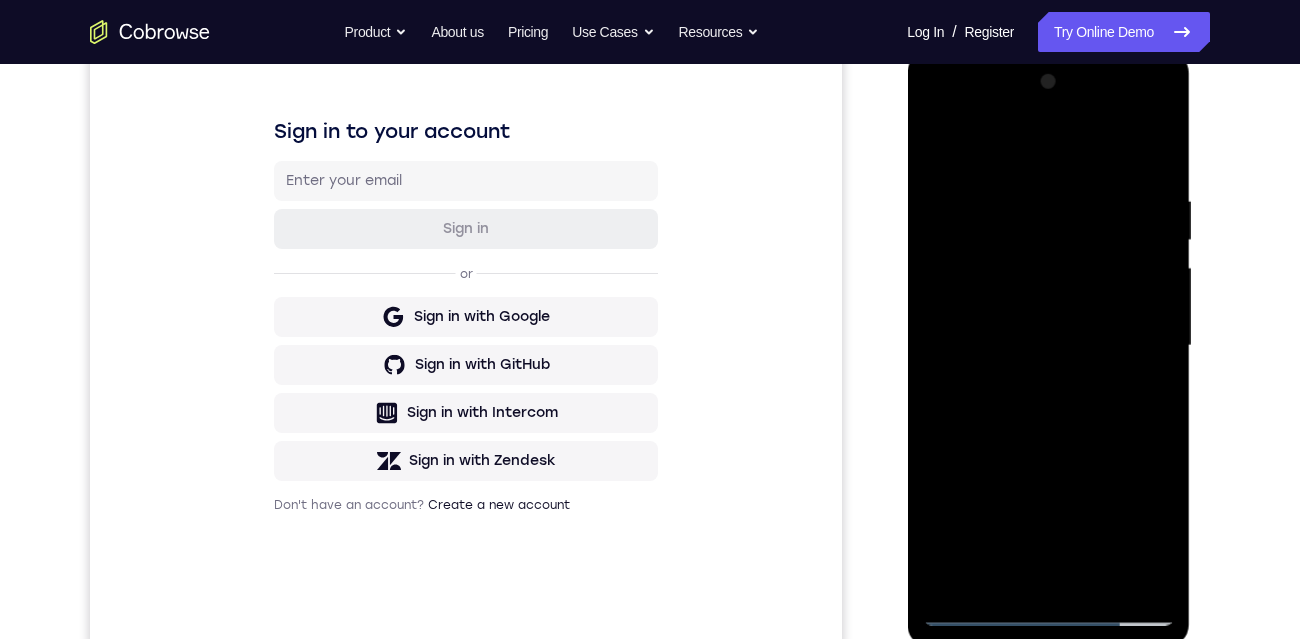 click at bounding box center [1048, 346] 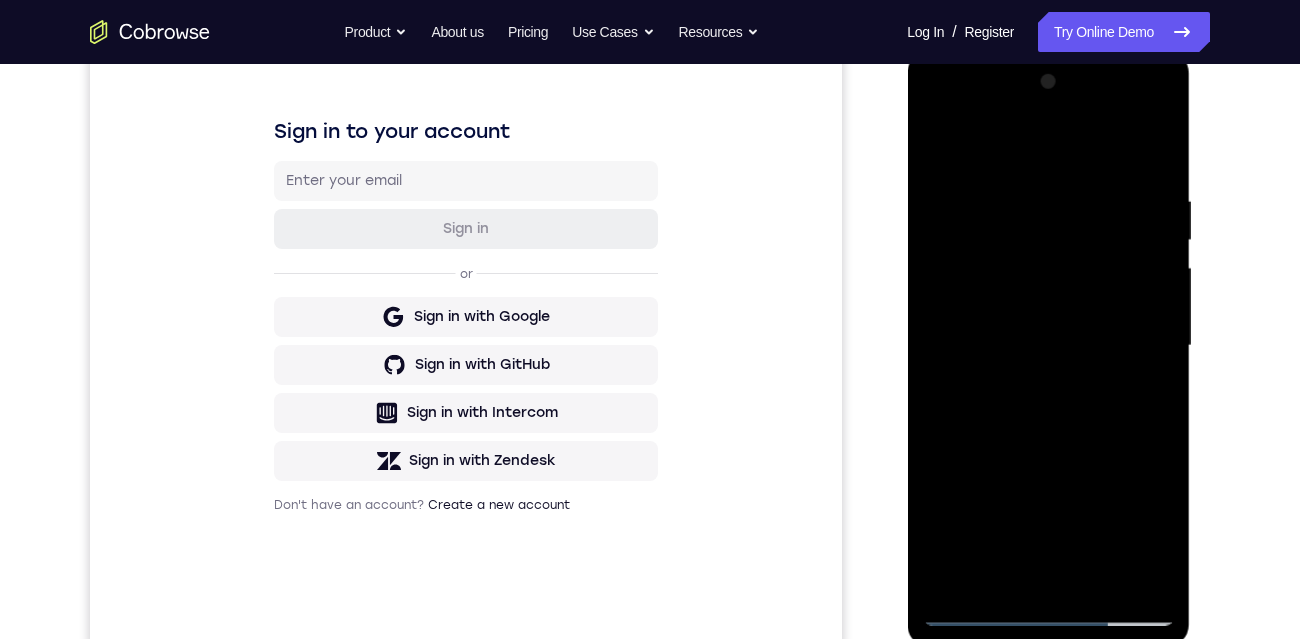 click at bounding box center [1048, 346] 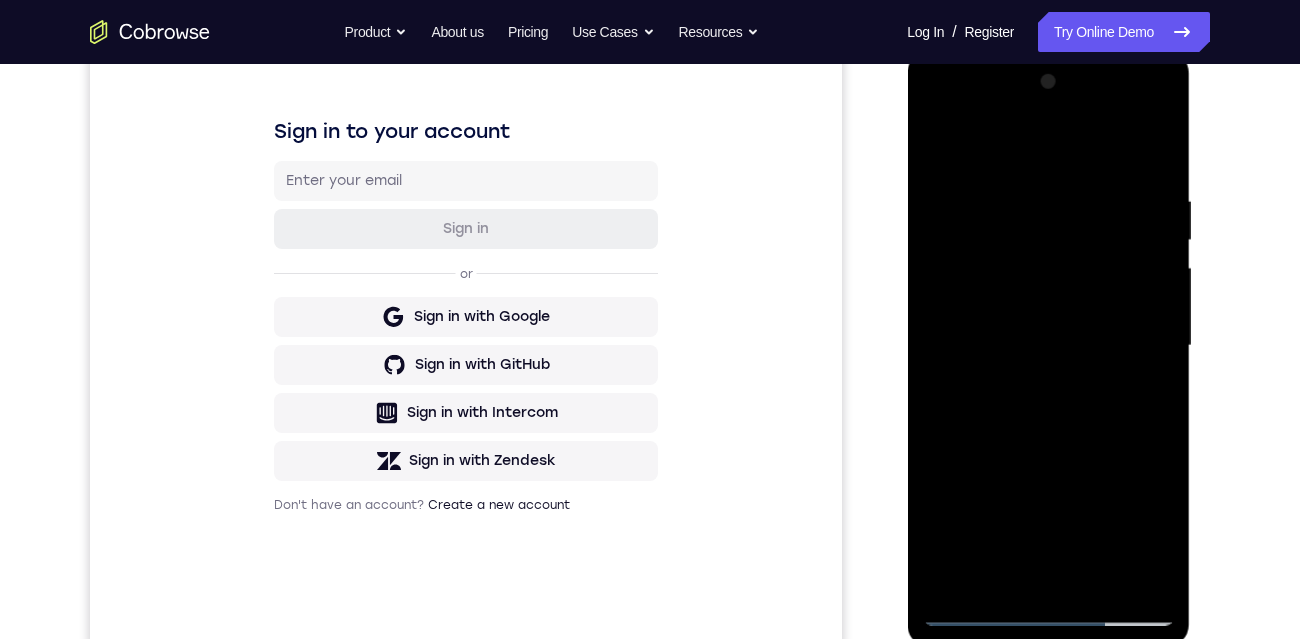 click at bounding box center (1048, 346) 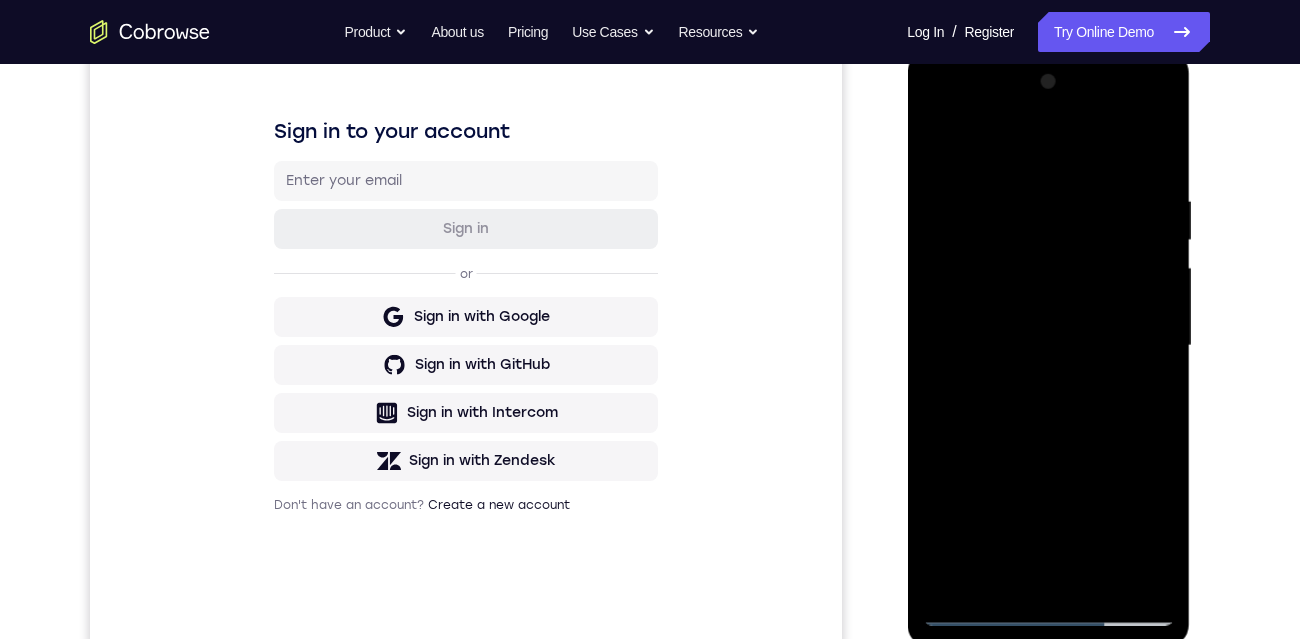 click at bounding box center (1048, 346) 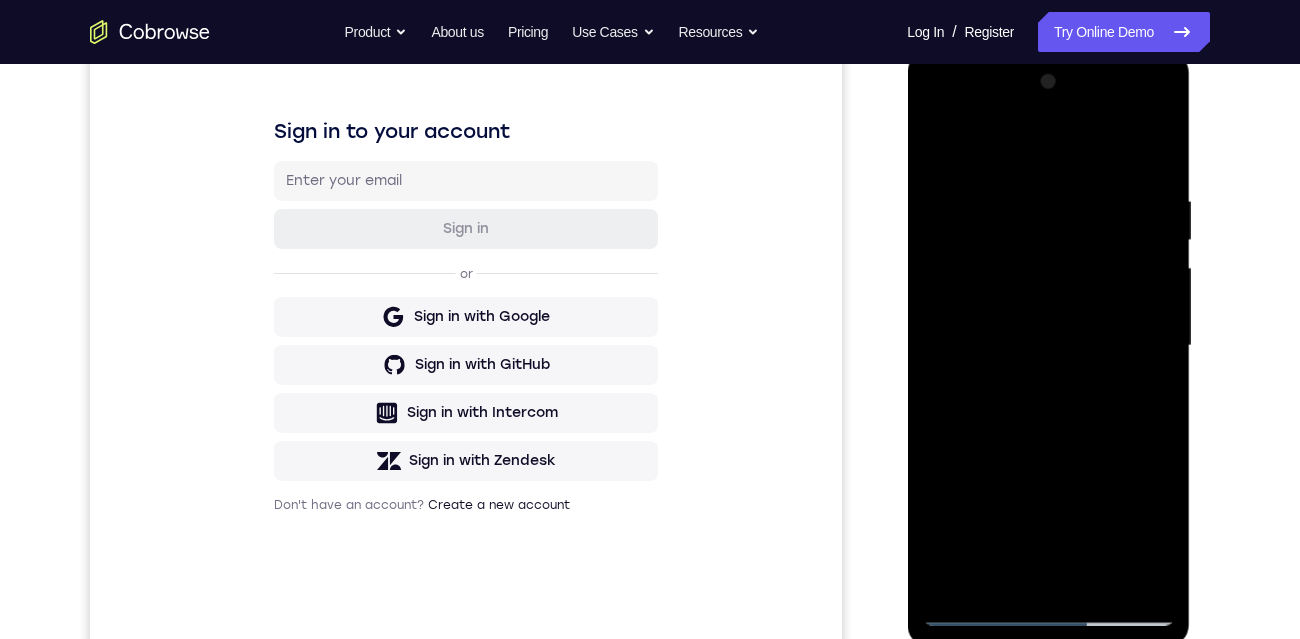 click at bounding box center (1048, 346) 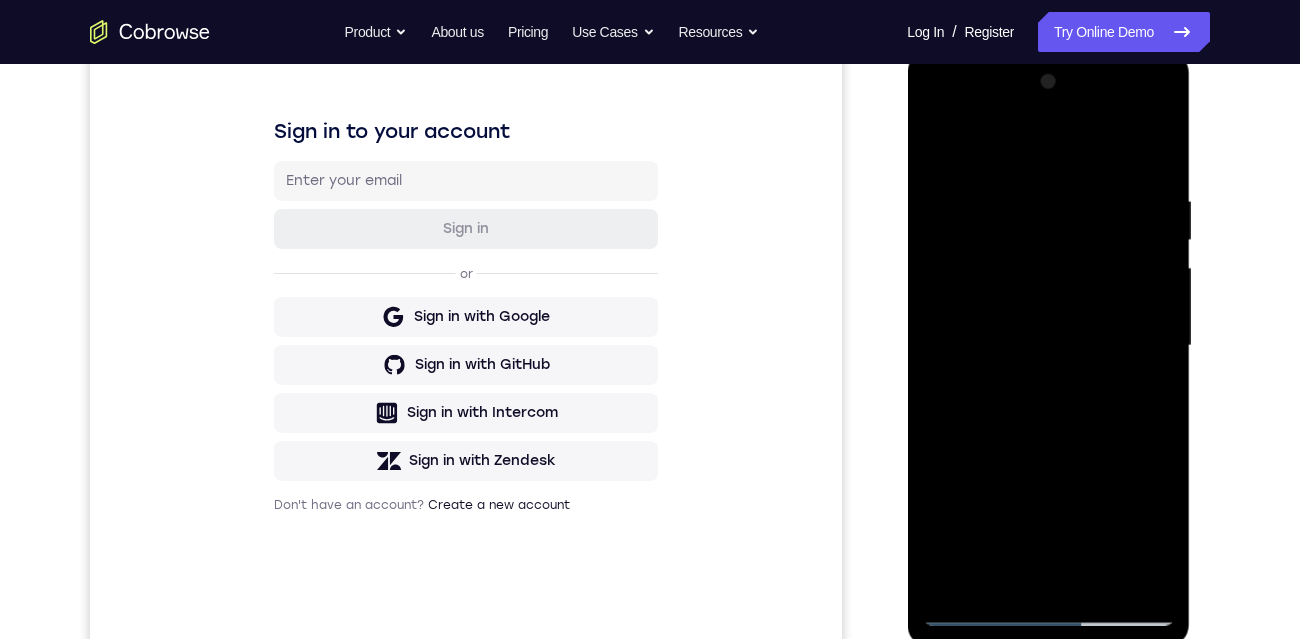 click at bounding box center (1048, 346) 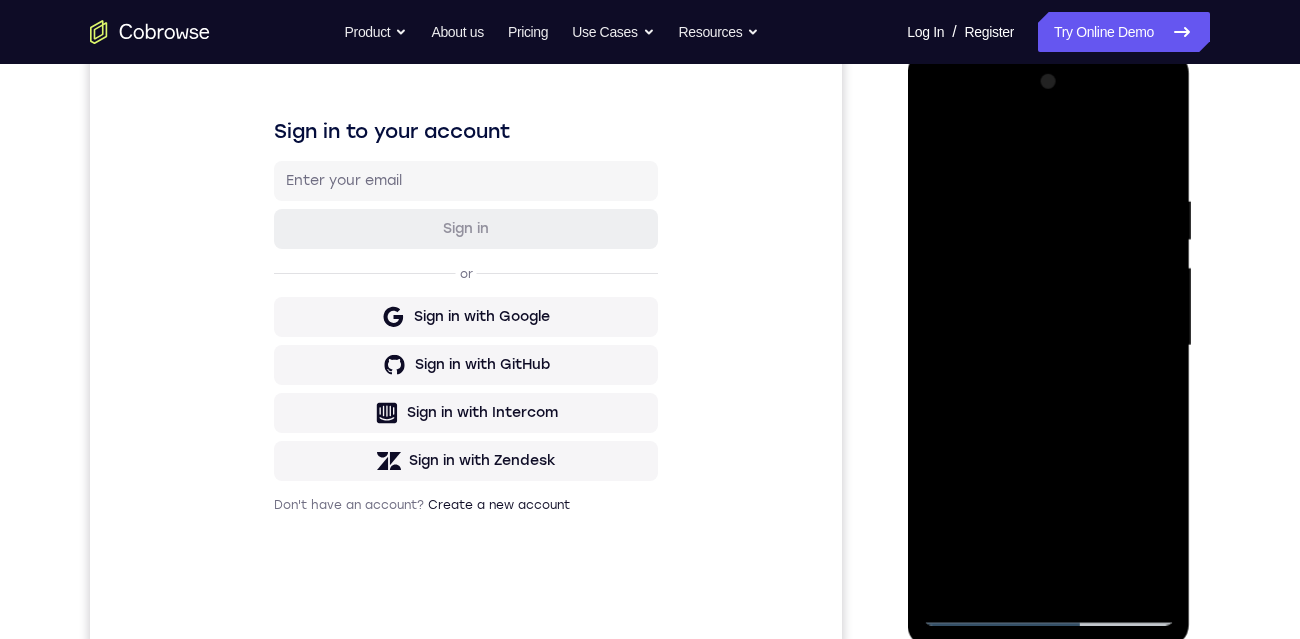 click at bounding box center [1048, 346] 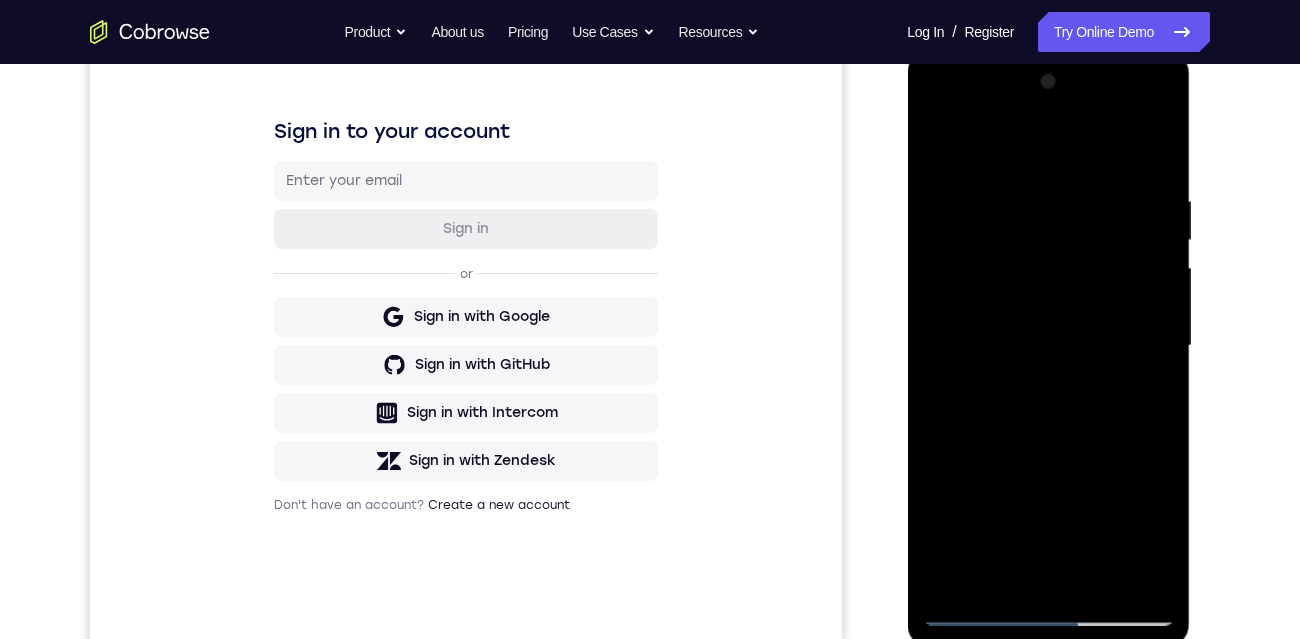 click at bounding box center [1048, 346] 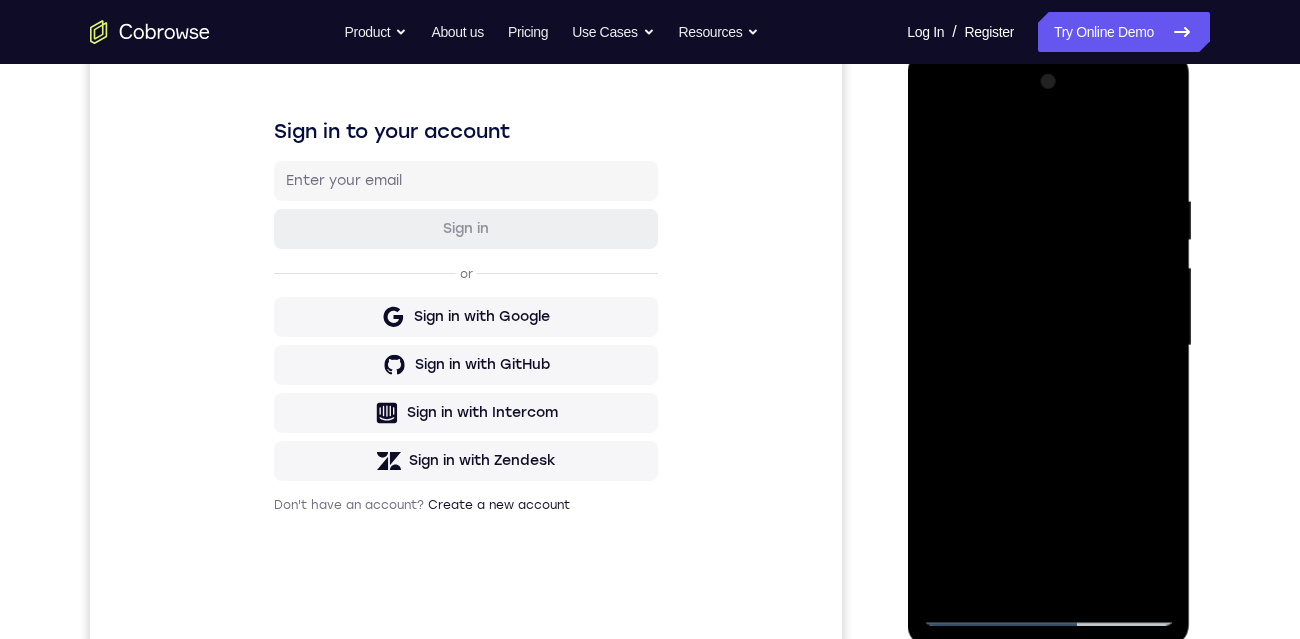 scroll, scrollTop: 291, scrollLeft: 0, axis: vertical 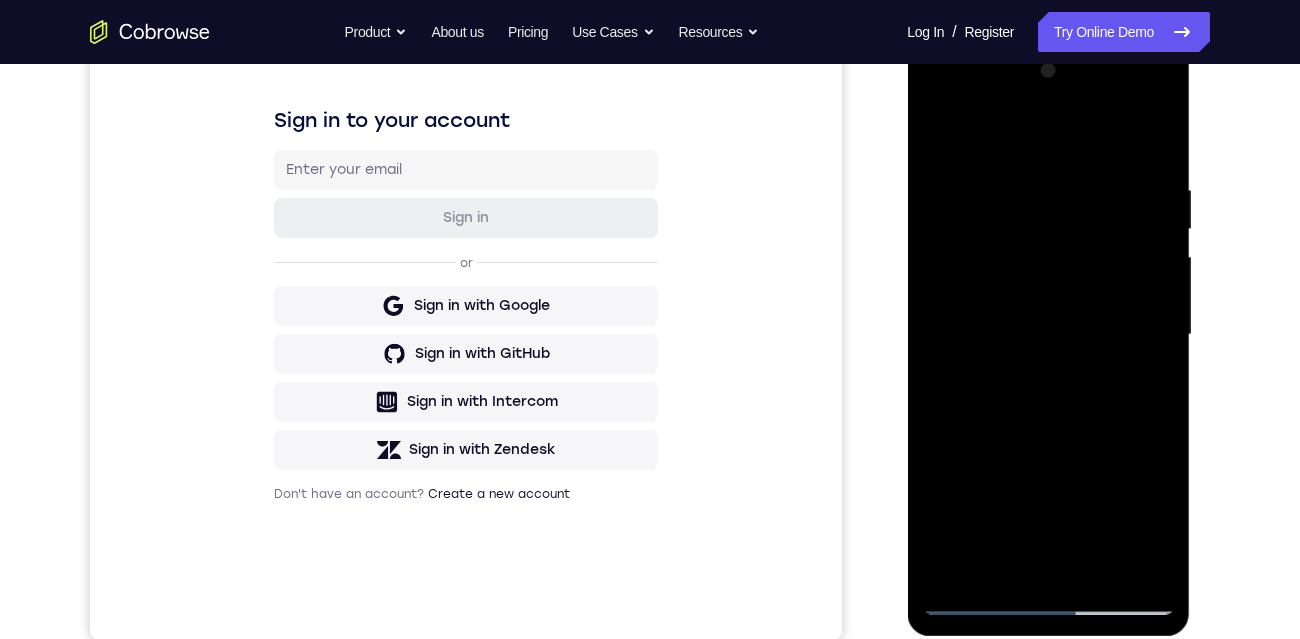click at bounding box center [1048, 335] 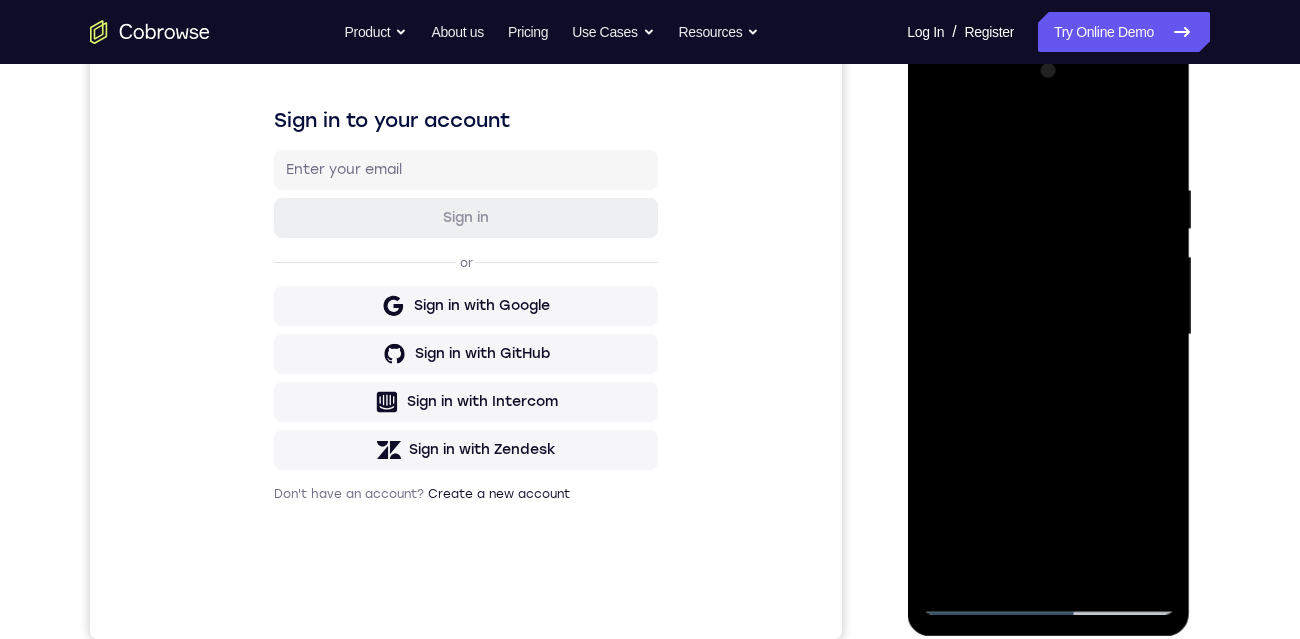 click at bounding box center [1048, 335] 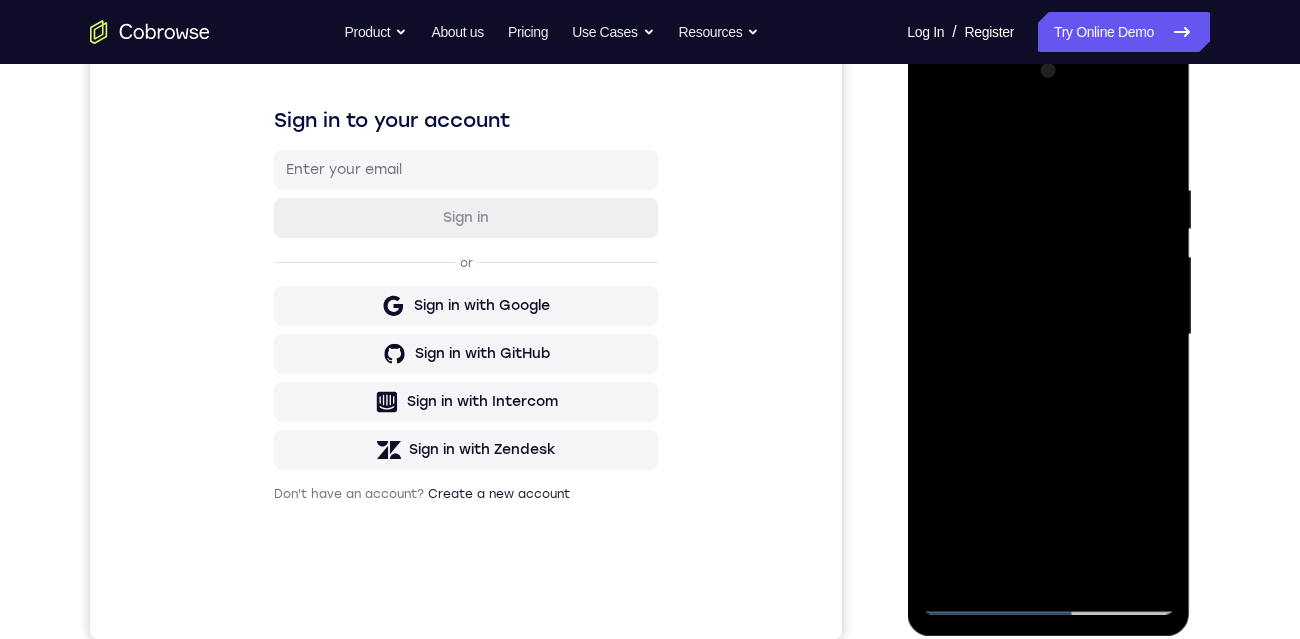 click at bounding box center (1048, 335) 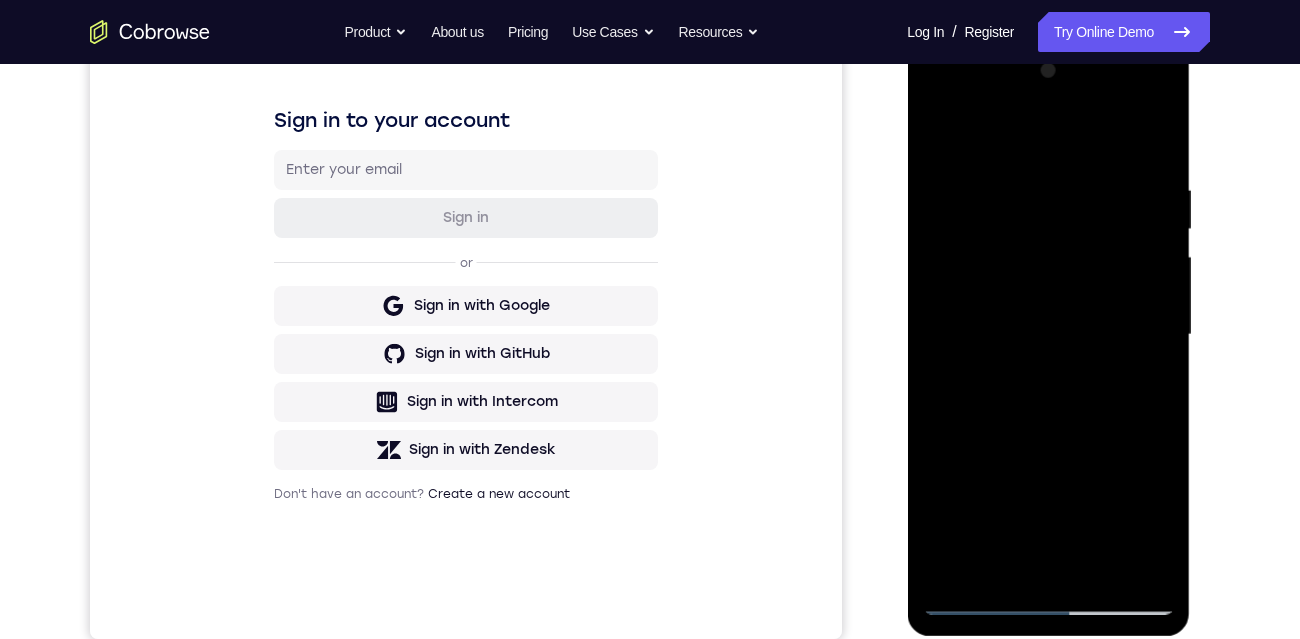 click at bounding box center [1048, 335] 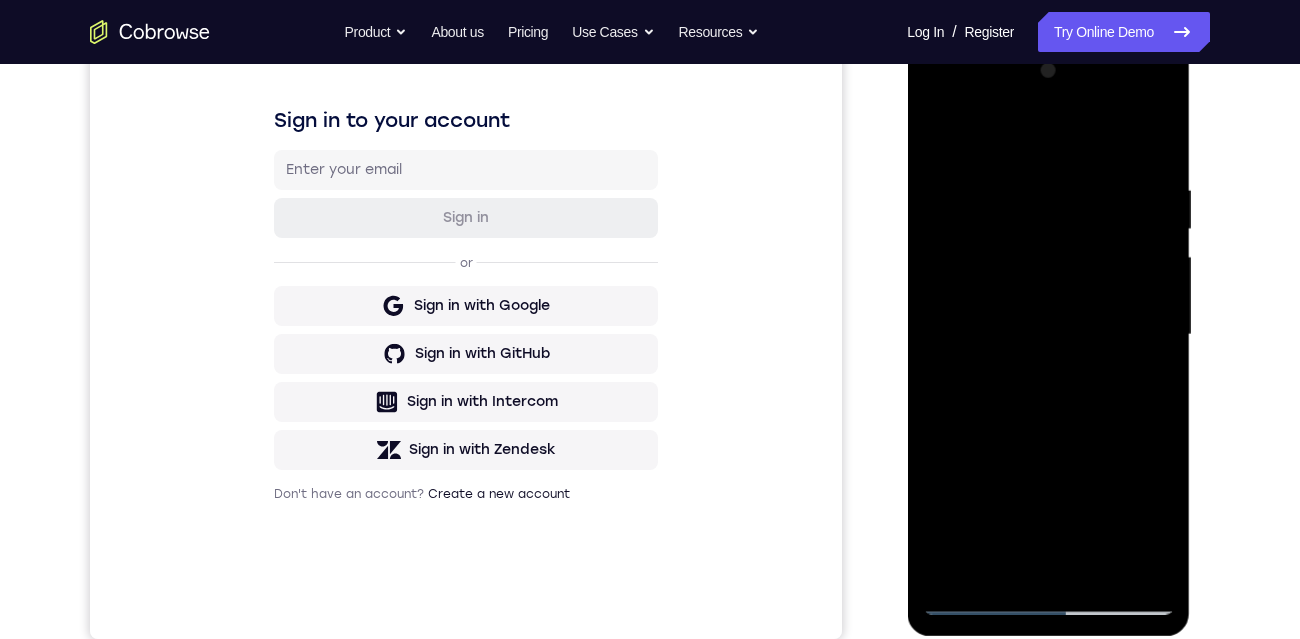 click at bounding box center (1048, 335) 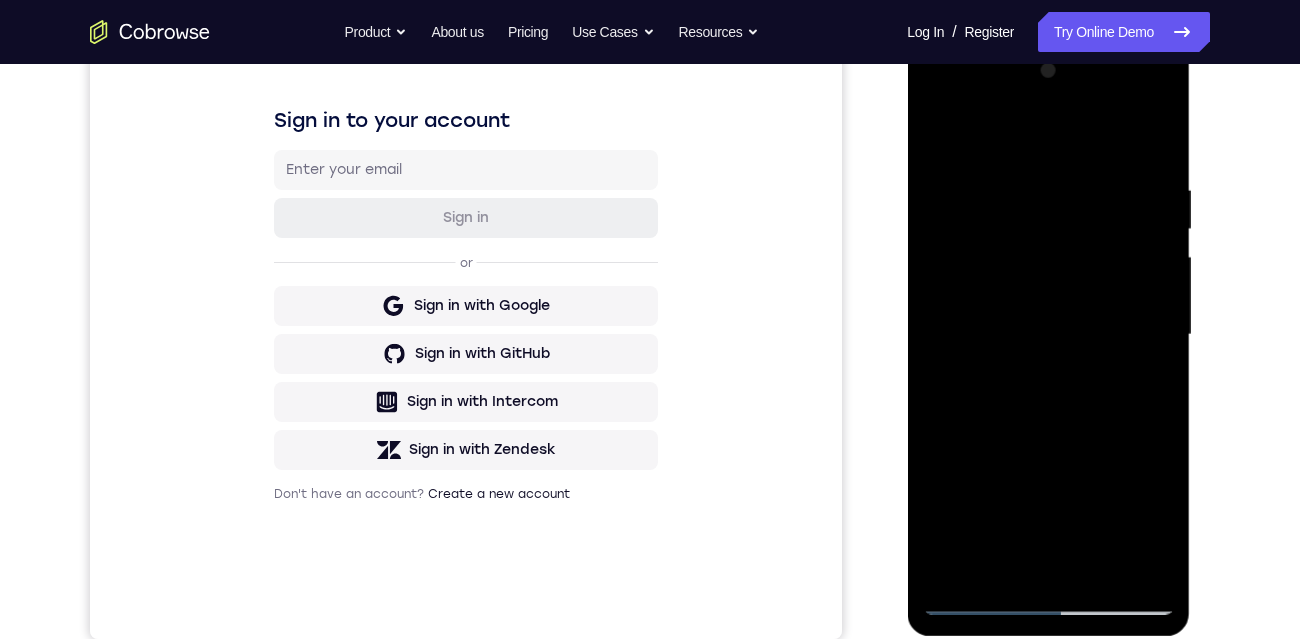 click at bounding box center [1048, 335] 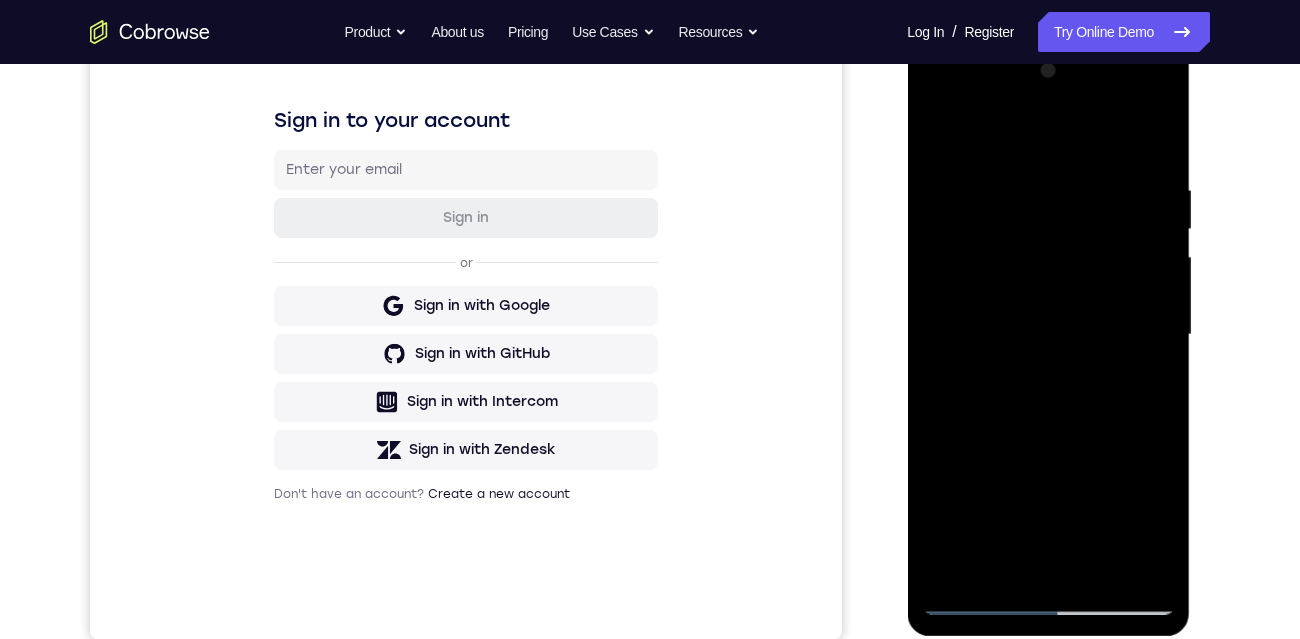 click at bounding box center [1048, 335] 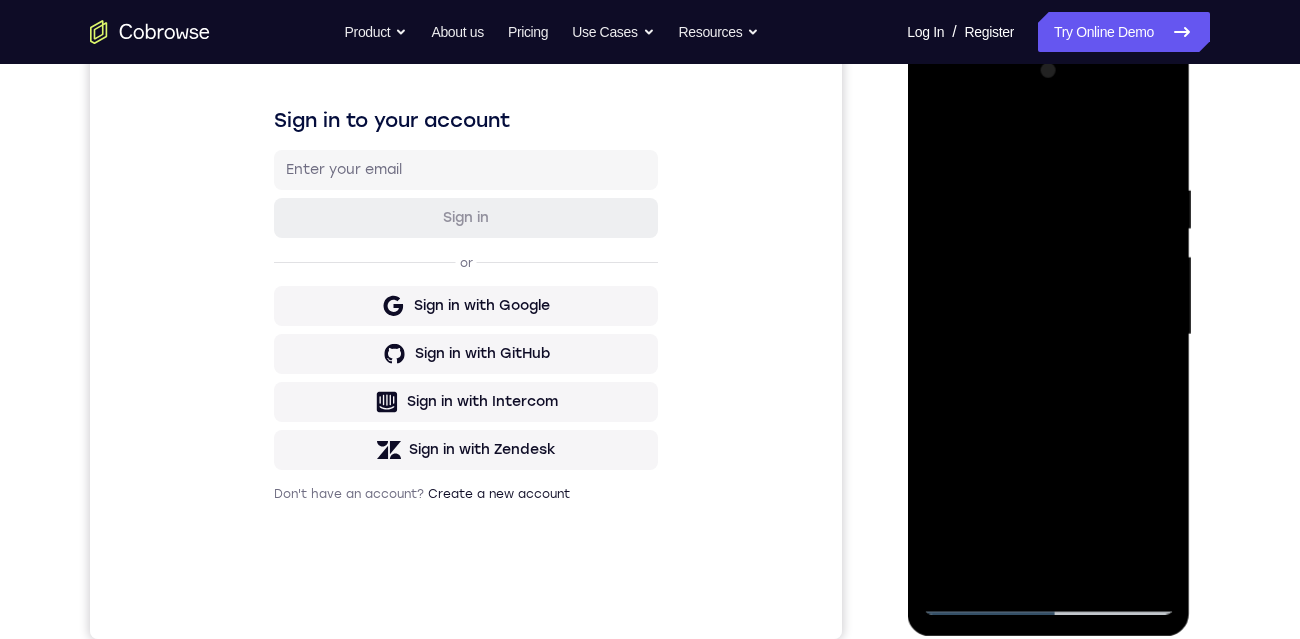 click at bounding box center (1048, 335) 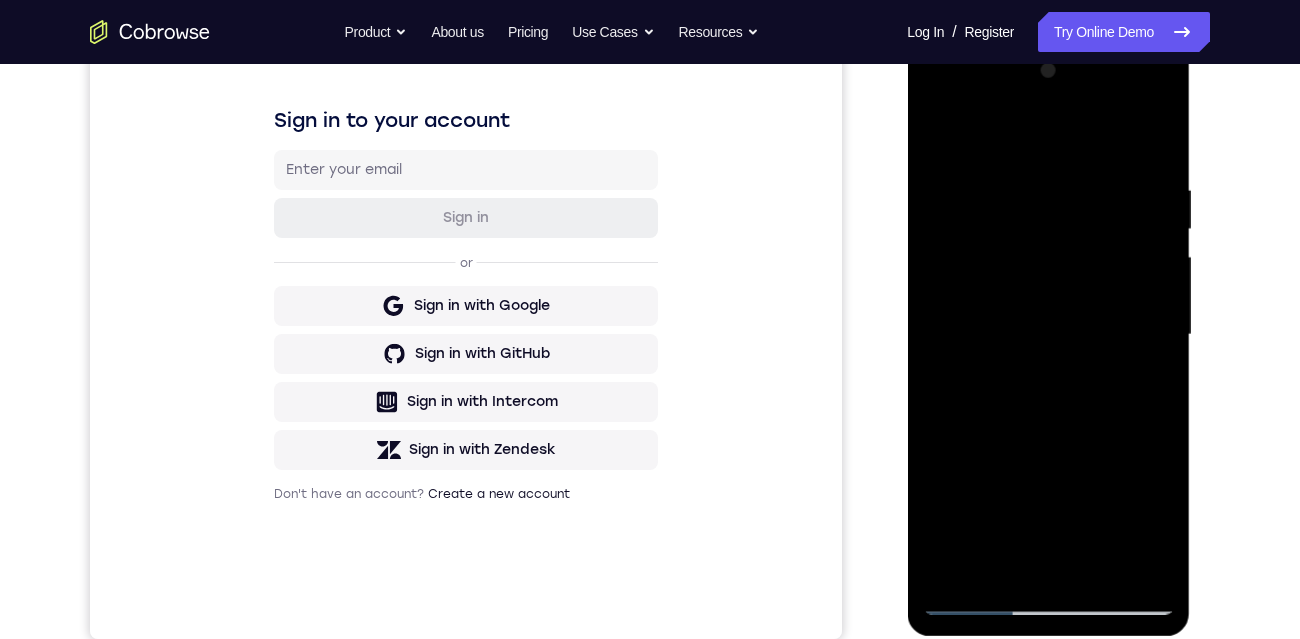 click at bounding box center [1048, 335] 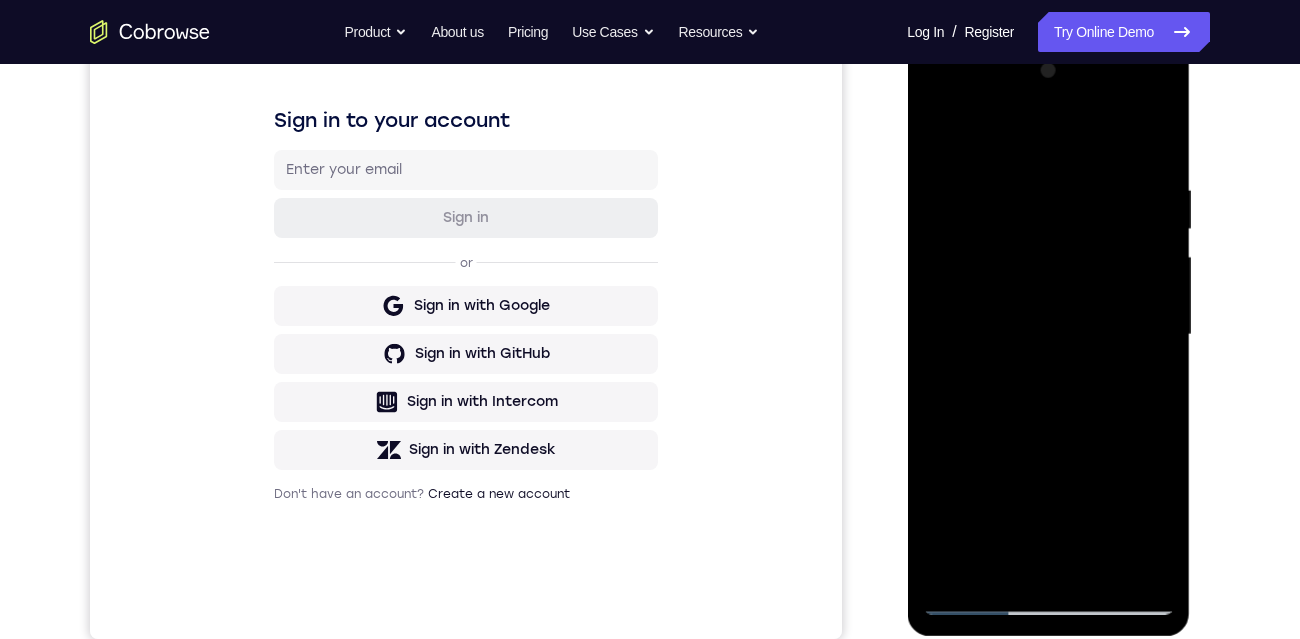 click at bounding box center [1048, 335] 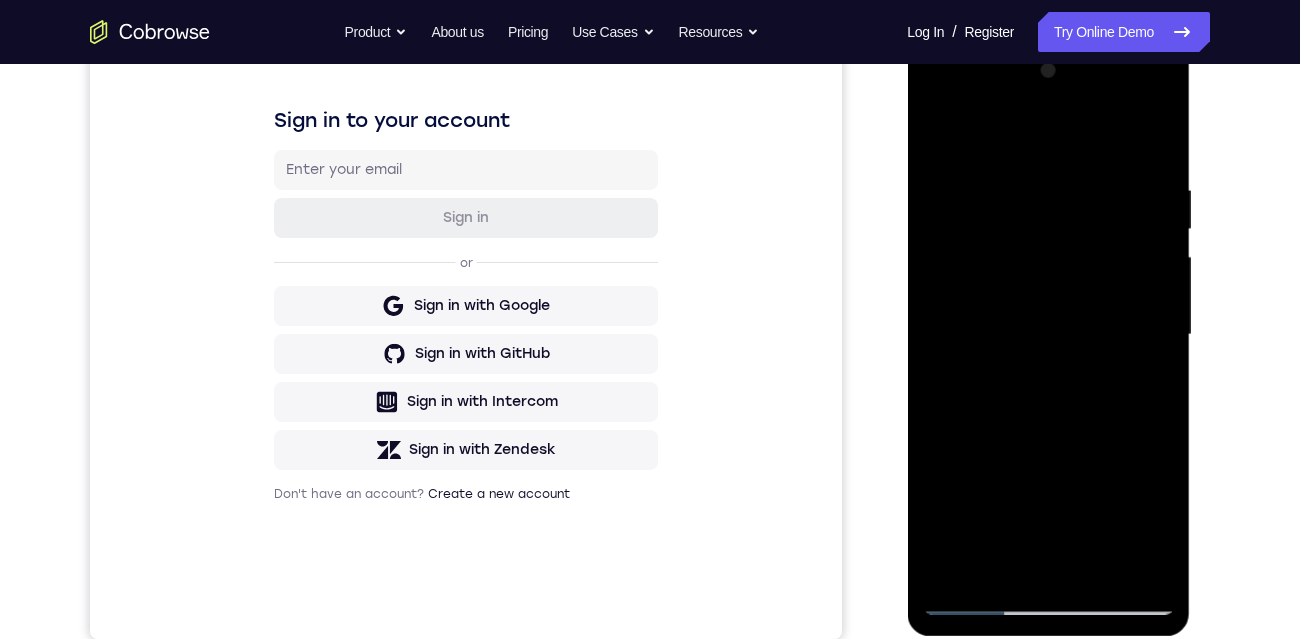 click at bounding box center (1048, 335) 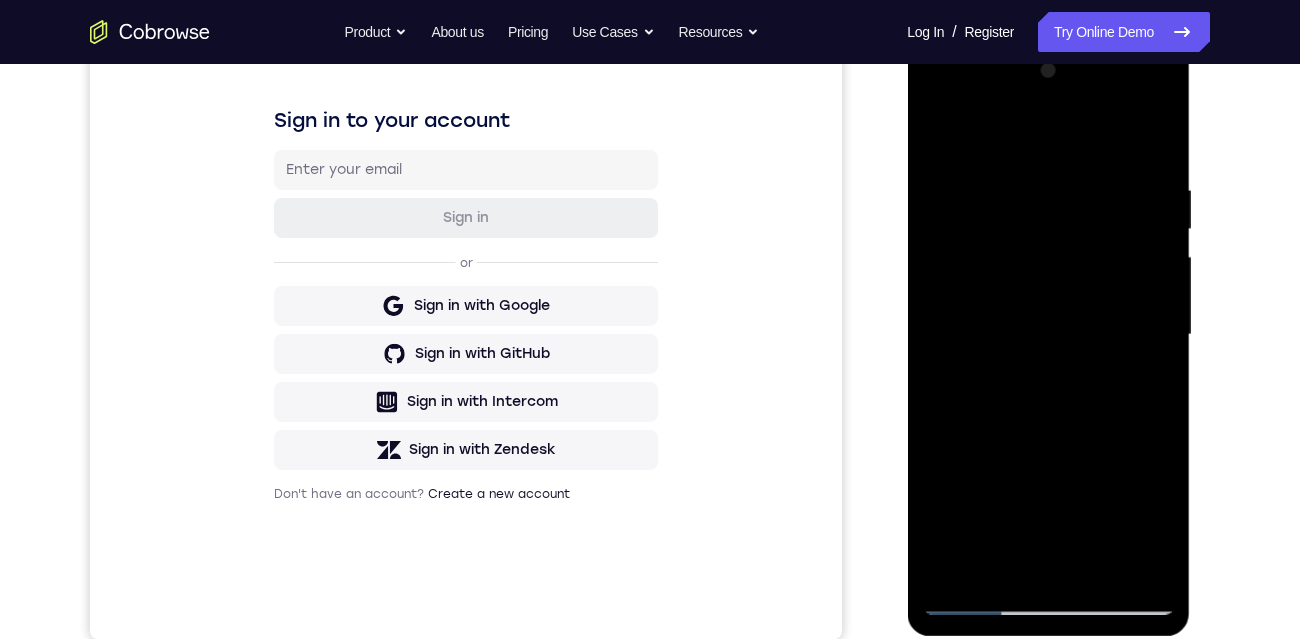 click at bounding box center [1048, 335] 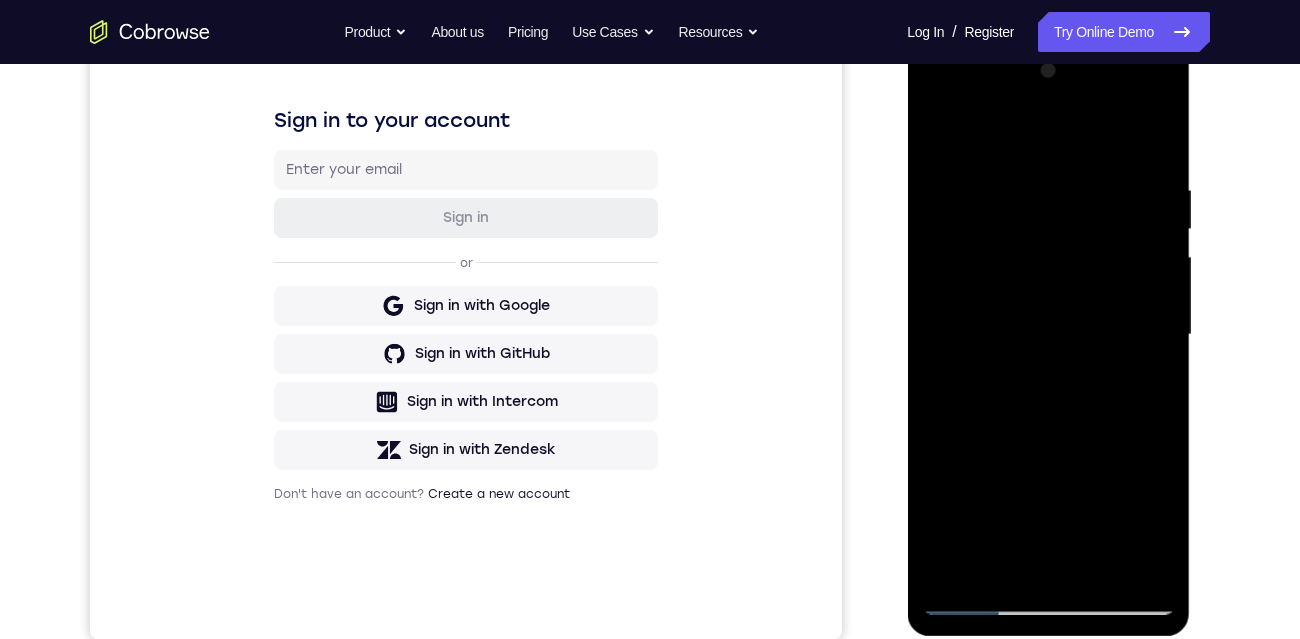 click at bounding box center (1048, 335) 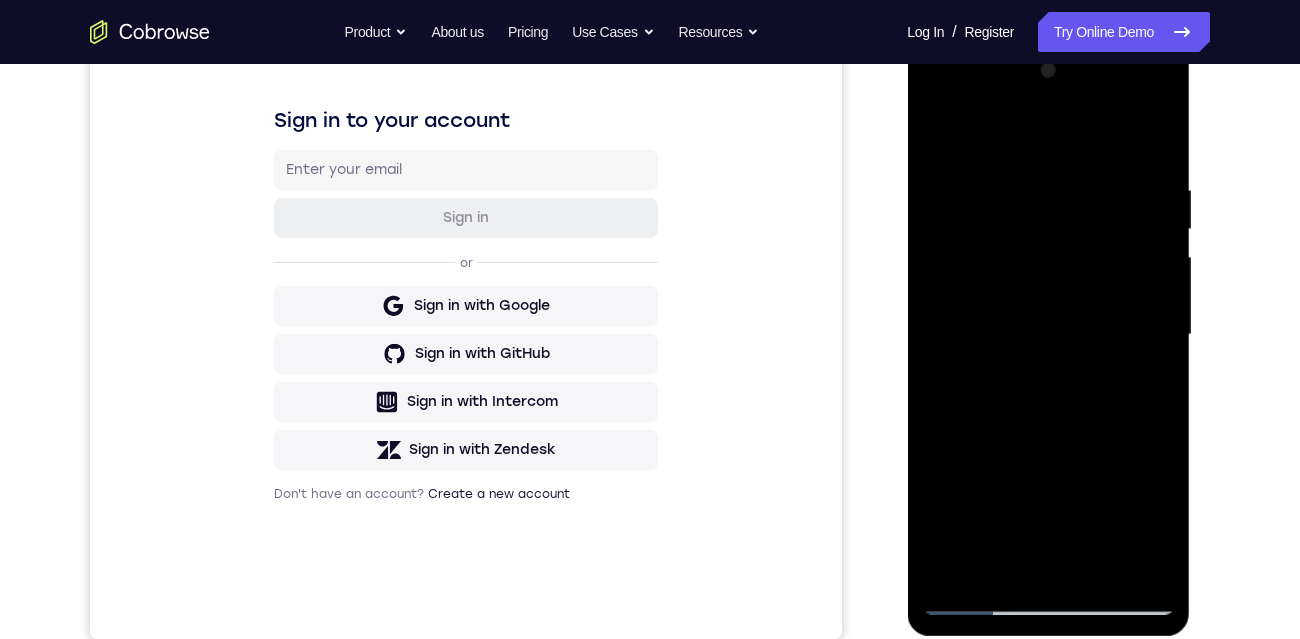 click at bounding box center [1048, 335] 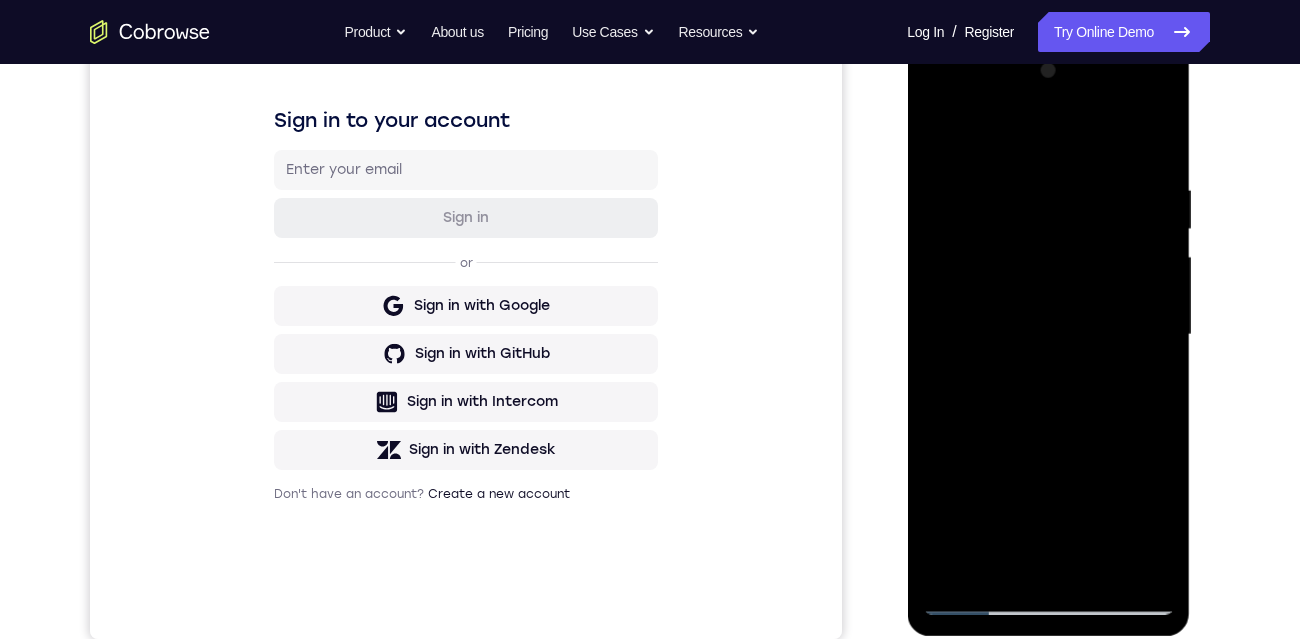 click at bounding box center (1048, 335) 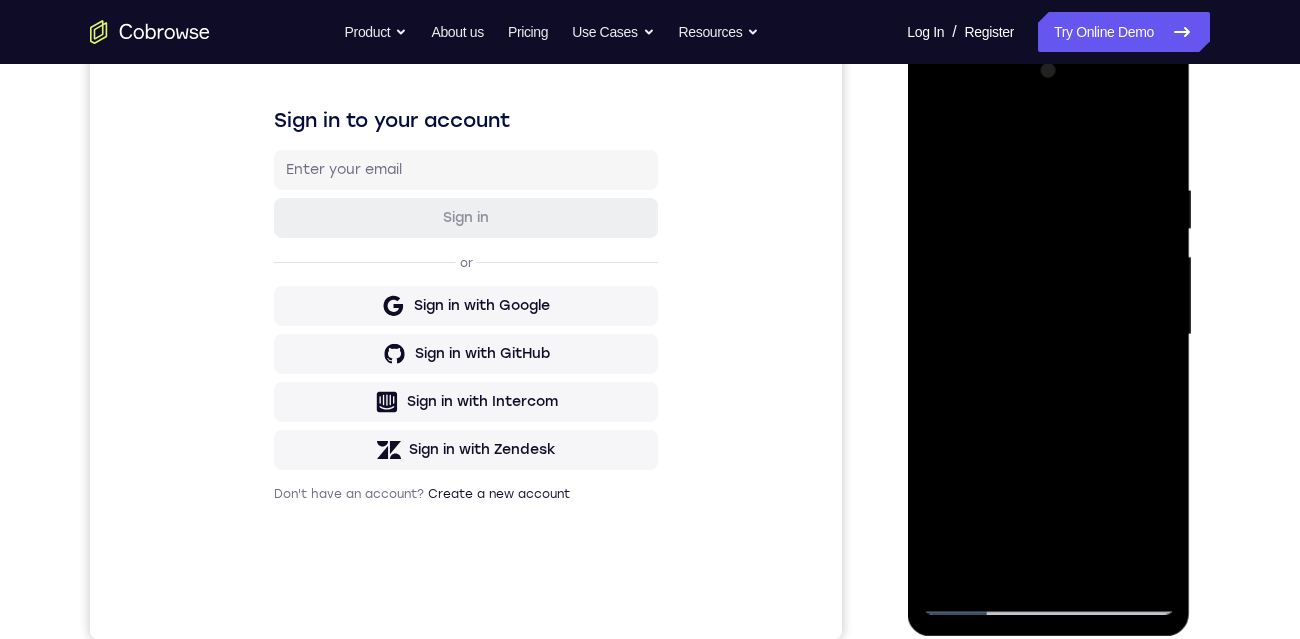 click at bounding box center [1048, 335] 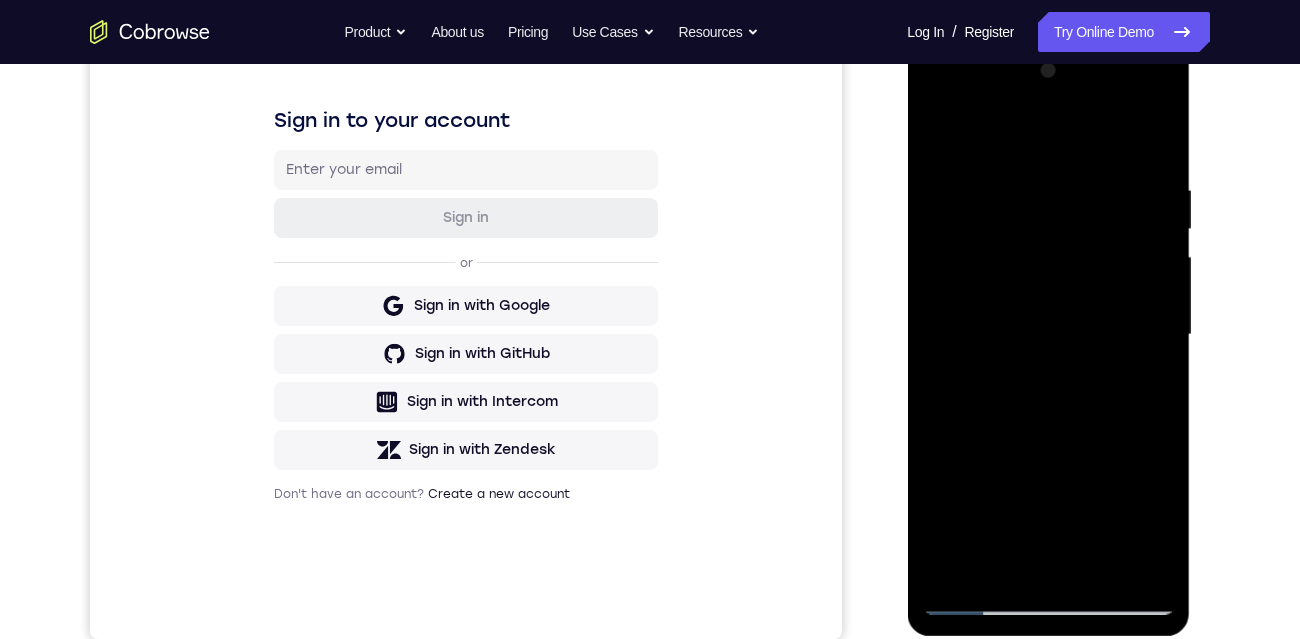 click at bounding box center (1048, 335) 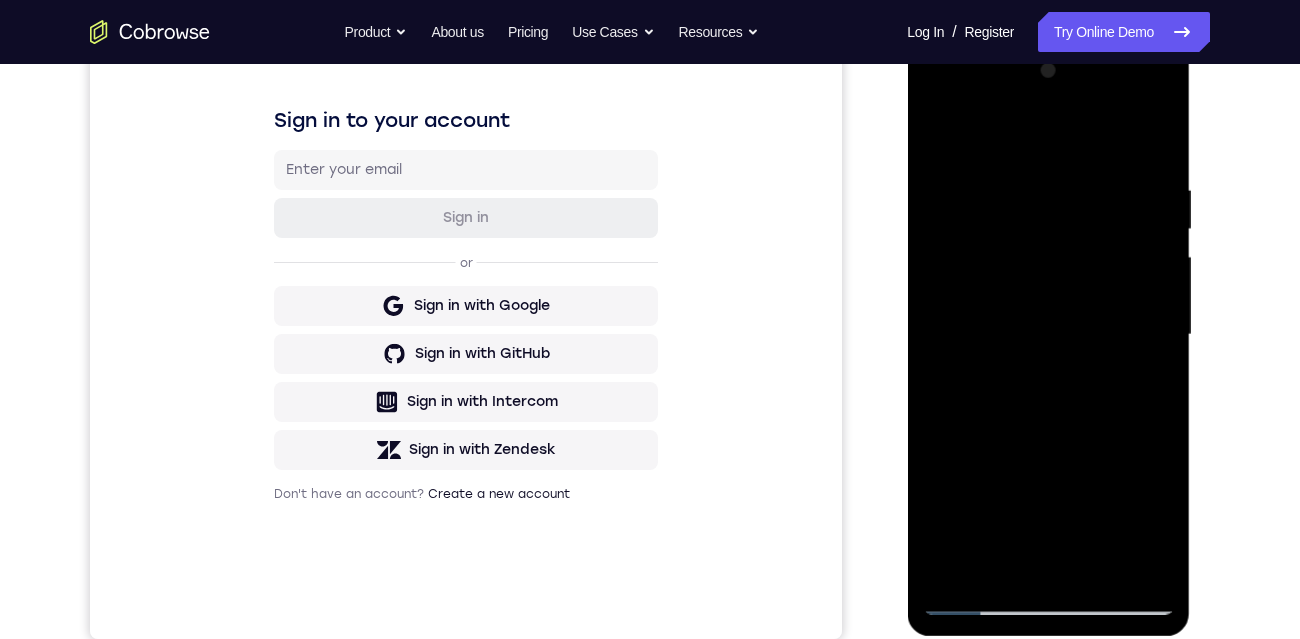 click at bounding box center (1048, 335) 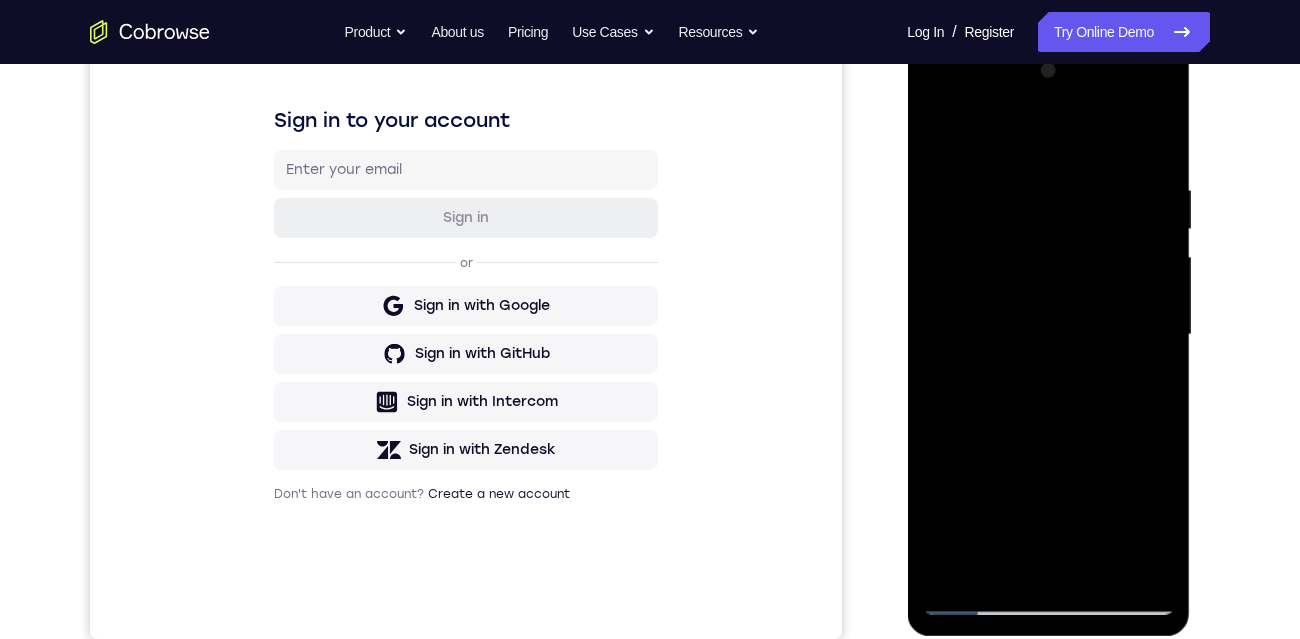 click at bounding box center [1048, 335] 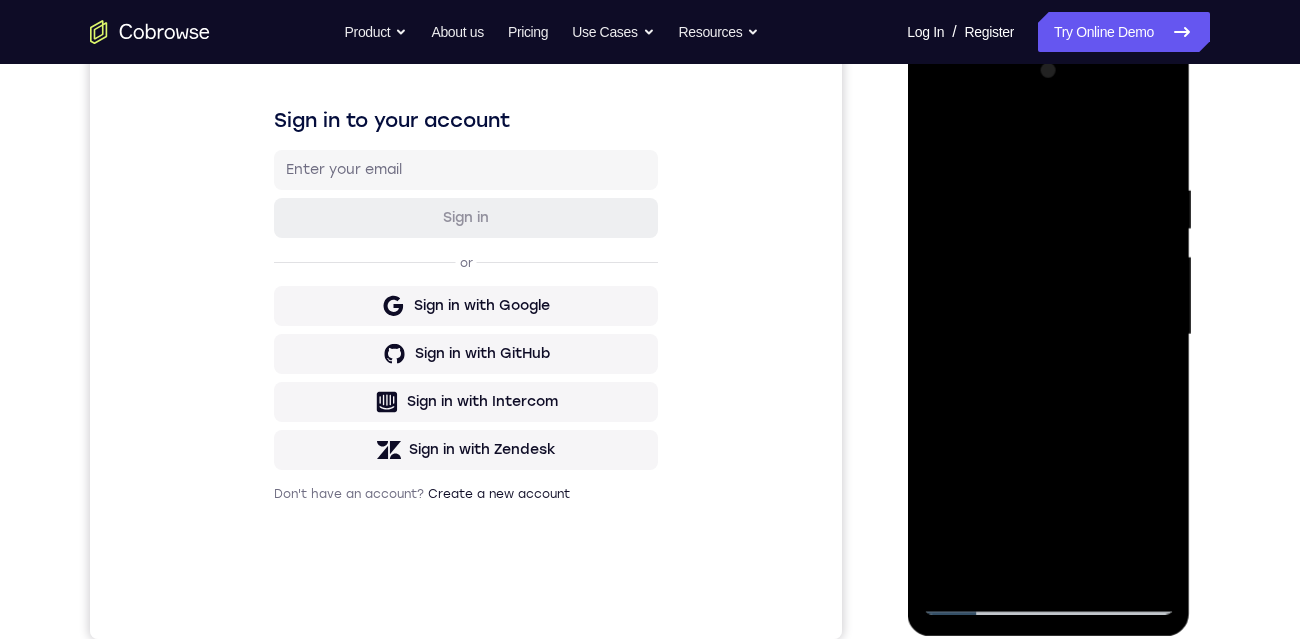 click at bounding box center (1048, 335) 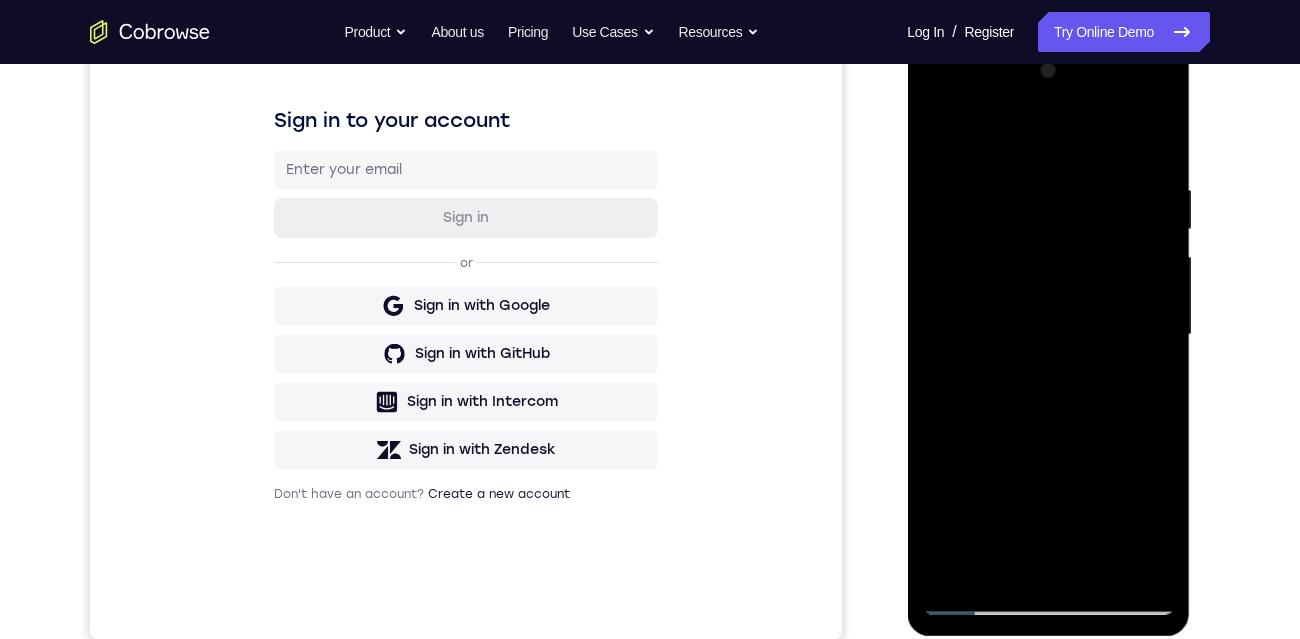 click at bounding box center [1048, 335] 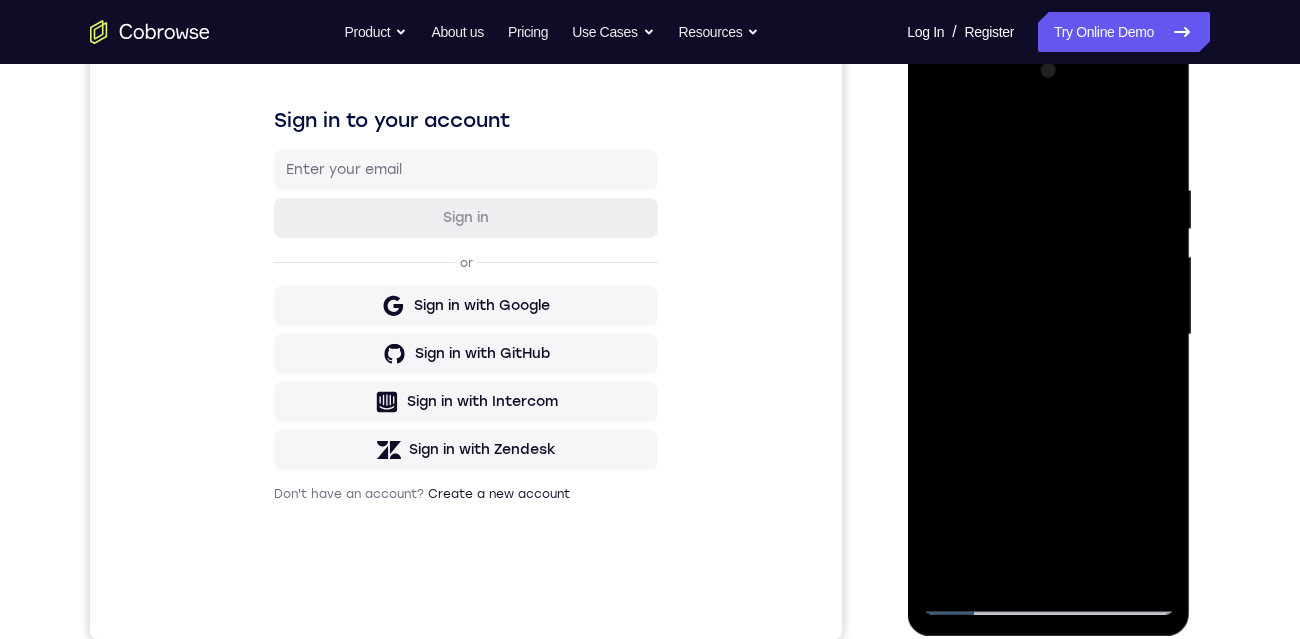 click at bounding box center [1048, 335] 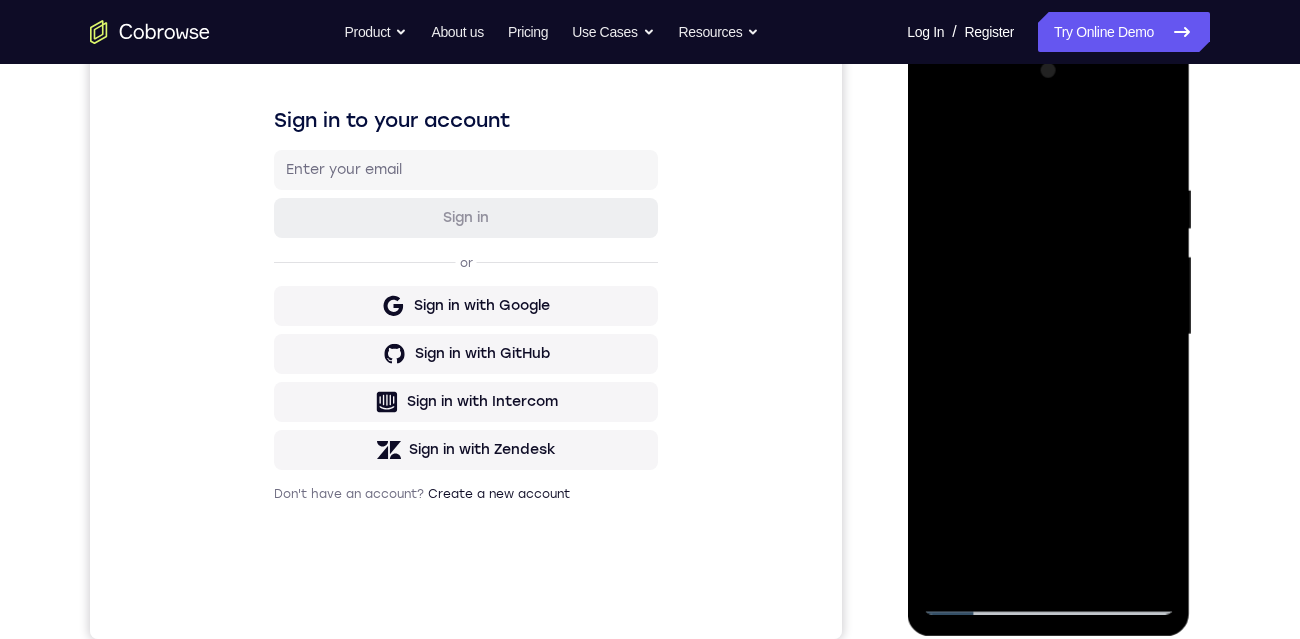 click at bounding box center [1048, 335] 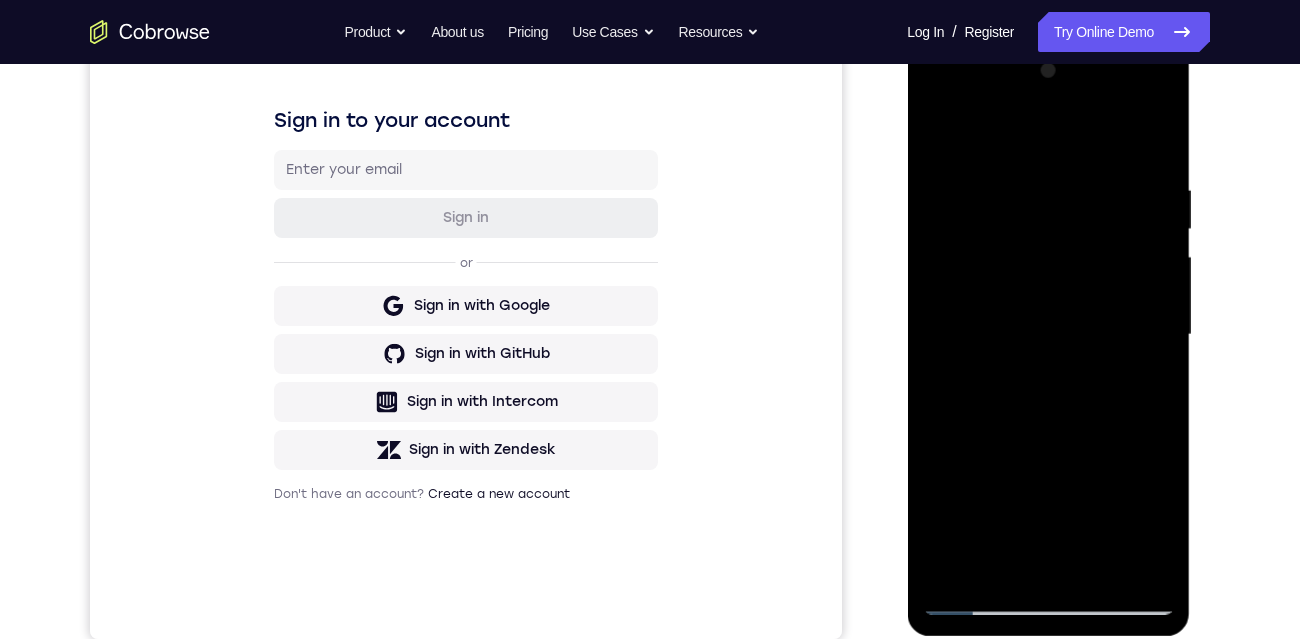 click at bounding box center (1048, 335) 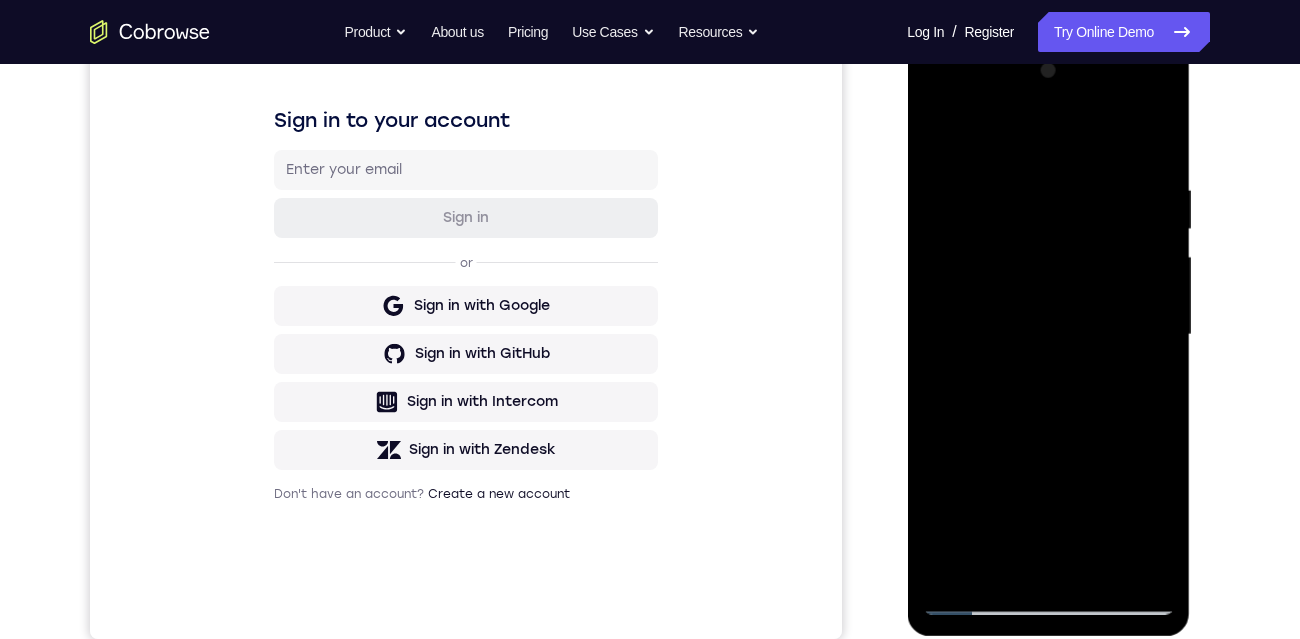 click at bounding box center [1048, 335] 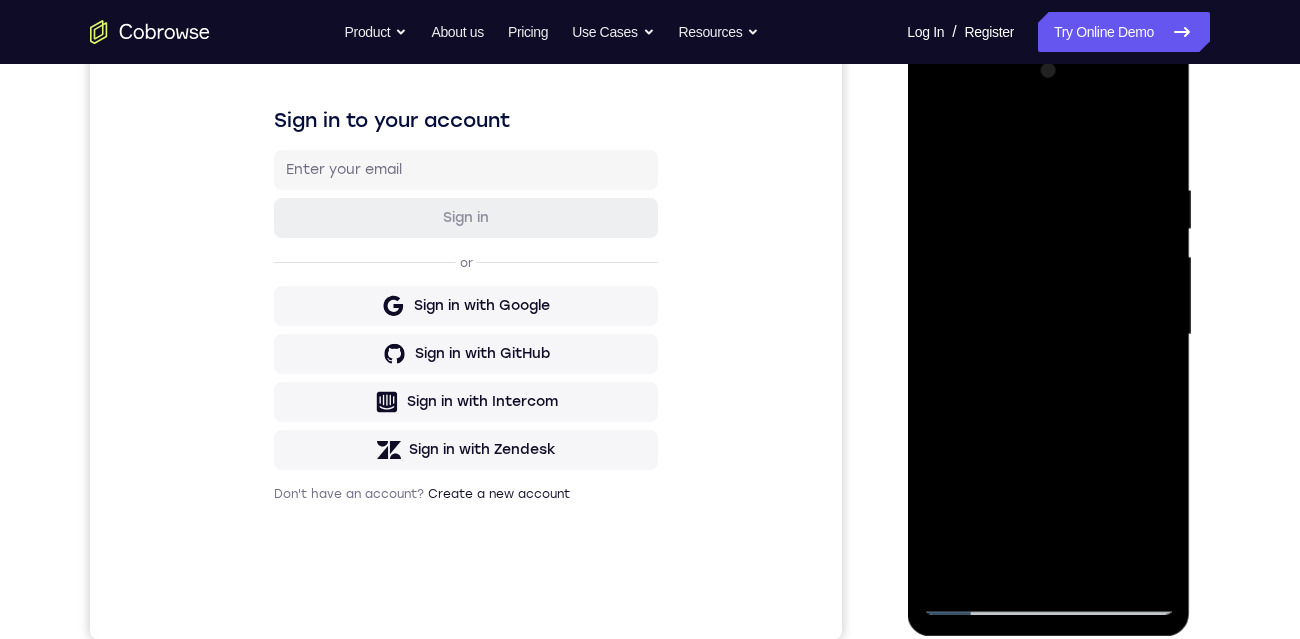click at bounding box center (1048, 335) 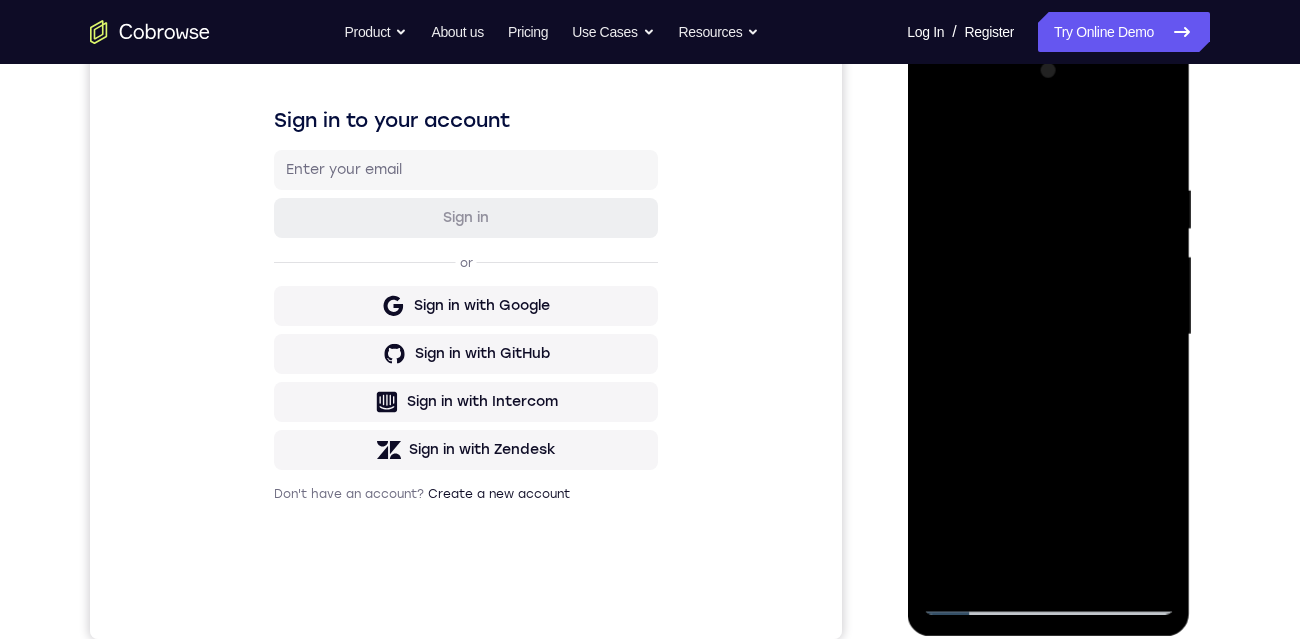 click at bounding box center (1048, 335) 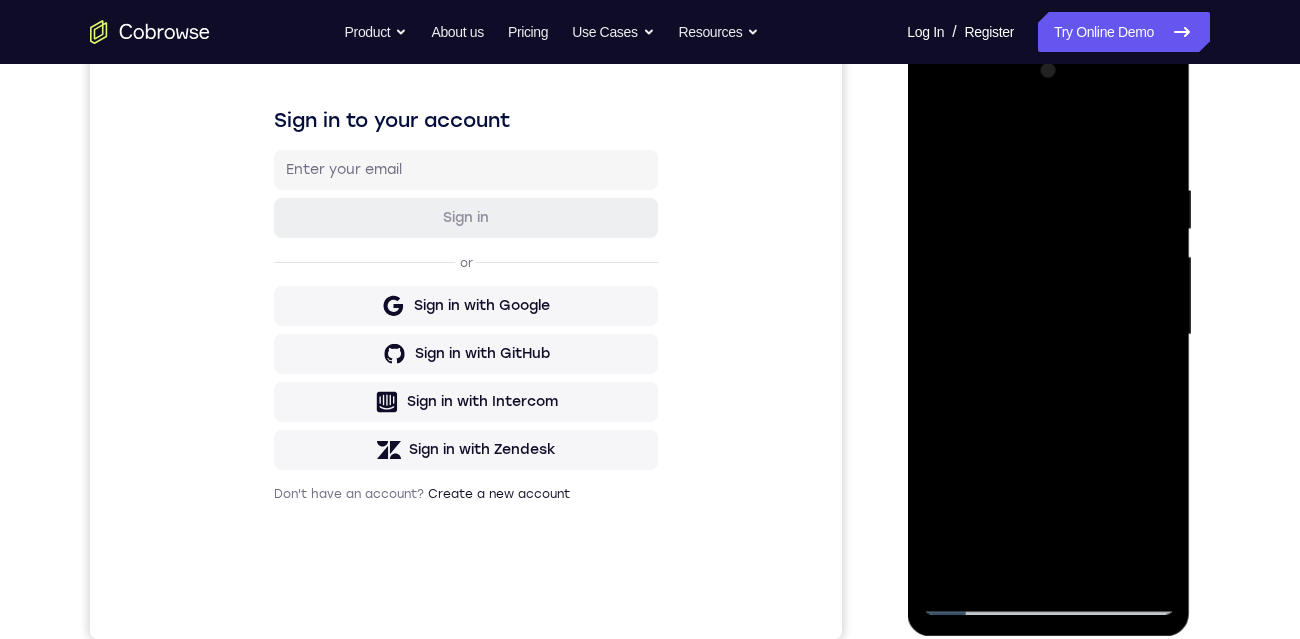 click at bounding box center [1048, 335] 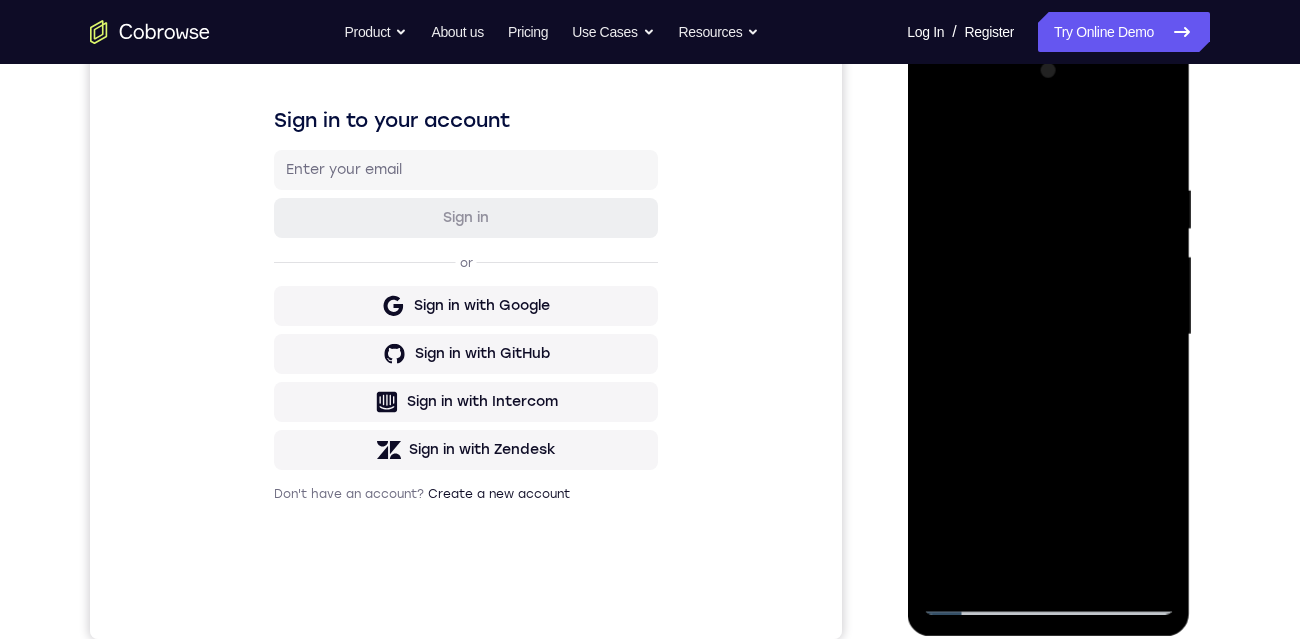 click at bounding box center [1048, 335] 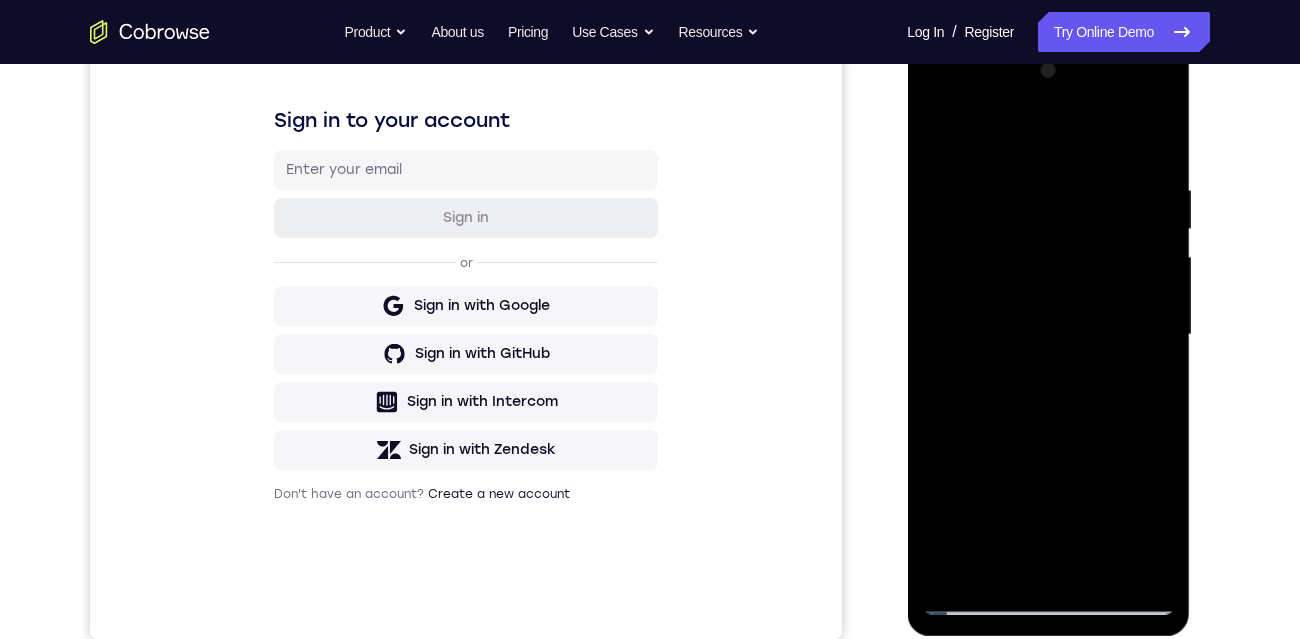click at bounding box center [1048, 335] 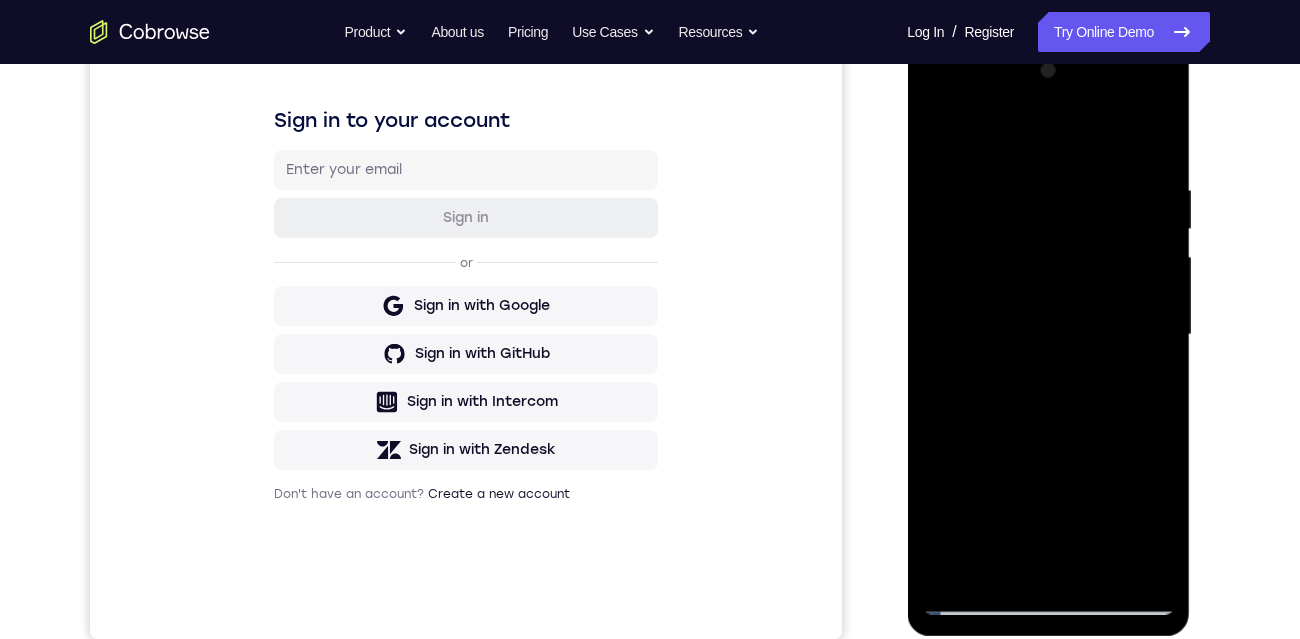 click at bounding box center (1048, 335) 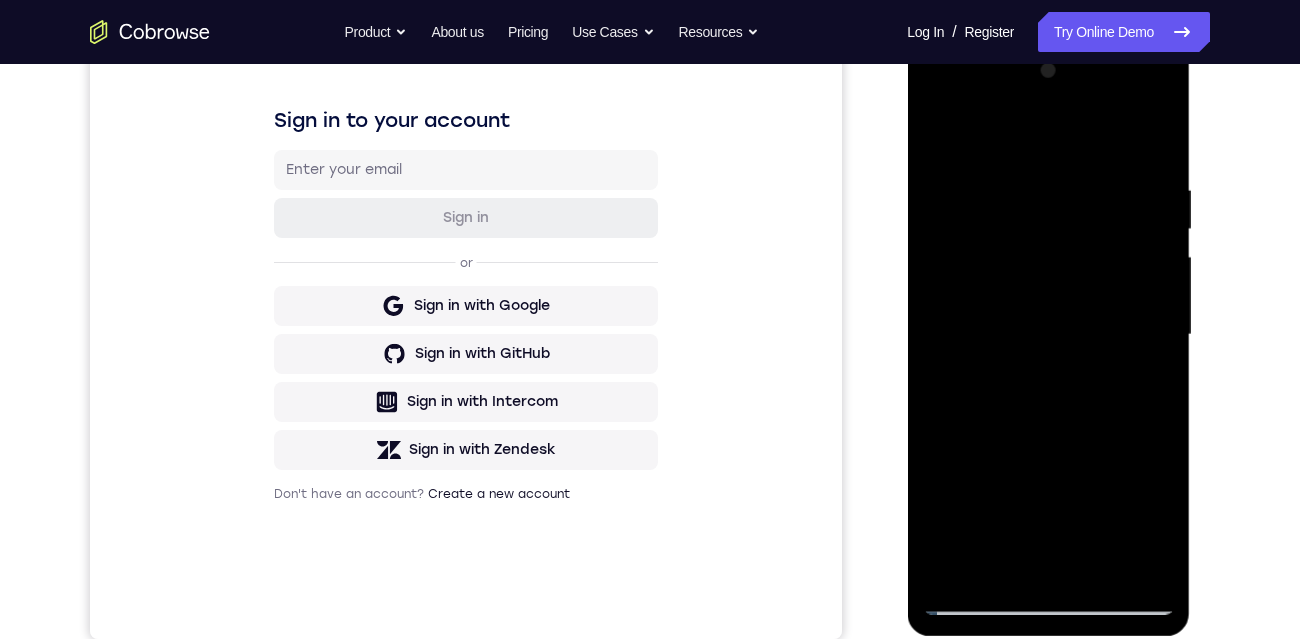 click at bounding box center [1048, 335] 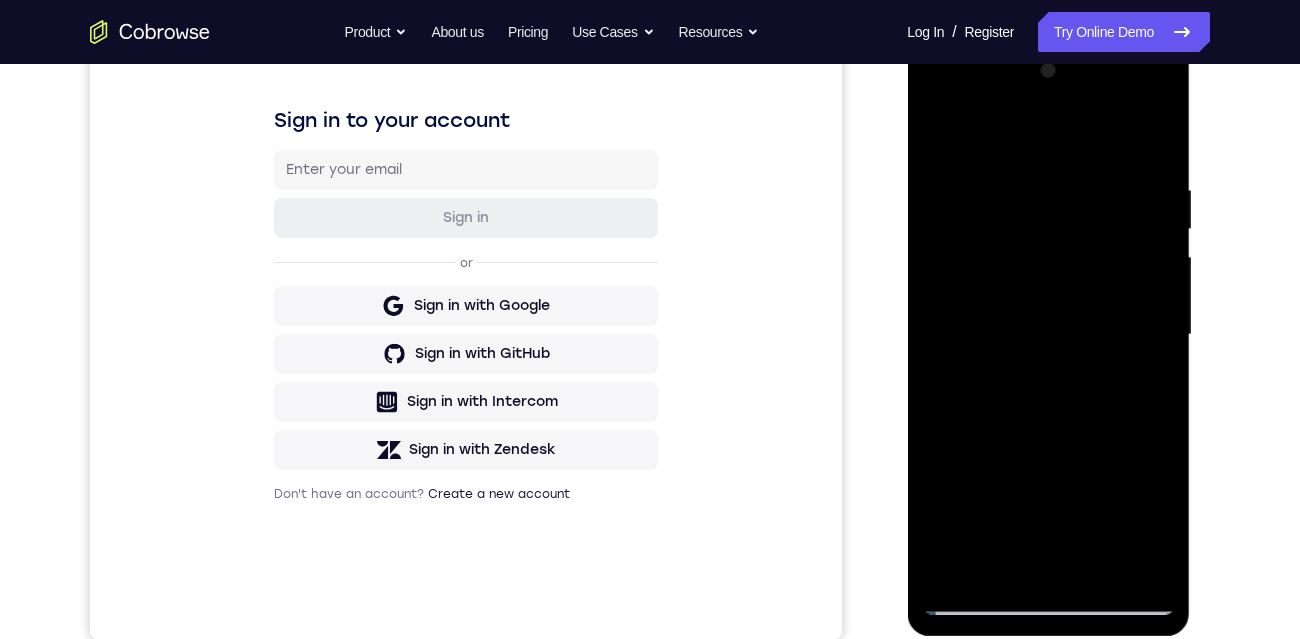 click at bounding box center (1048, 335) 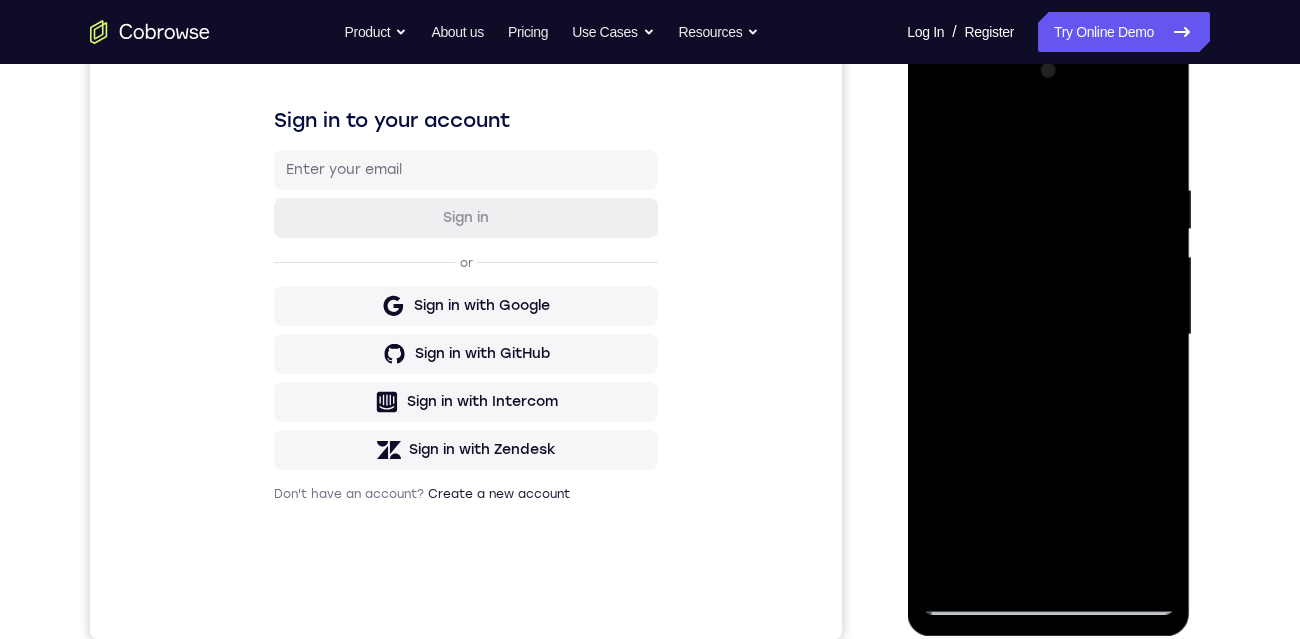 click at bounding box center (1048, 335) 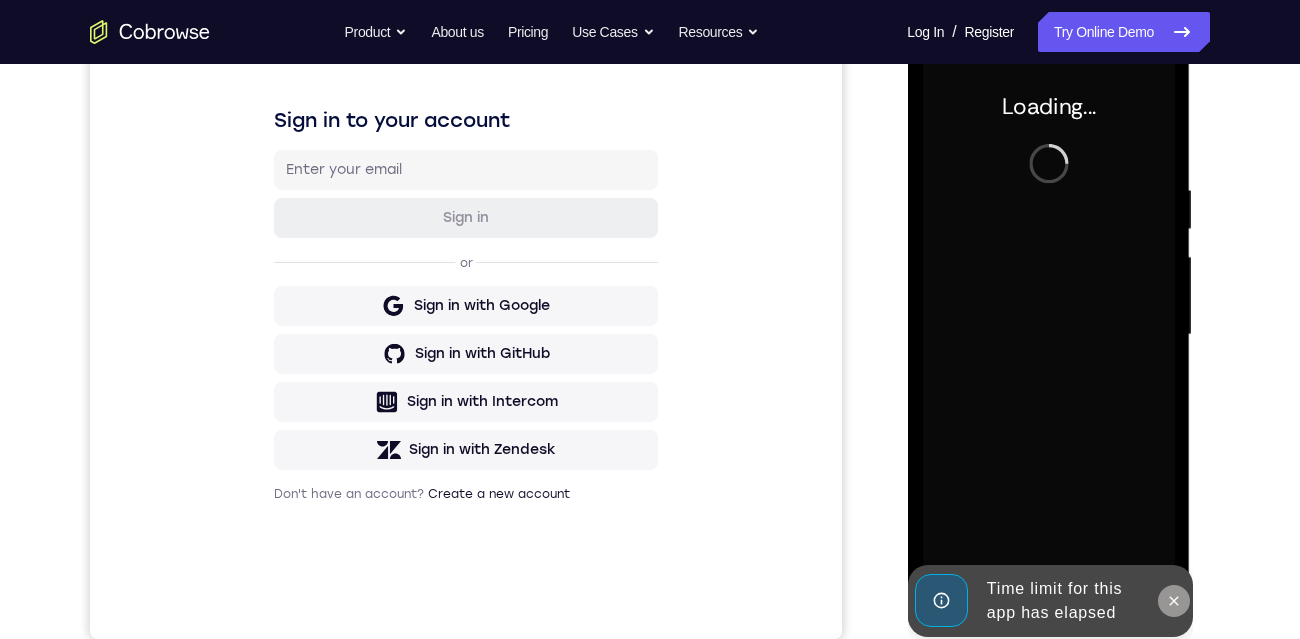 click 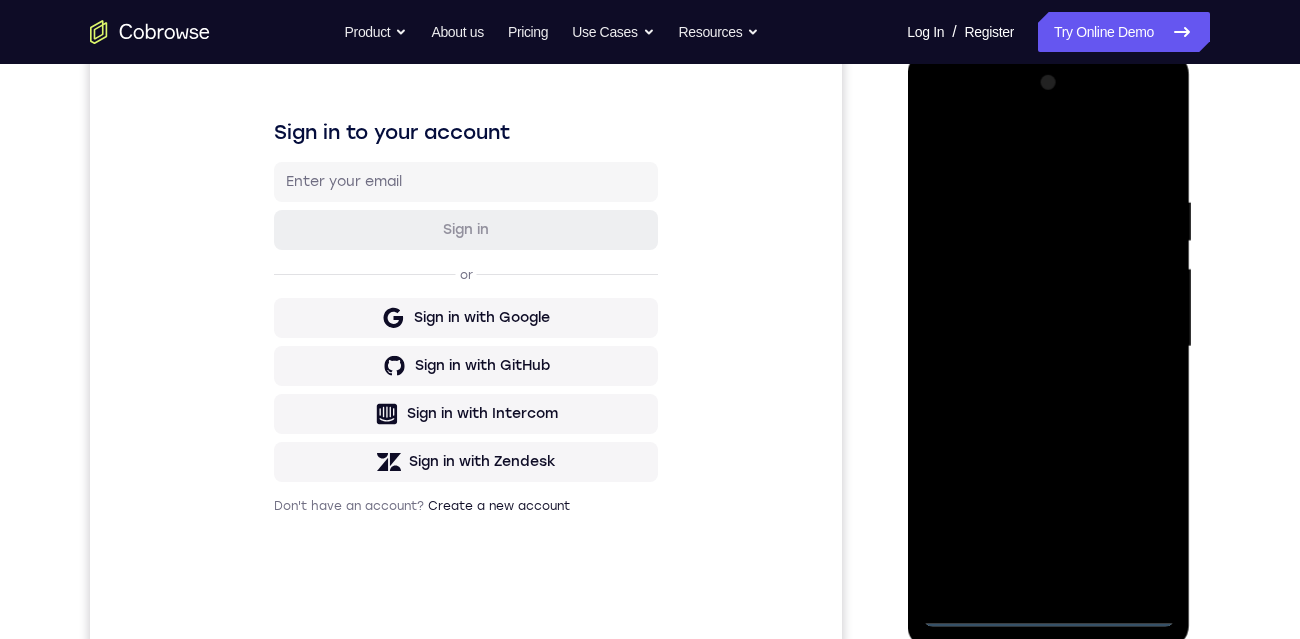 scroll, scrollTop: 271, scrollLeft: 0, axis: vertical 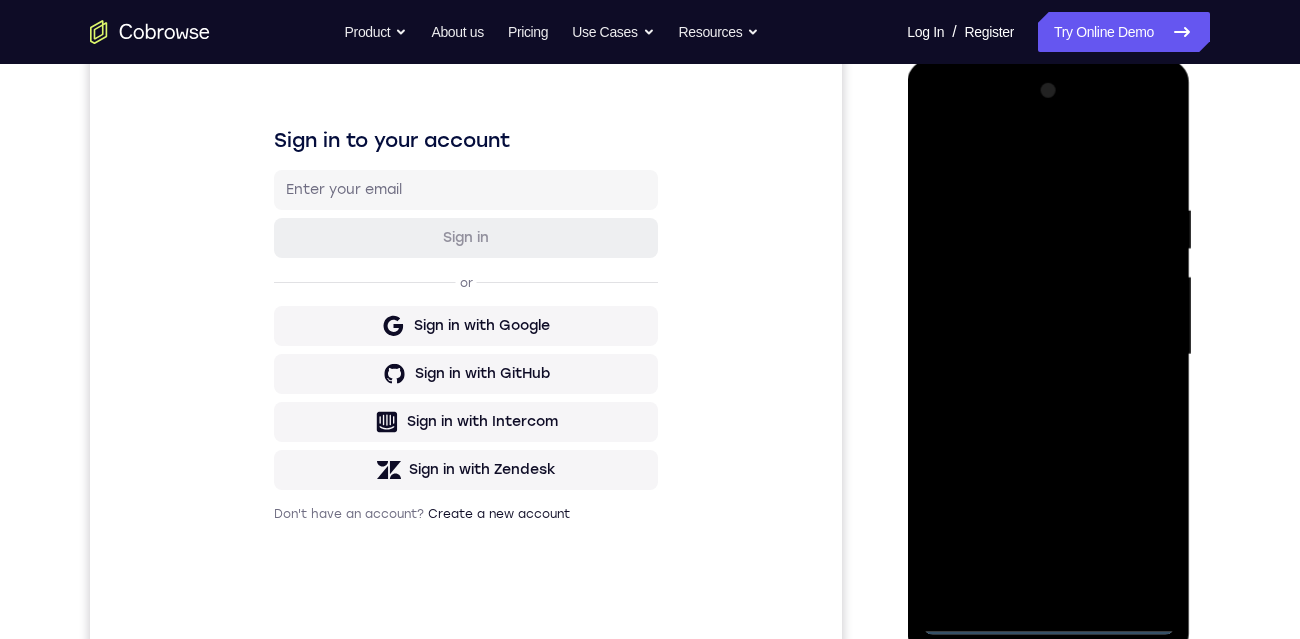click at bounding box center (1048, 355) 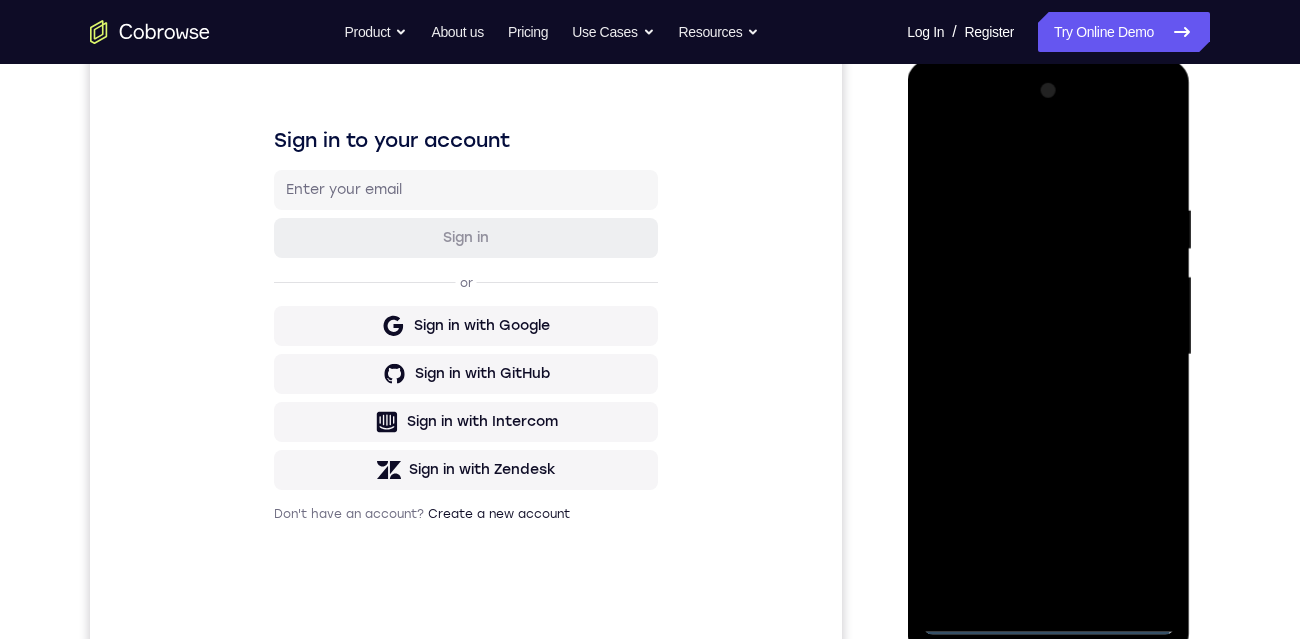 click at bounding box center [1048, 355] 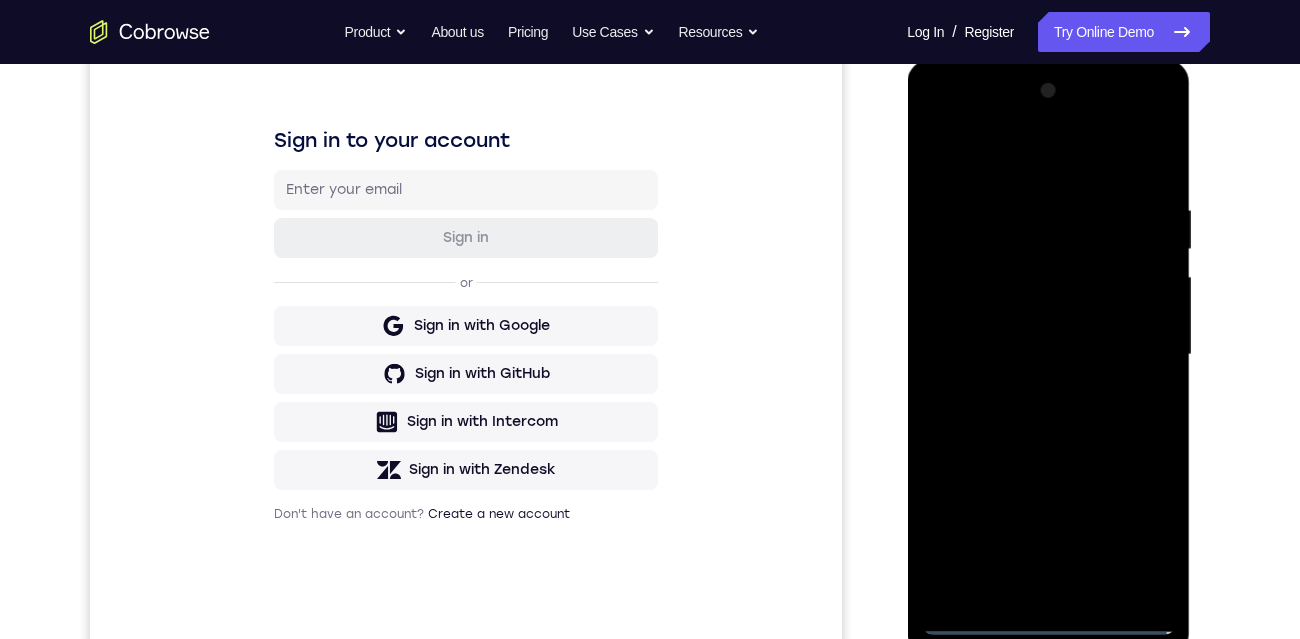 click at bounding box center [1048, 355] 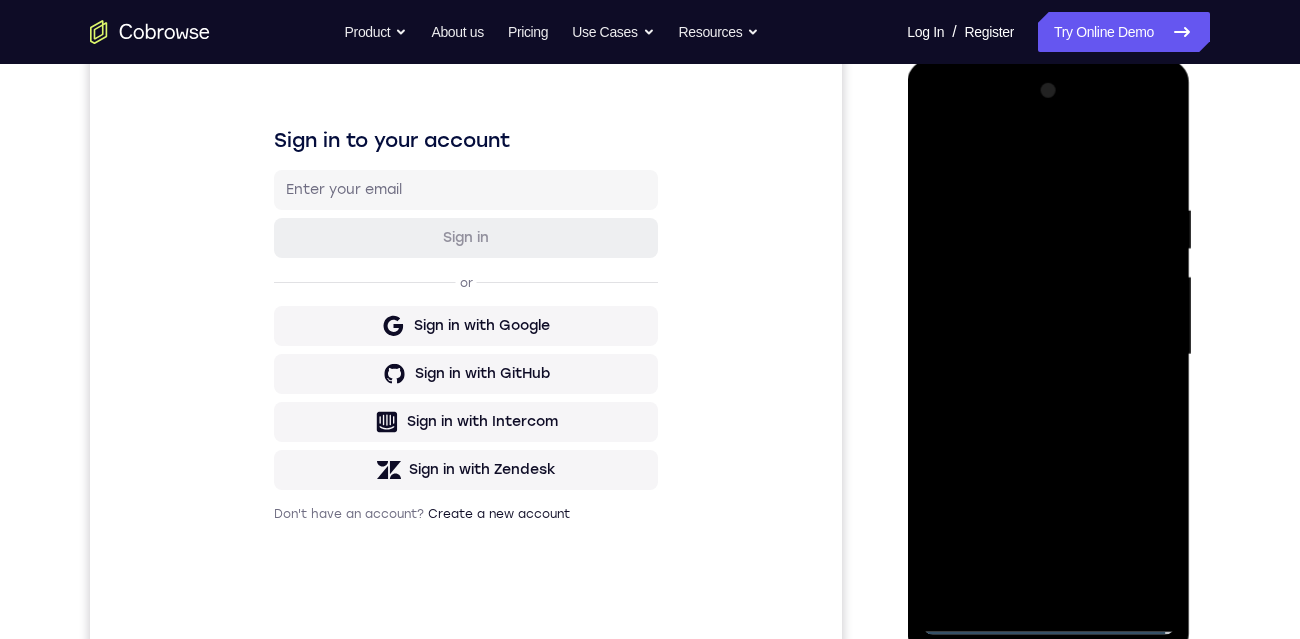 click at bounding box center (1048, 355) 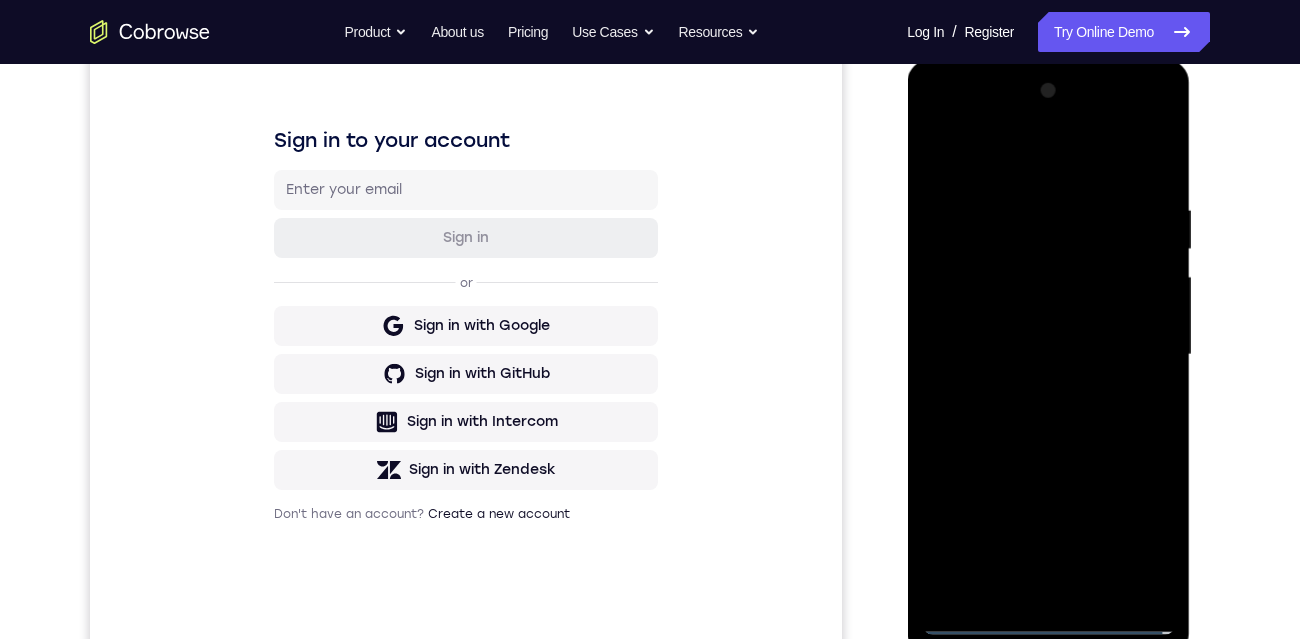 click at bounding box center [1048, 355] 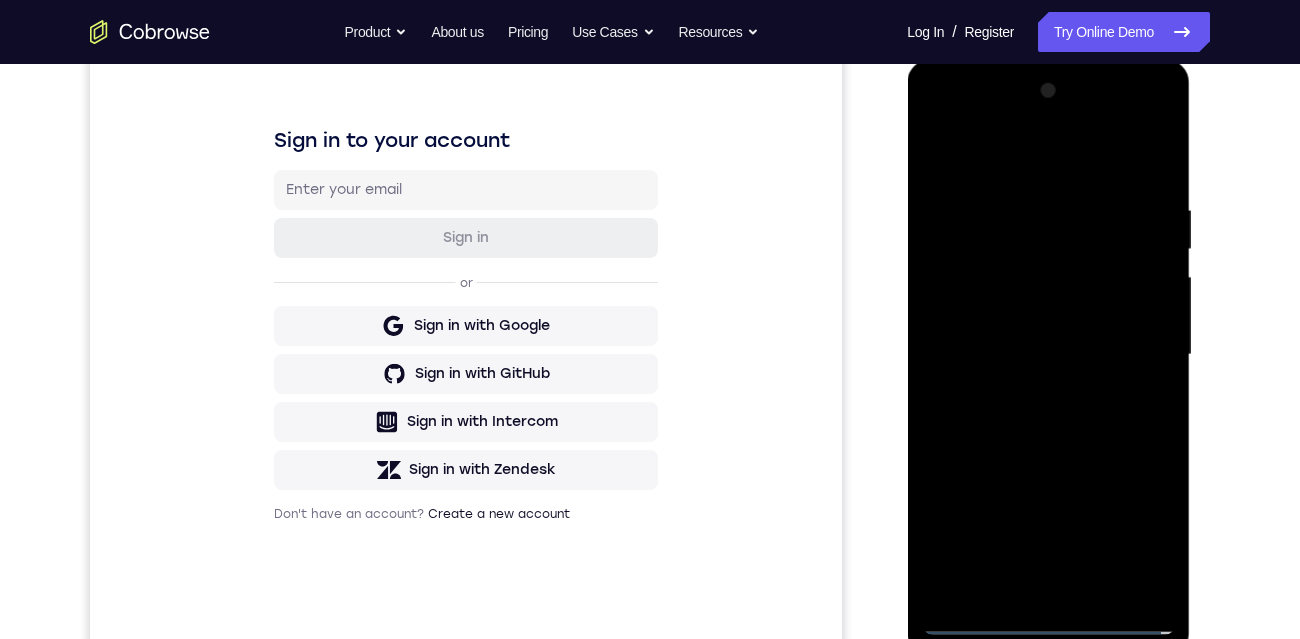 click at bounding box center [1048, 355] 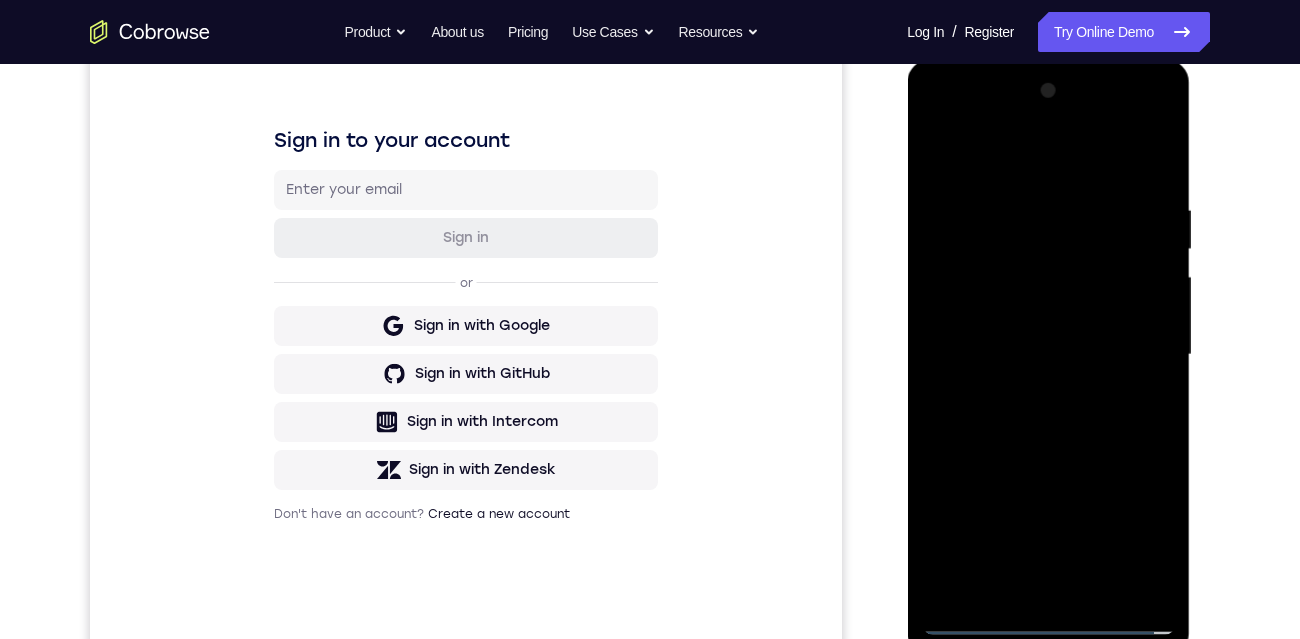 click at bounding box center (1048, 355) 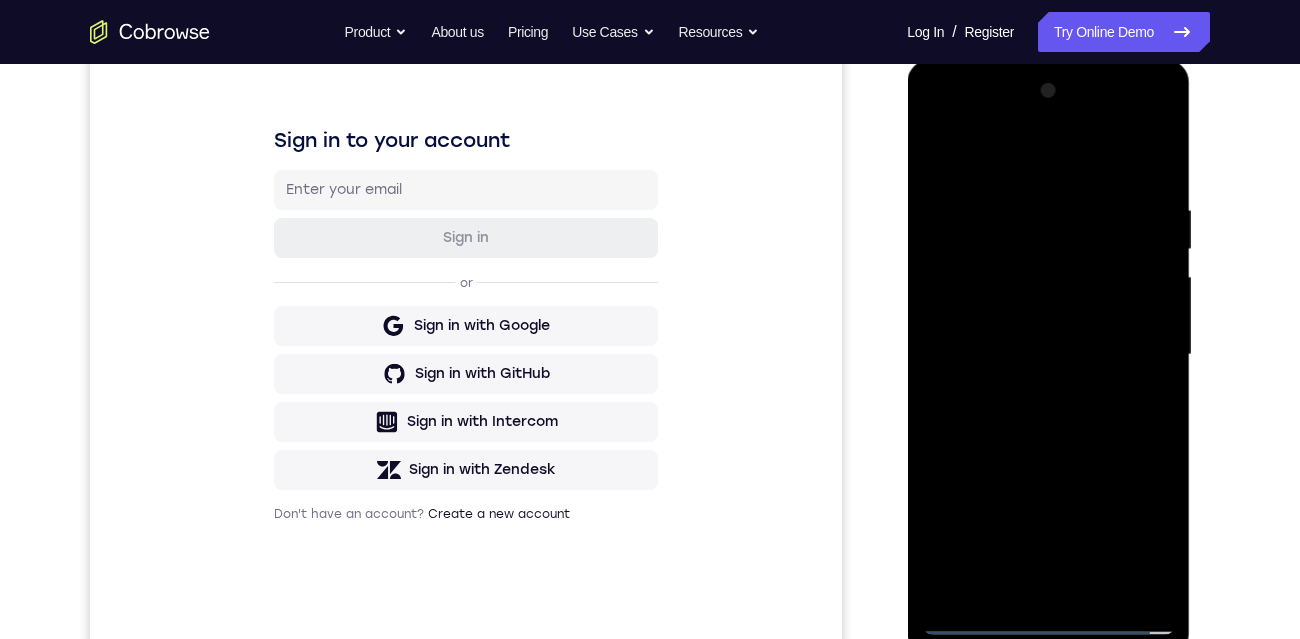 click at bounding box center (1048, 355) 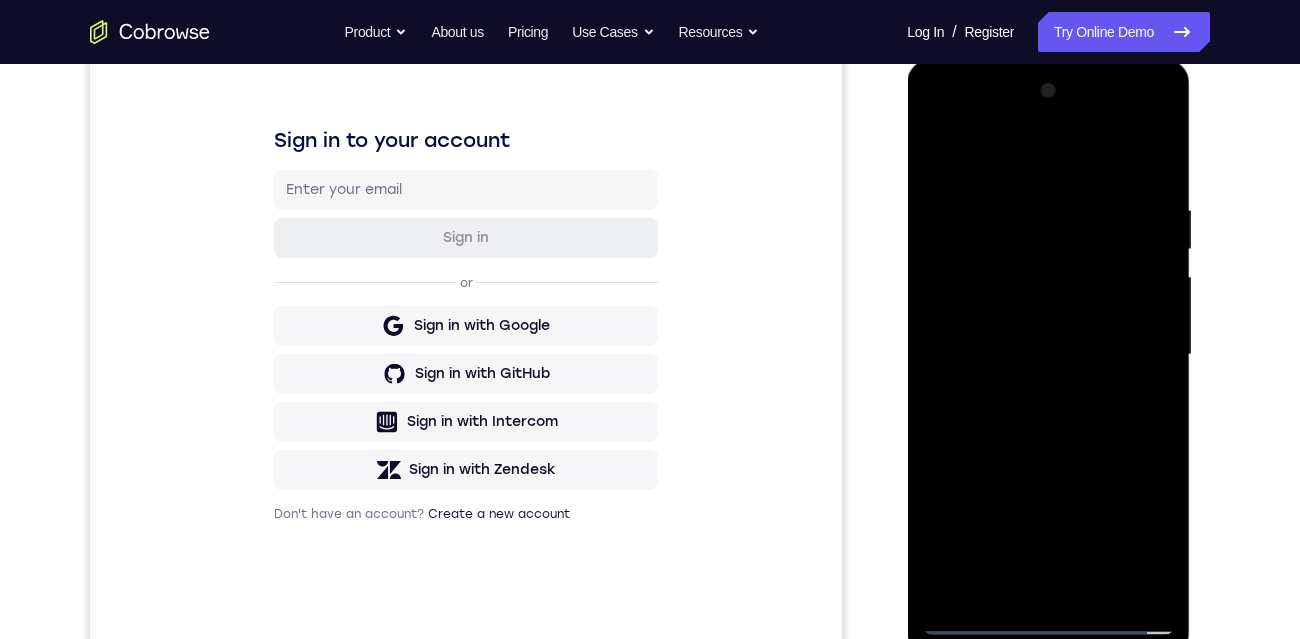 click at bounding box center (1048, 355) 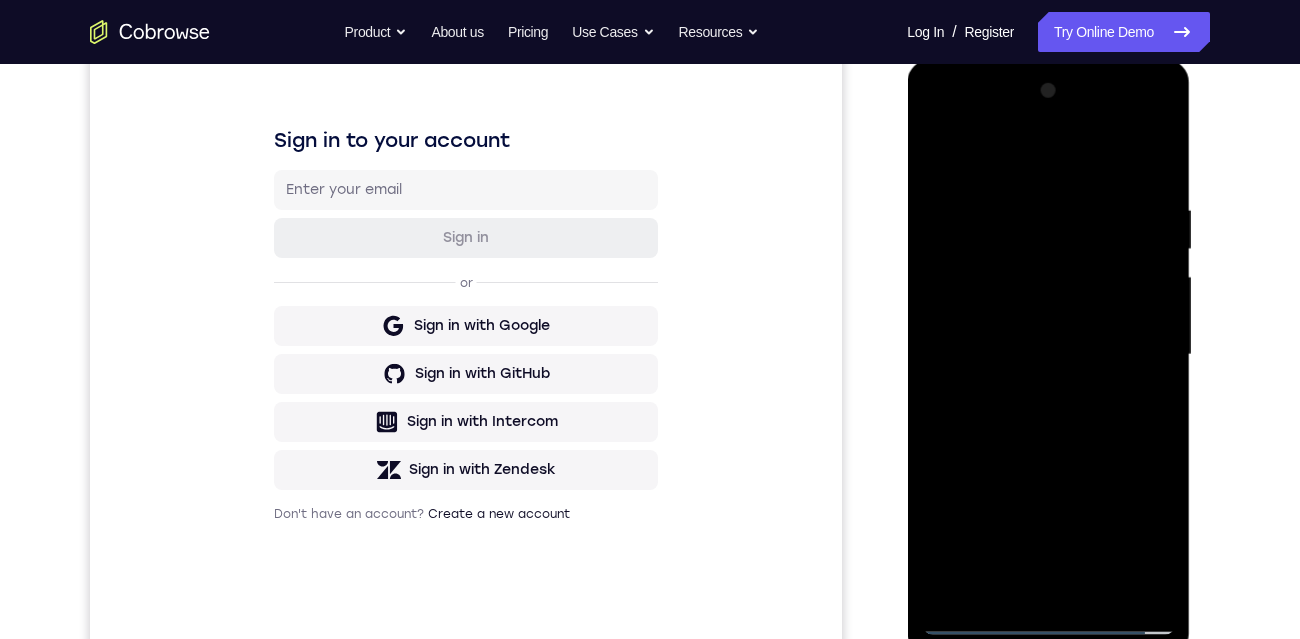 click at bounding box center [1048, 355] 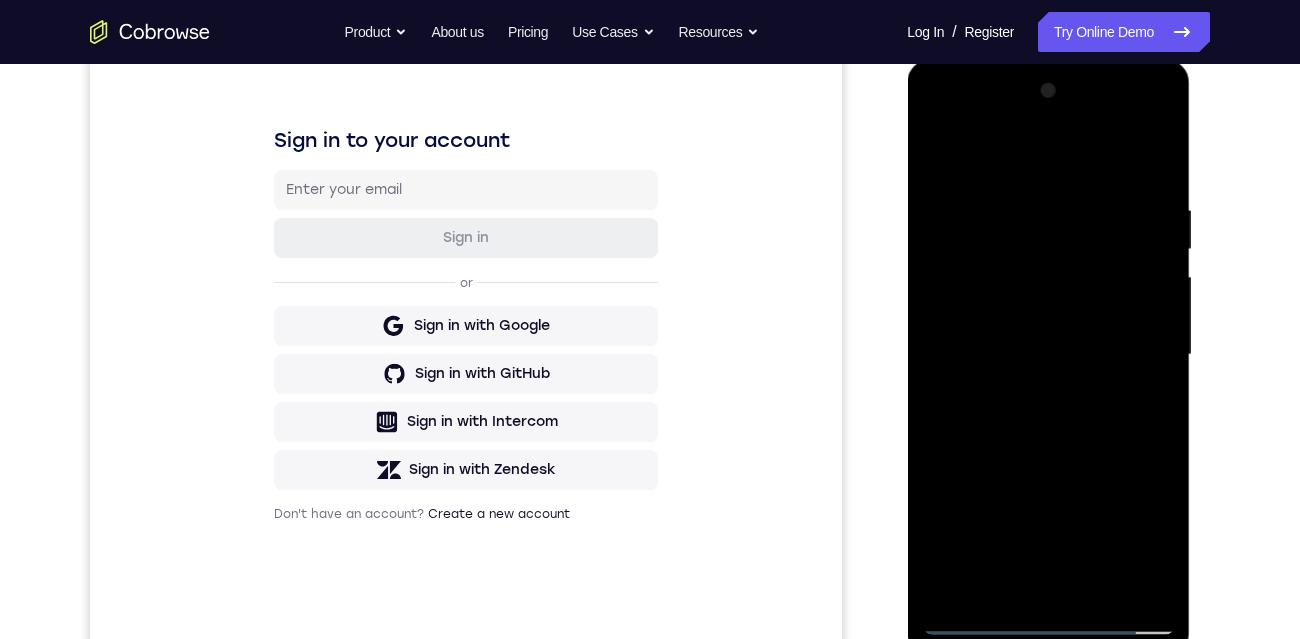 click at bounding box center (1048, 355) 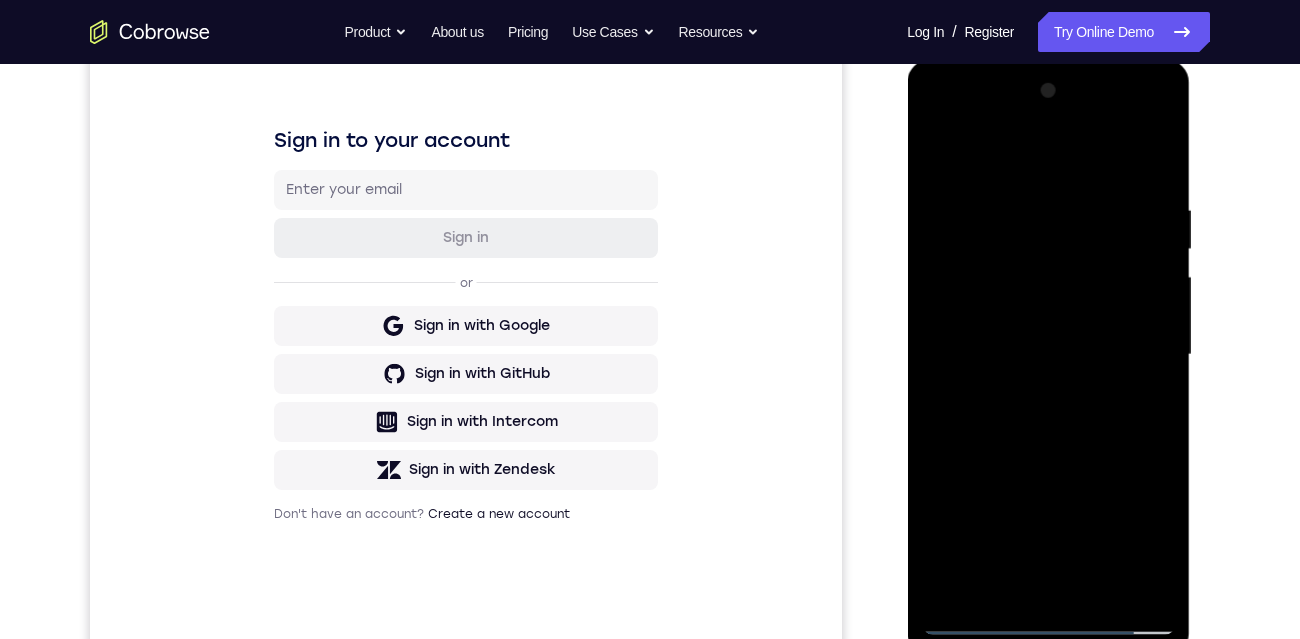 click at bounding box center [1048, 355] 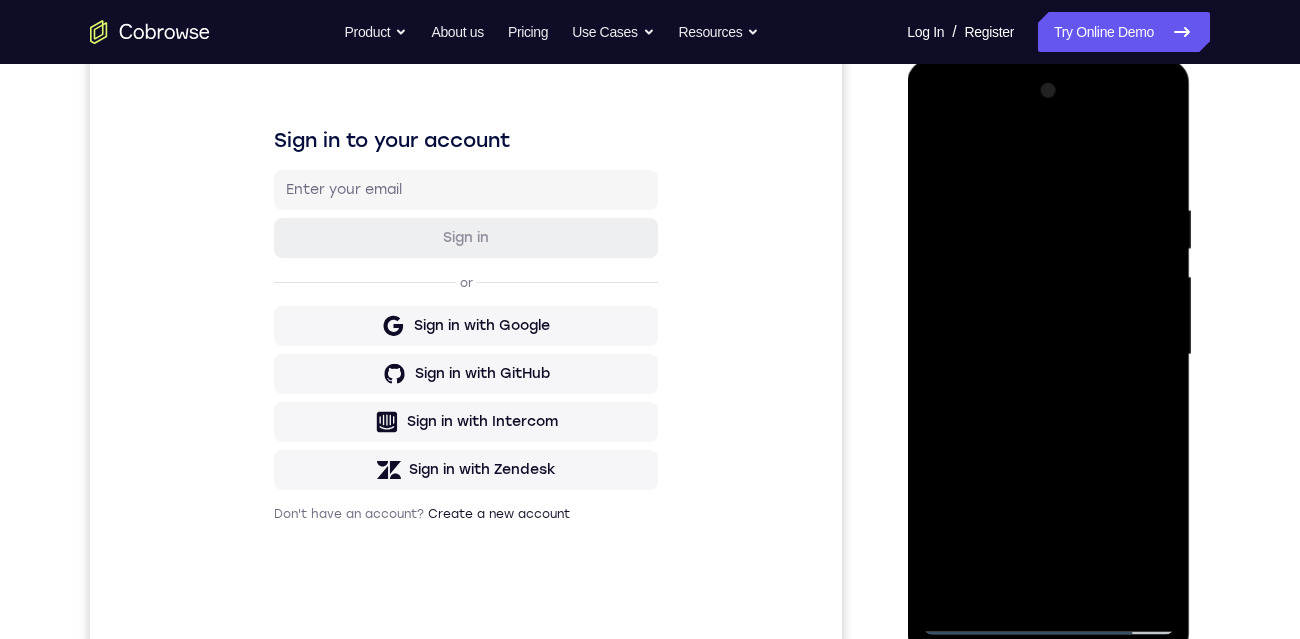 click at bounding box center (1048, 355) 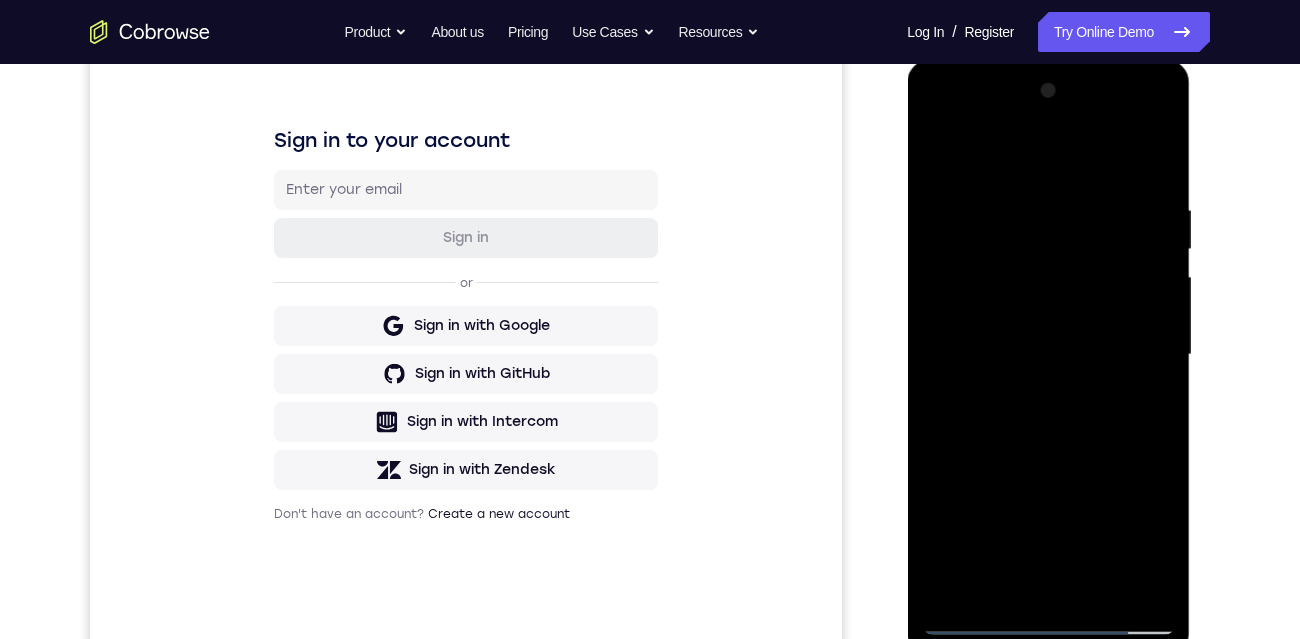 click at bounding box center (1048, 355) 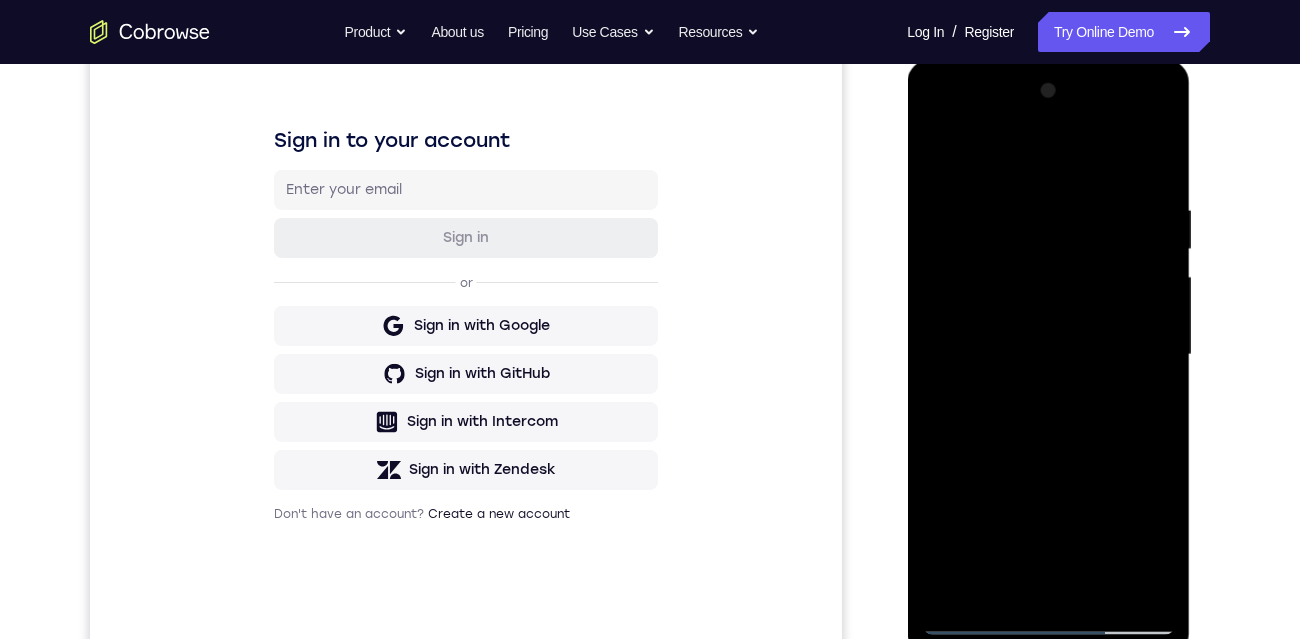 click at bounding box center (1048, 355) 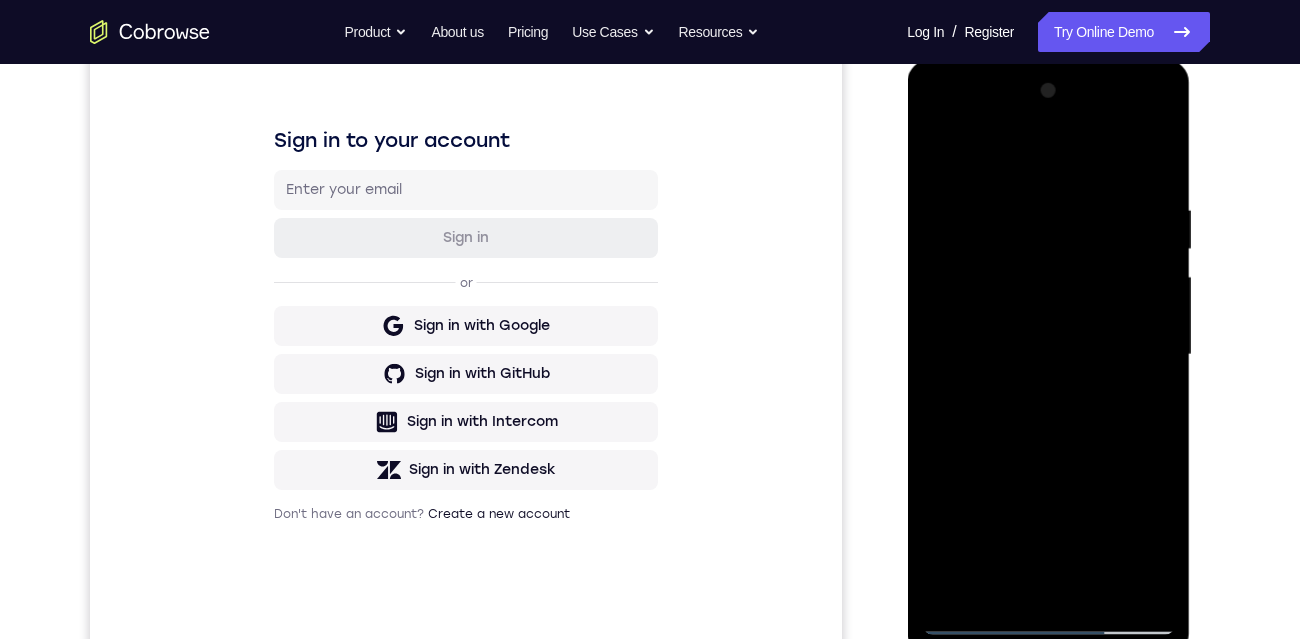click at bounding box center [1048, 355] 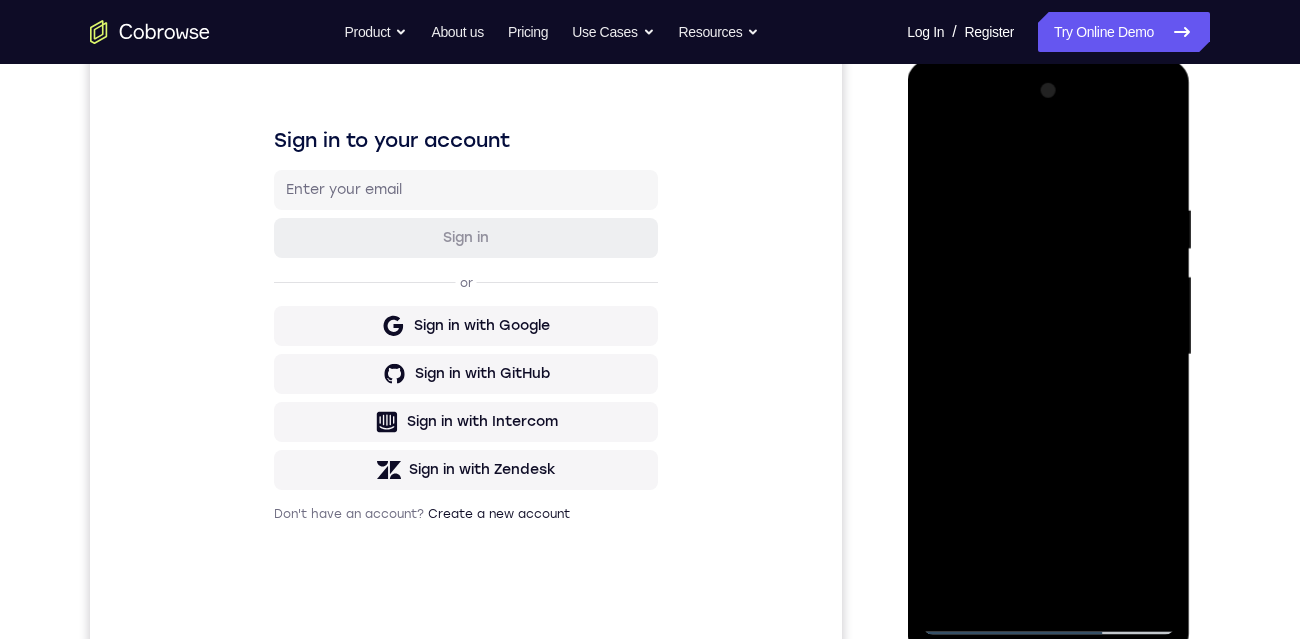 scroll, scrollTop: 284, scrollLeft: 0, axis: vertical 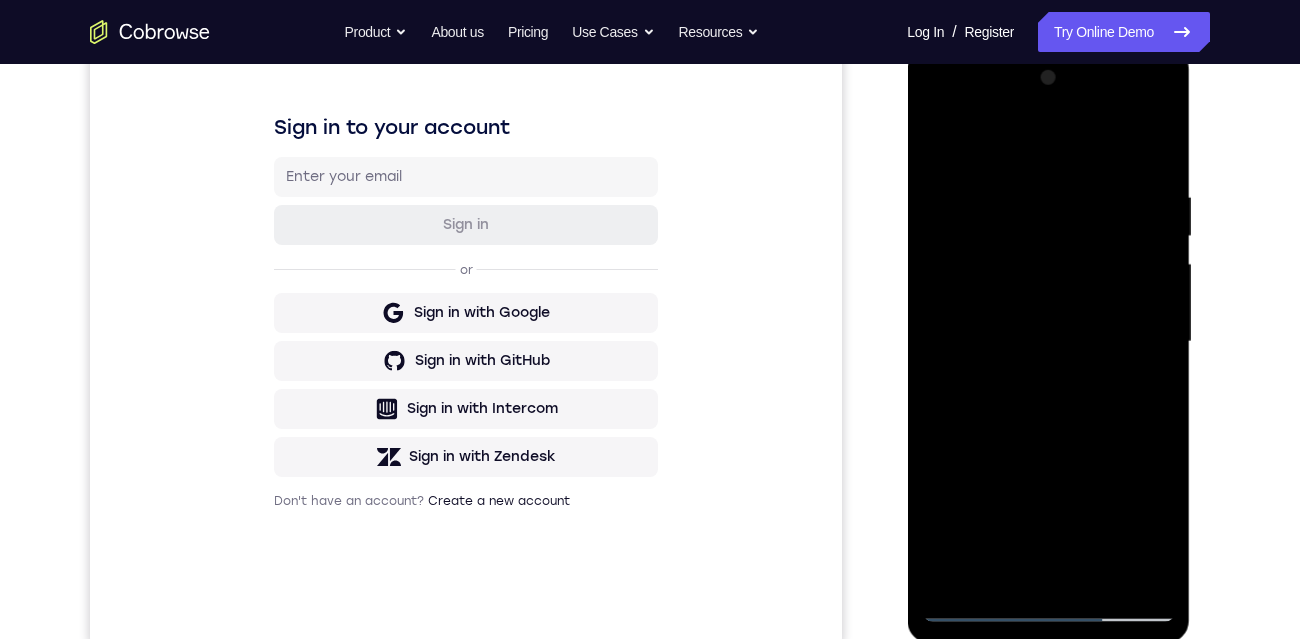 click at bounding box center [1048, 342] 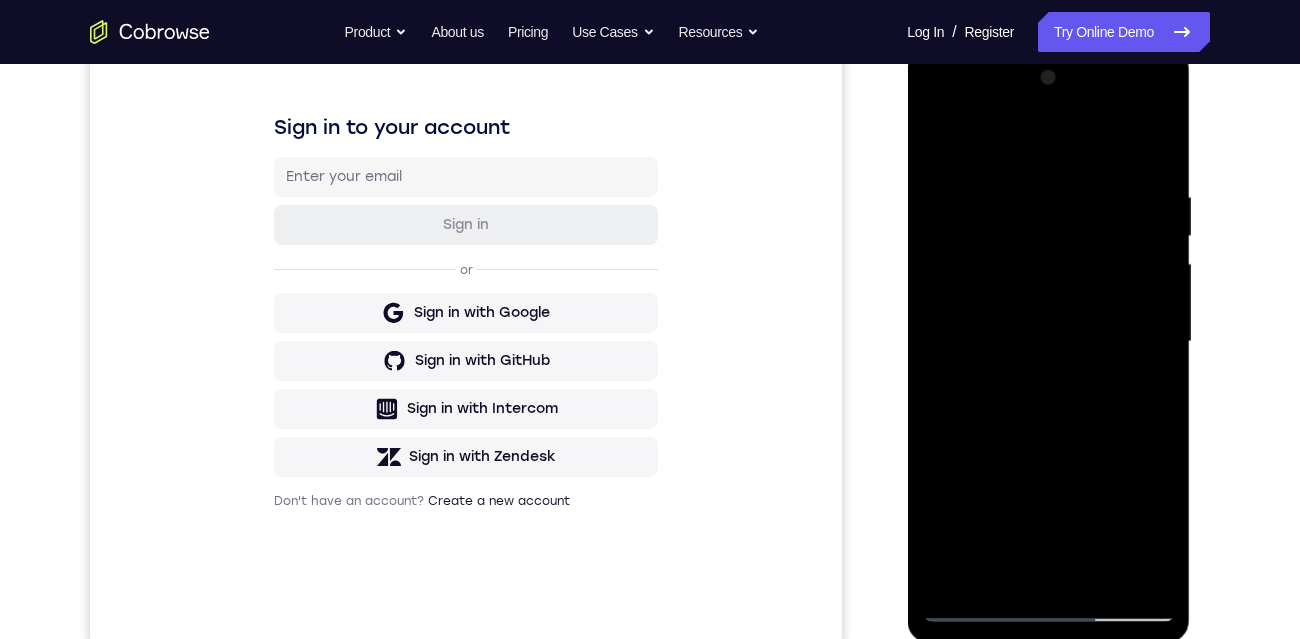 click at bounding box center [1048, 342] 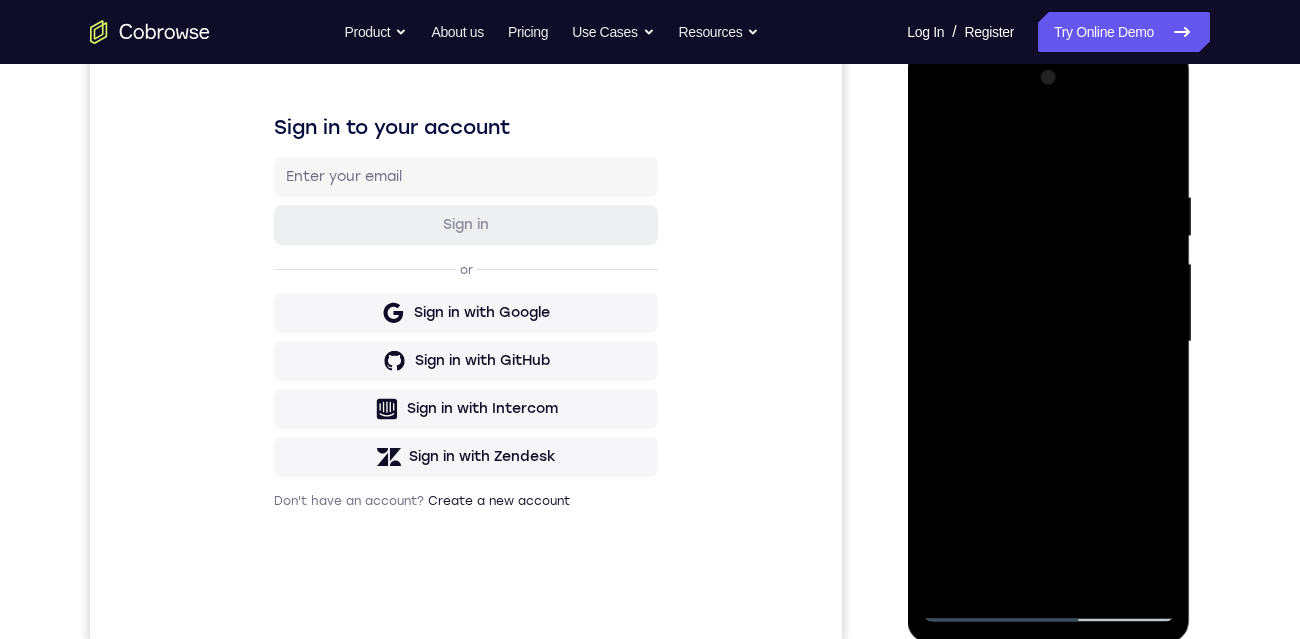 click at bounding box center [1048, 342] 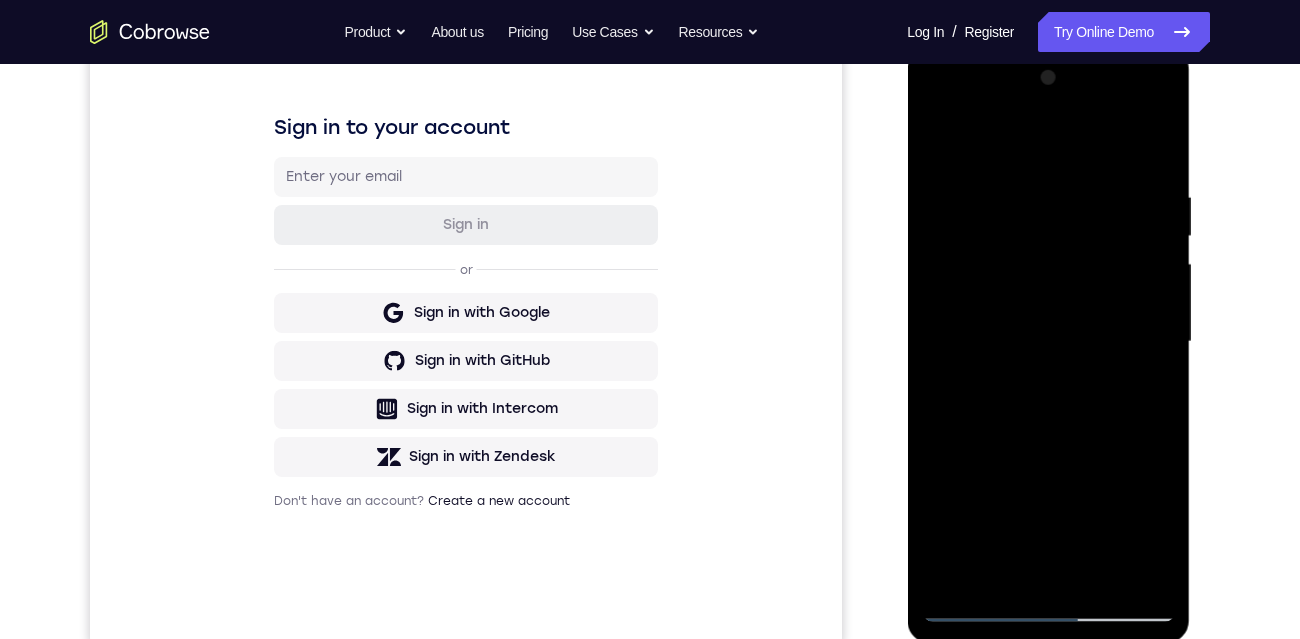 click at bounding box center (1048, 342) 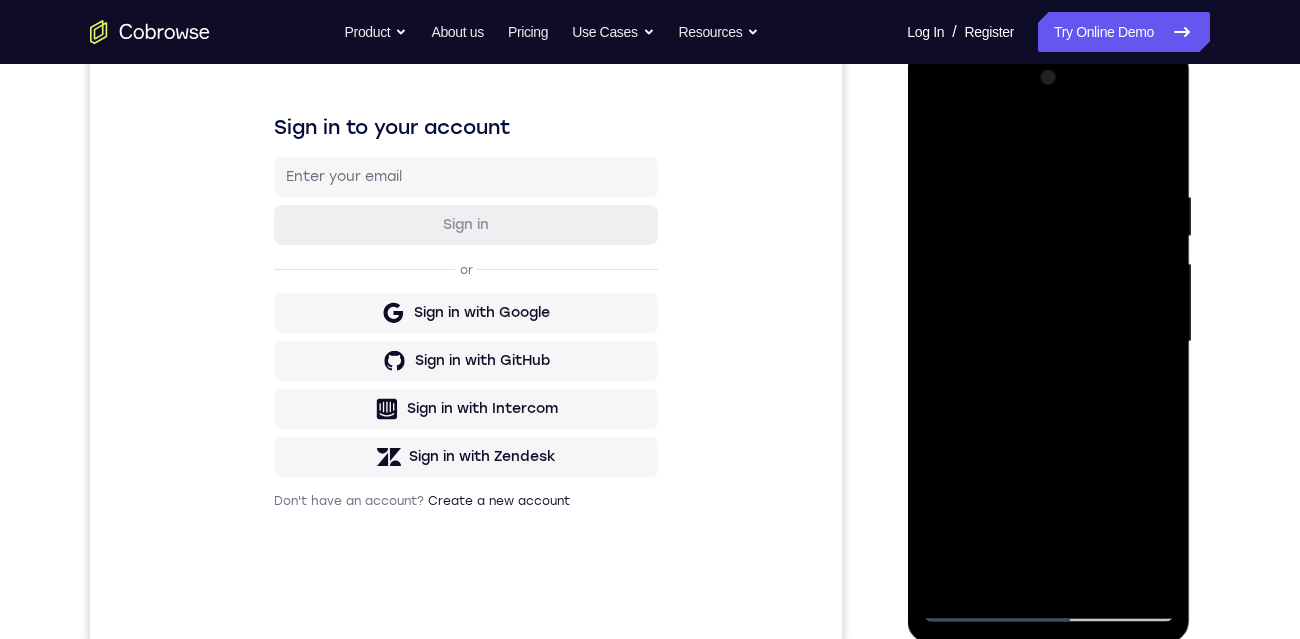 click at bounding box center (1048, 342) 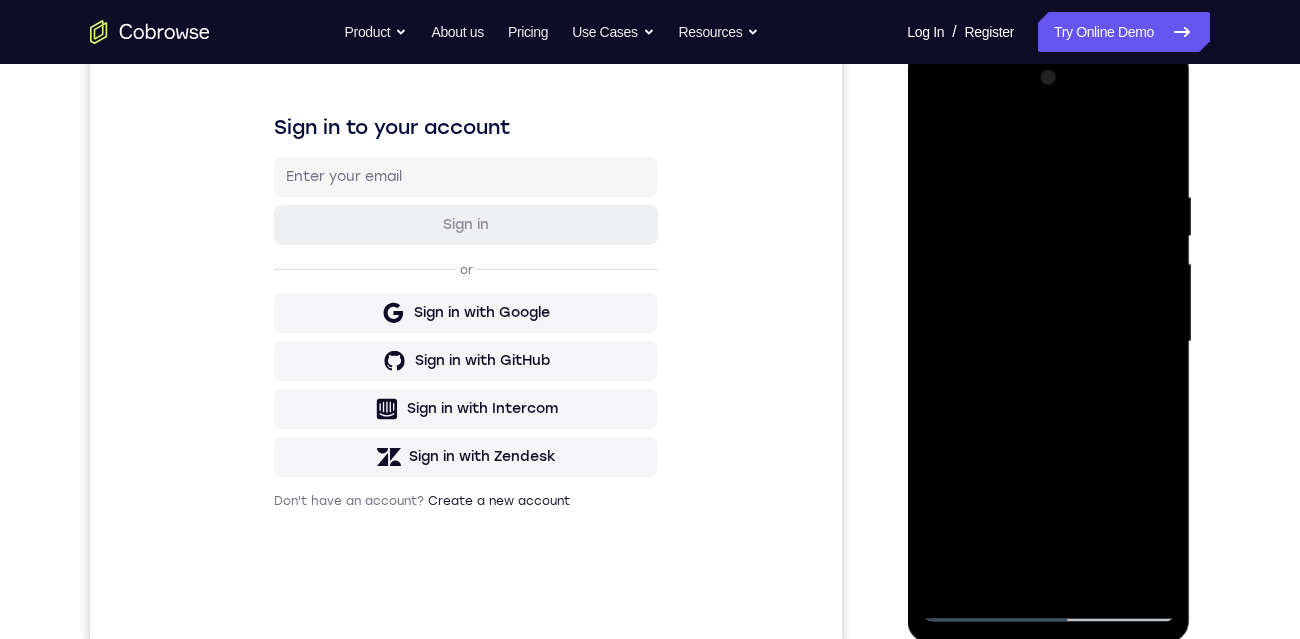 click at bounding box center (1048, 342) 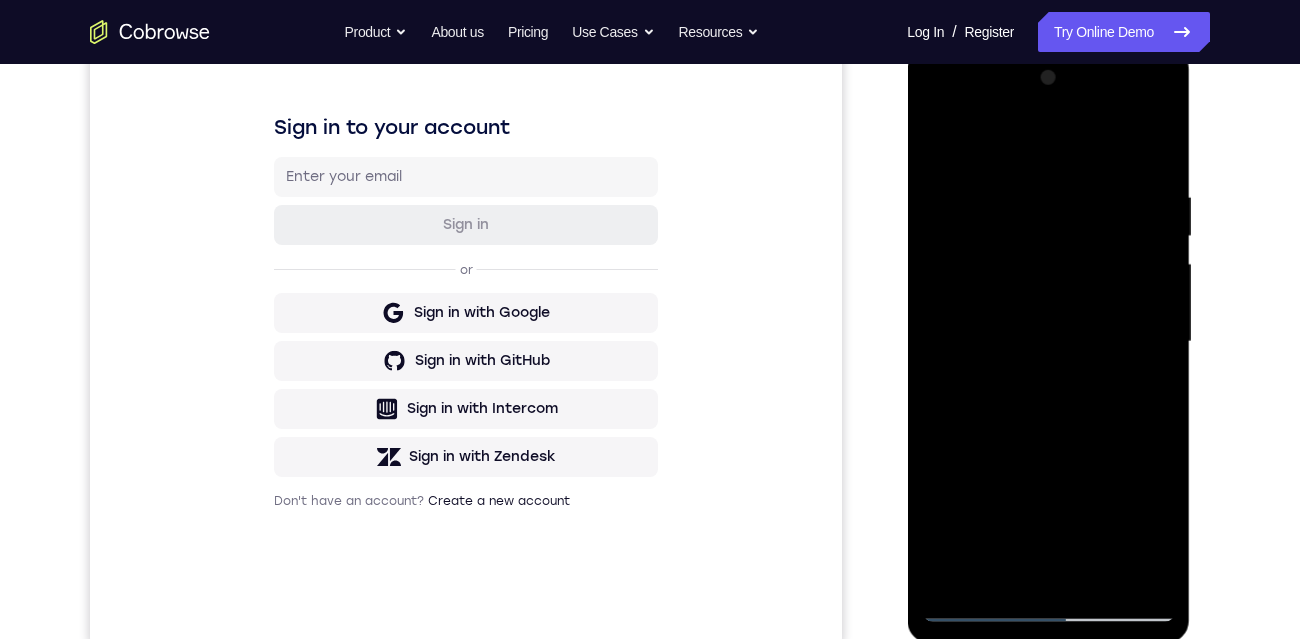 click at bounding box center [1048, 342] 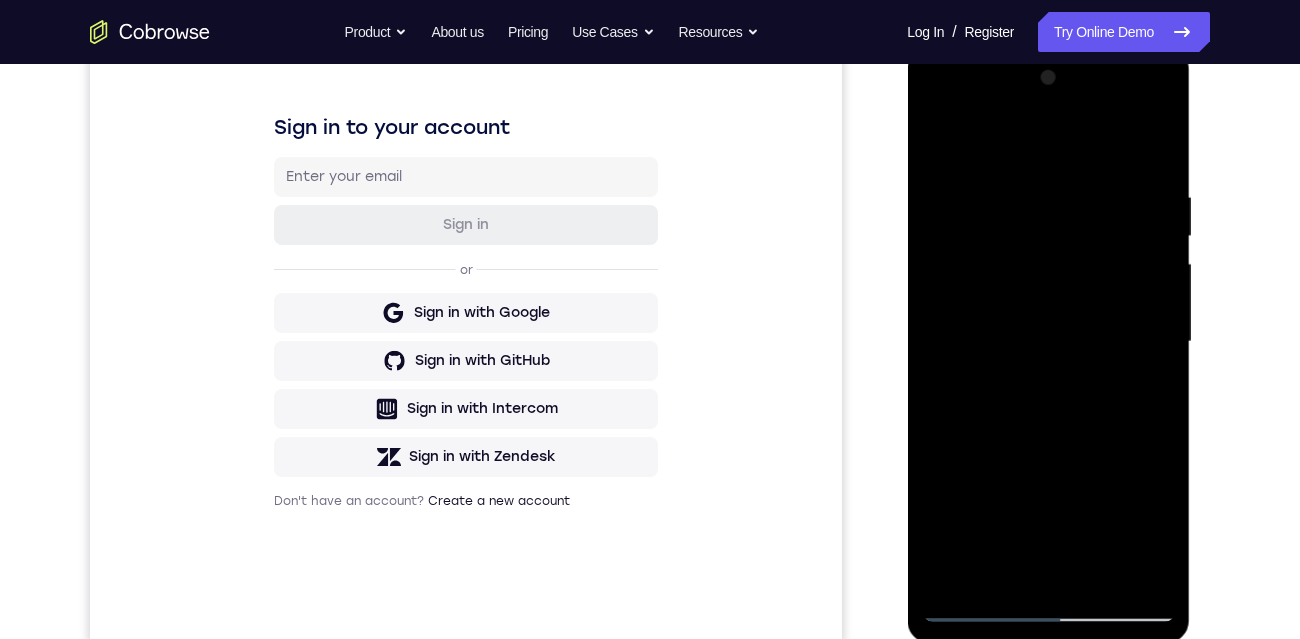 click at bounding box center [1048, 342] 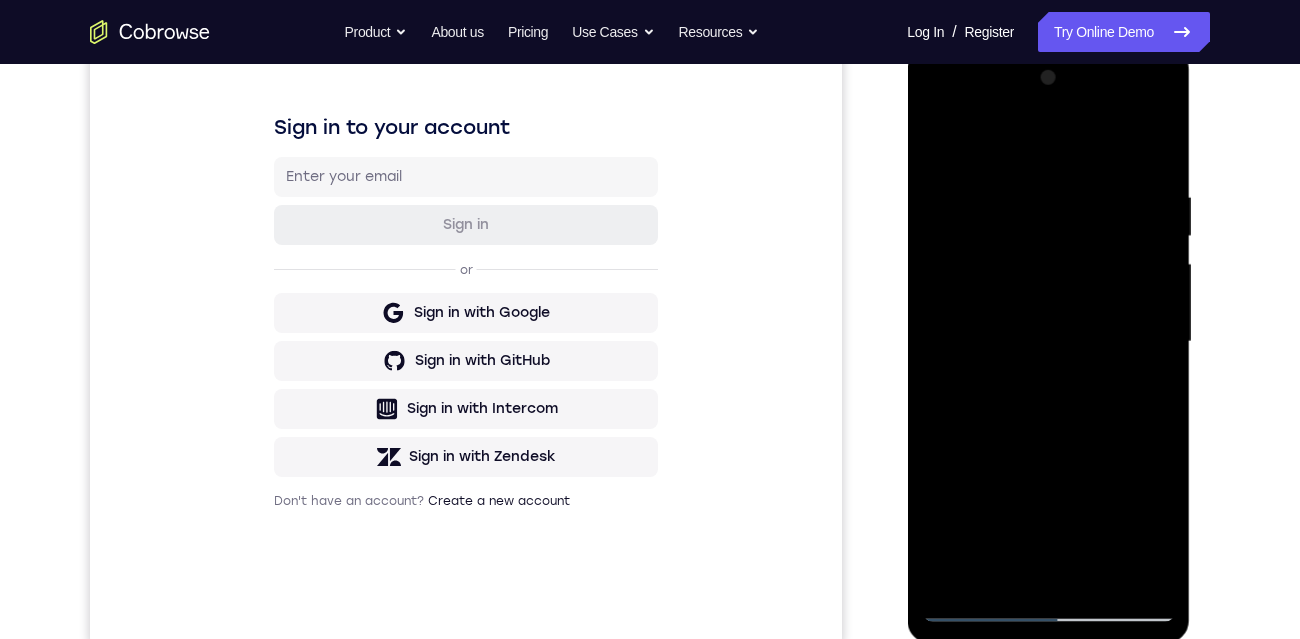 click at bounding box center [1048, 342] 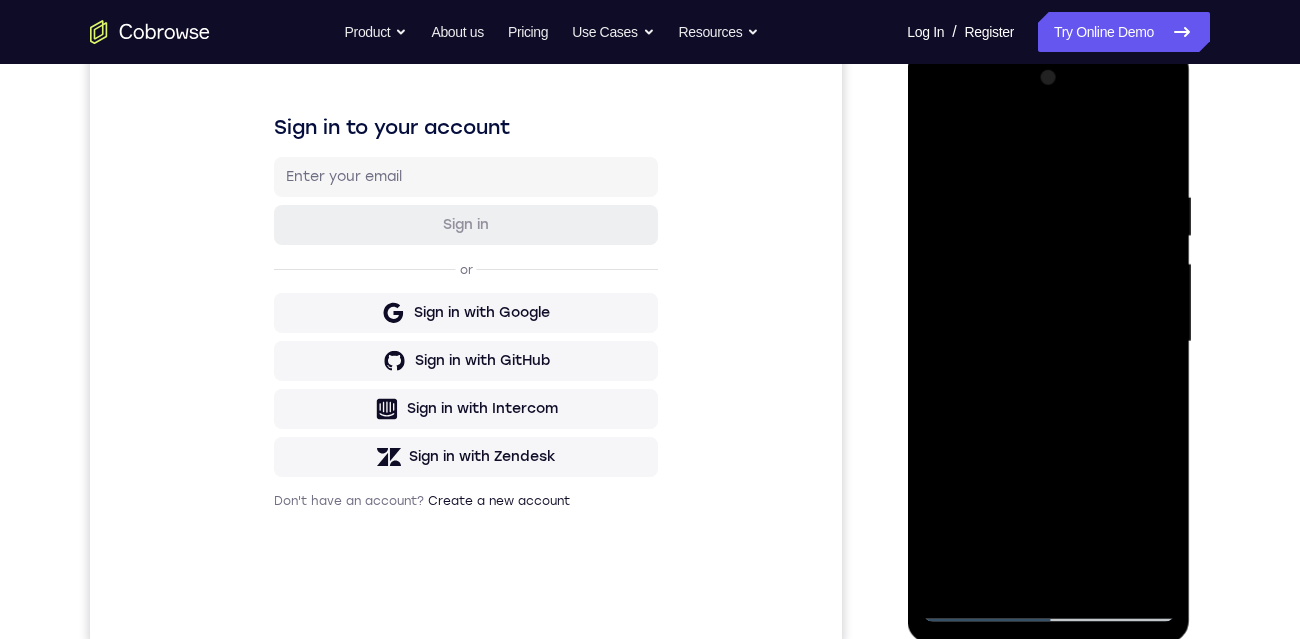 click at bounding box center [1048, 342] 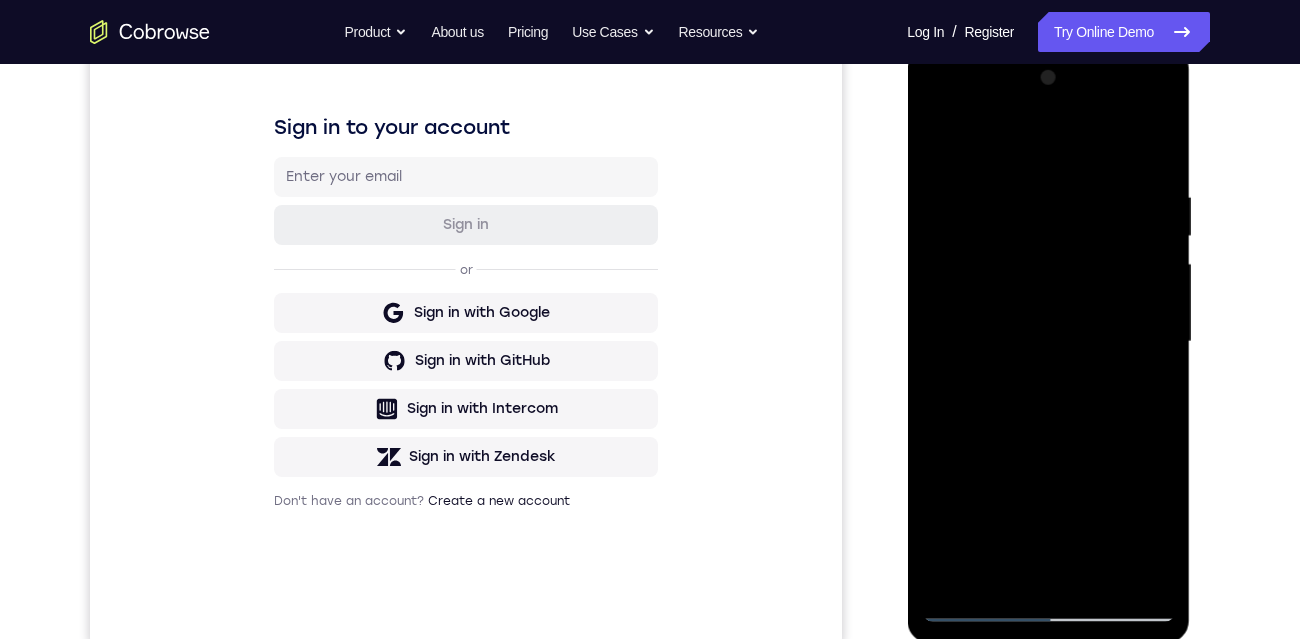 click at bounding box center [1048, 342] 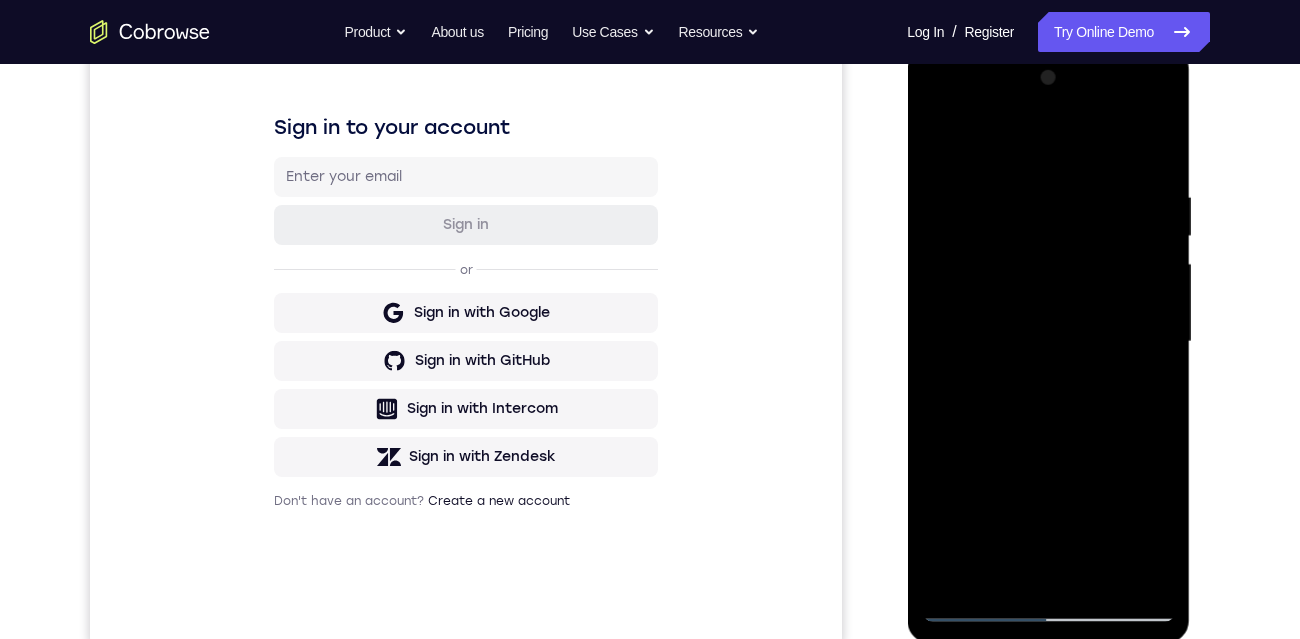 click at bounding box center [1048, 342] 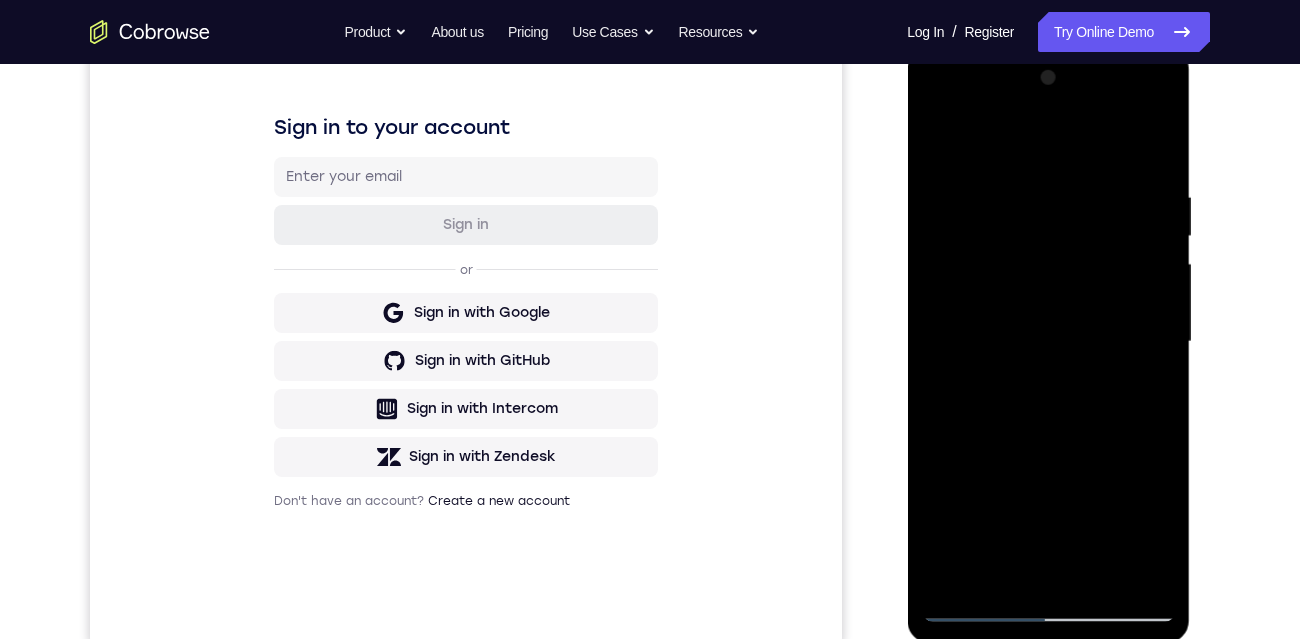 click at bounding box center [1048, 342] 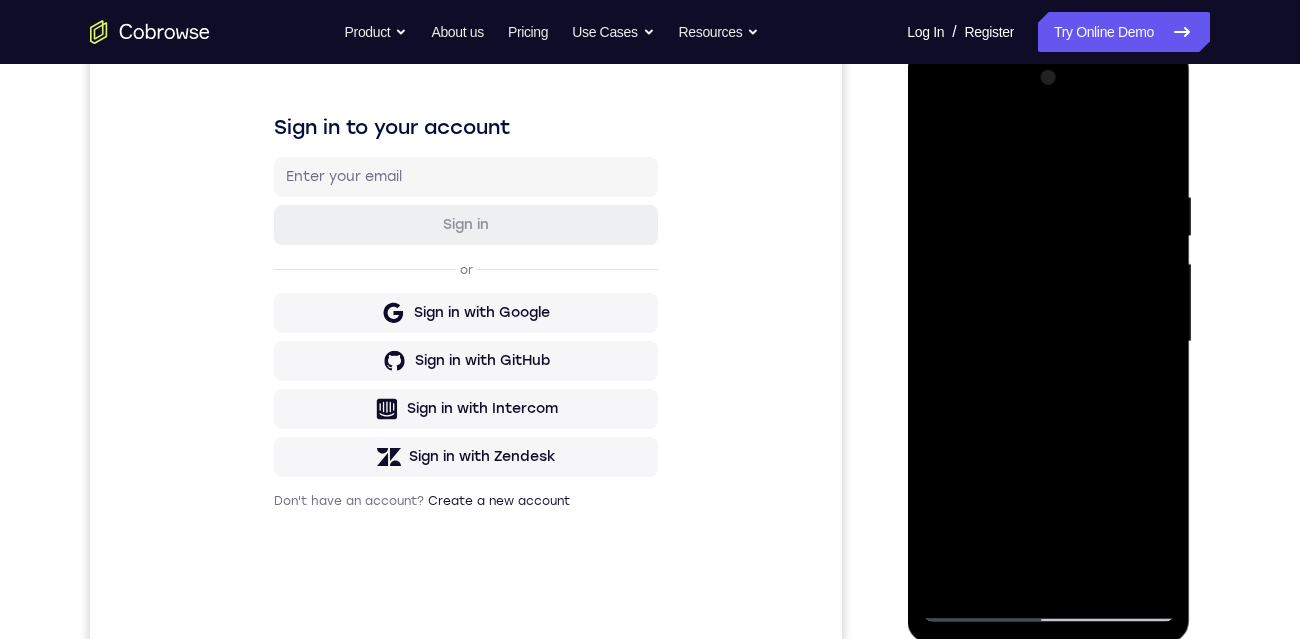 click at bounding box center (1048, 342) 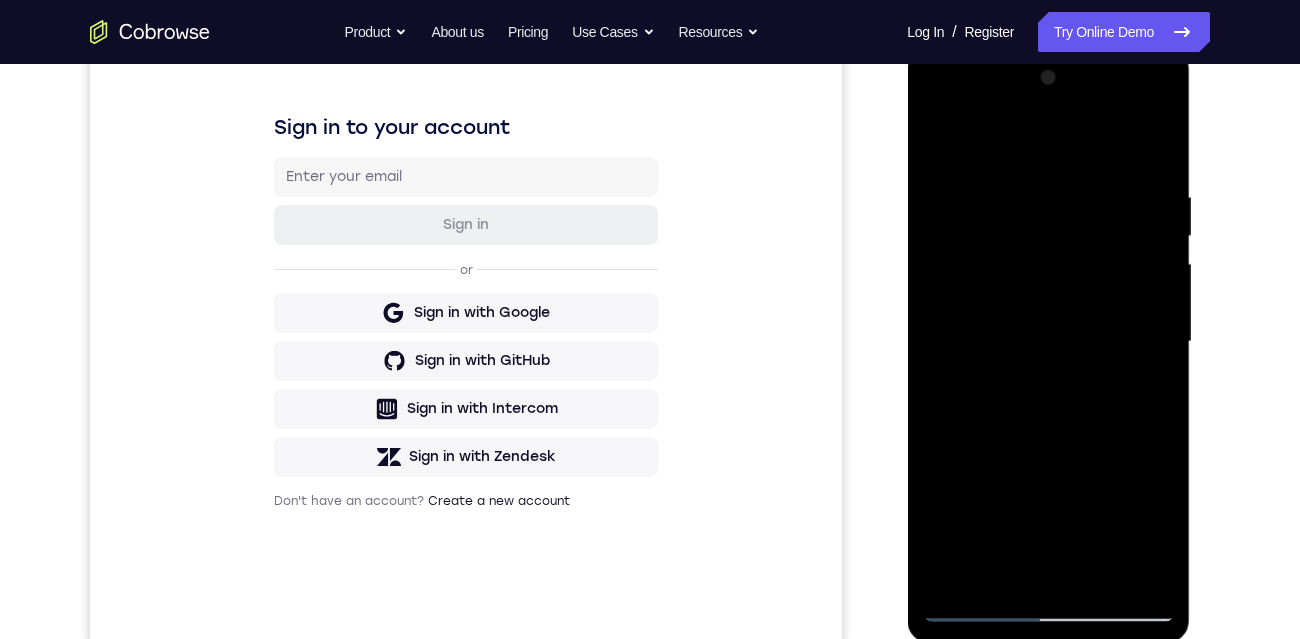 click at bounding box center (1048, 342) 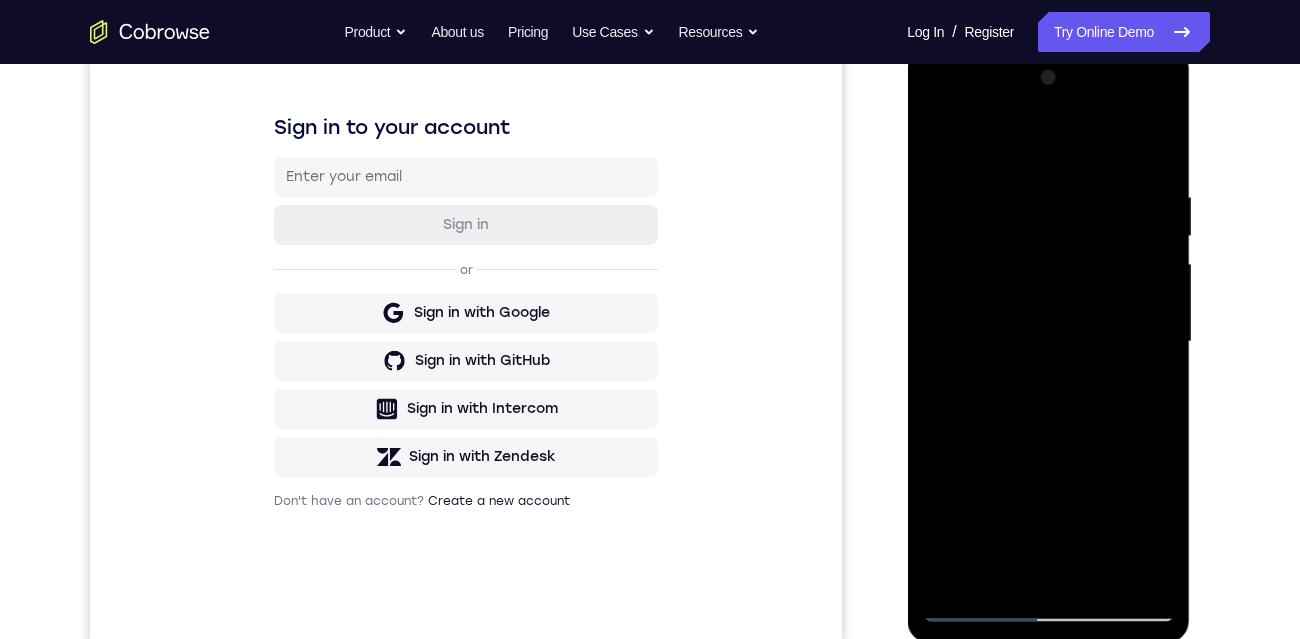 click at bounding box center (1048, 342) 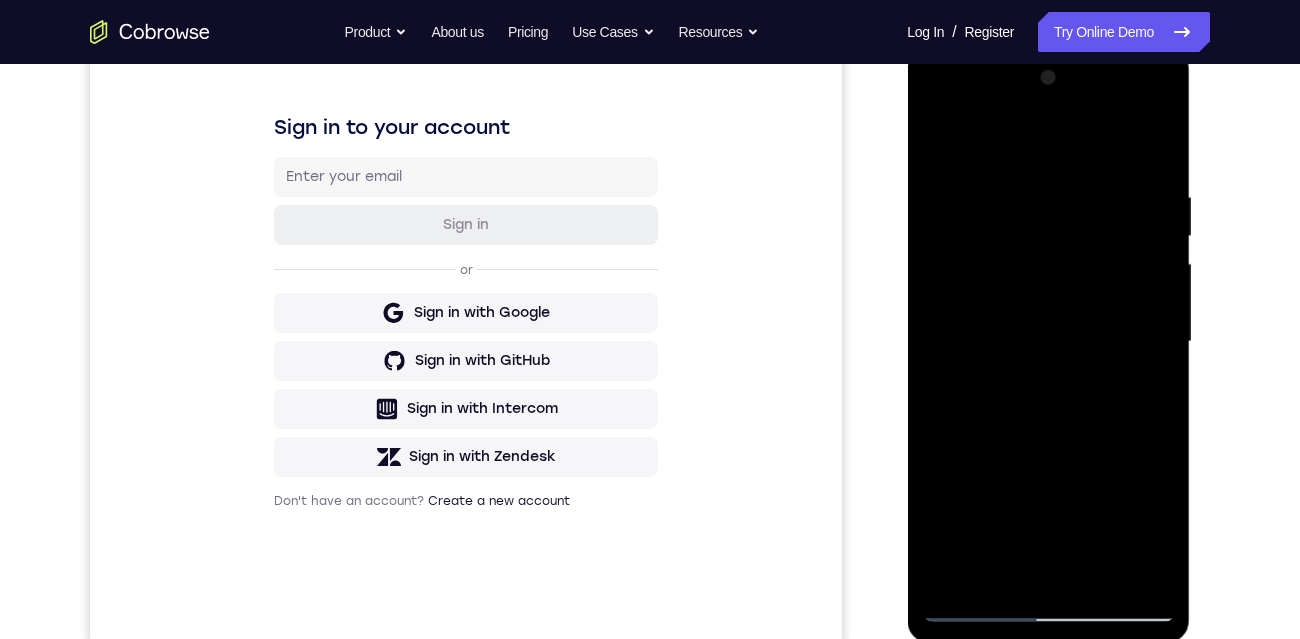 click at bounding box center [1048, 342] 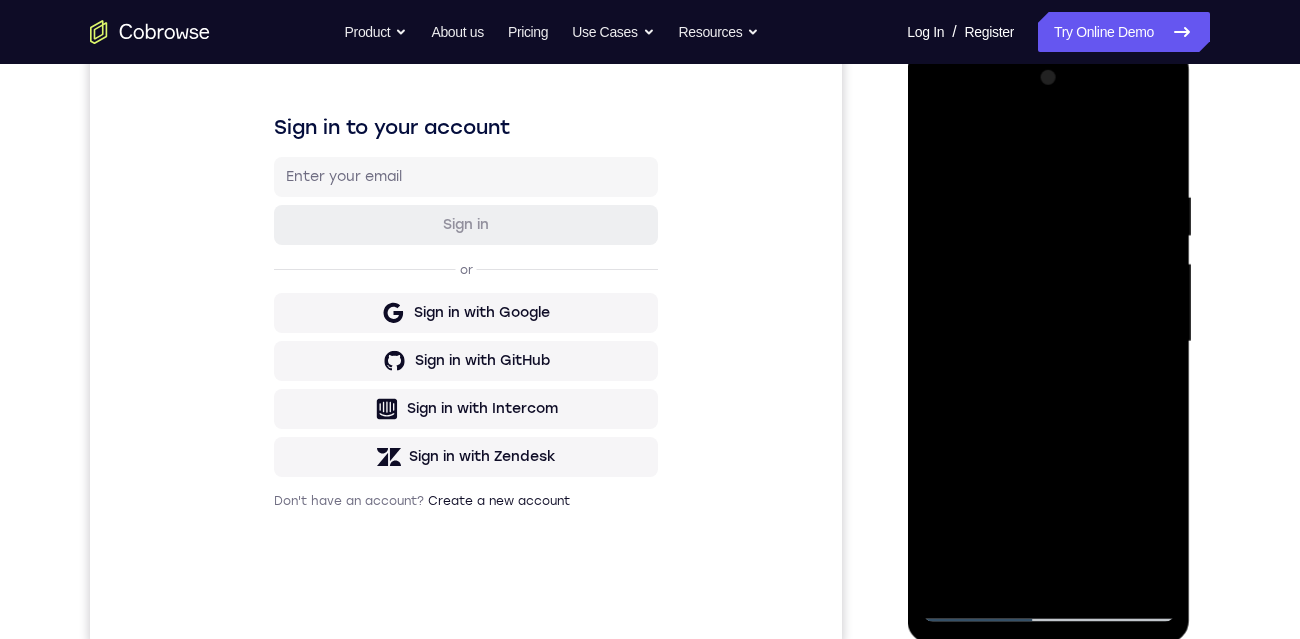 click at bounding box center (1048, 342) 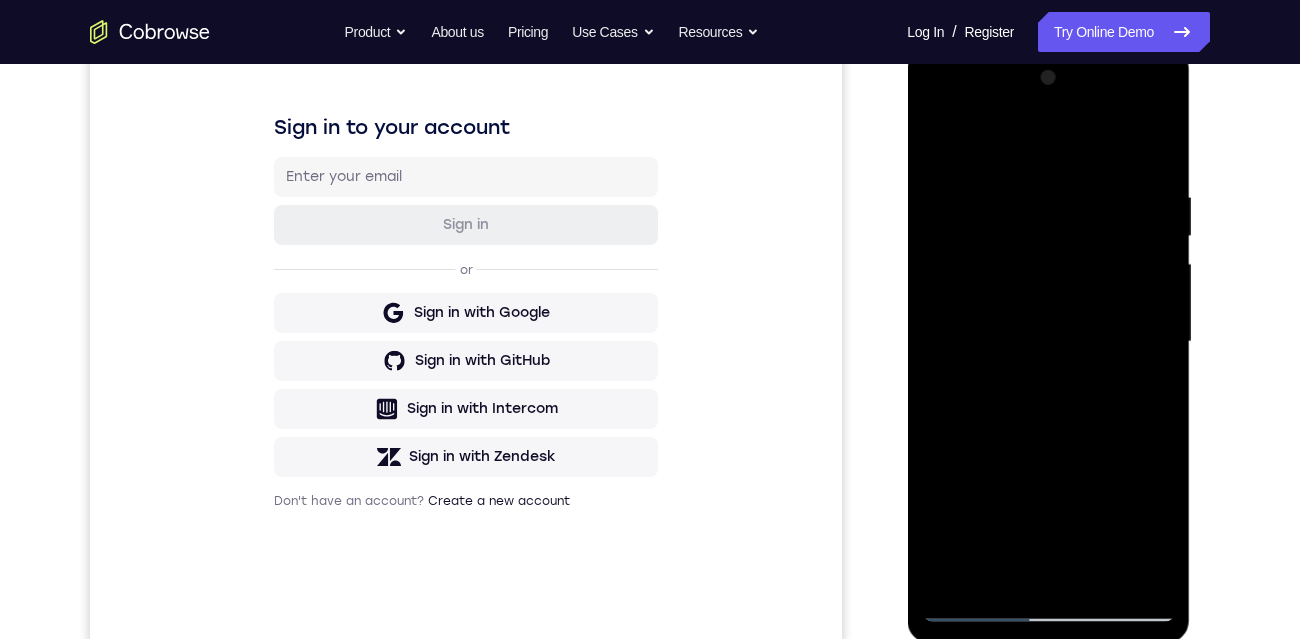 click at bounding box center (1048, 342) 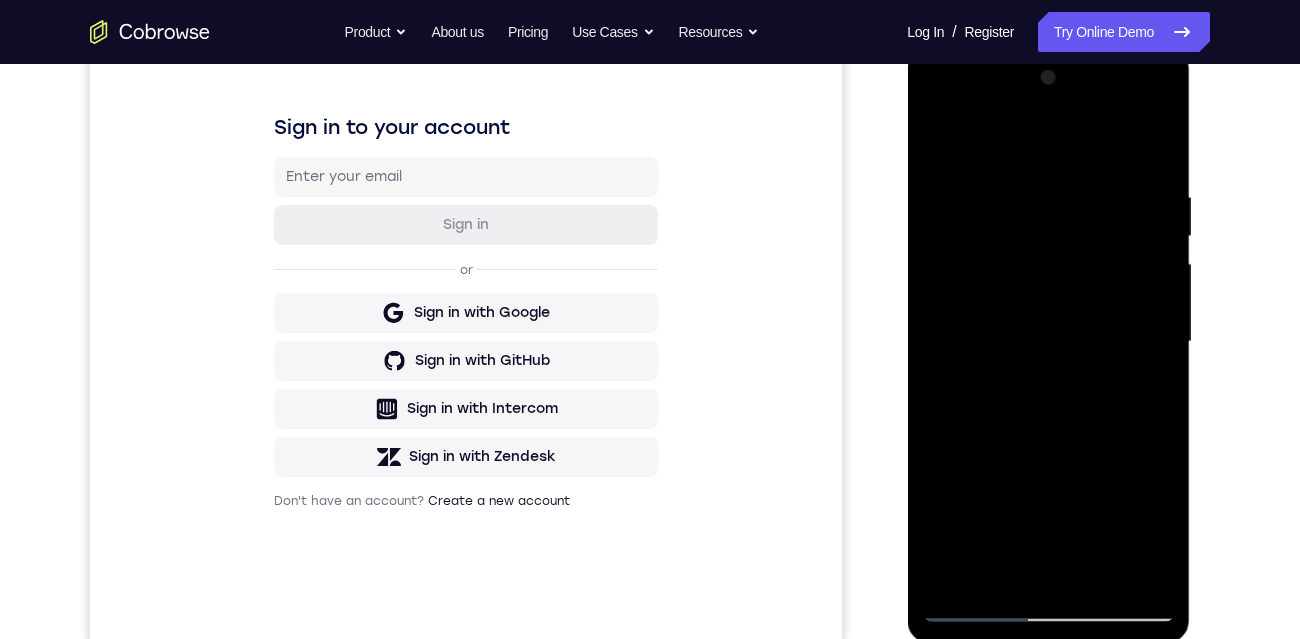 click at bounding box center (1048, 342) 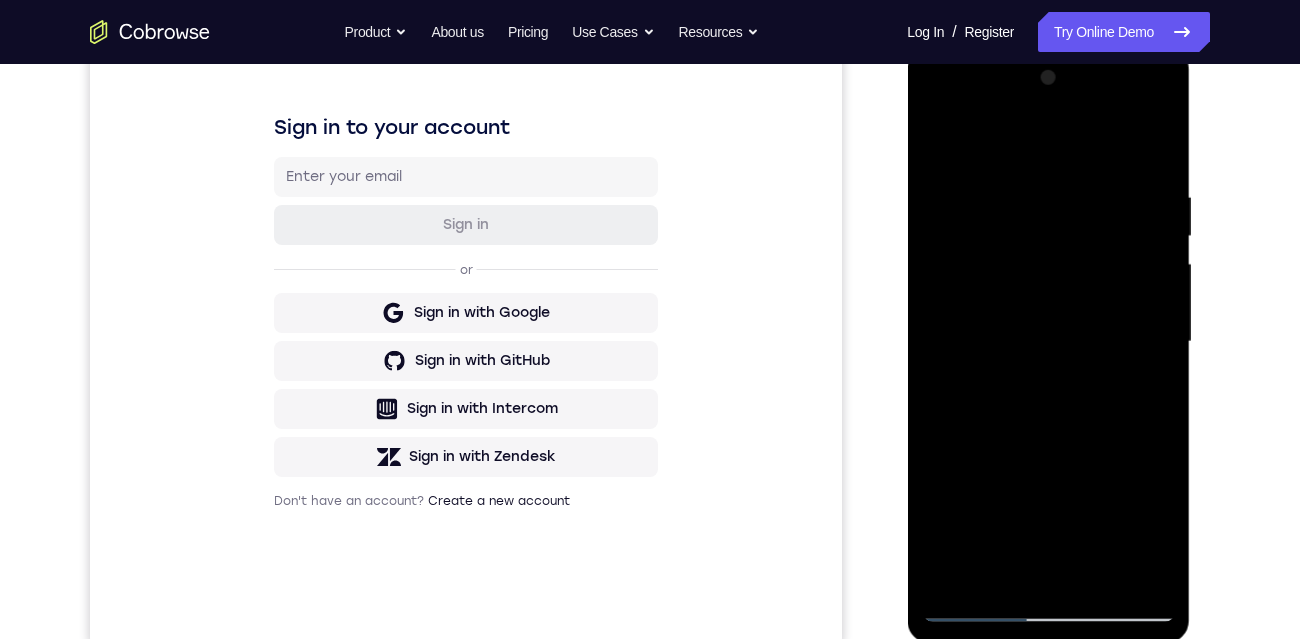 click at bounding box center [1048, 342] 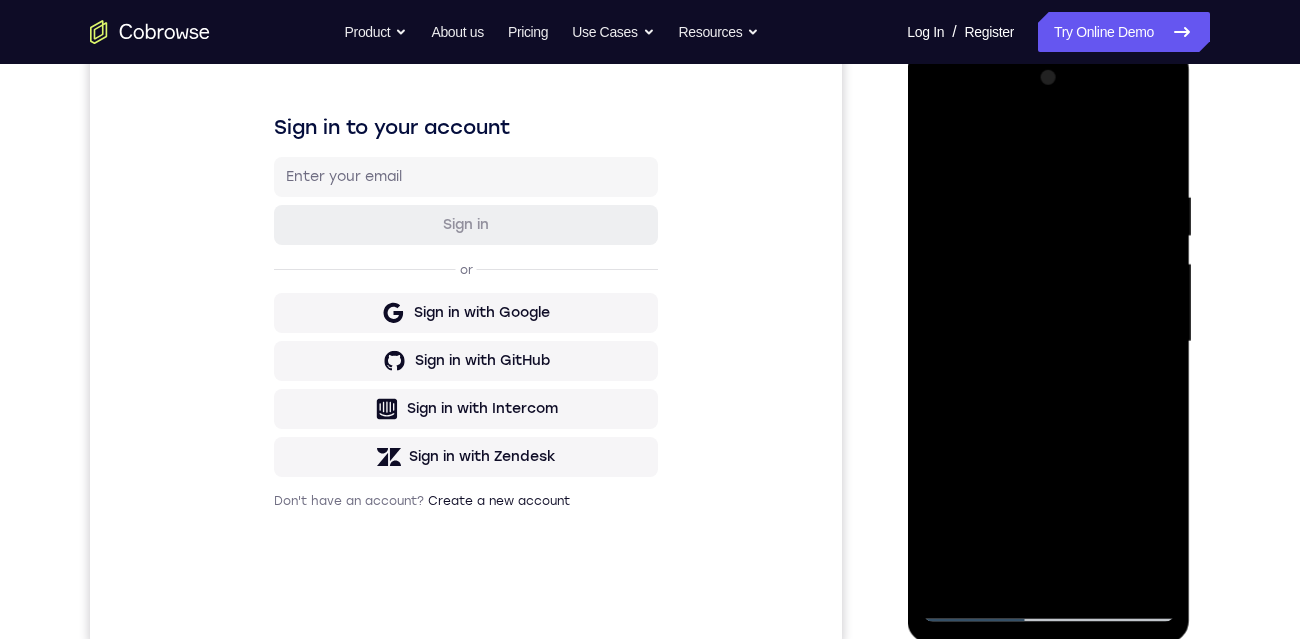 click at bounding box center (1048, 342) 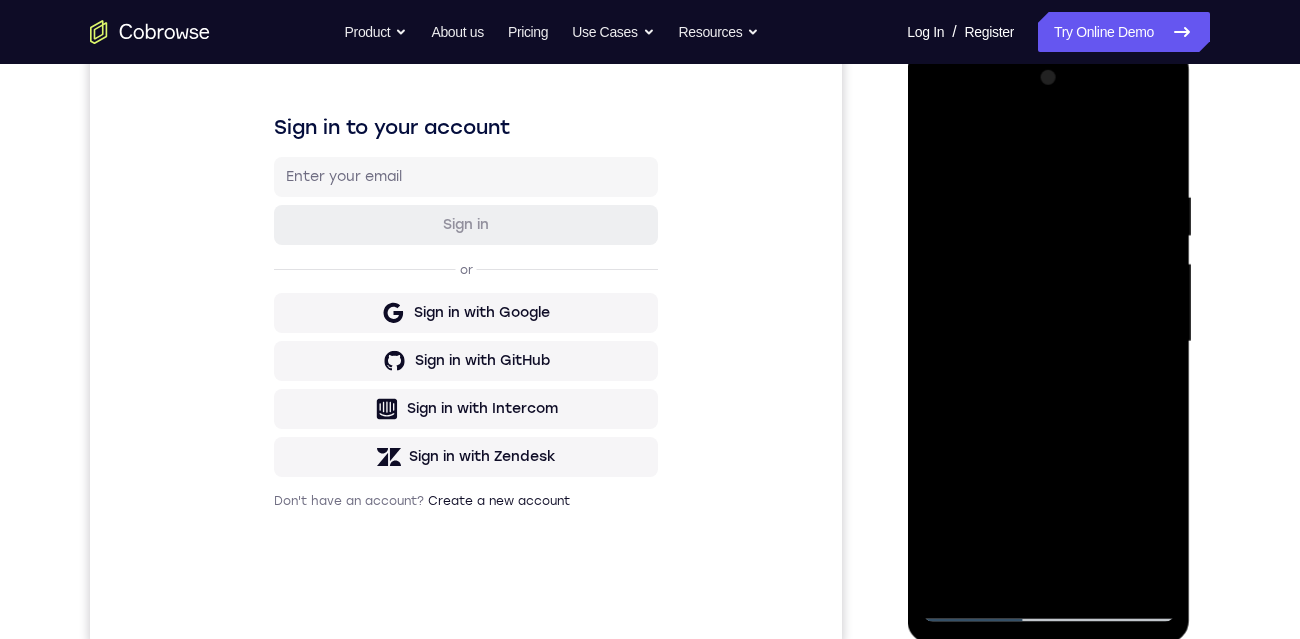 click at bounding box center [1048, 342] 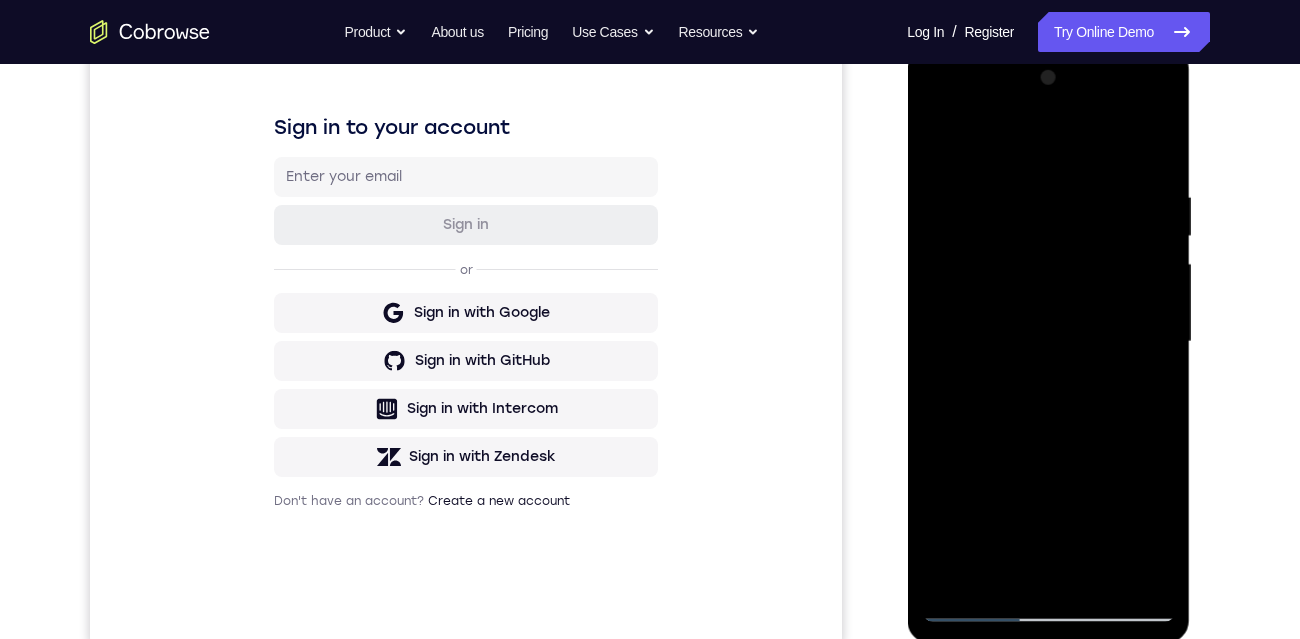 click at bounding box center (1048, 342) 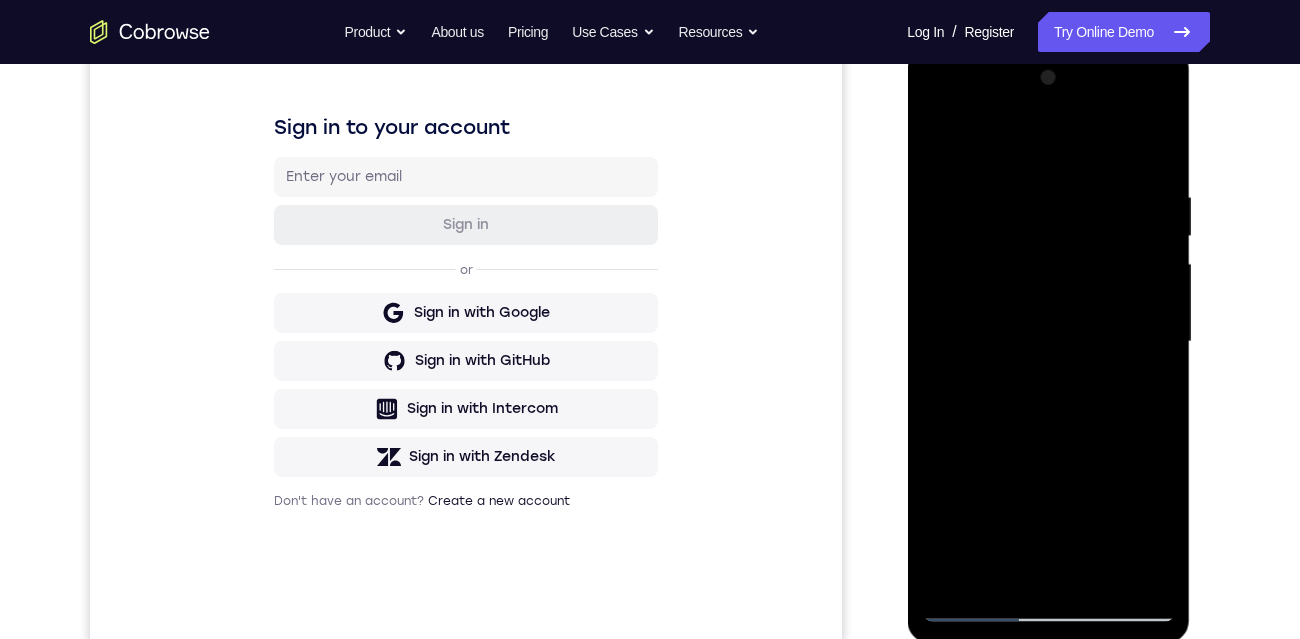 click at bounding box center (1048, 342) 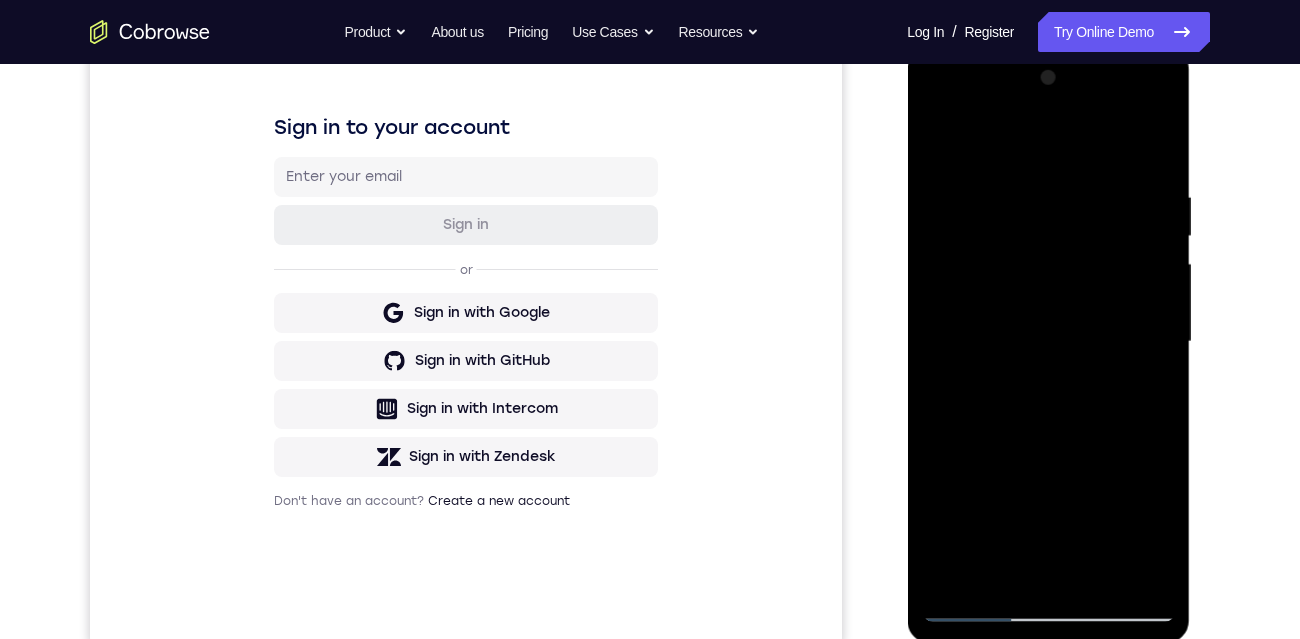 click at bounding box center (1048, 342) 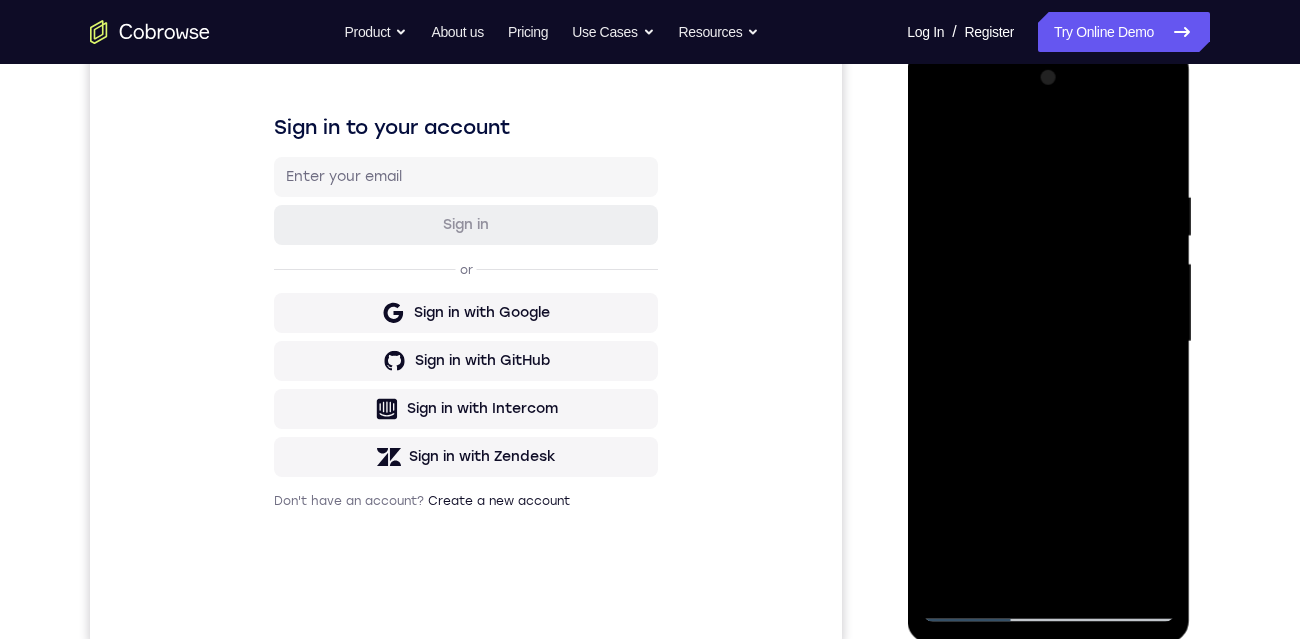 click at bounding box center (1048, 342) 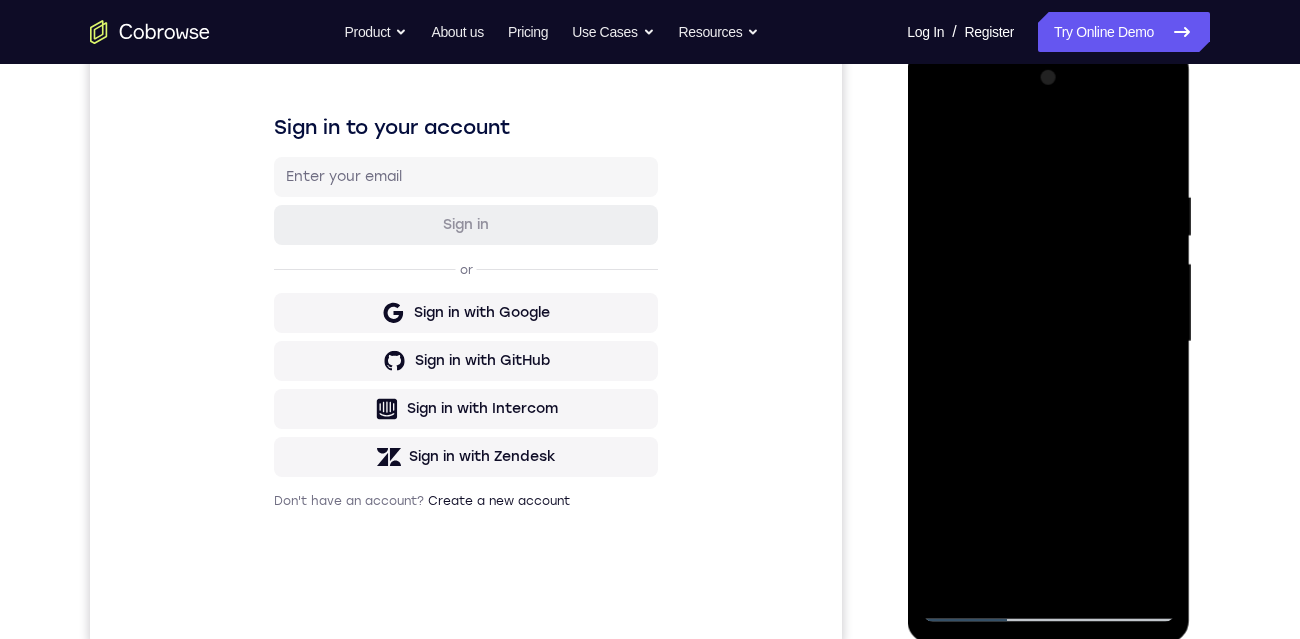 click at bounding box center (1048, 342) 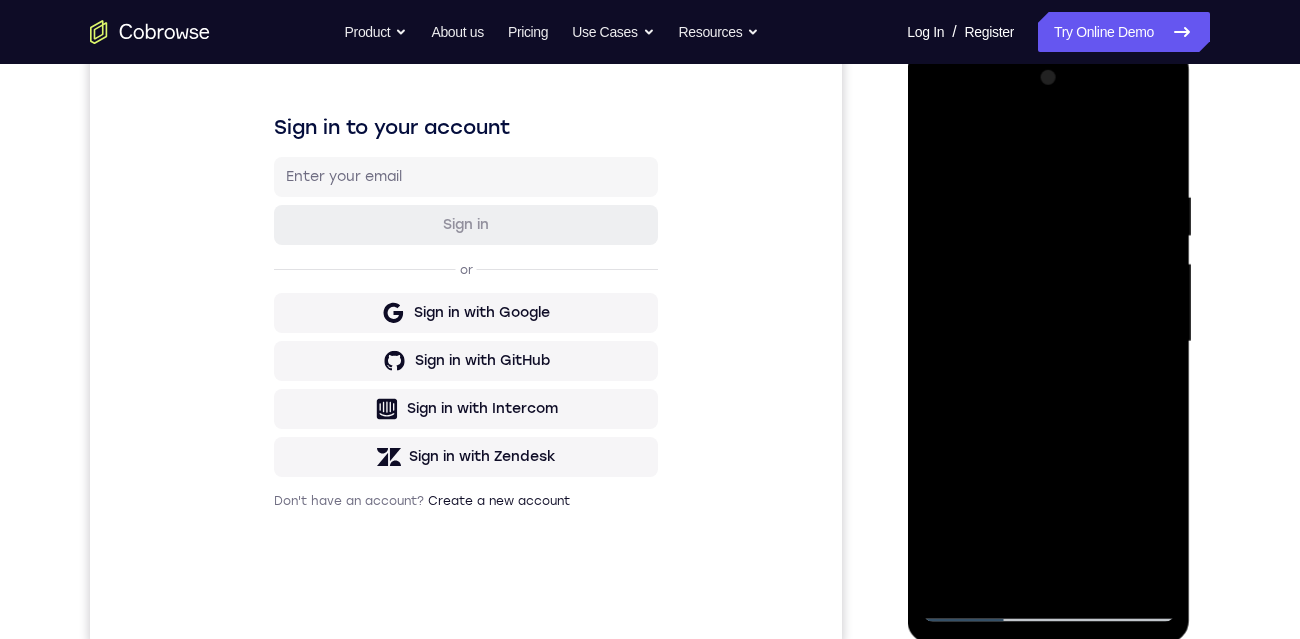 click at bounding box center (1048, 342) 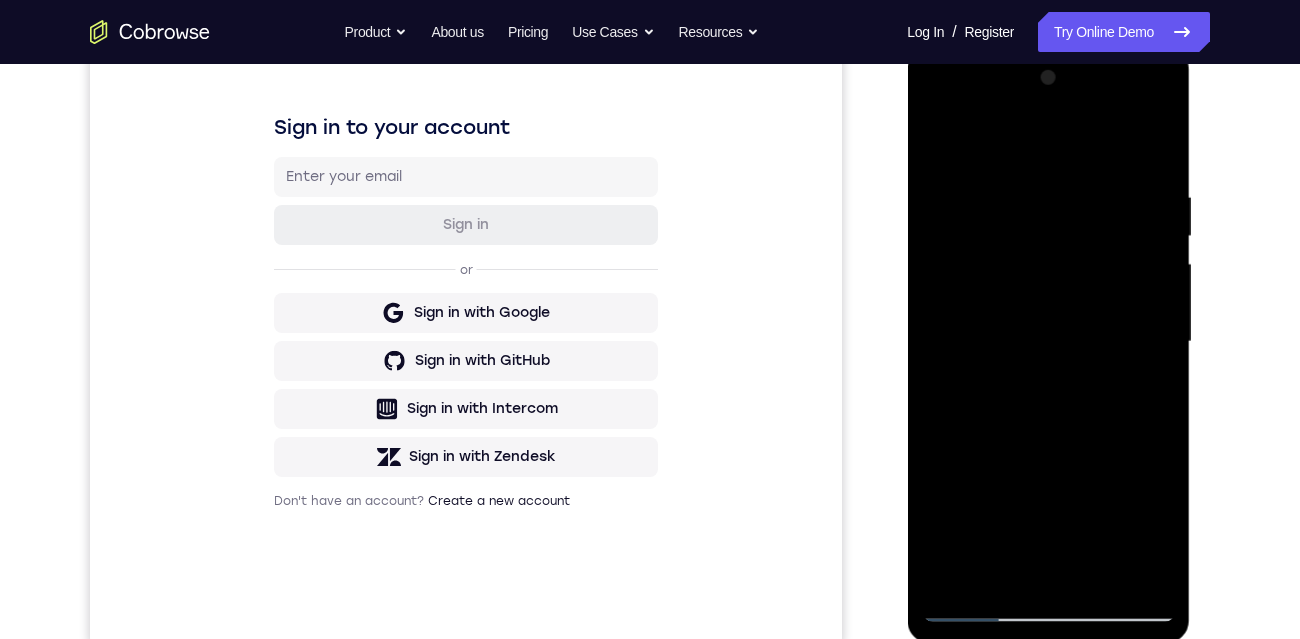 click at bounding box center [1048, 342] 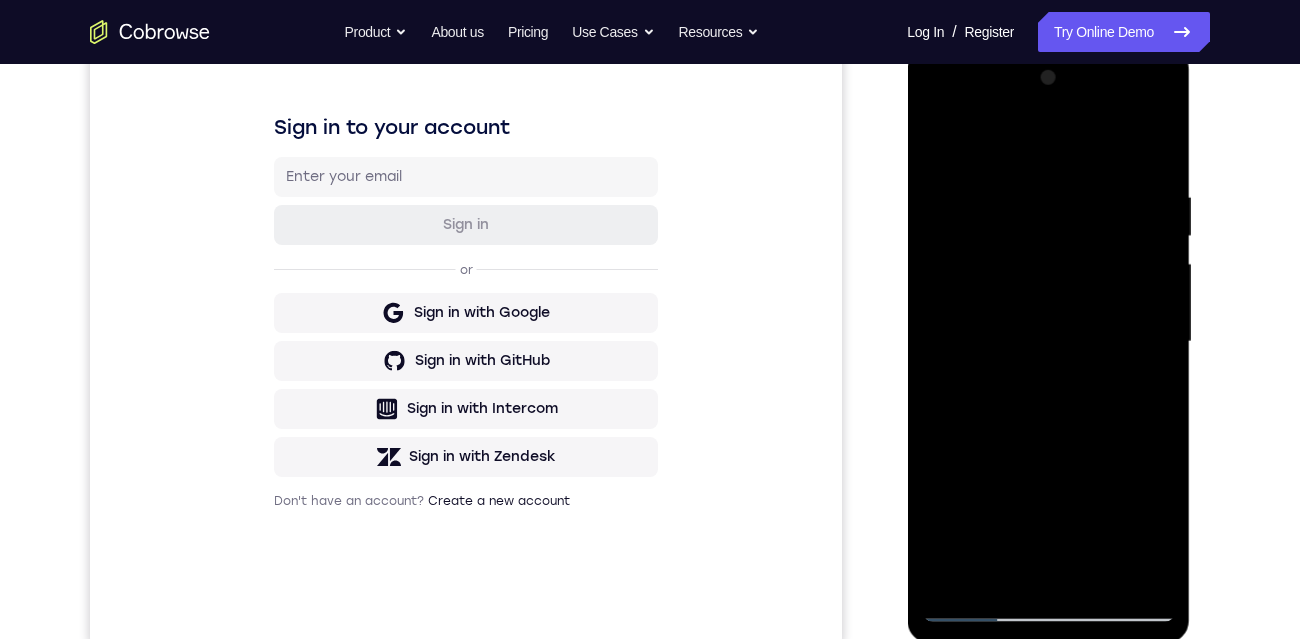 click at bounding box center (1048, 342) 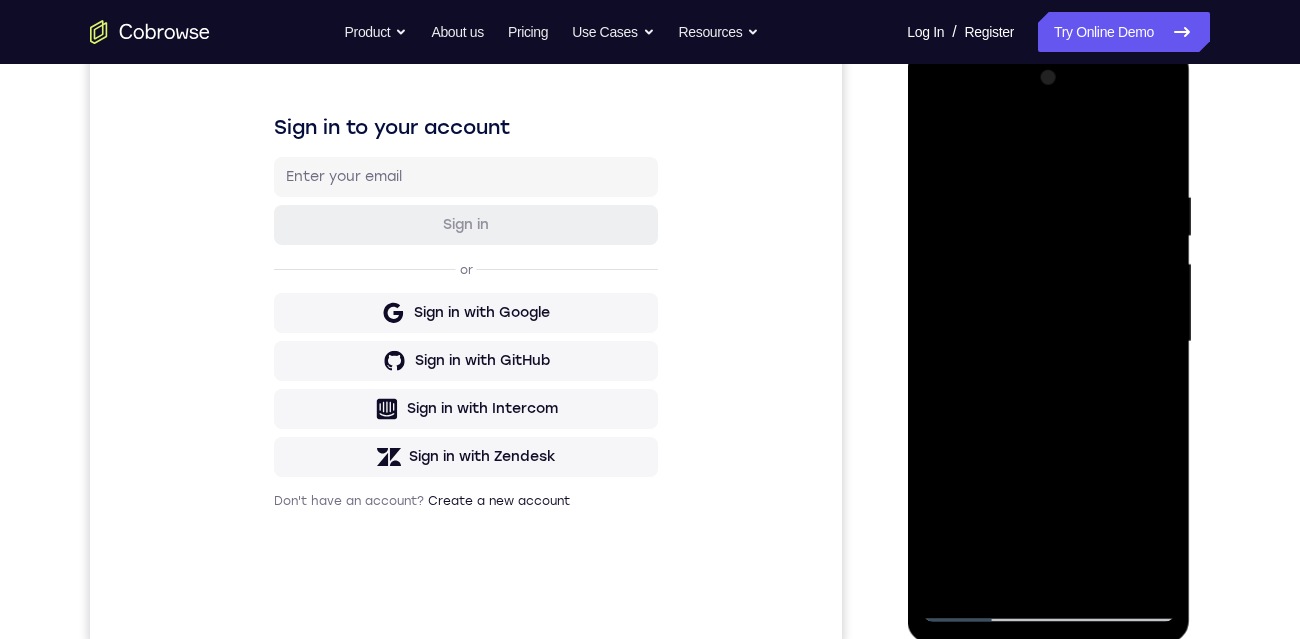 click at bounding box center (1048, 342) 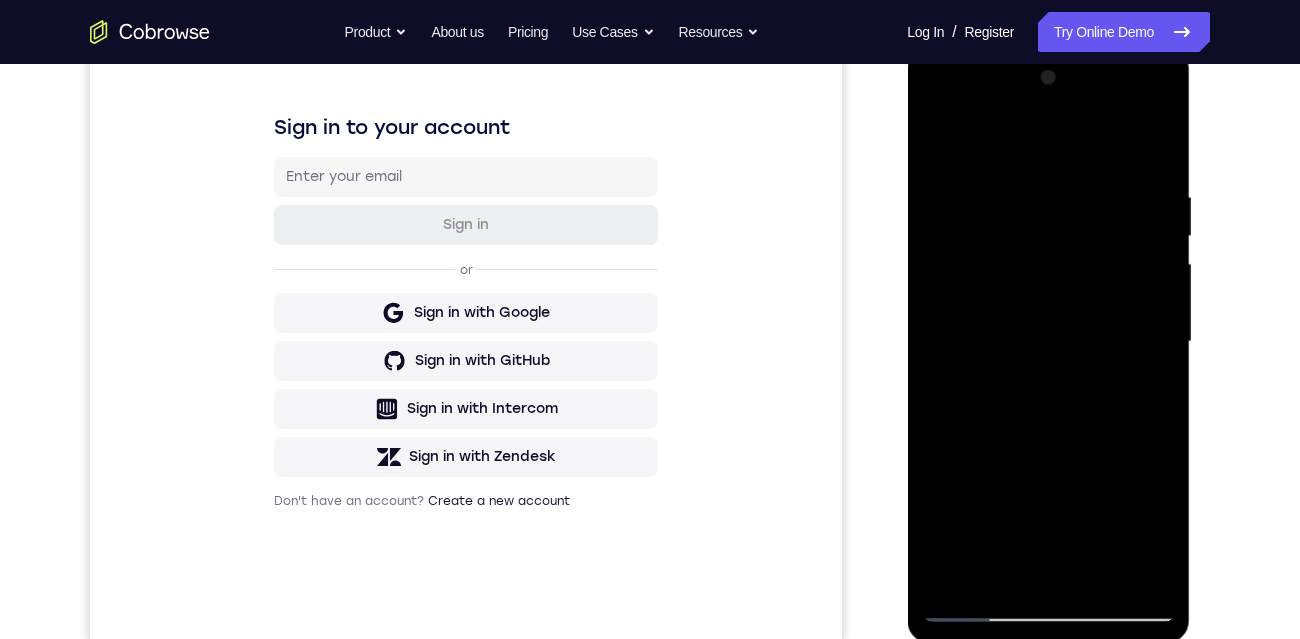 click at bounding box center [1048, 342] 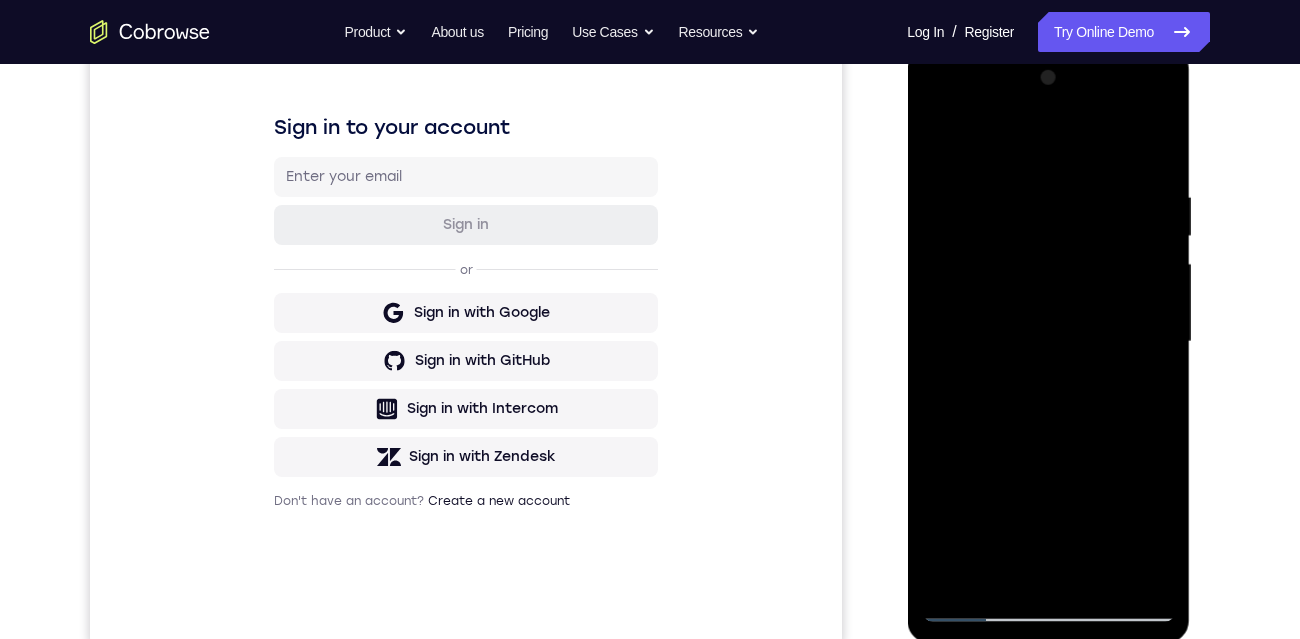 click at bounding box center (1048, 342) 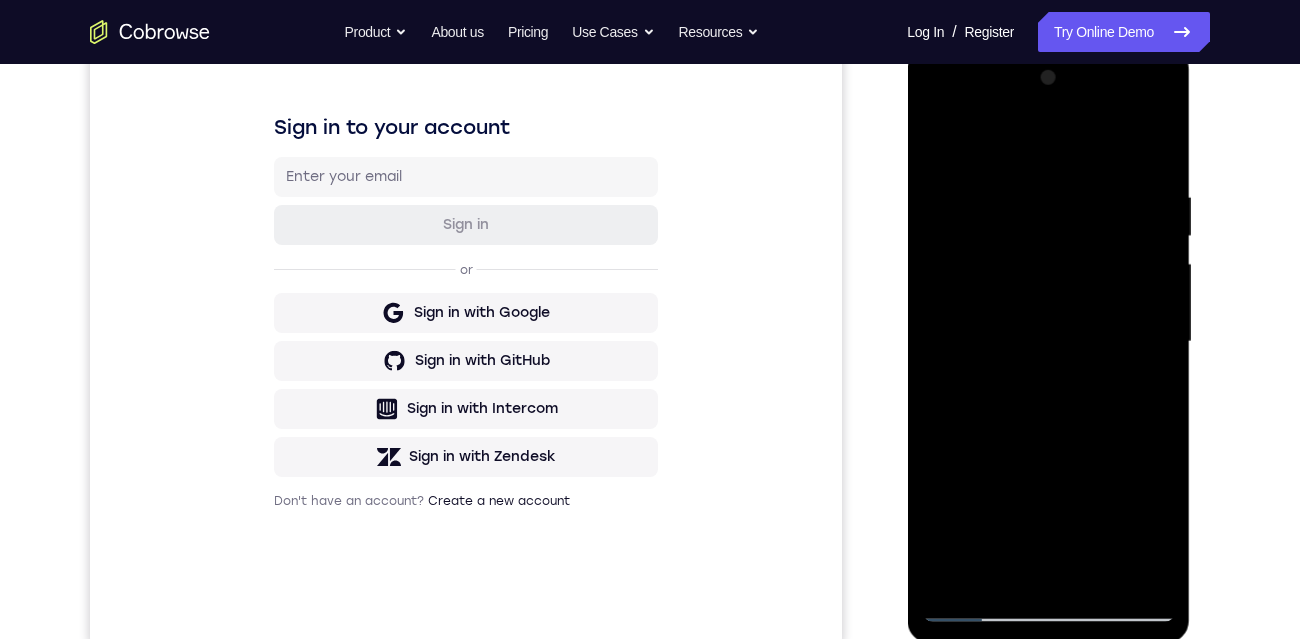 click at bounding box center (1048, 342) 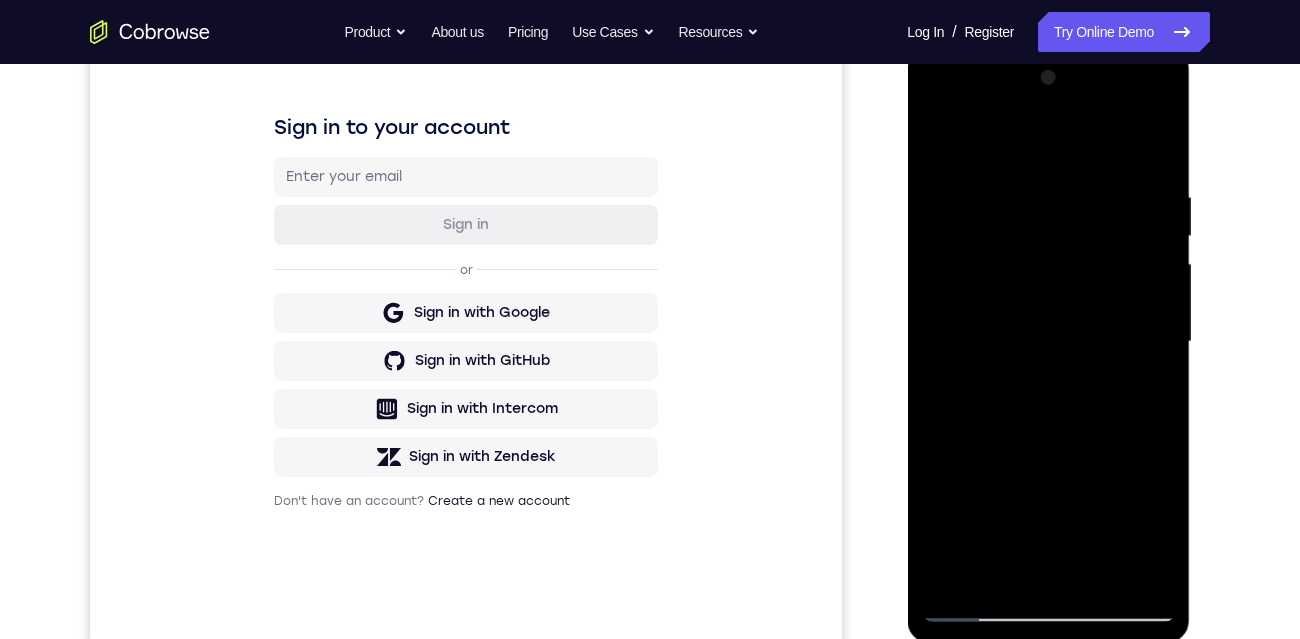 click at bounding box center [1048, 342] 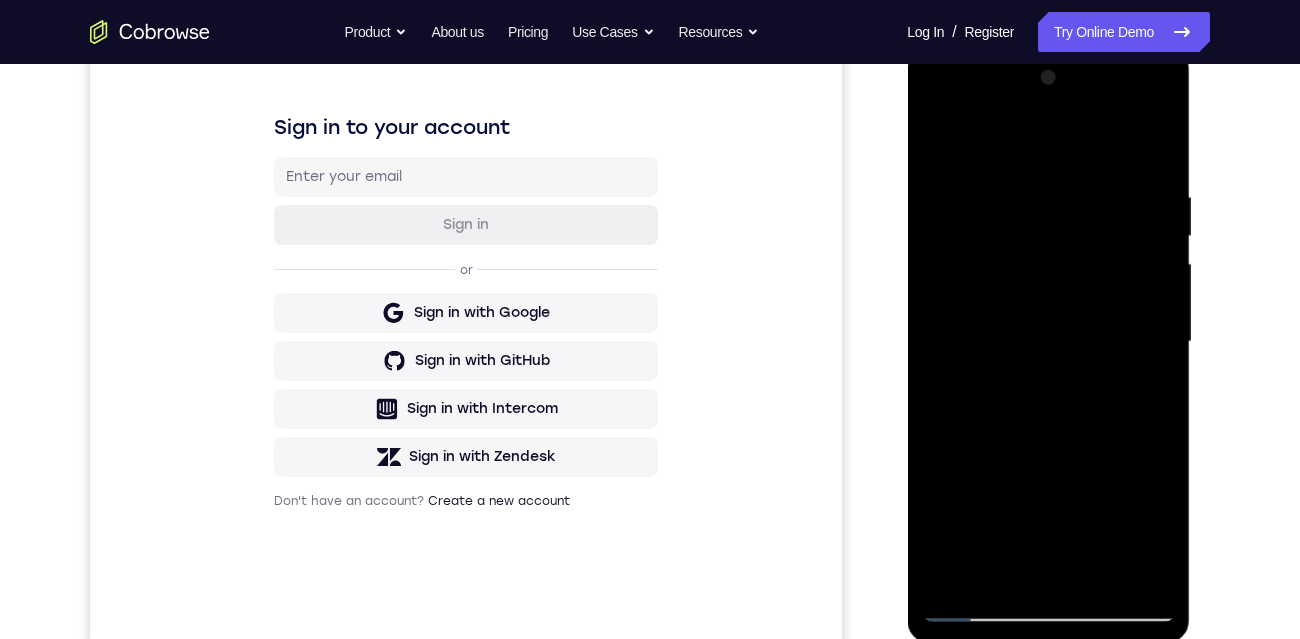 click at bounding box center (1048, 342) 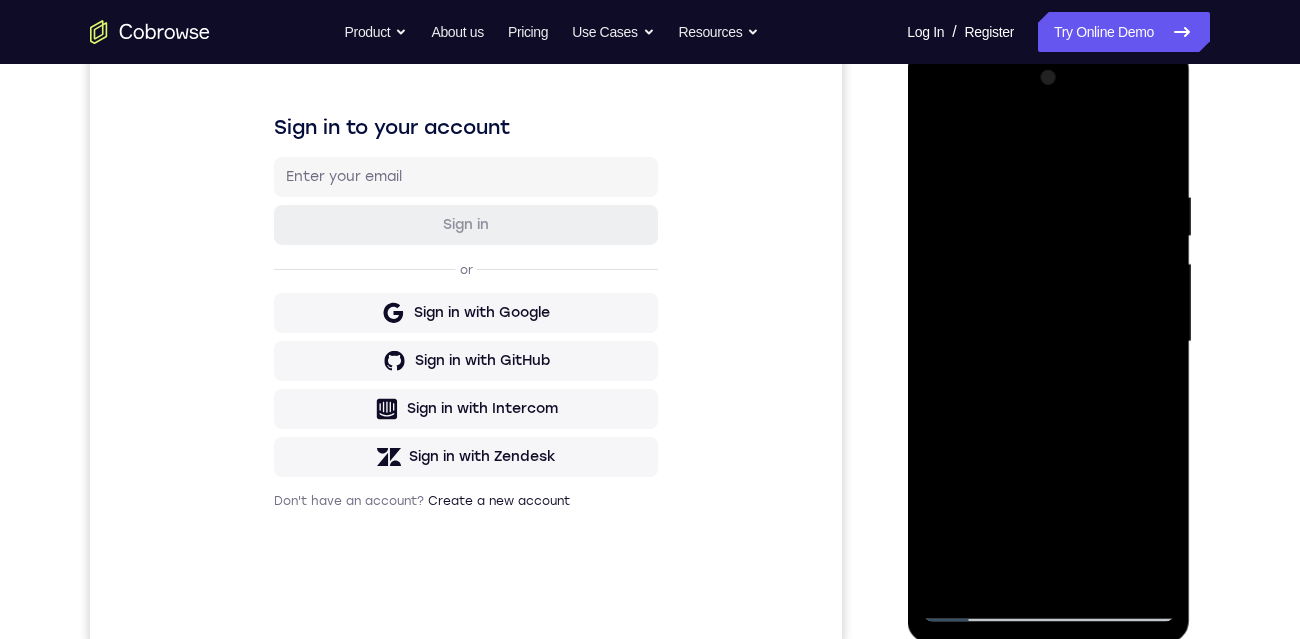 click at bounding box center (1048, 342) 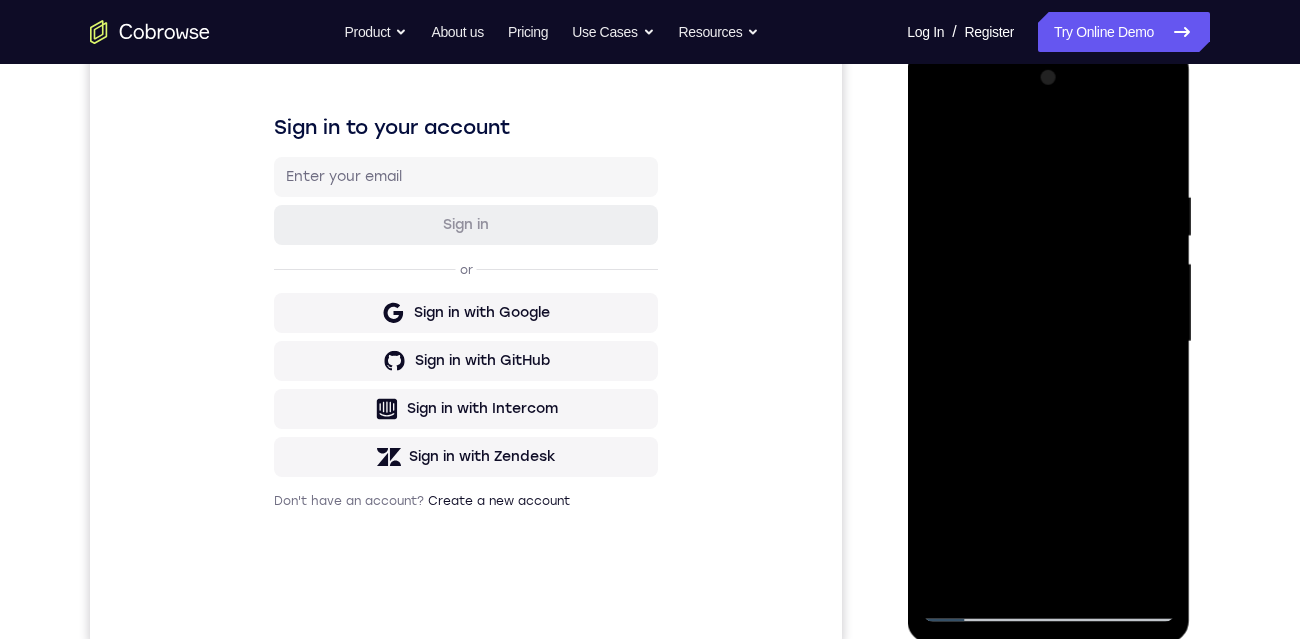 click at bounding box center [1048, 342] 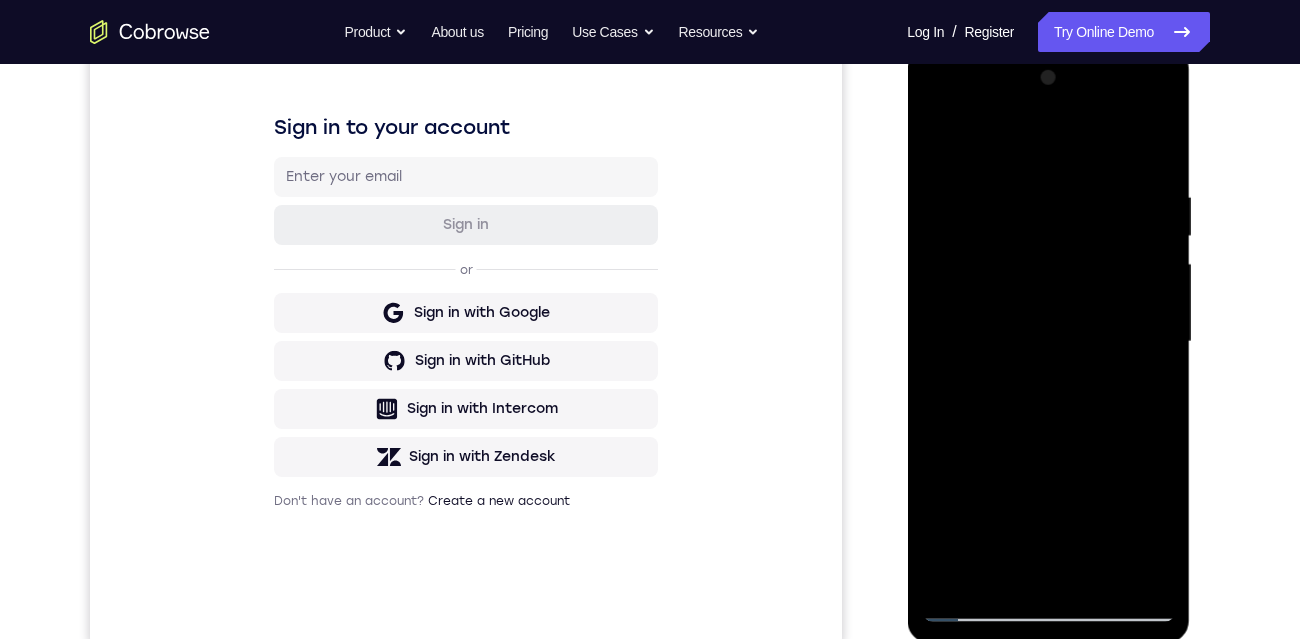 click at bounding box center [1048, 342] 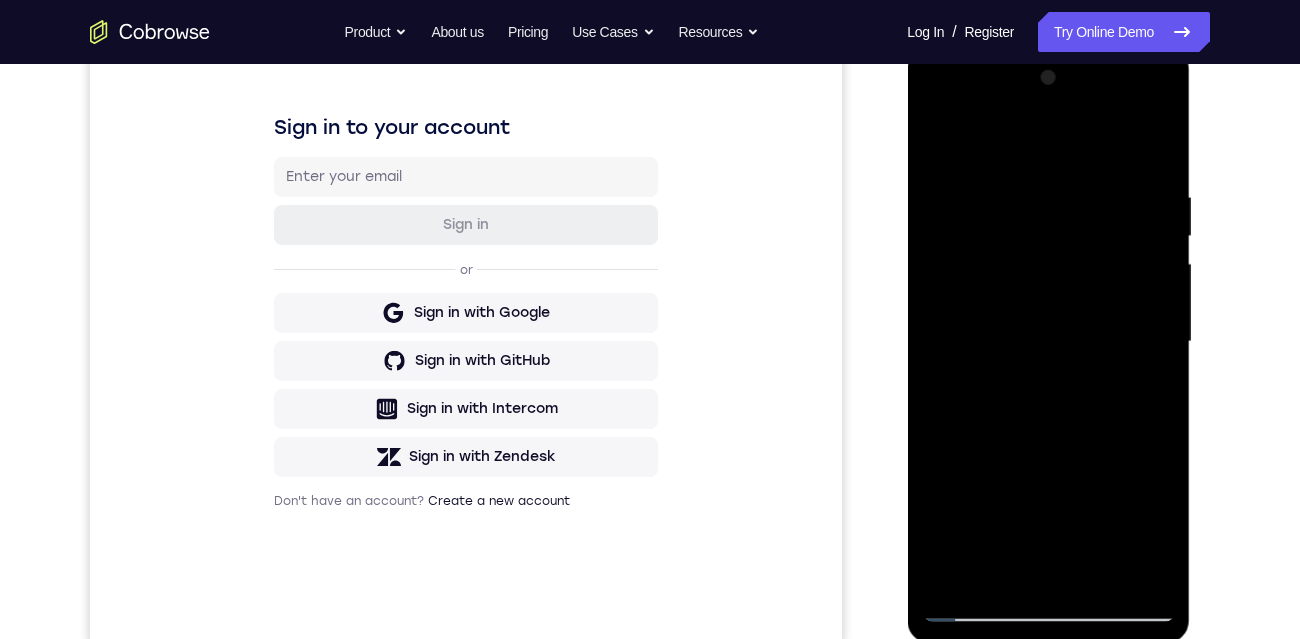 click at bounding box center [1048, 342] 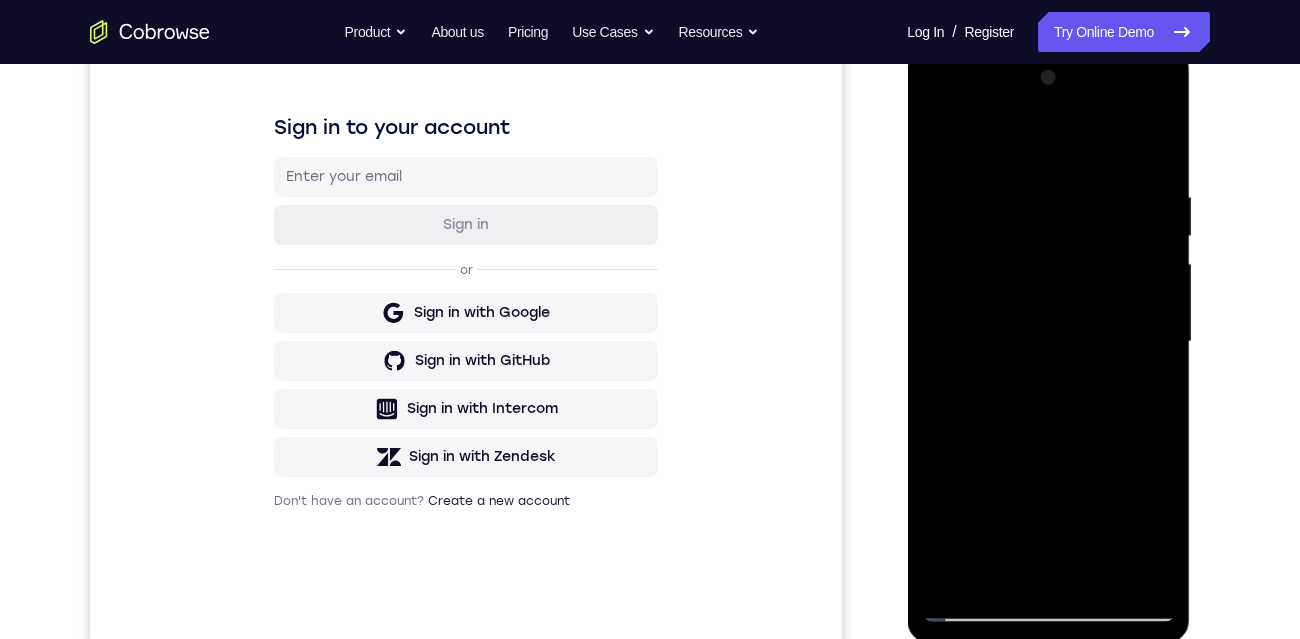 click at bounding box center (1048, 342) 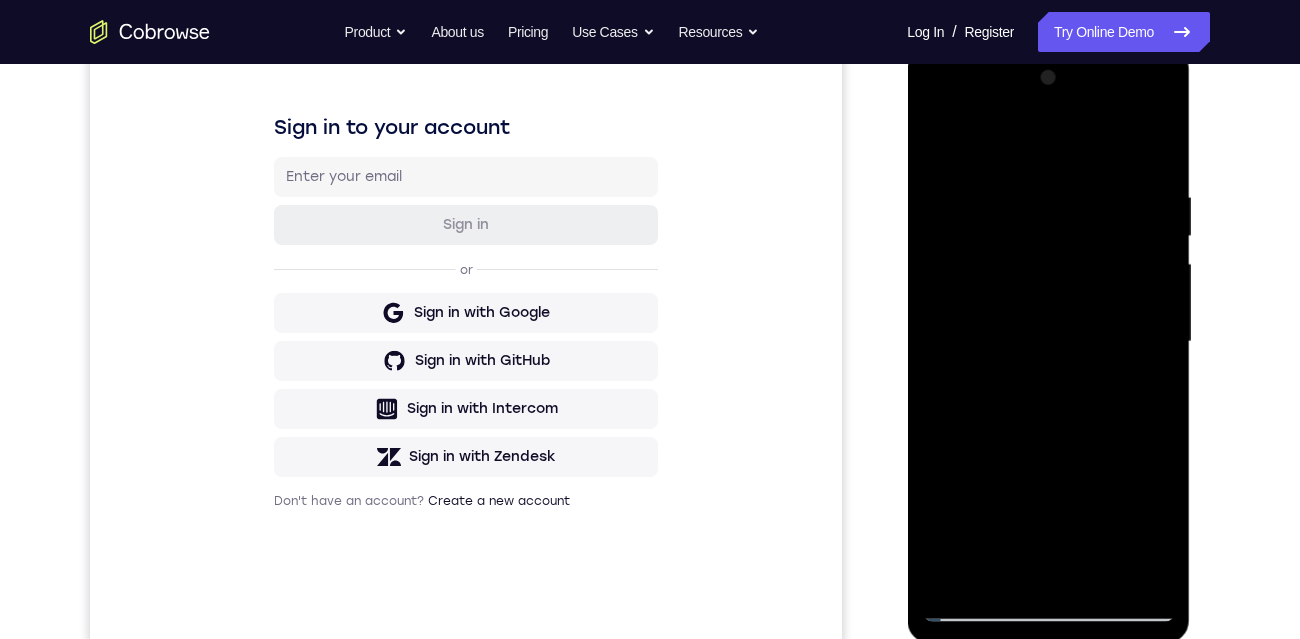 click at bounding box center (1048, 342) 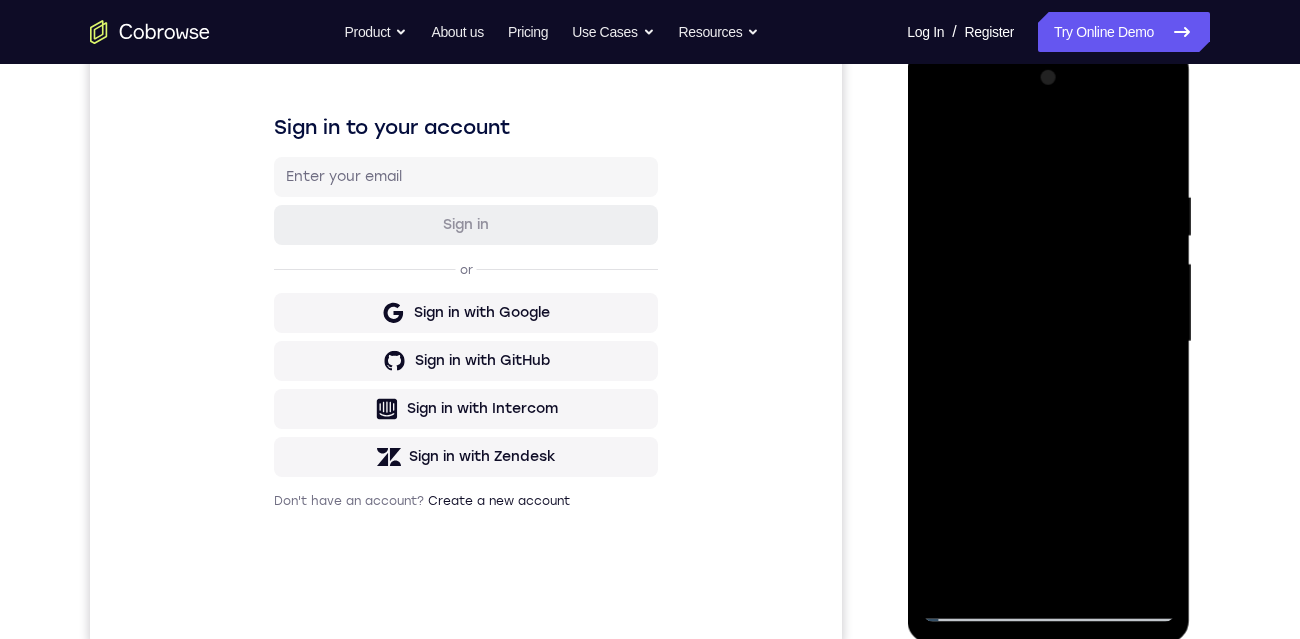 click at bounding box center [1048, 342] 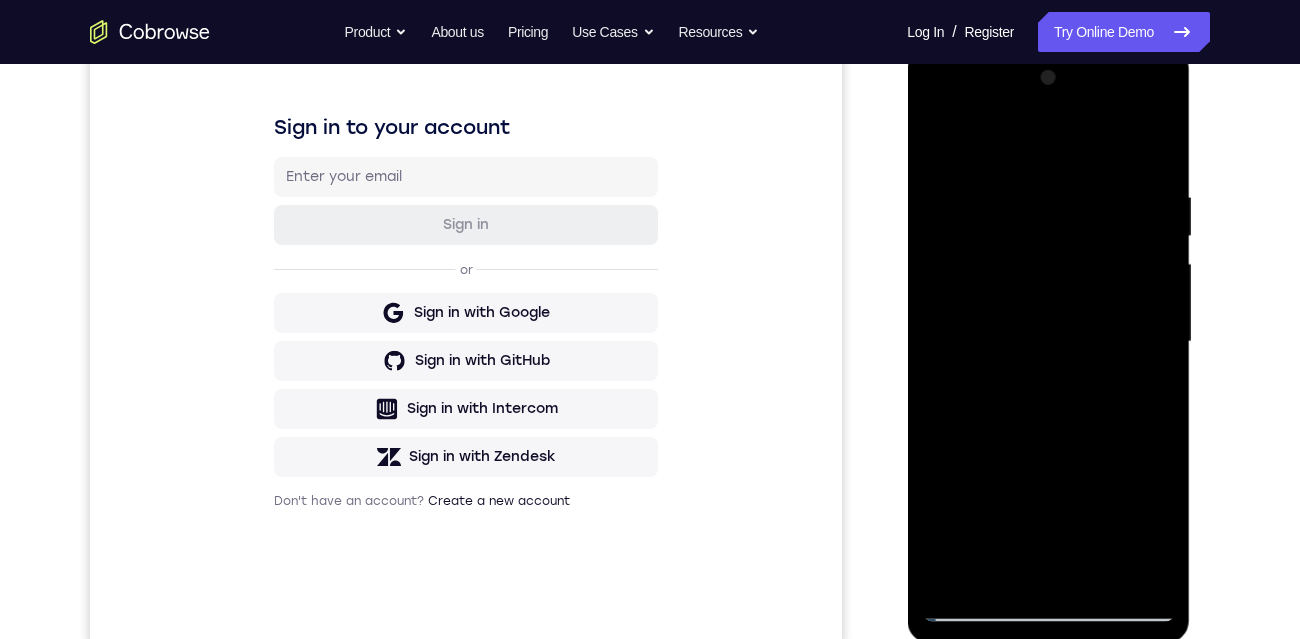 click at bounding box center (1048, 342) 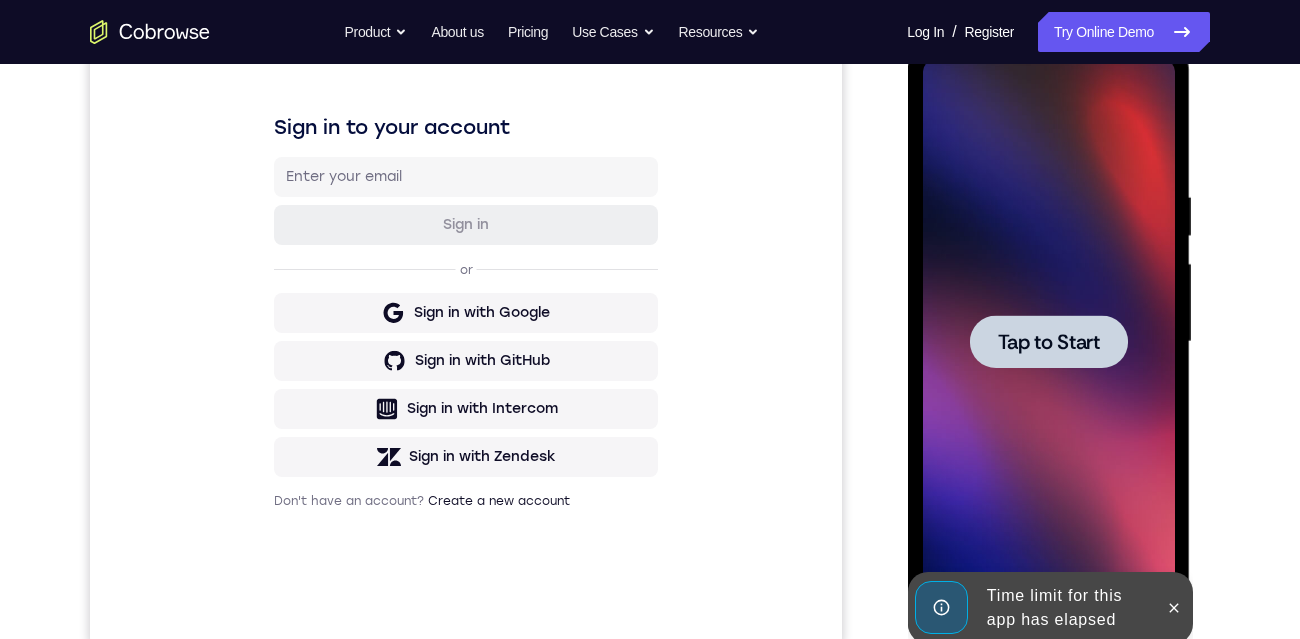 scroll, scrollTop: 297, scrollLeft: 0, axis: vertical 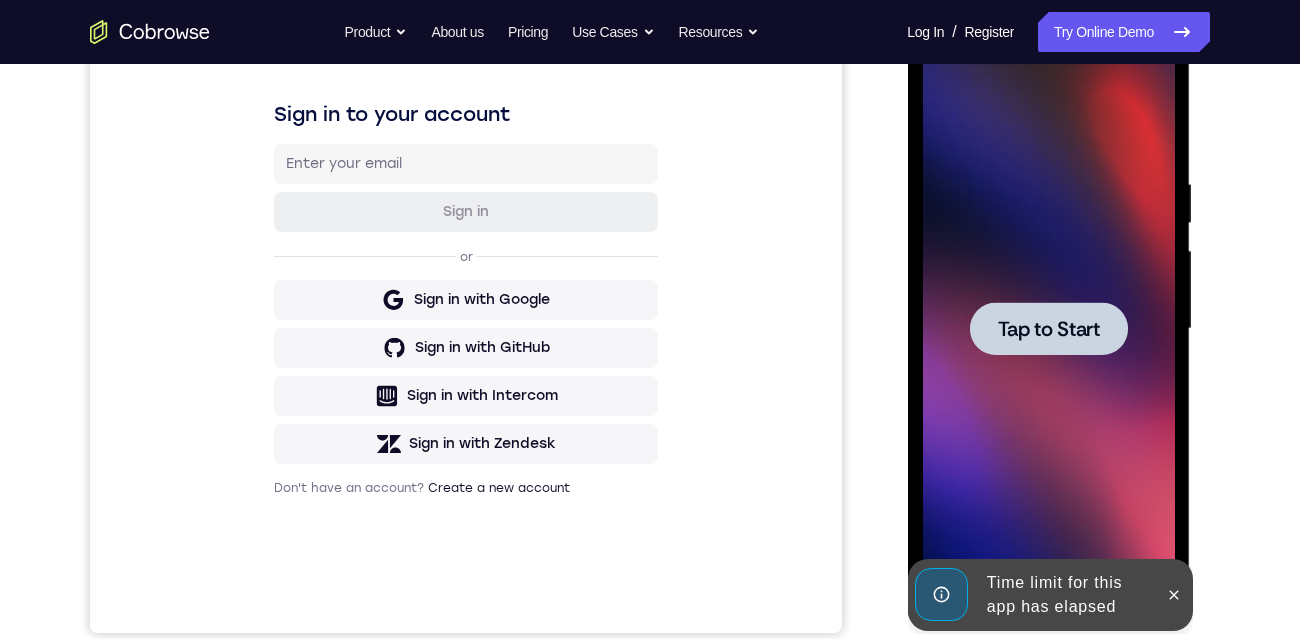 click on "Tap to Start" at bounding box center [1048, 329] 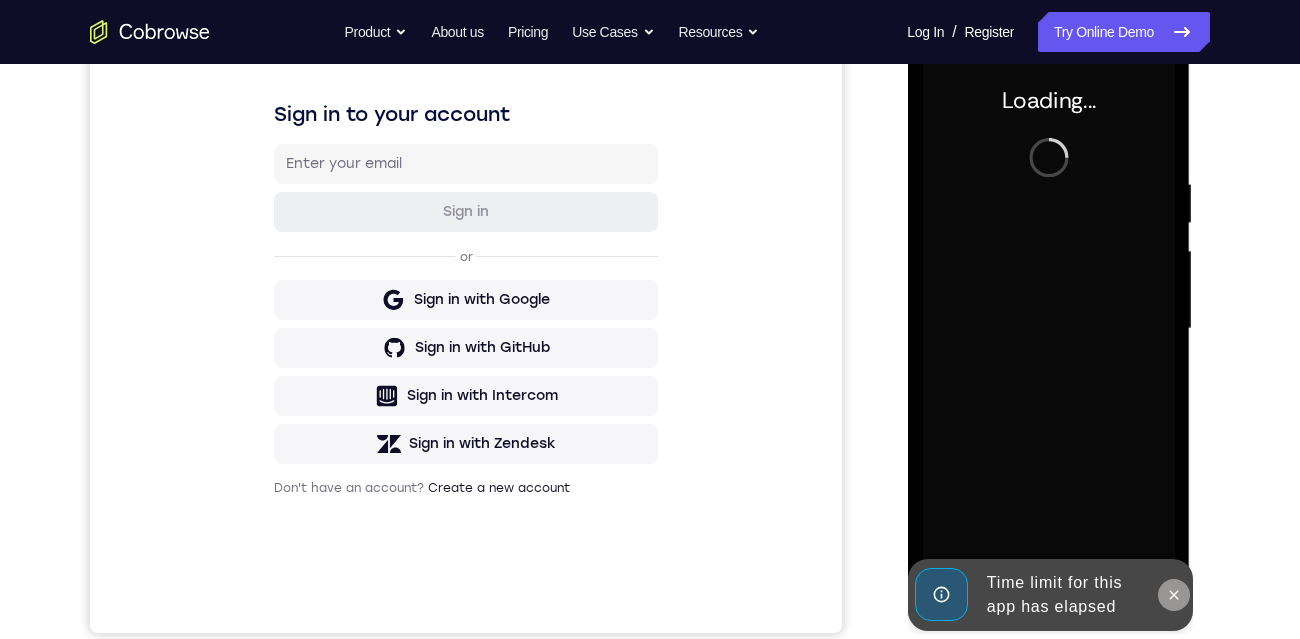 click 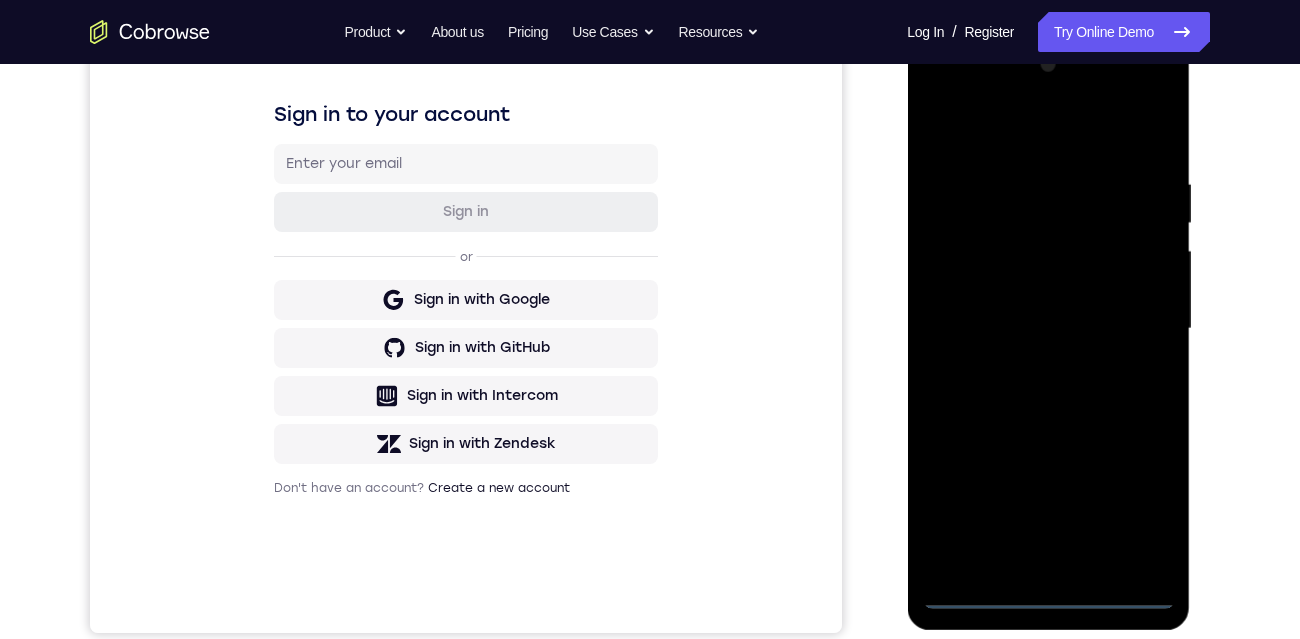 click at bounding box center [1048, 329] 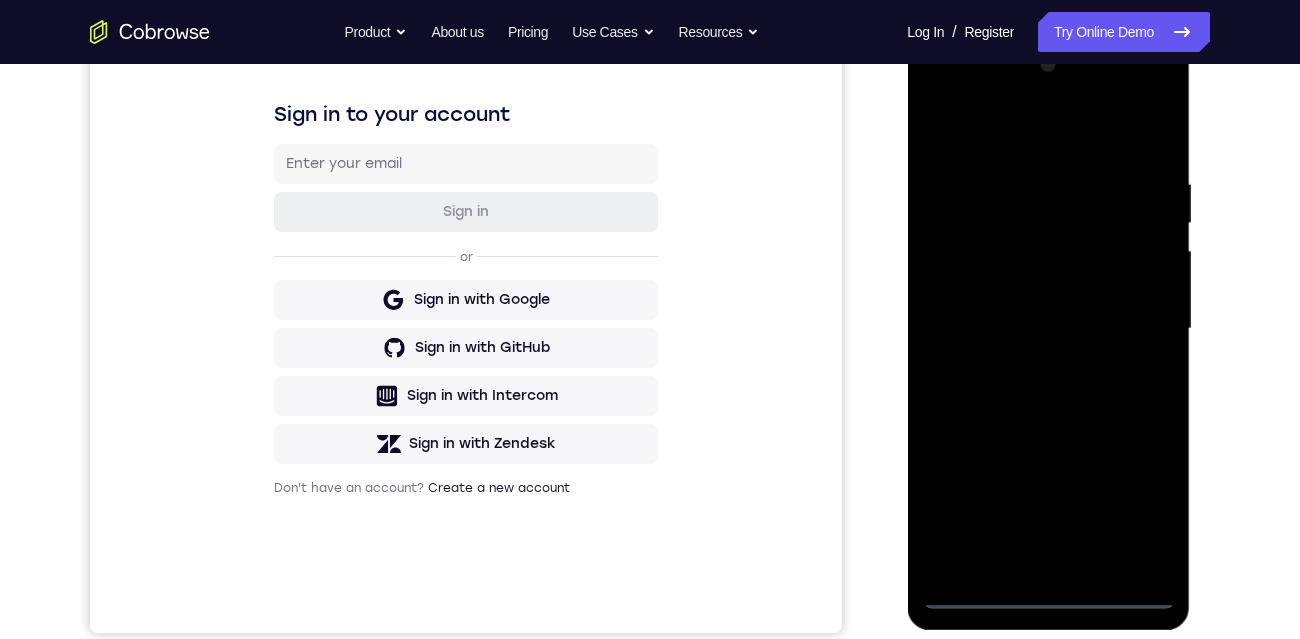 click at bounding box center [1048, 329] 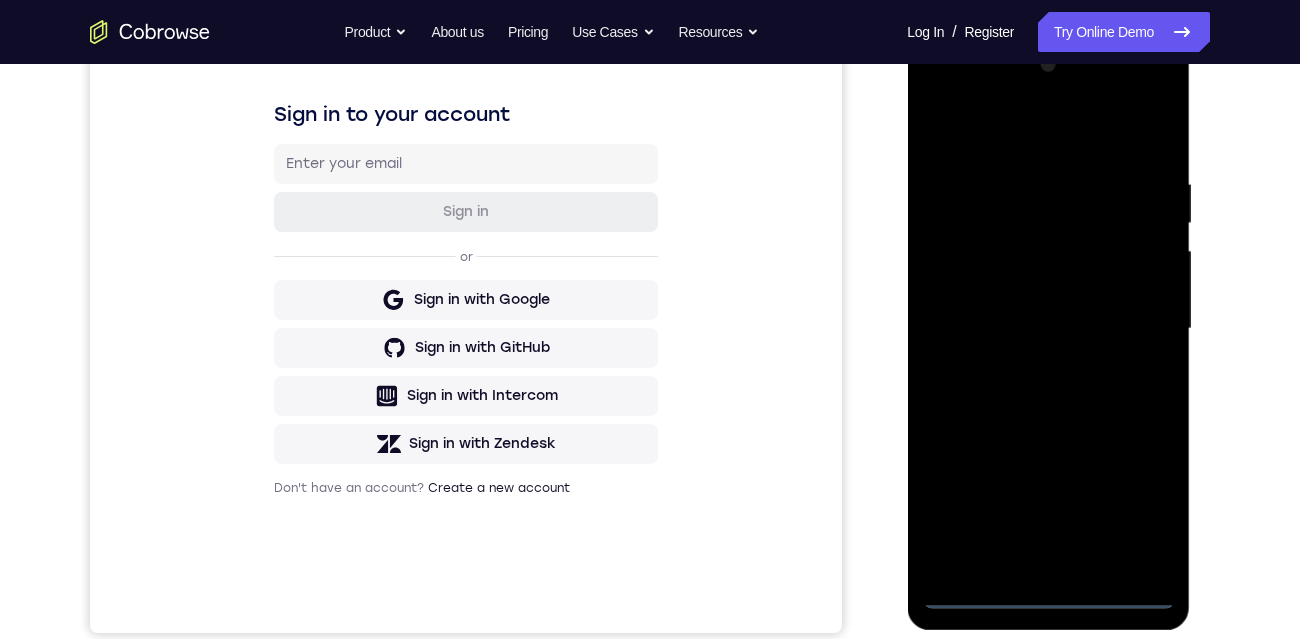 click at bounding box center [1048, 329] 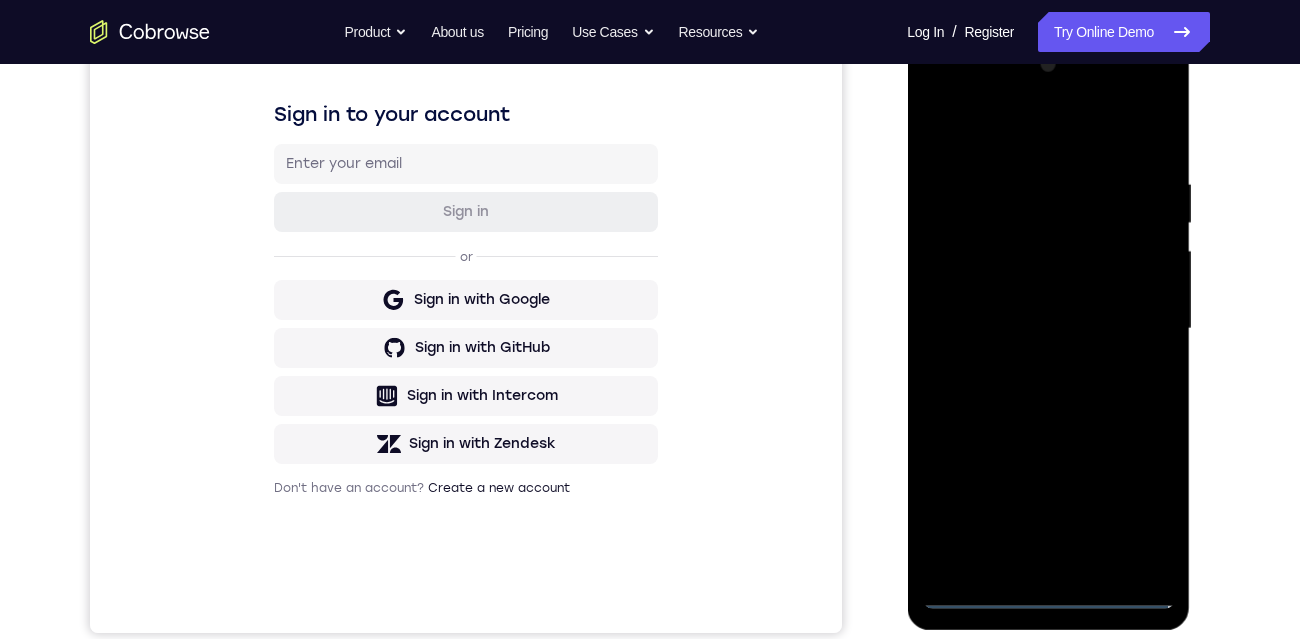 click at bounding box center [1048, 329] 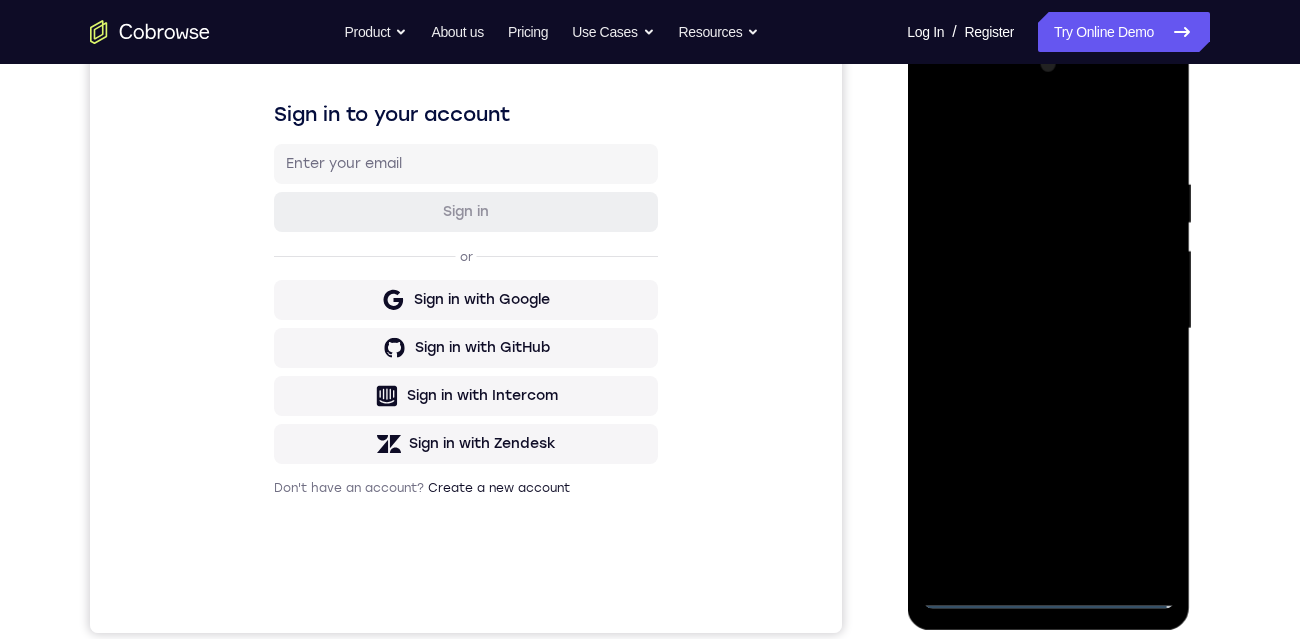 click at bounding box center [1048, 329] 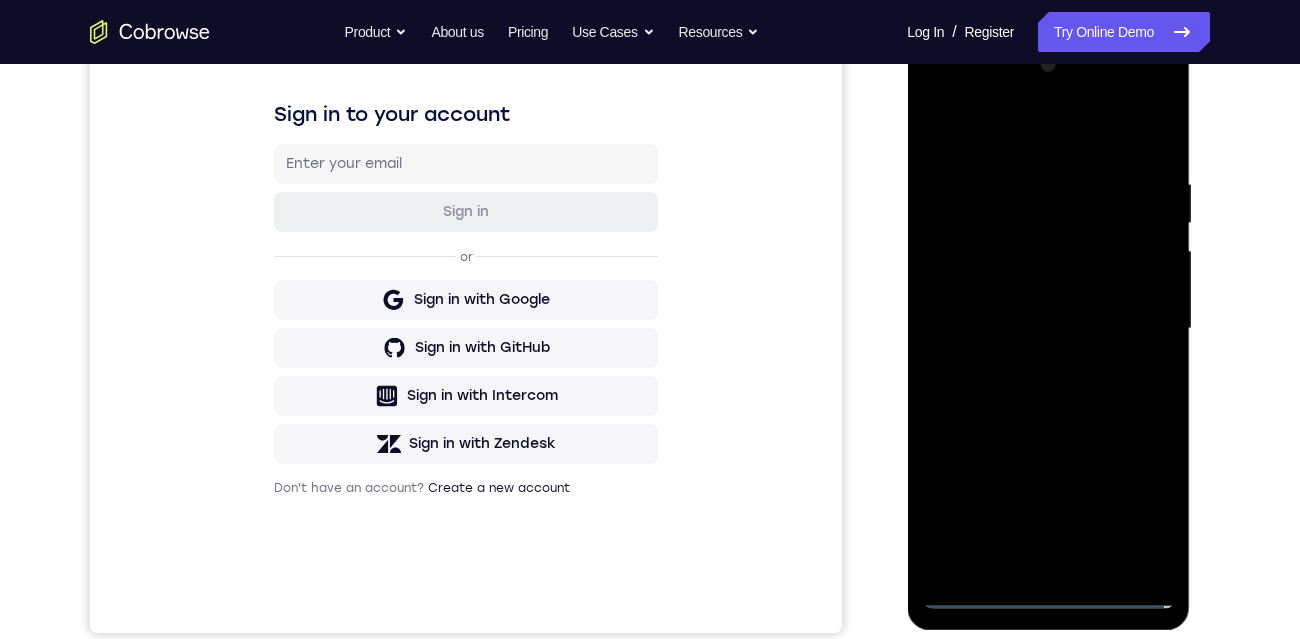 click at bounding box center [1048, 329] 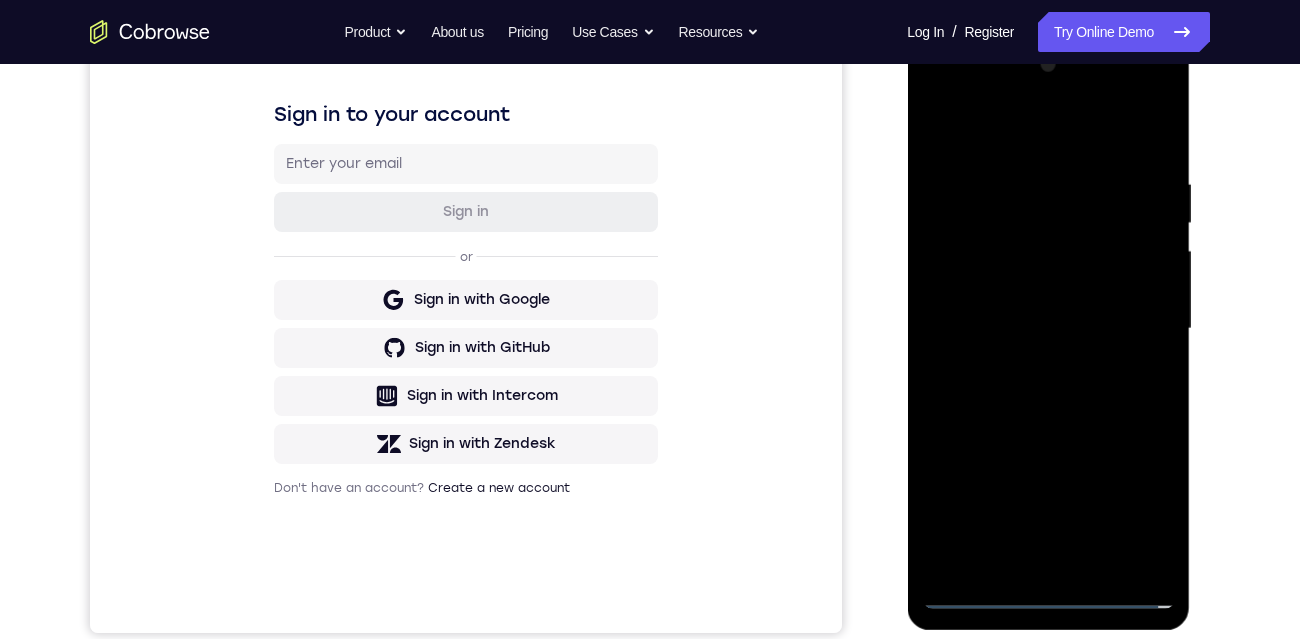 click at bounding box center [1048, 329] 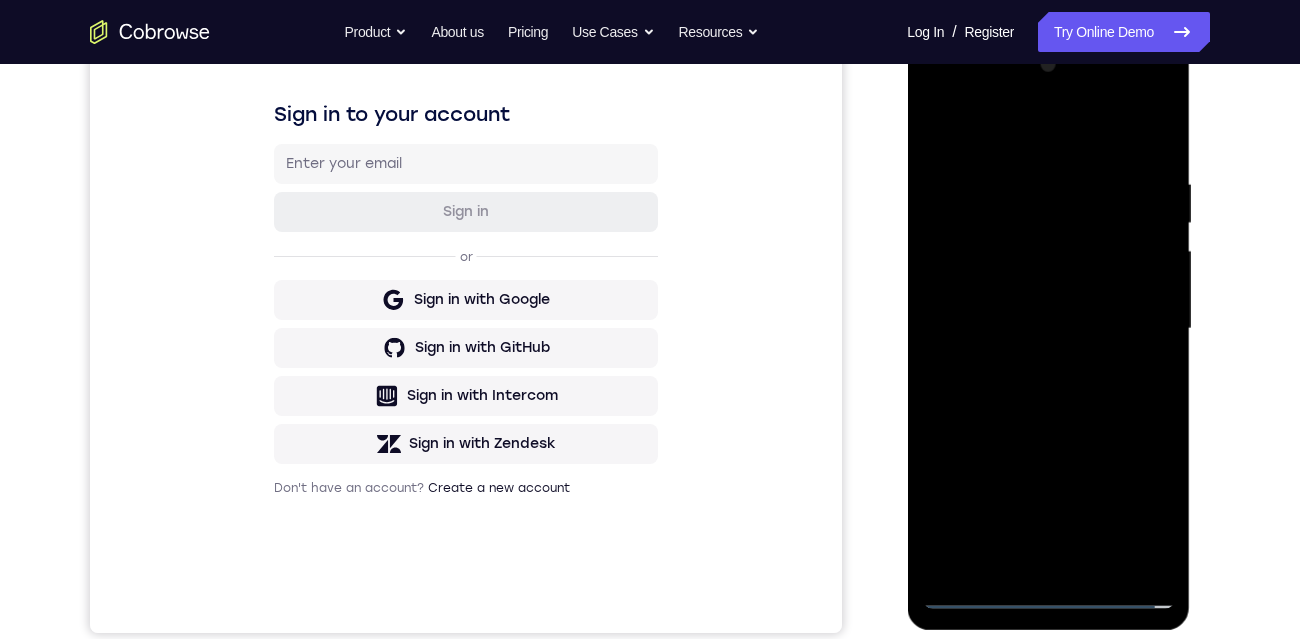 click at bounding box center [1048, 329] 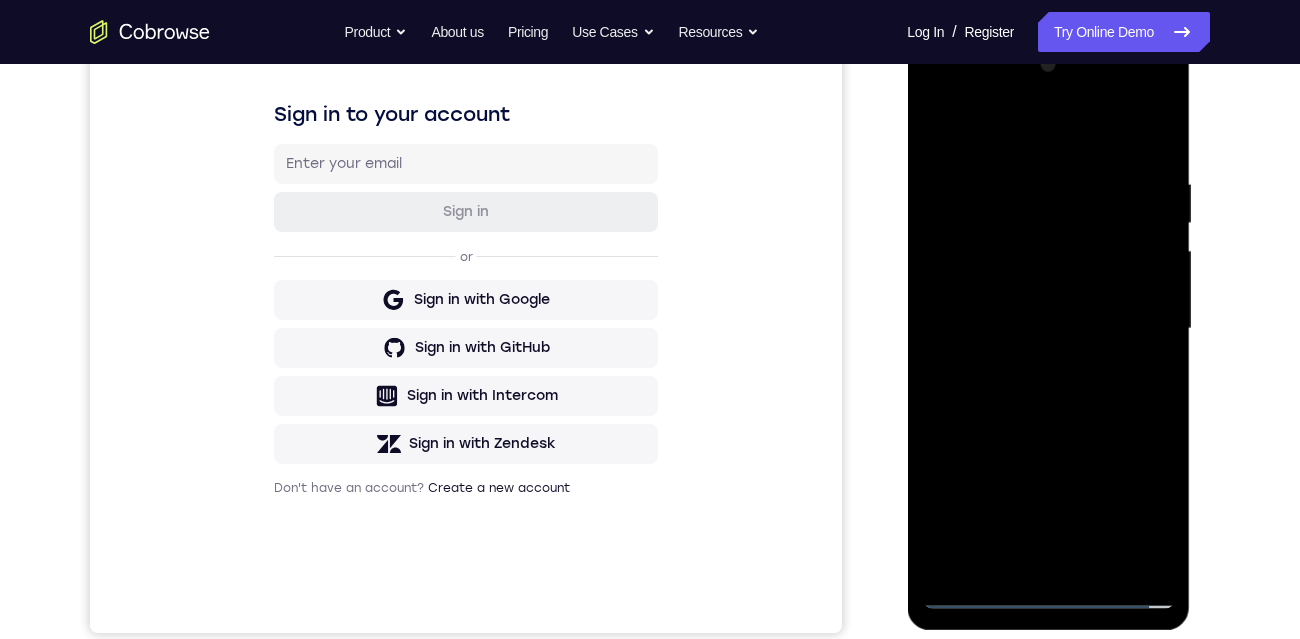 click at bounding box center [1048, 329] 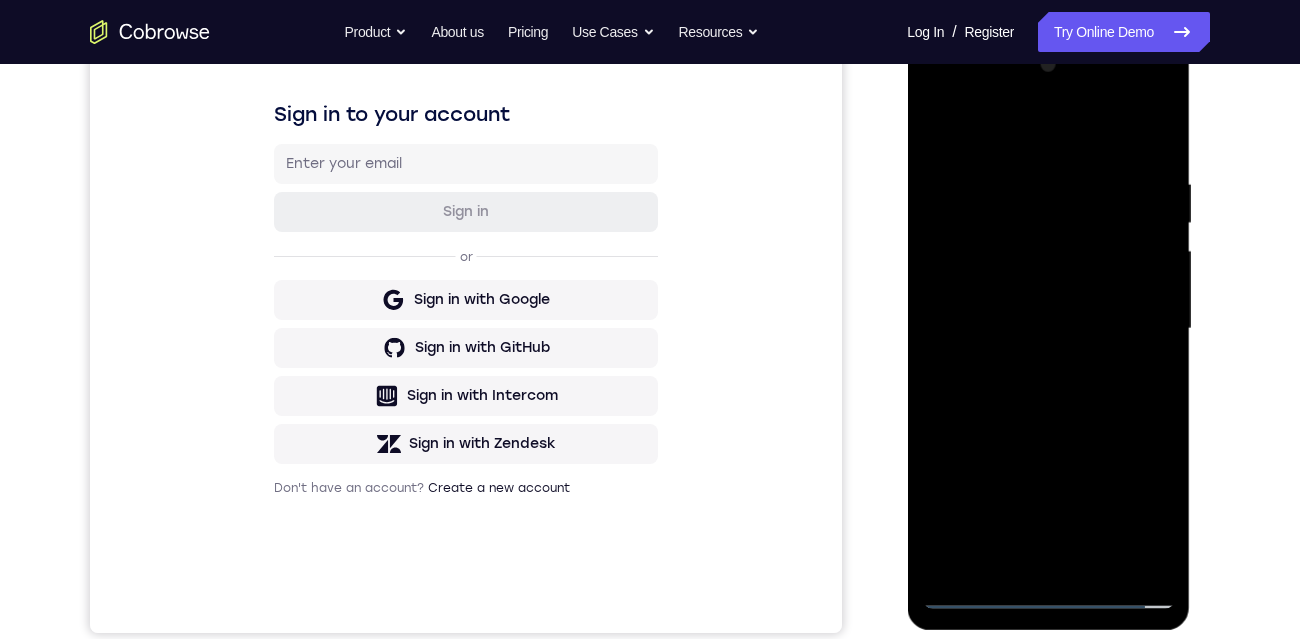 click at bounding box center [1048, 329] 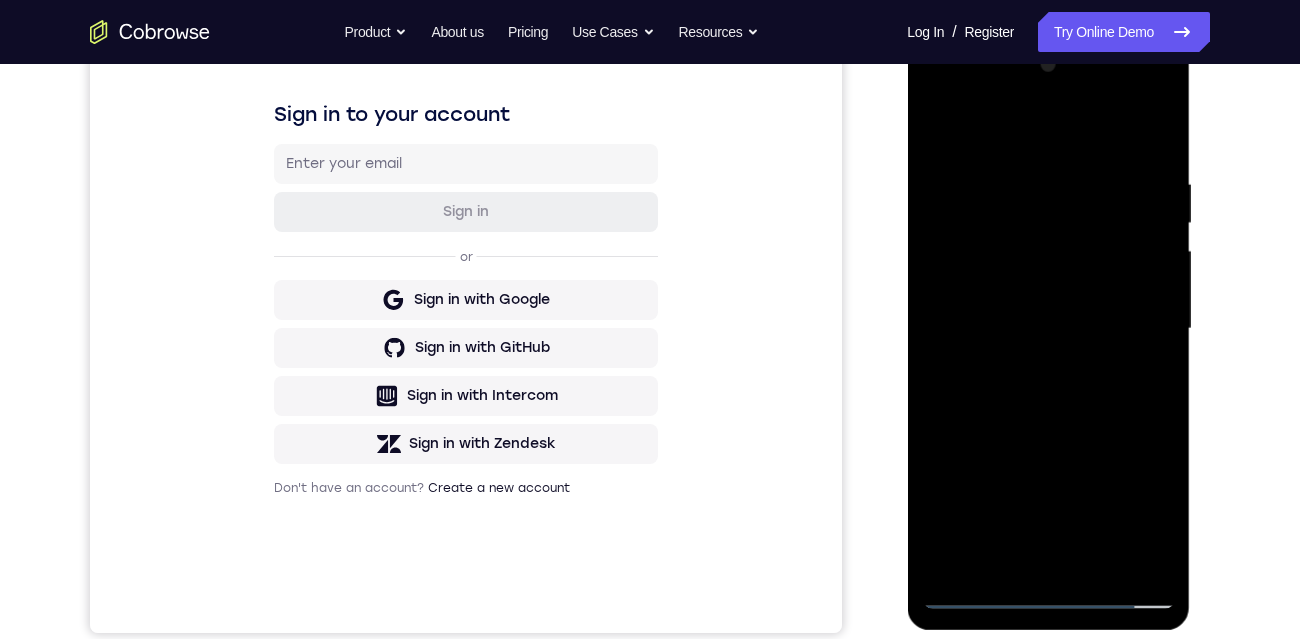 click at bounding box center (1048, 329) 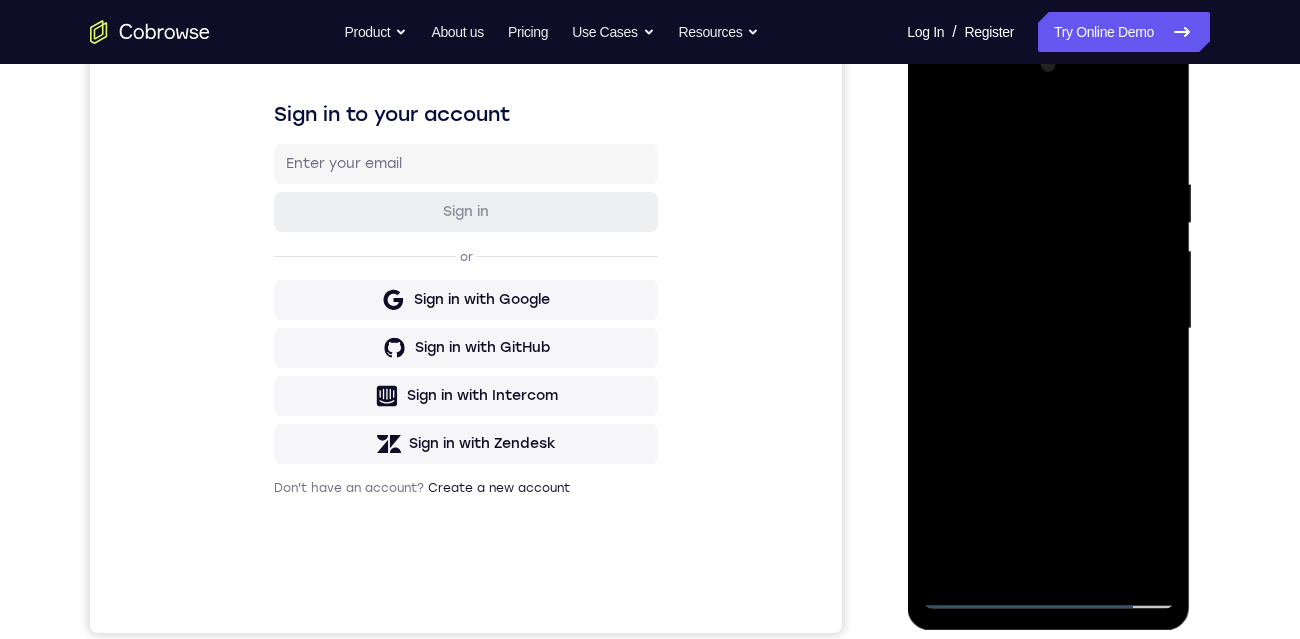 click at bounding box center [1048, 329] 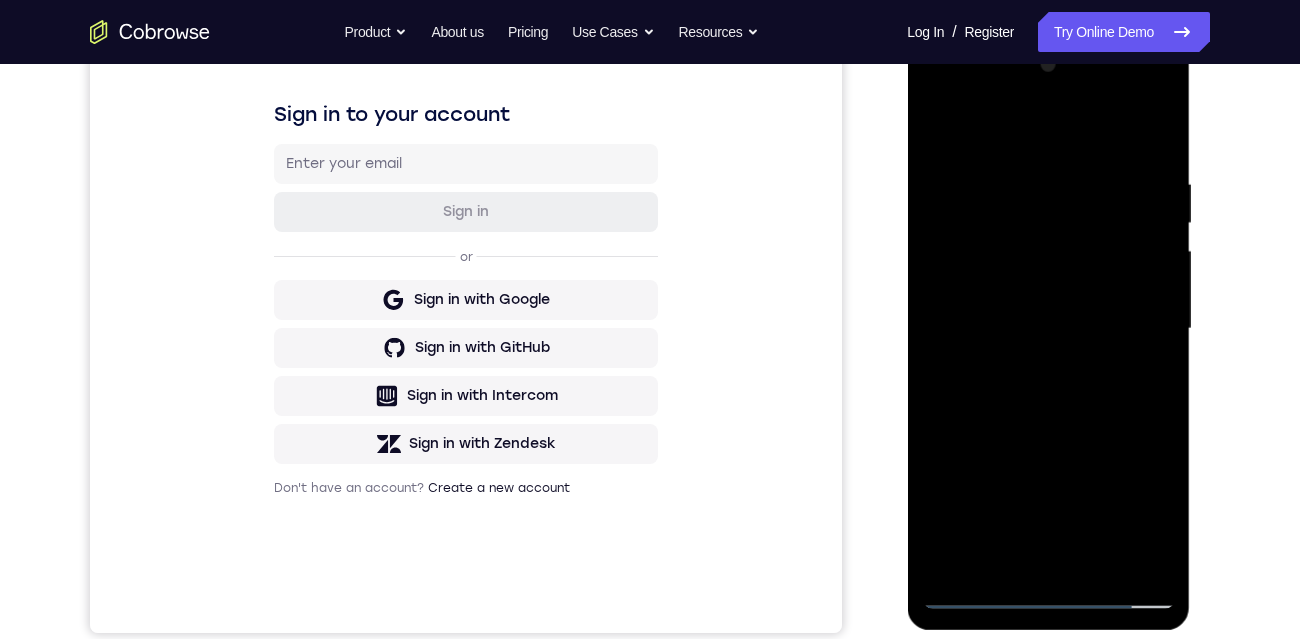 click at bounding box center (1048, 329) 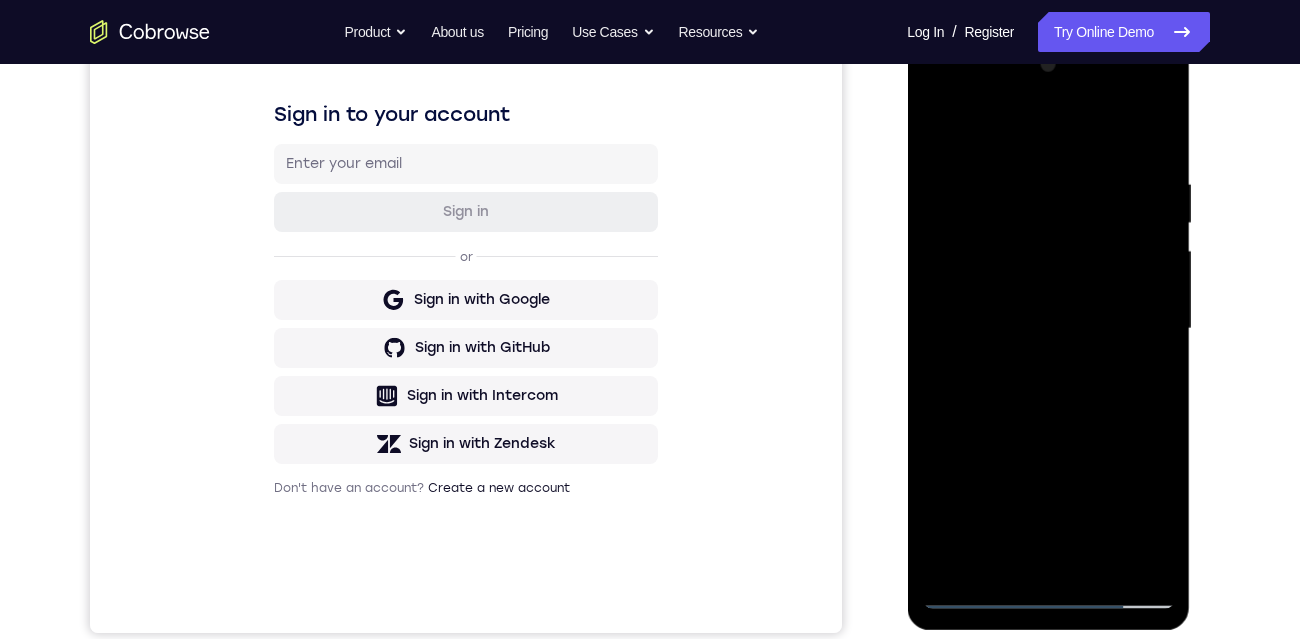 click at bounding box center [1048, 329] 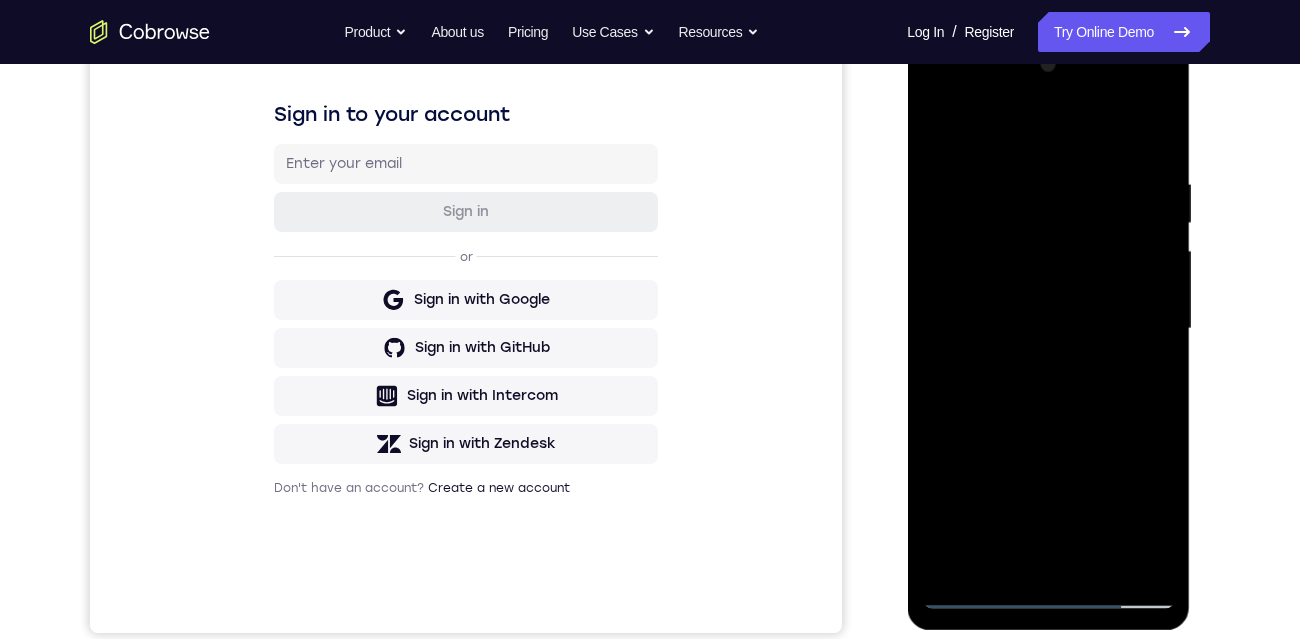 click at bounding box center [1048, 329] 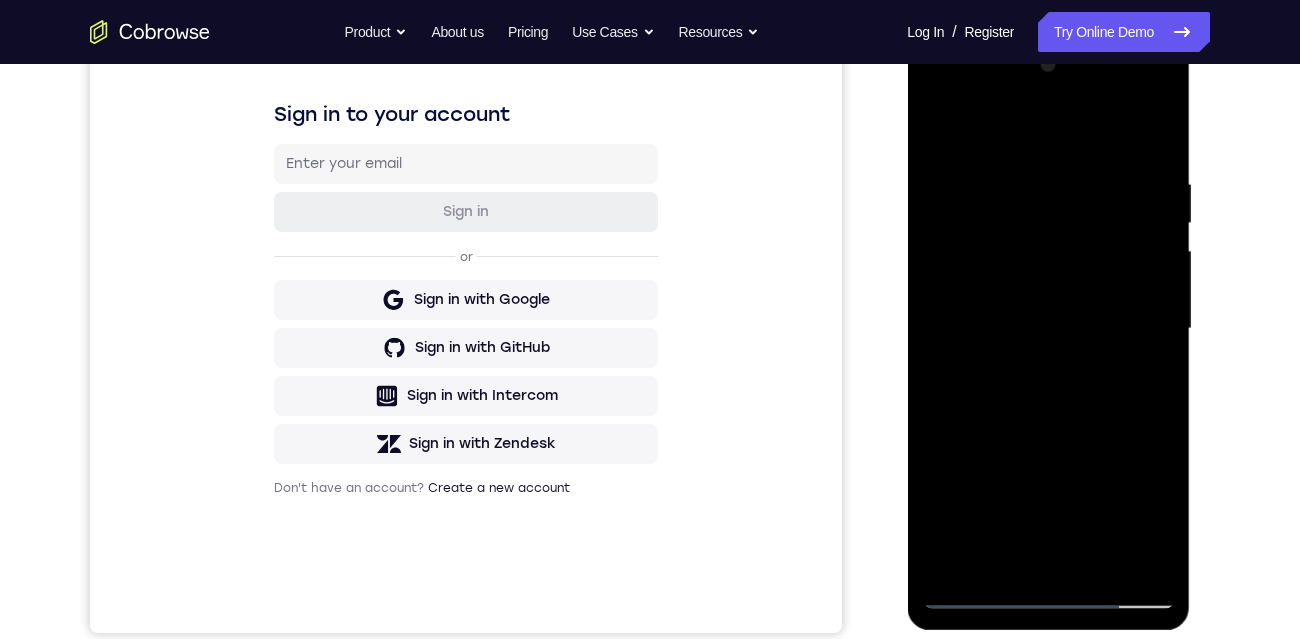 click at bounding box center [1048, 329] 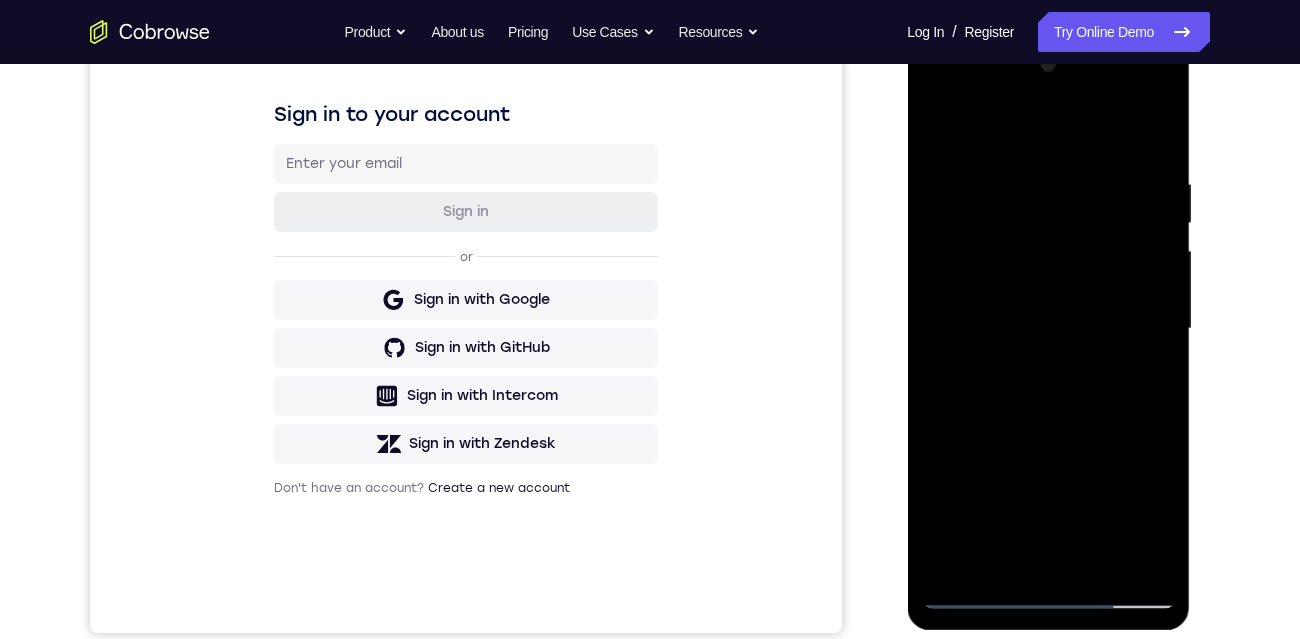 click at bounding box center (1048, 329) 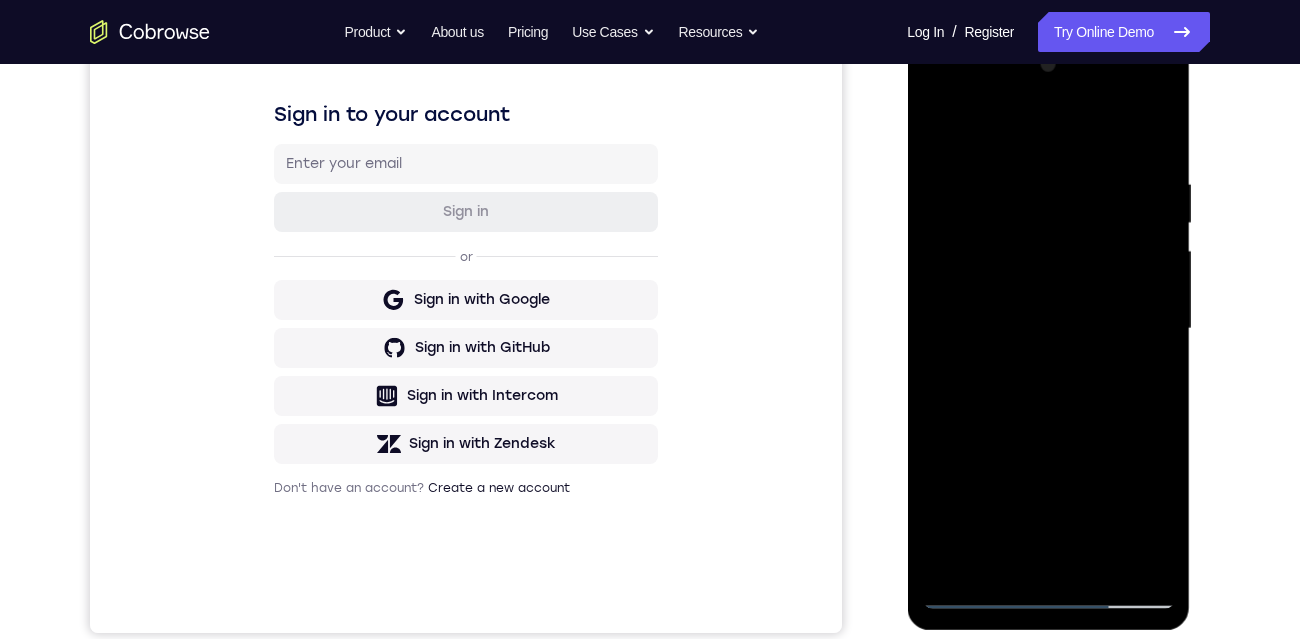 click at bounding box center [1048, 329] 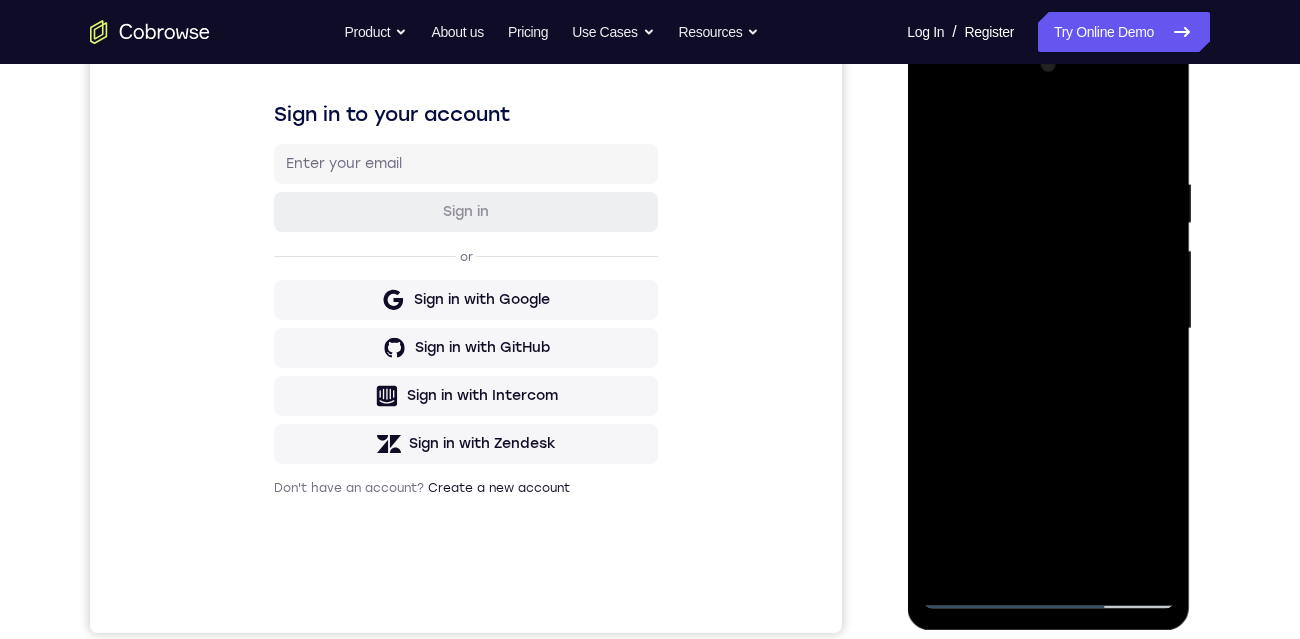 click at bounding box center [1048, 329] 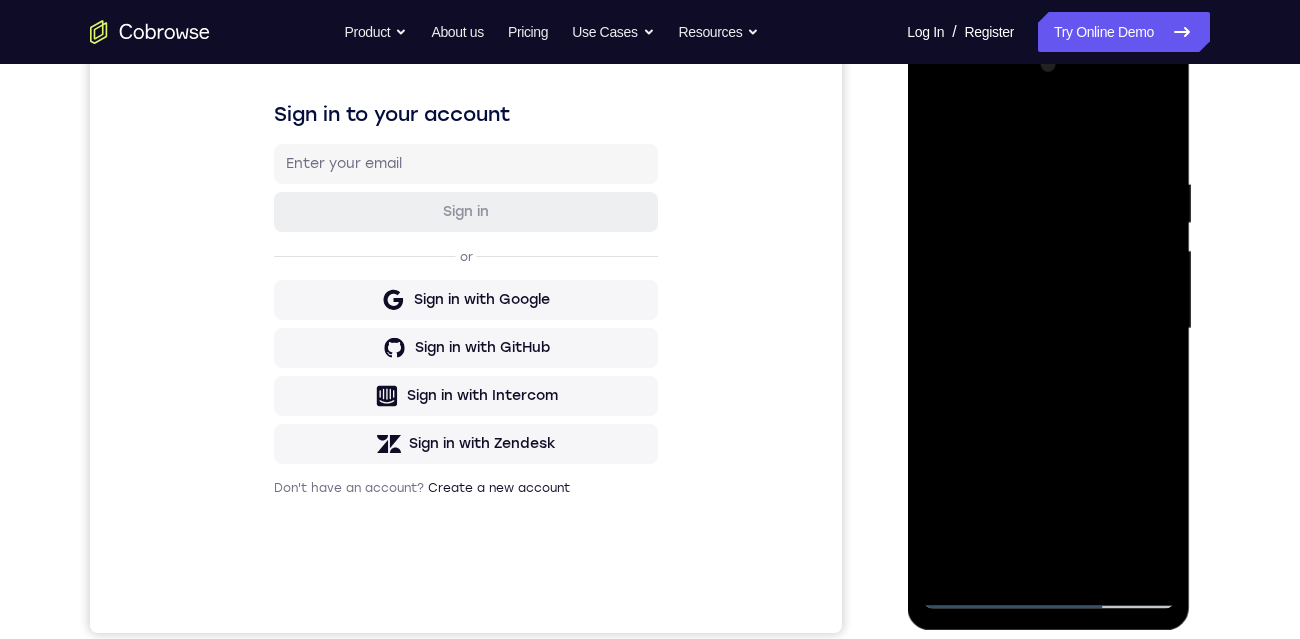 click at bounding box center (1048, 329) 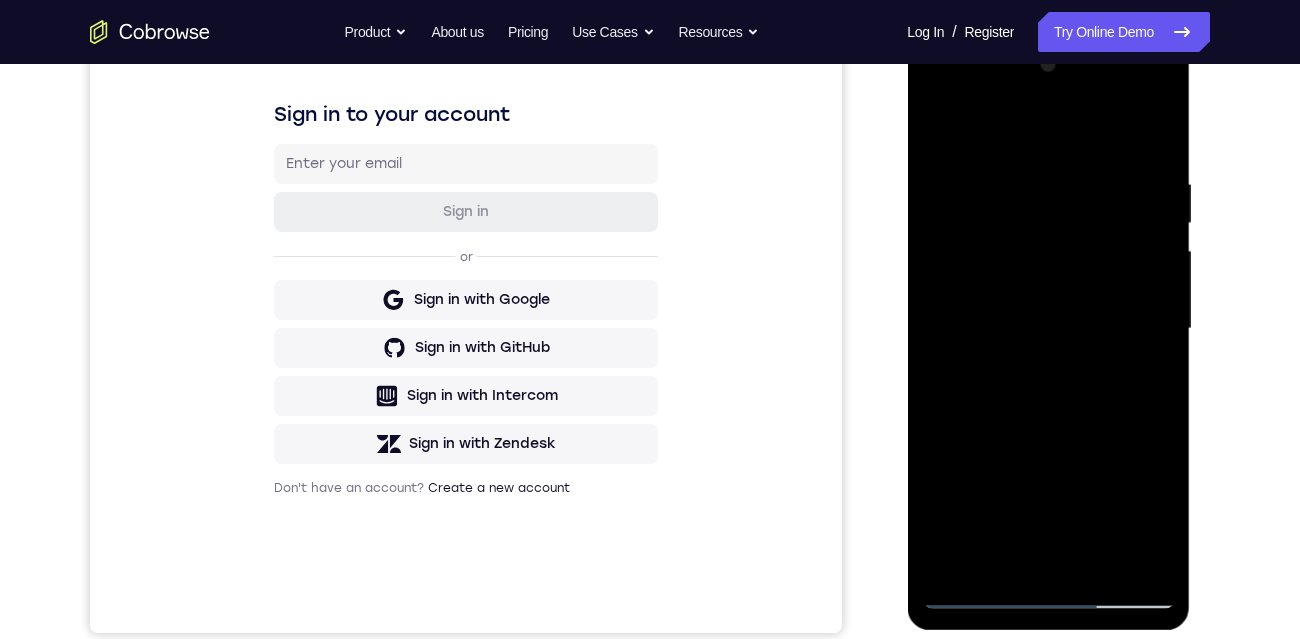 click at bounding box center (1048, 329) 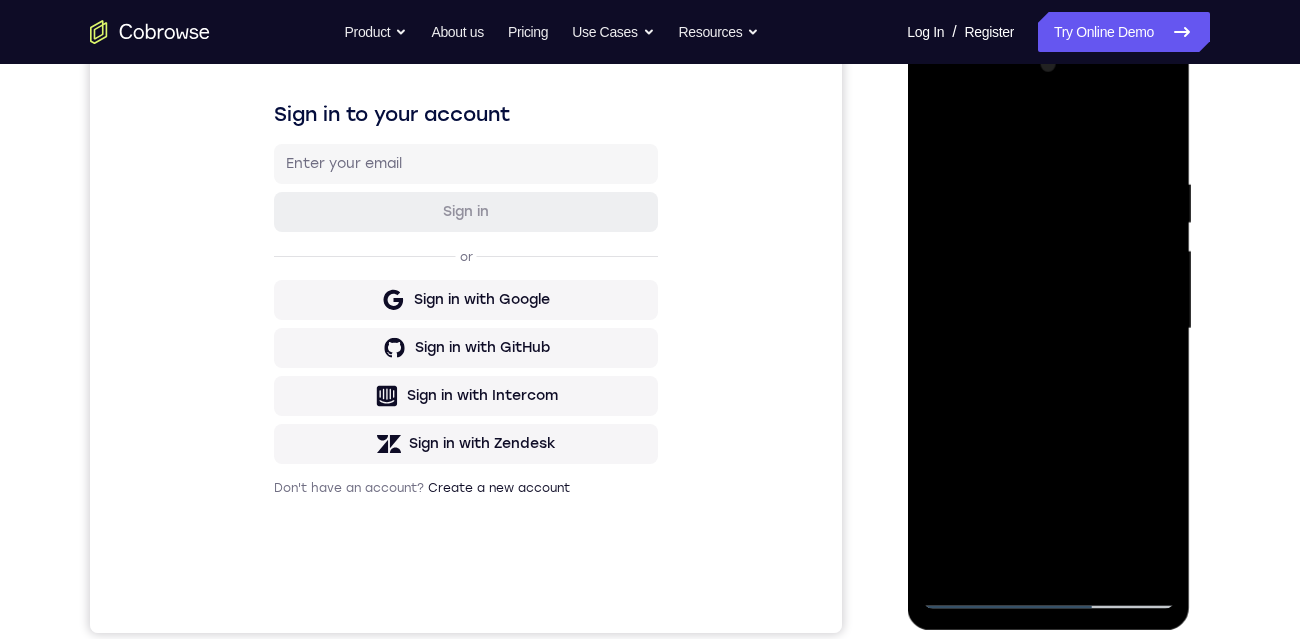click at bounding box center (1048, 329) 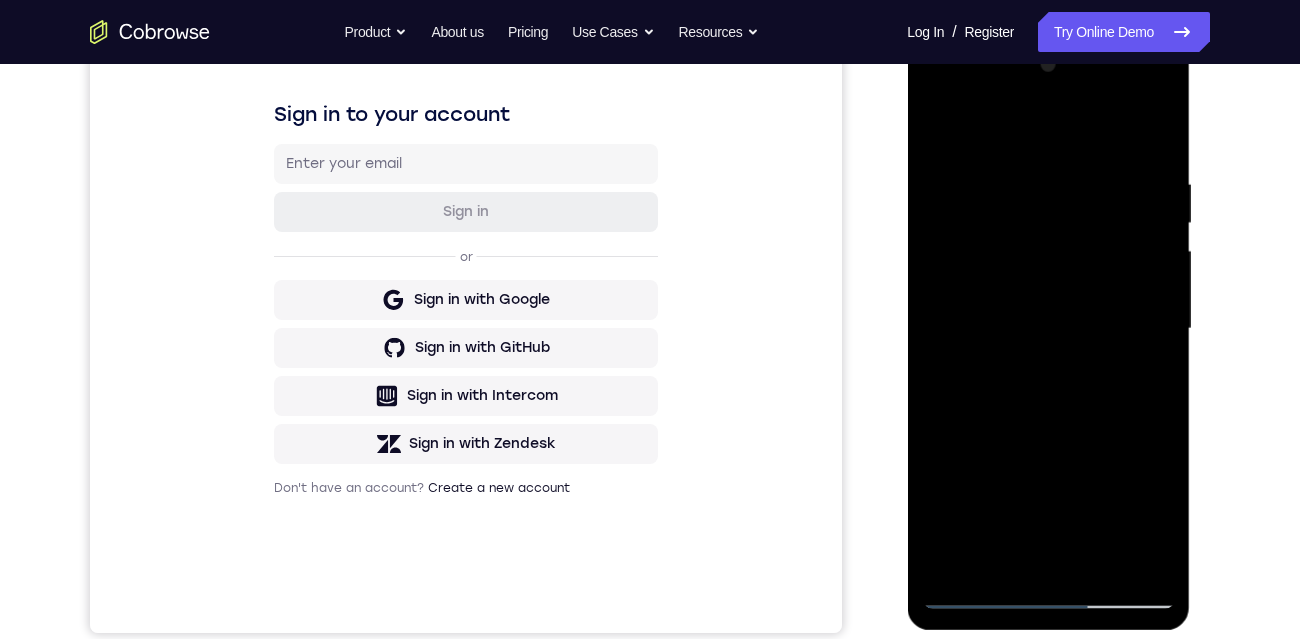 click at bounding box center [1048, 329] 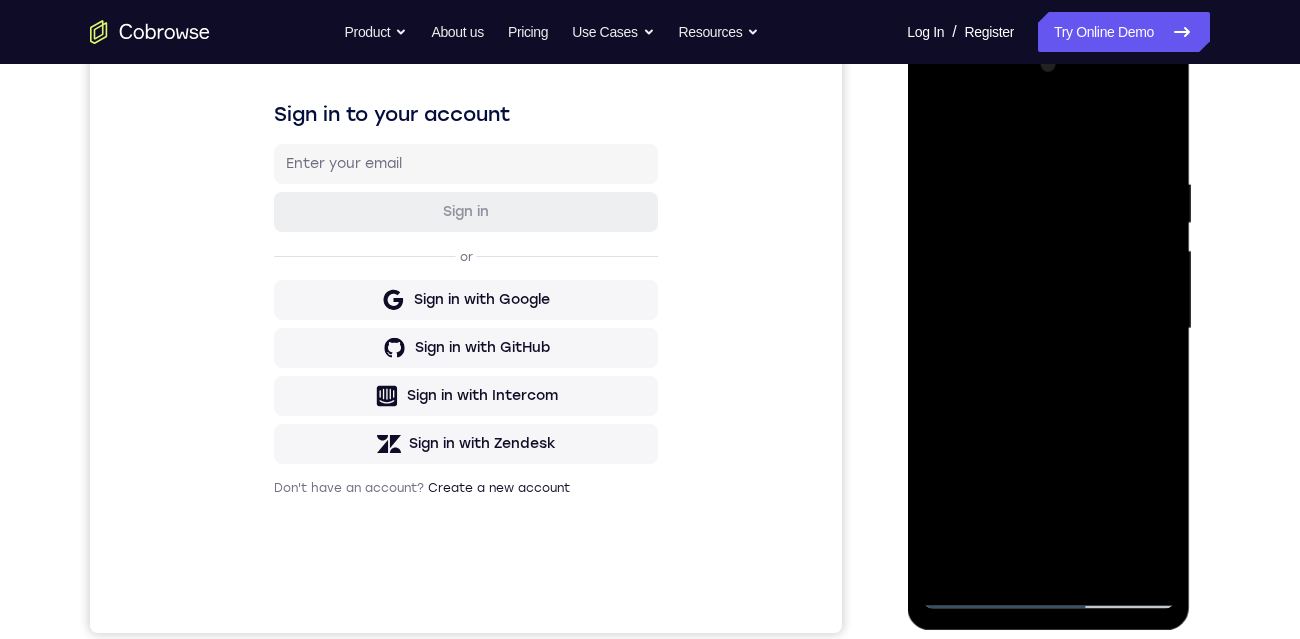 click at bounding box center [1048, 329] 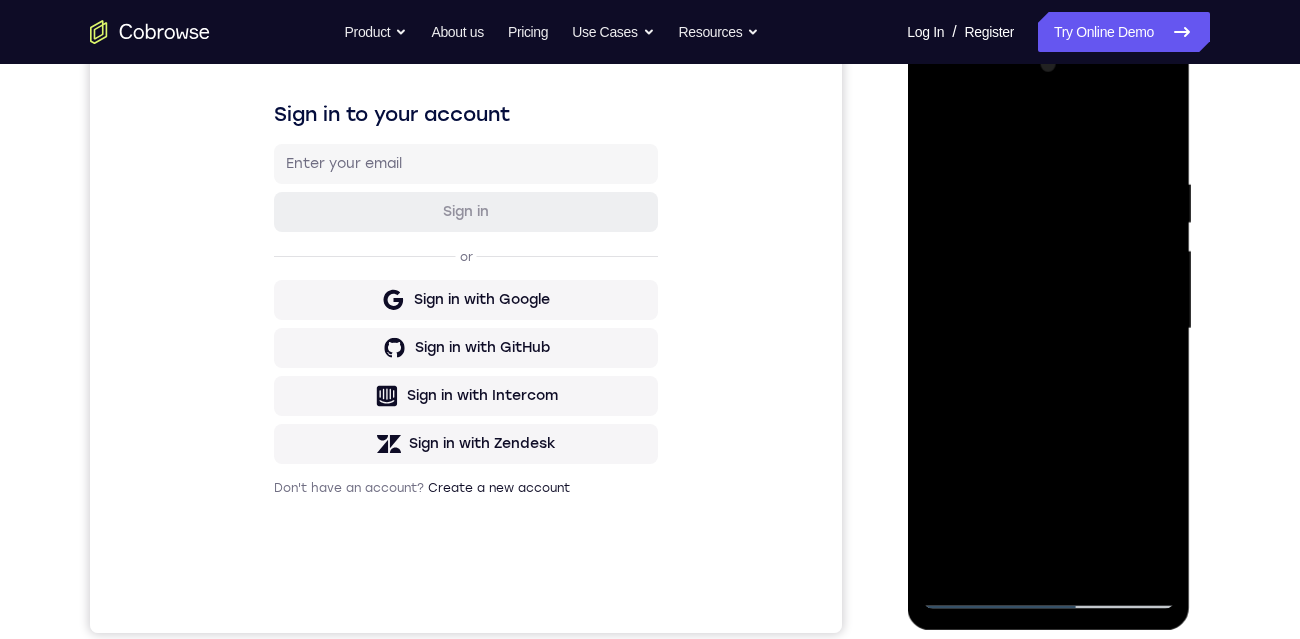 click at bounding box center (1048, 329) 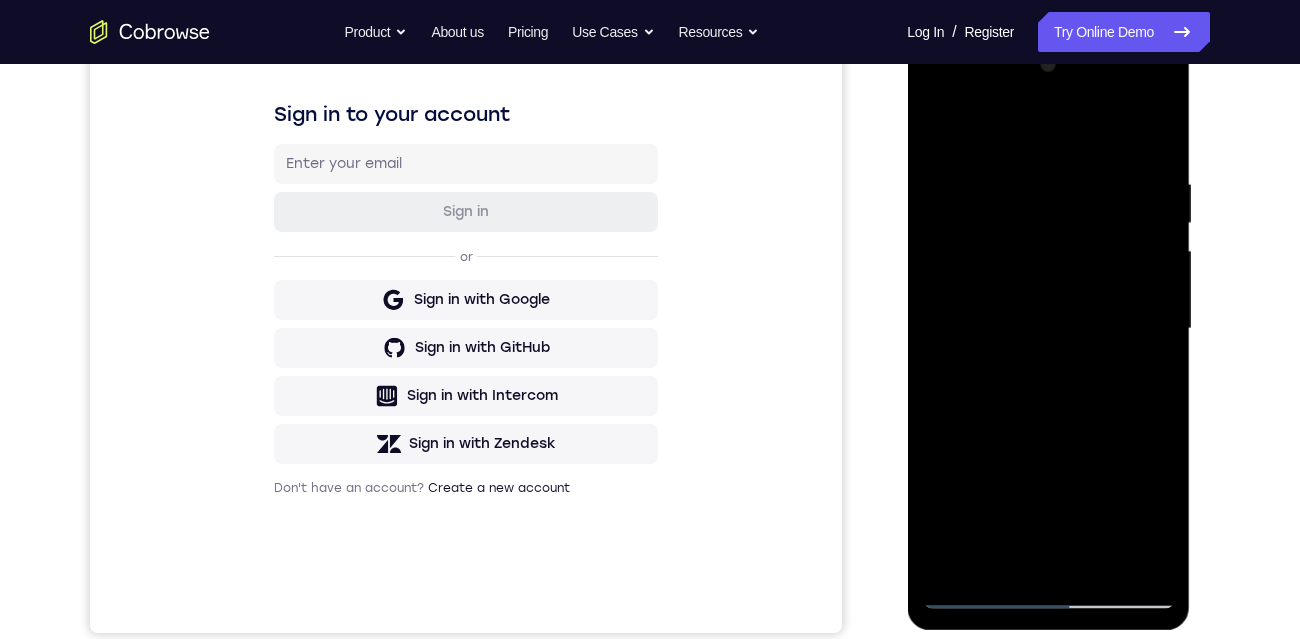 click at bounding box center (1048, 329) 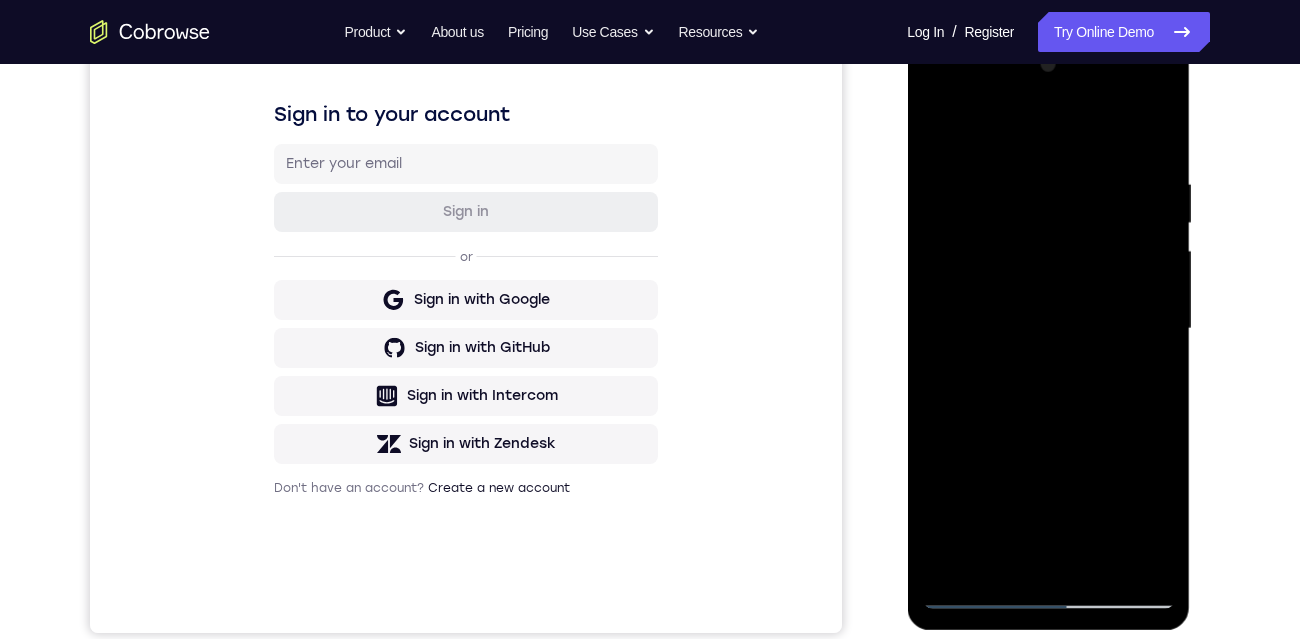 click at bounding box center [1048, 329] 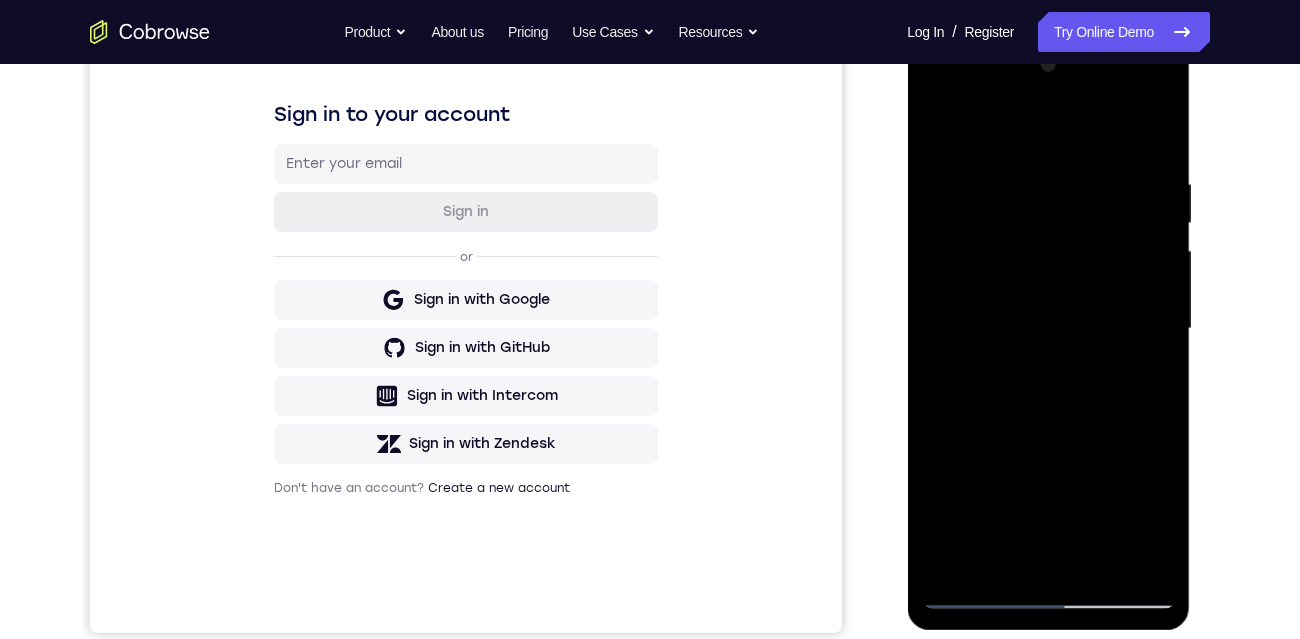 click at bounding box center (1048, 329) 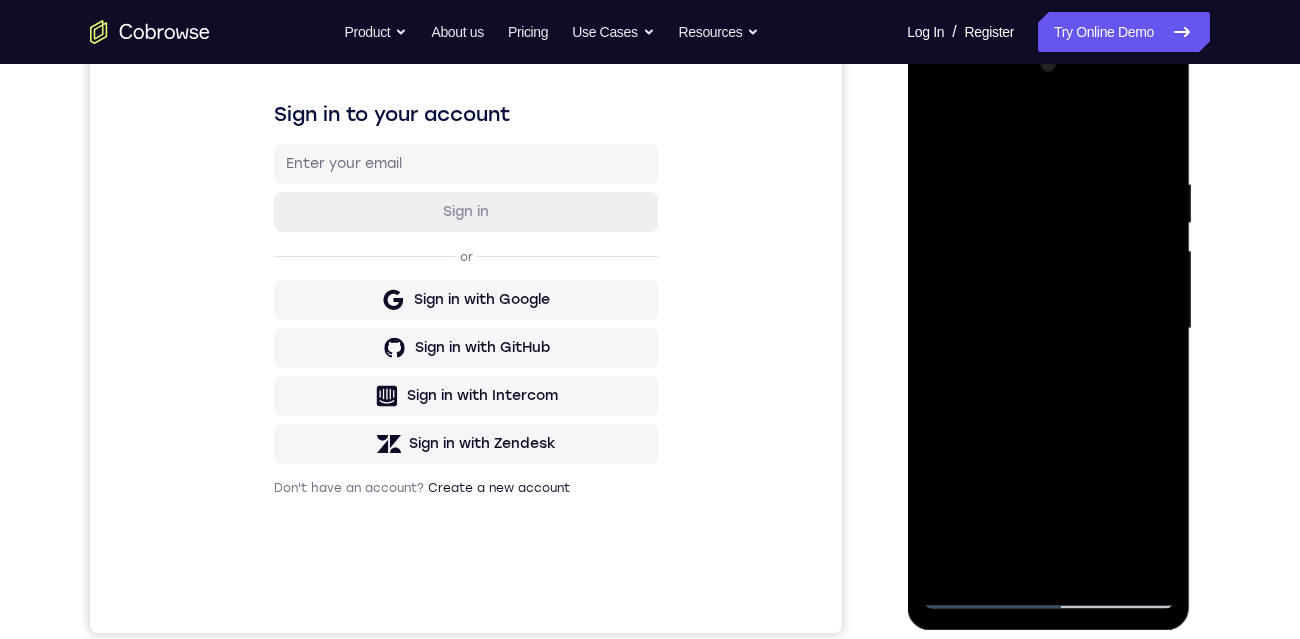 click at bounding box center [1048, 329] 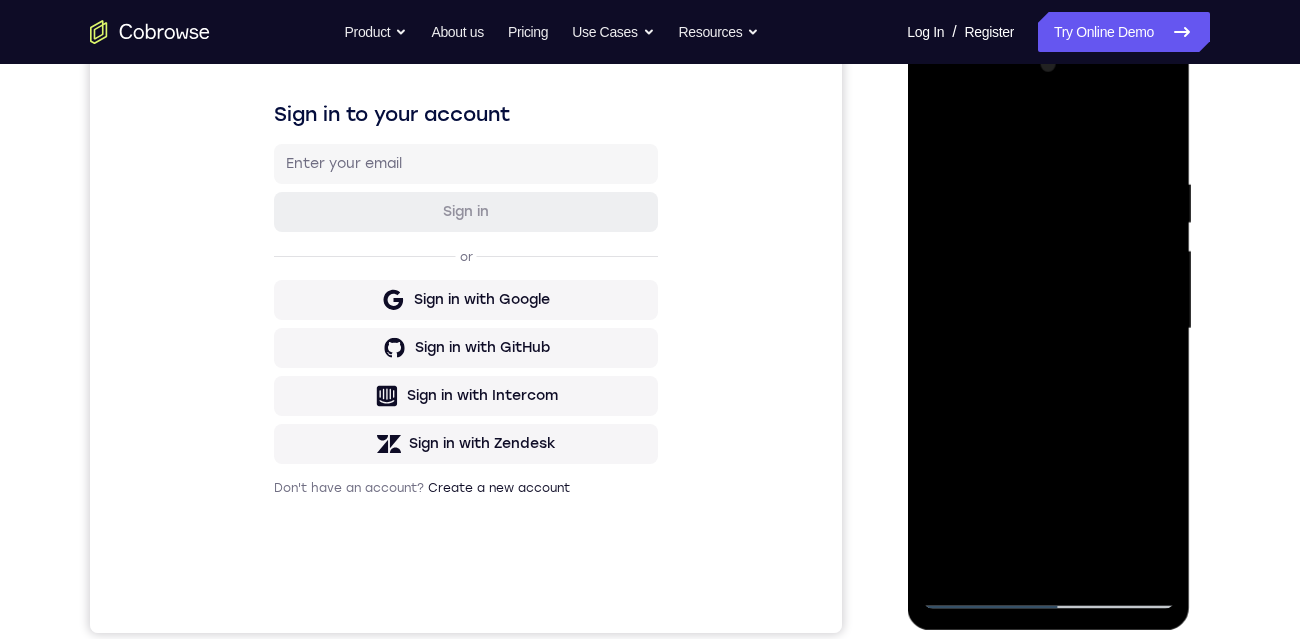 click at bounding box center [1048, 329] 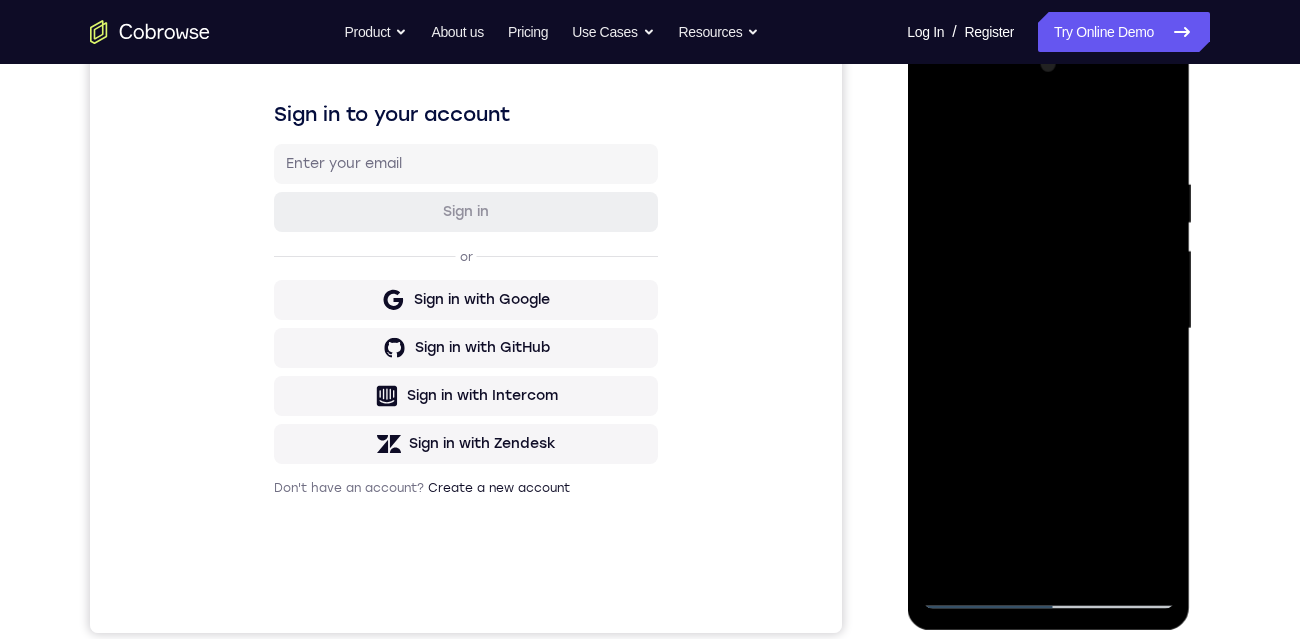 click at bounding box center (1048, 329) 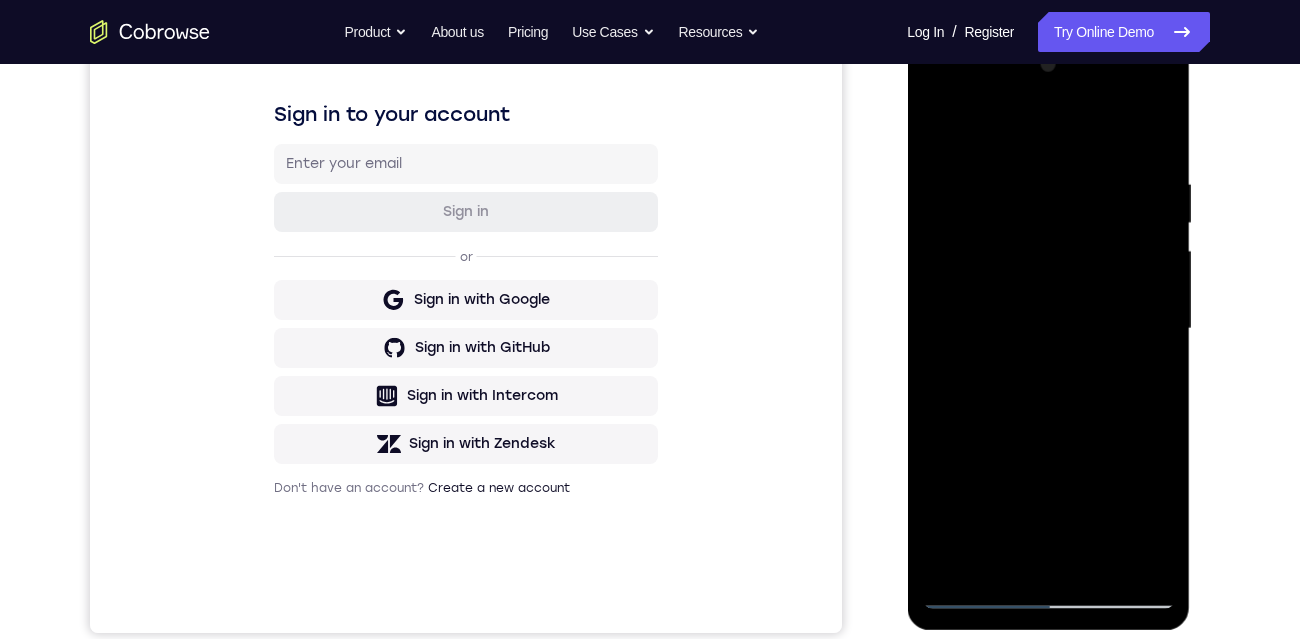 click at bounding box center [1048, 329] 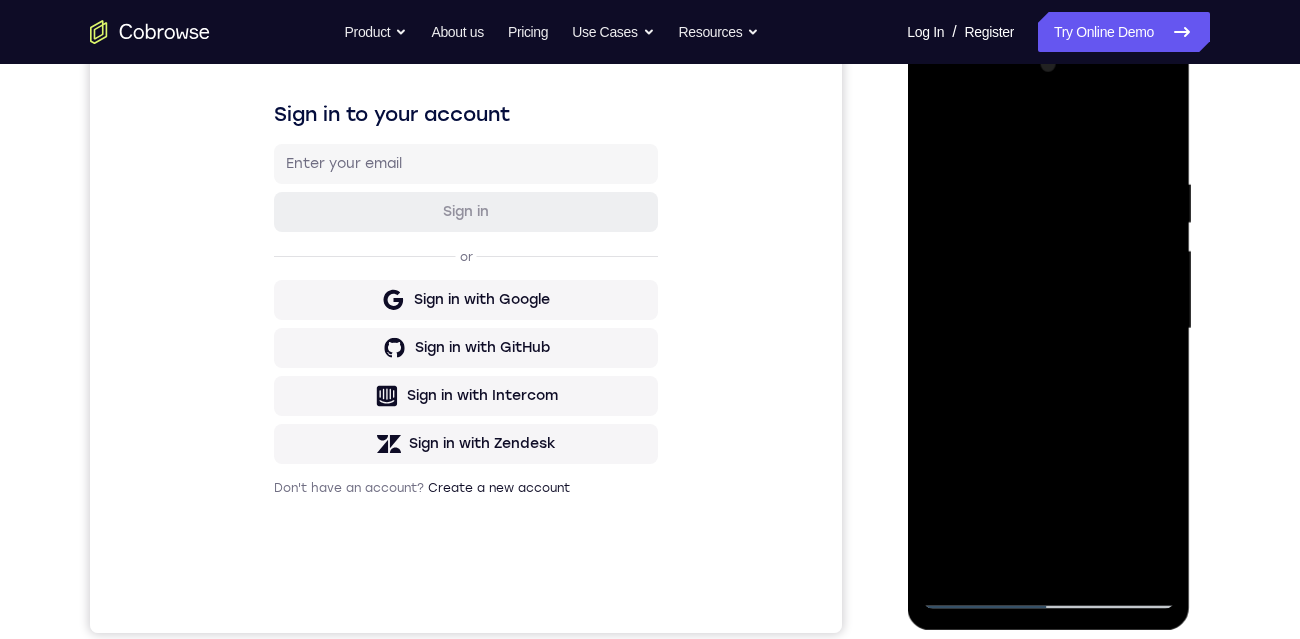 click at bounding box center (1048, 329) 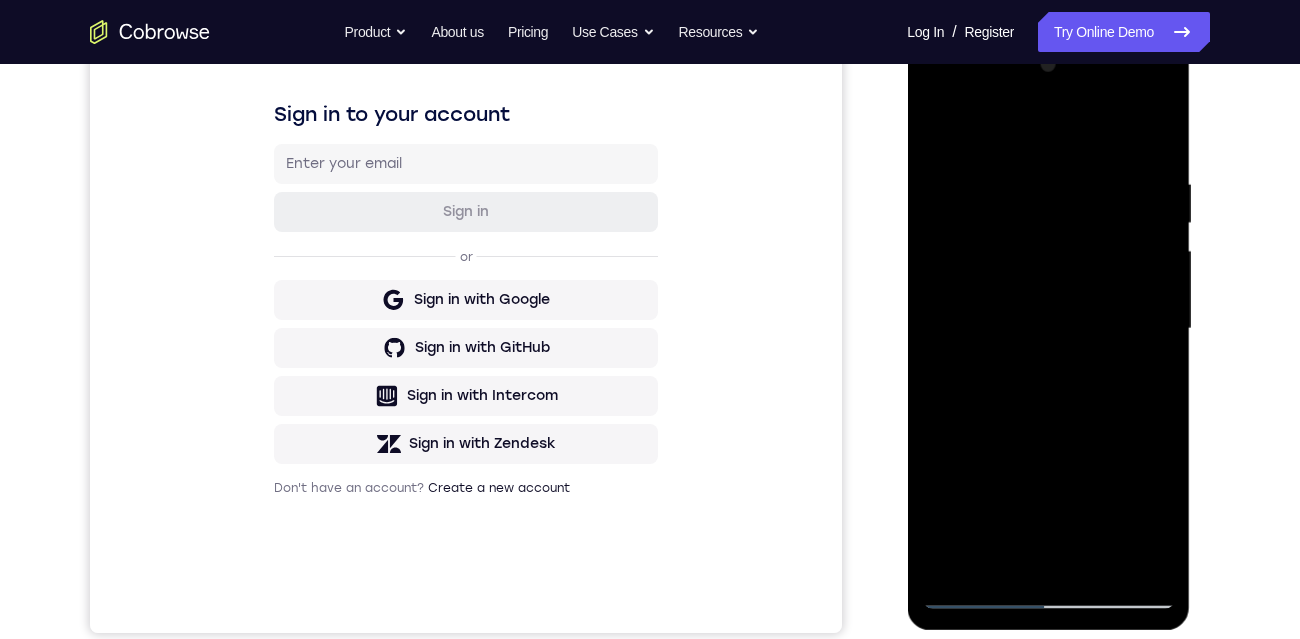 click at bounding box center [1048, 329] 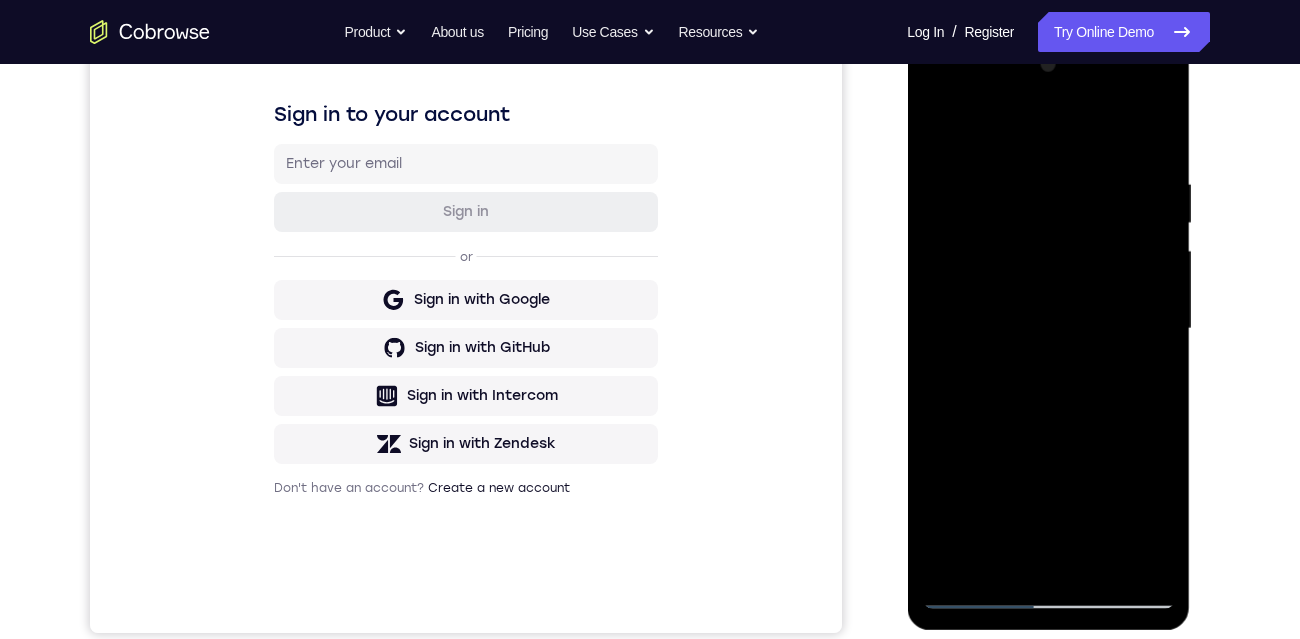 click at bounding box center [1048, 329] 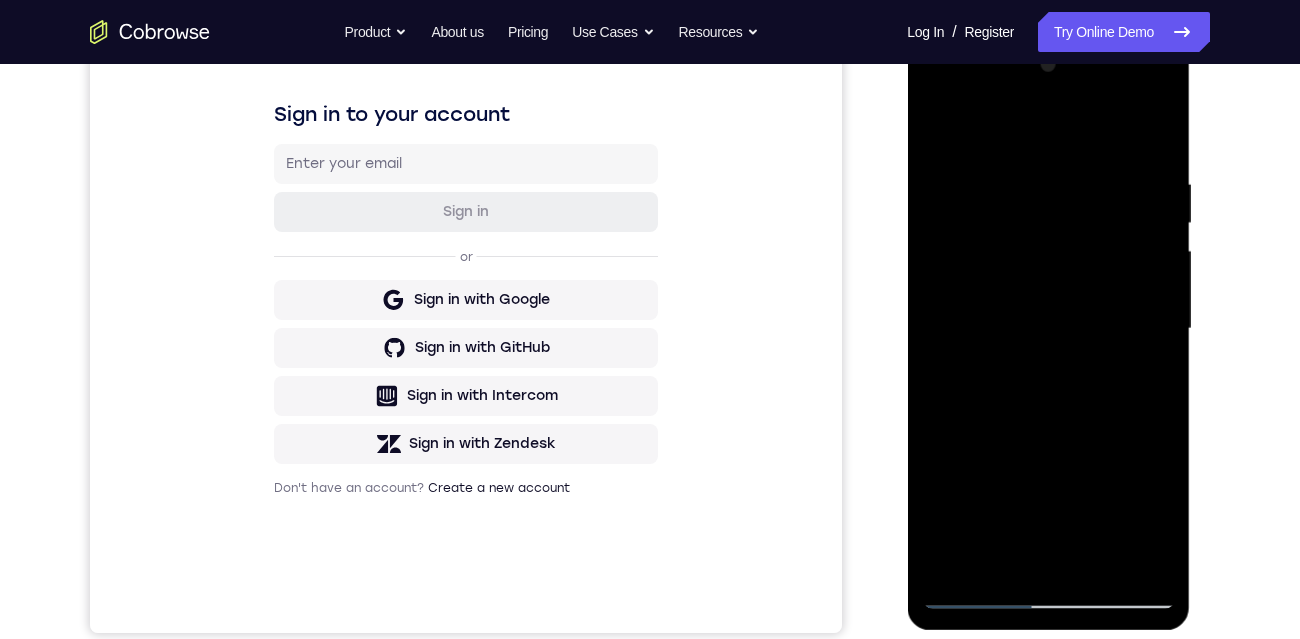 click at bounding box center (1048, 329) 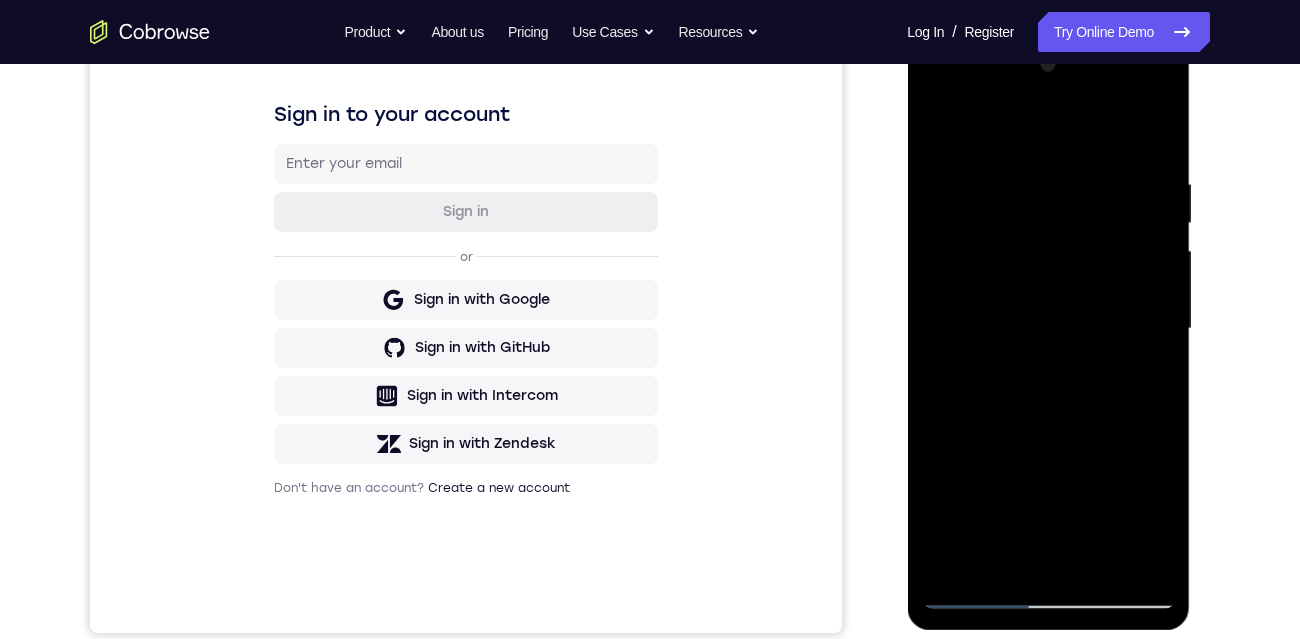 click at bounding box center (1048, 329) 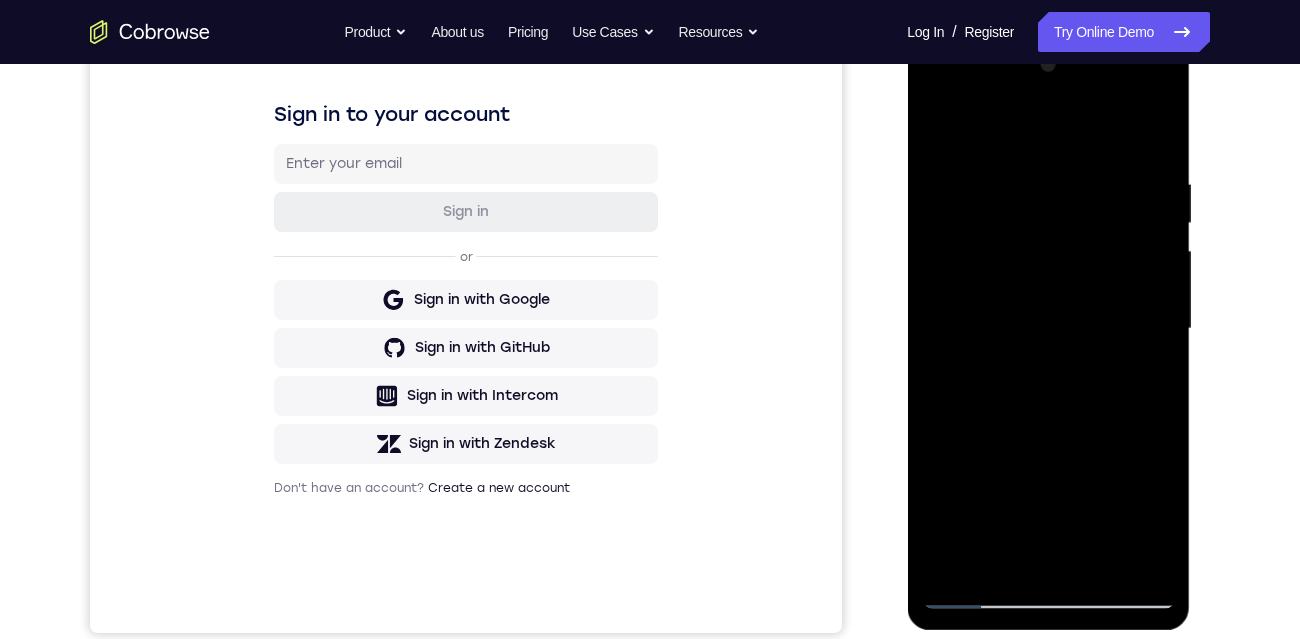click at bounding box center [1048, 329] 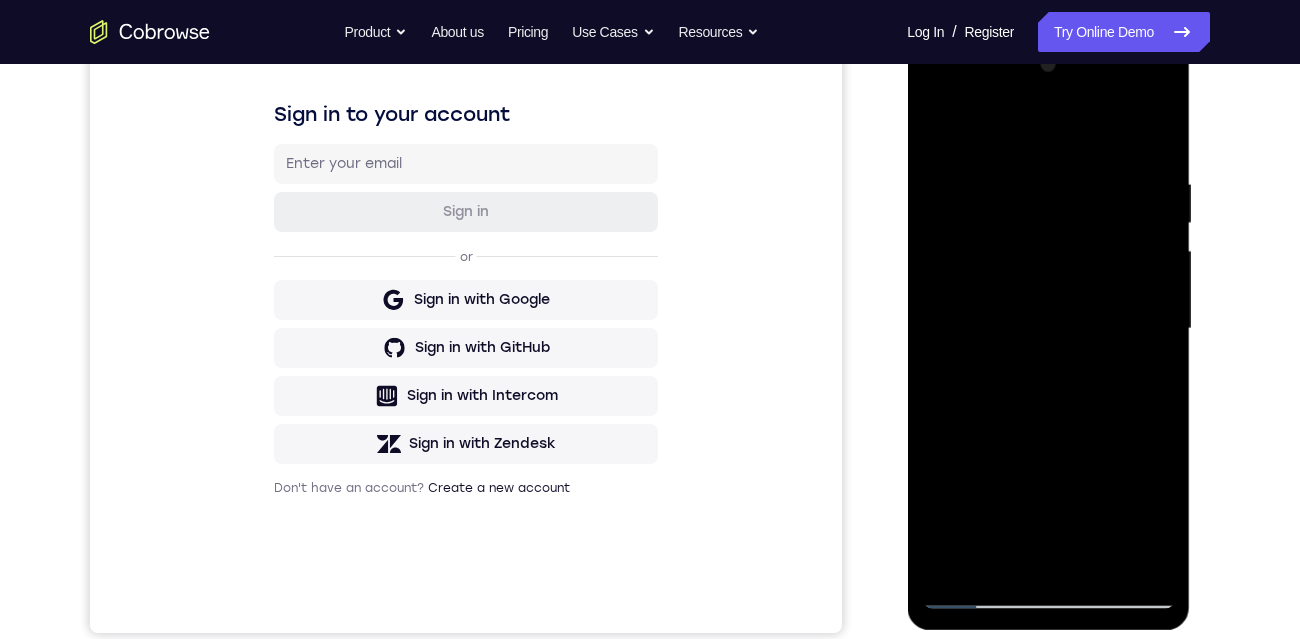 click at bounding box center [1048, 329] 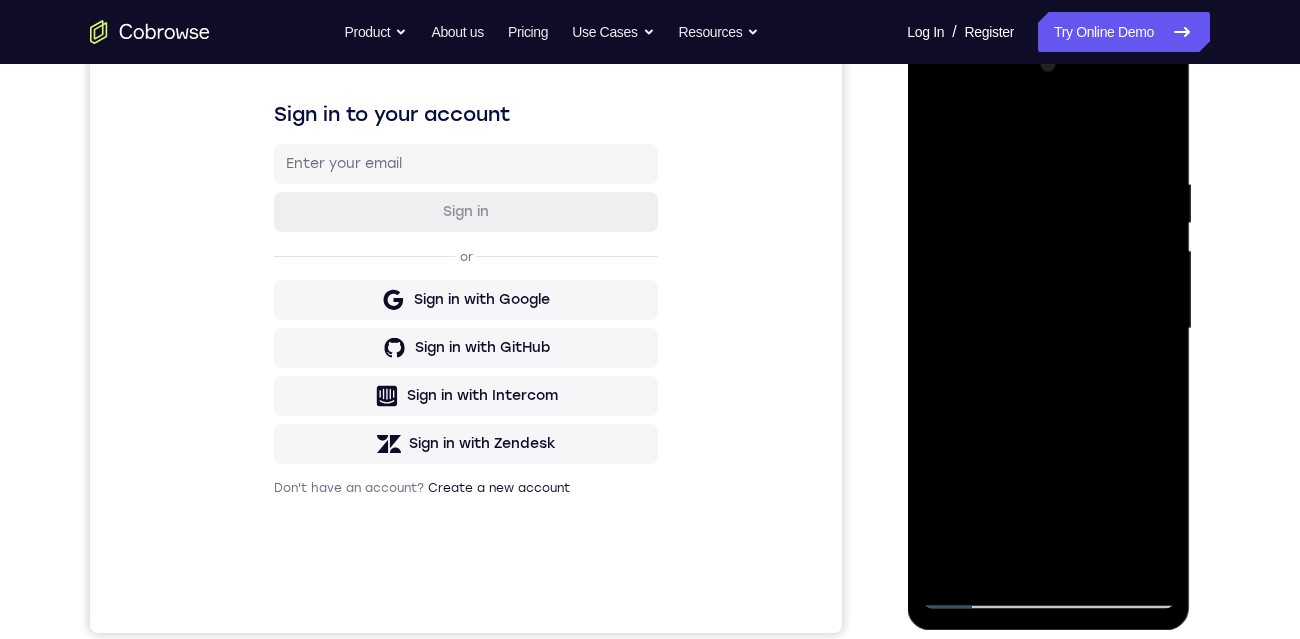 click at bounding box center (1048, 329) 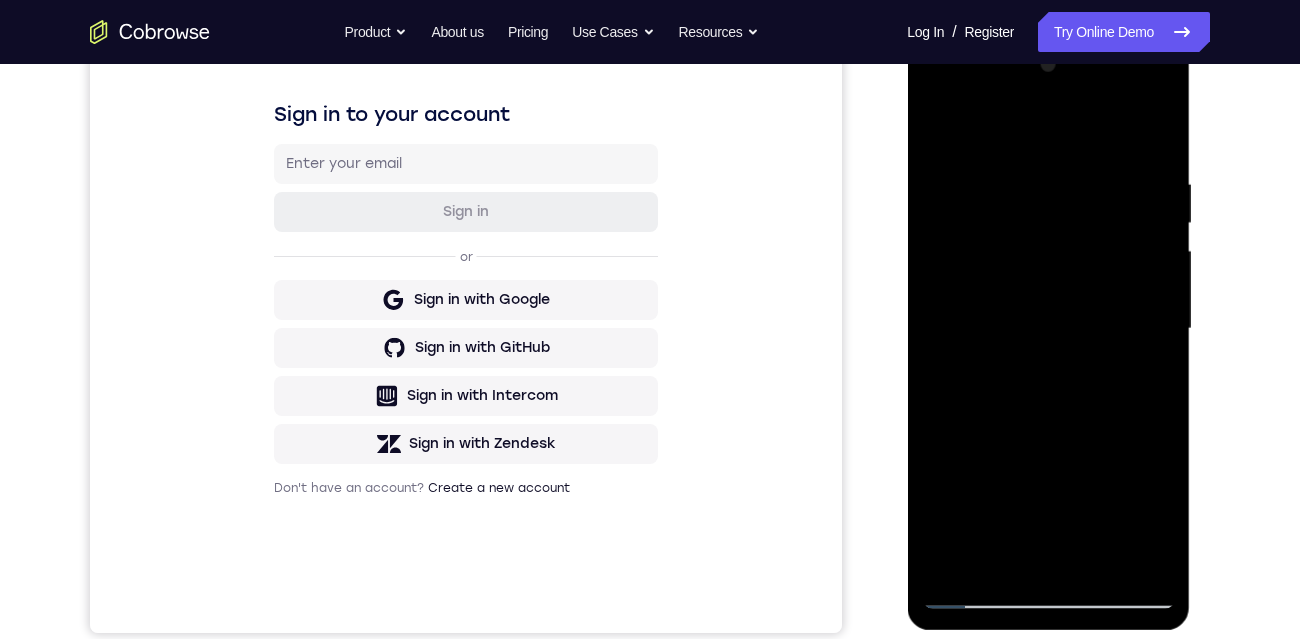 click at bounding box center [1048, 329] 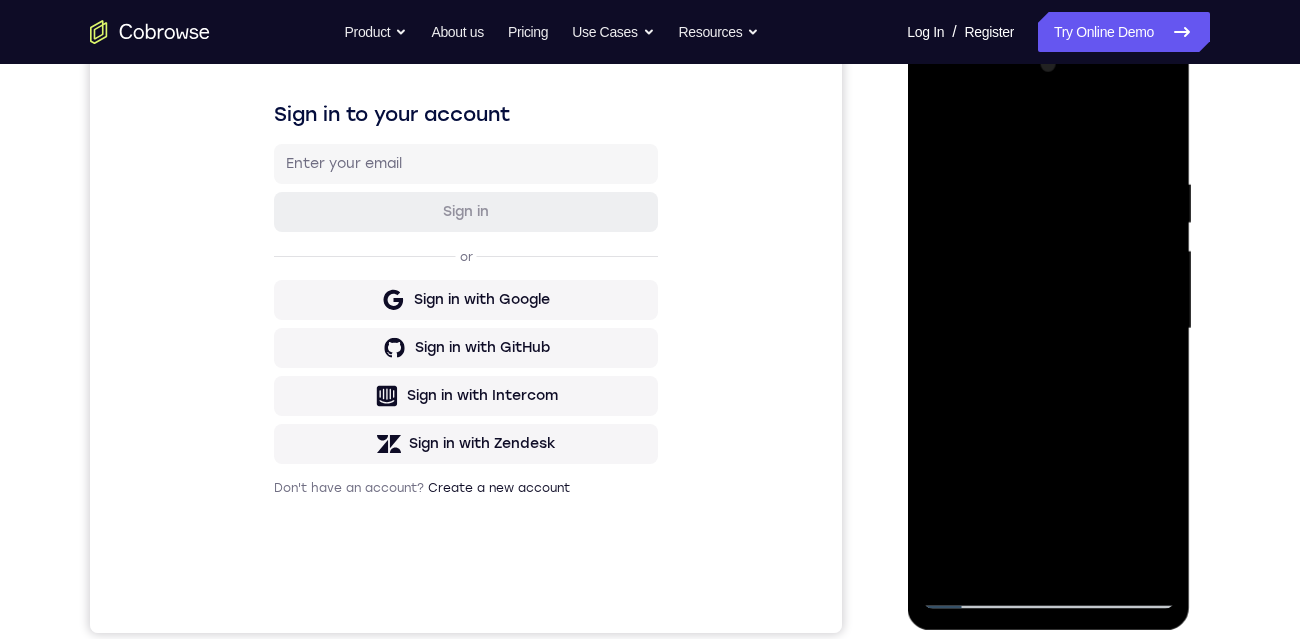 drag, startPoint x: 947, startPoint y: 323, endPoint x: 999, endPoint y: 326, distance: 52.086468 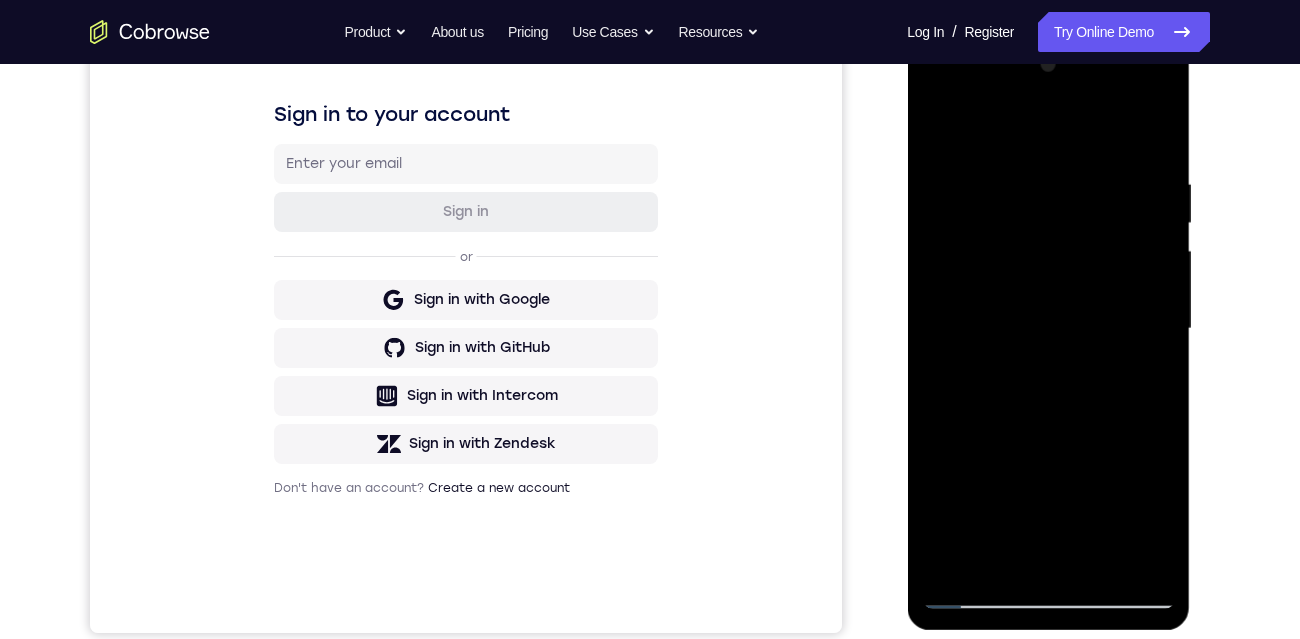 click at bounding box center [1048, 329] 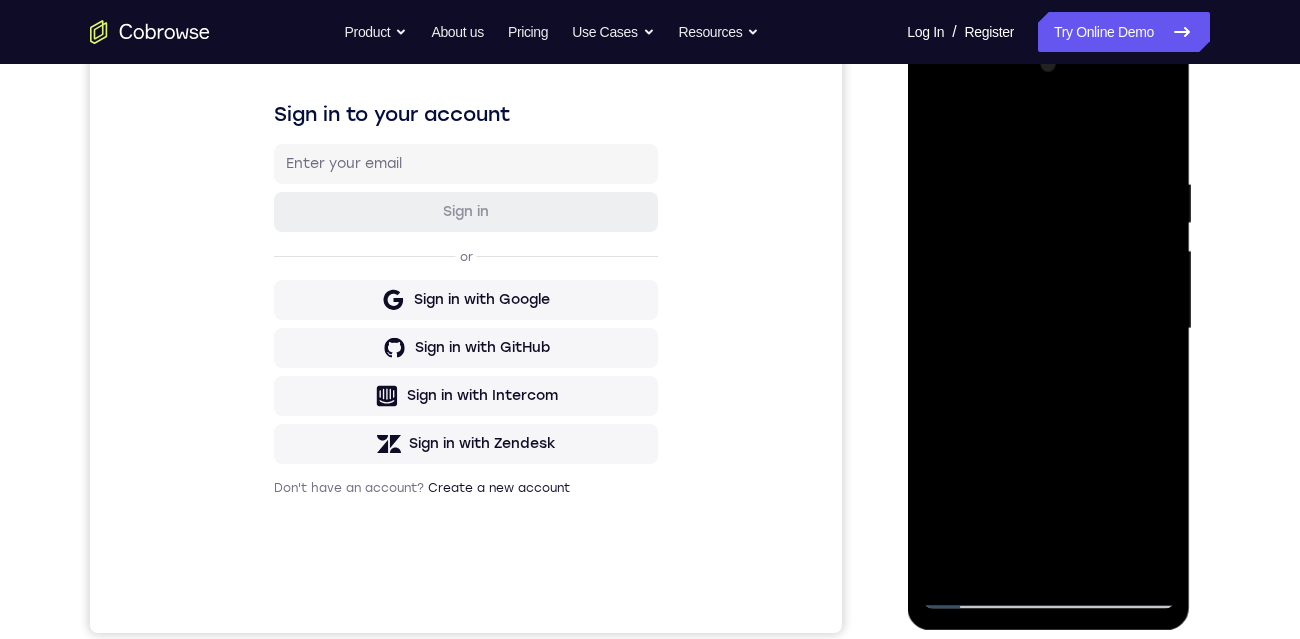 click at bounding box center (1048, 329) 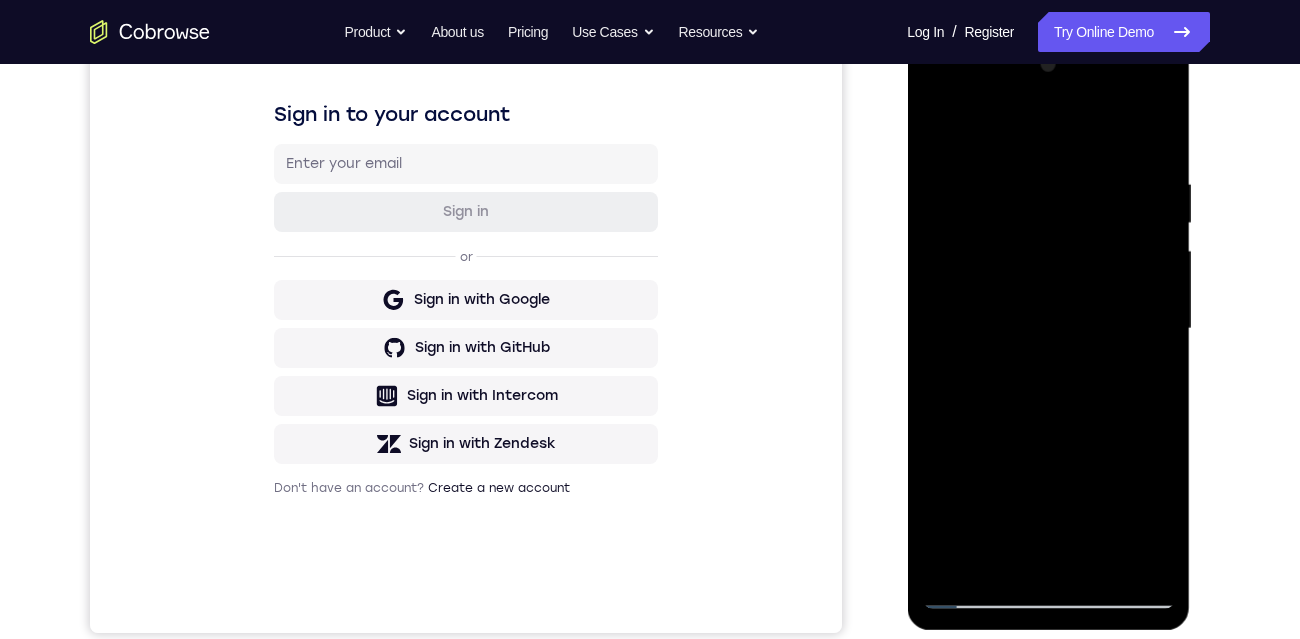 click at bounding box center (1048, 329) 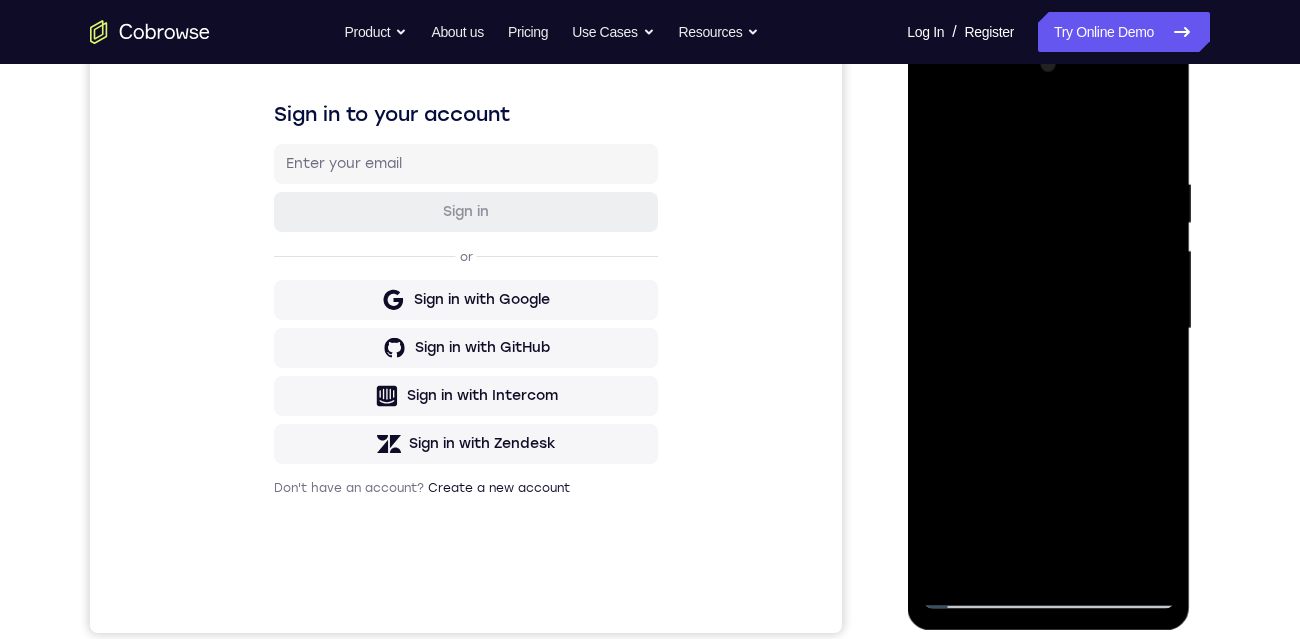 click at bounding box center [1048, 329] 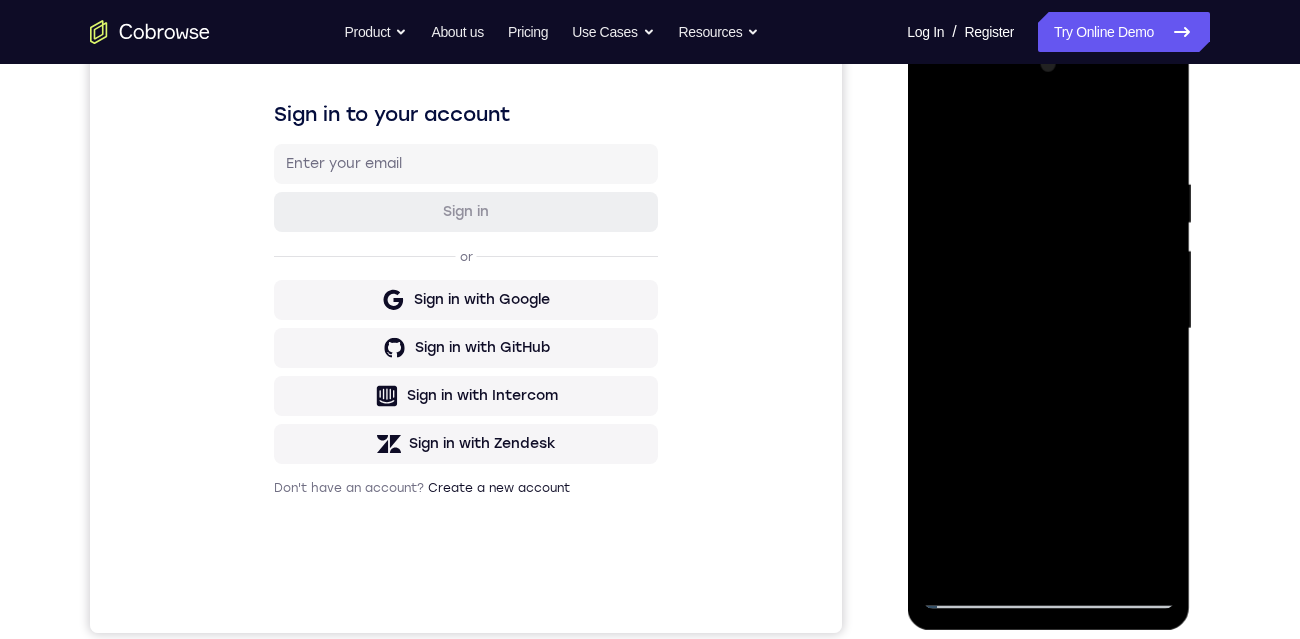 click at bounding box center (1048, 329) 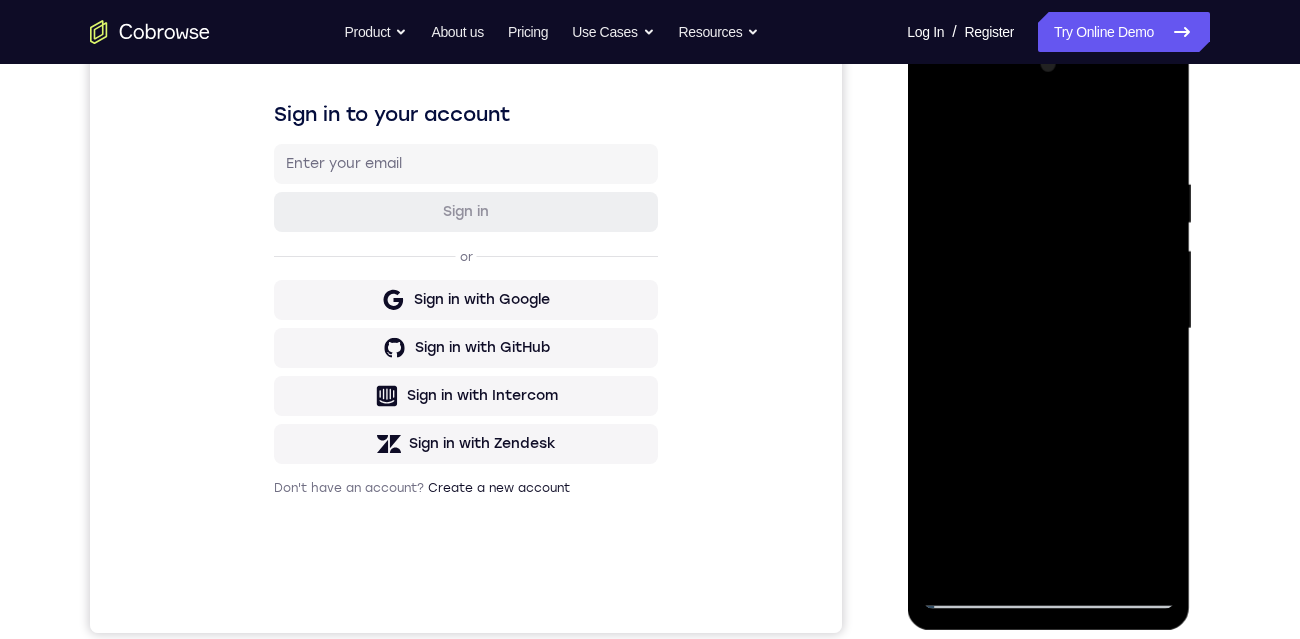 click at bounding box center [1048, 329] 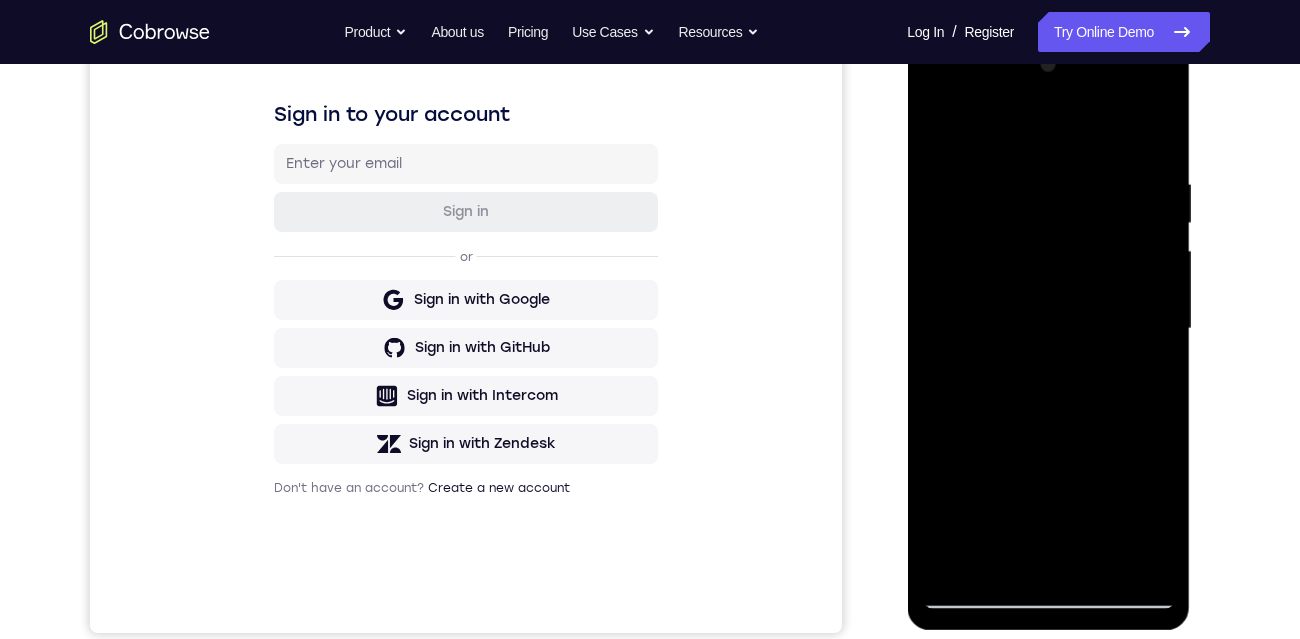 click at bounding box center (1048, 329) 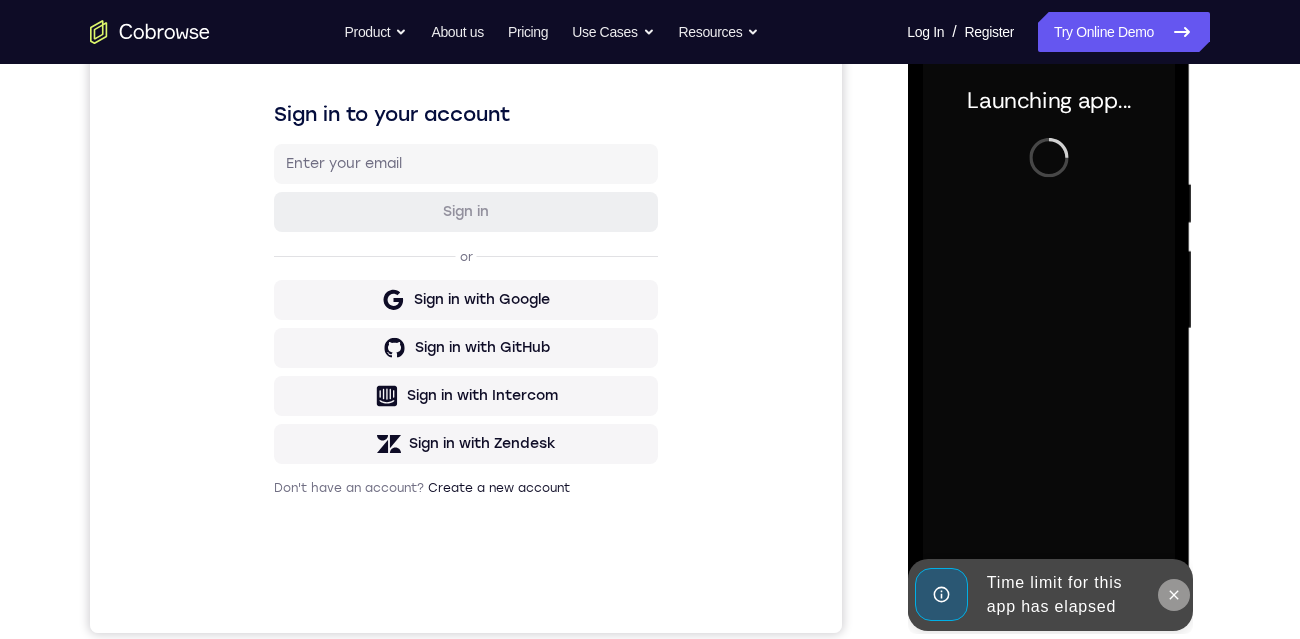 click 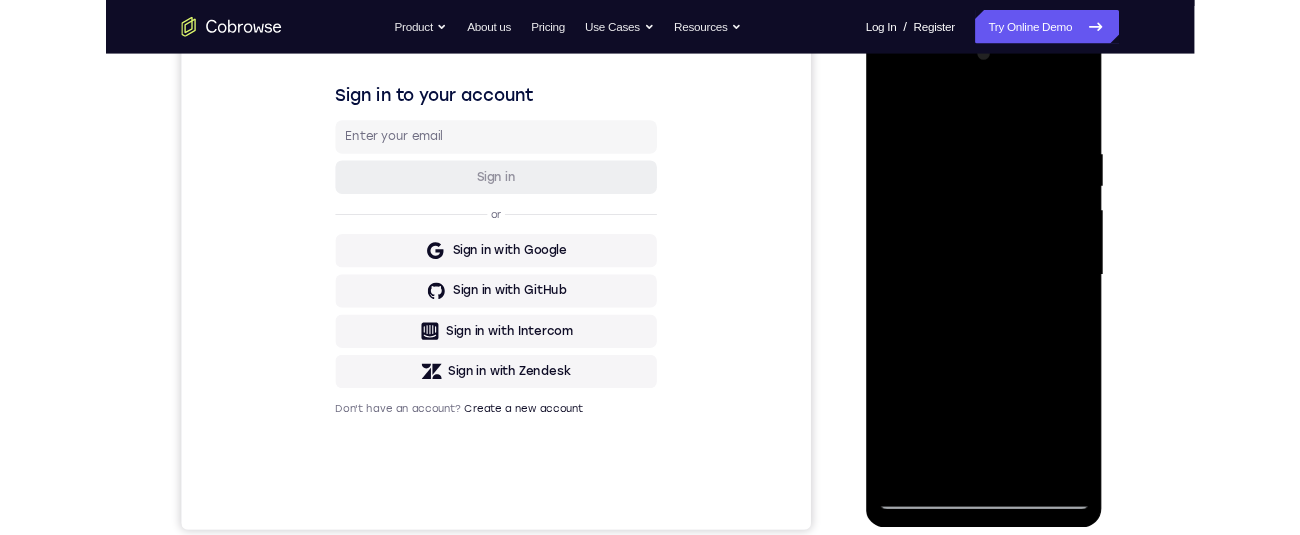 scroll, scrollTop: 285, scrollLeft: 0, axis: vertical 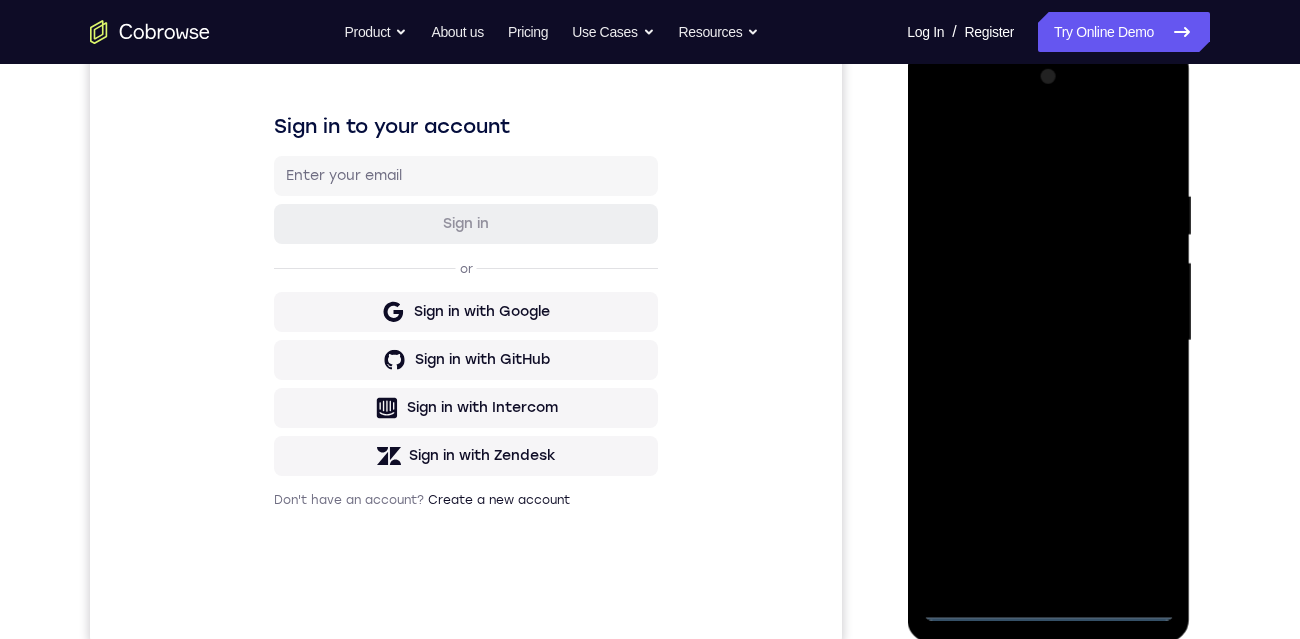 click at bounding box center [1048, 341] 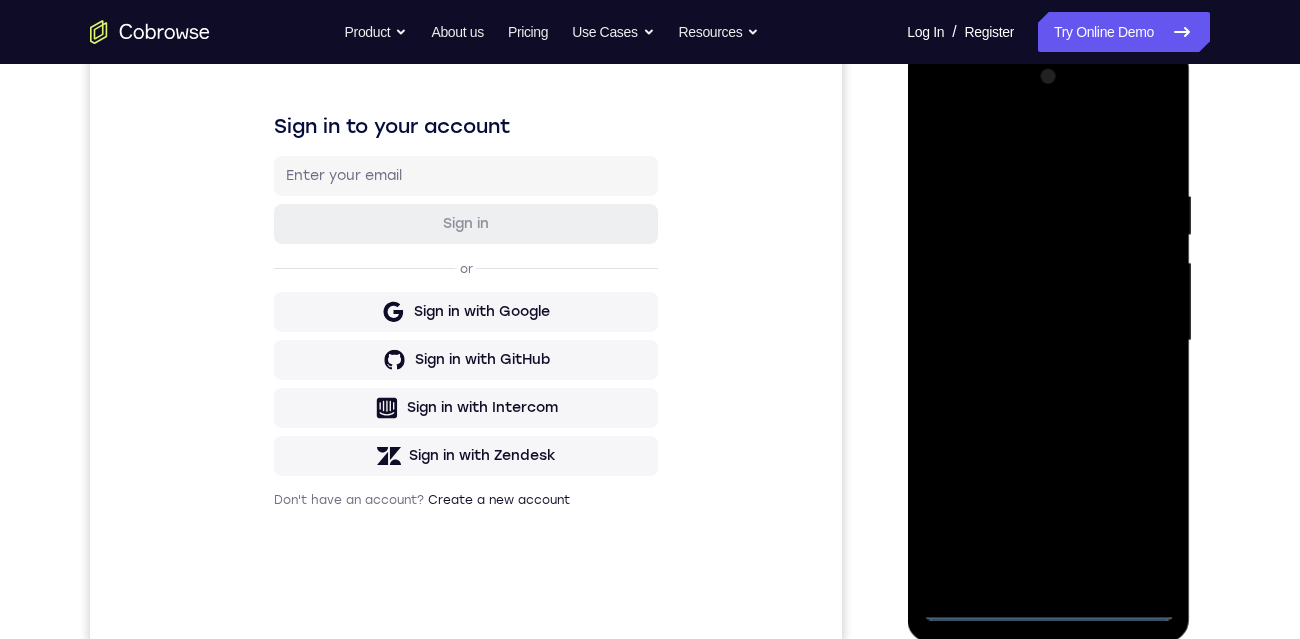 click at bounding box center (1048, 341) 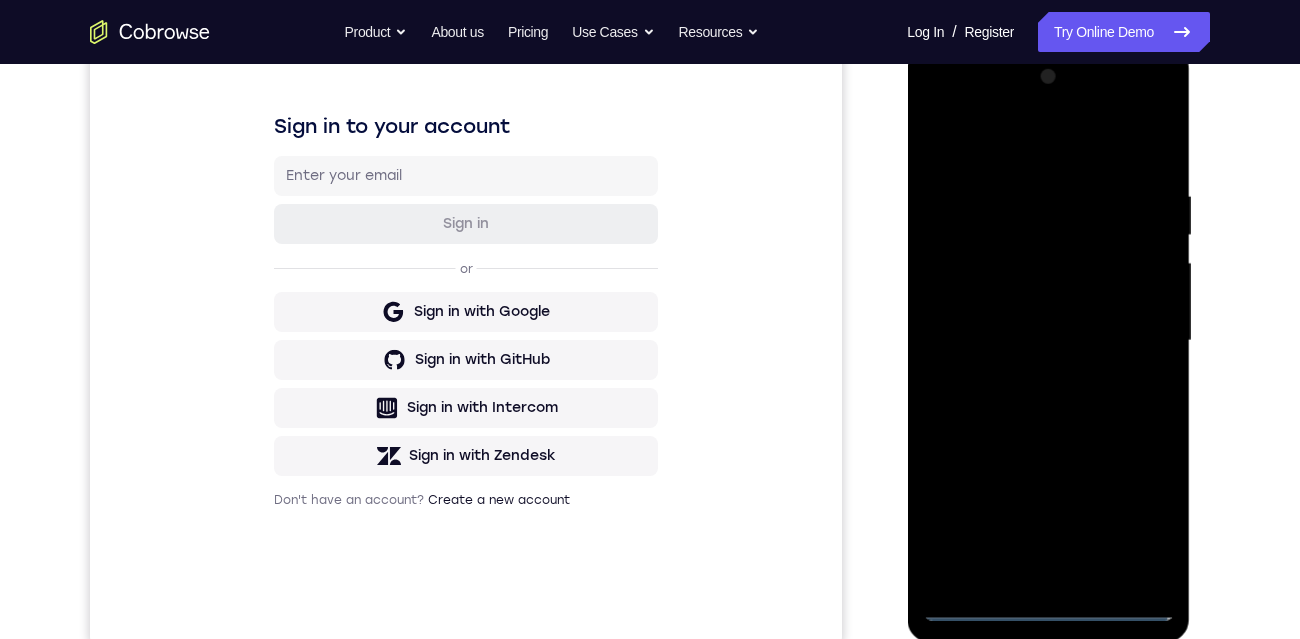 click at bounding box center (1048, 341) 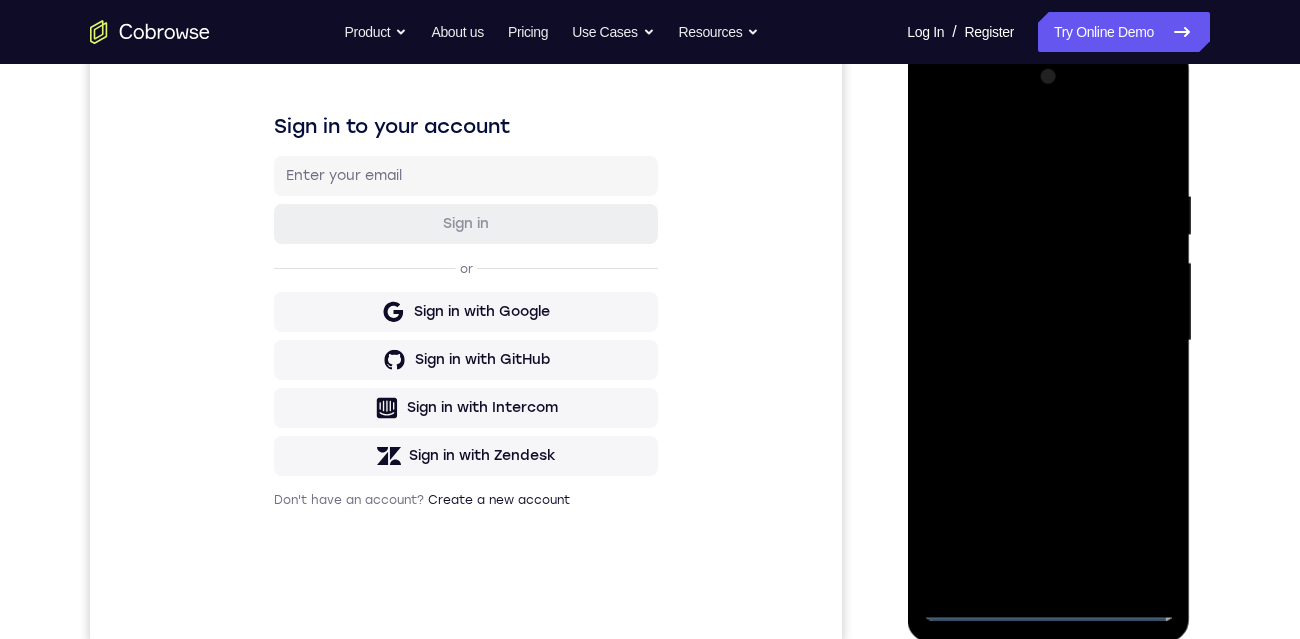 click at bounding box center (1048, 341) 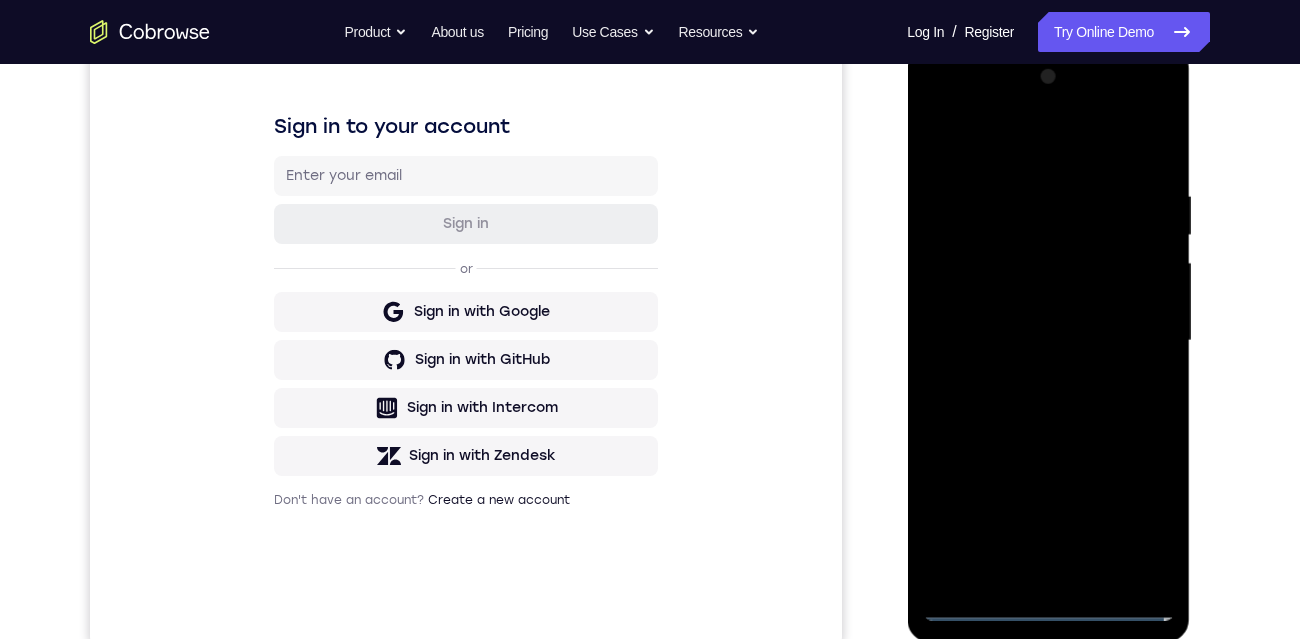 click at bounding box center (1048, 341) 